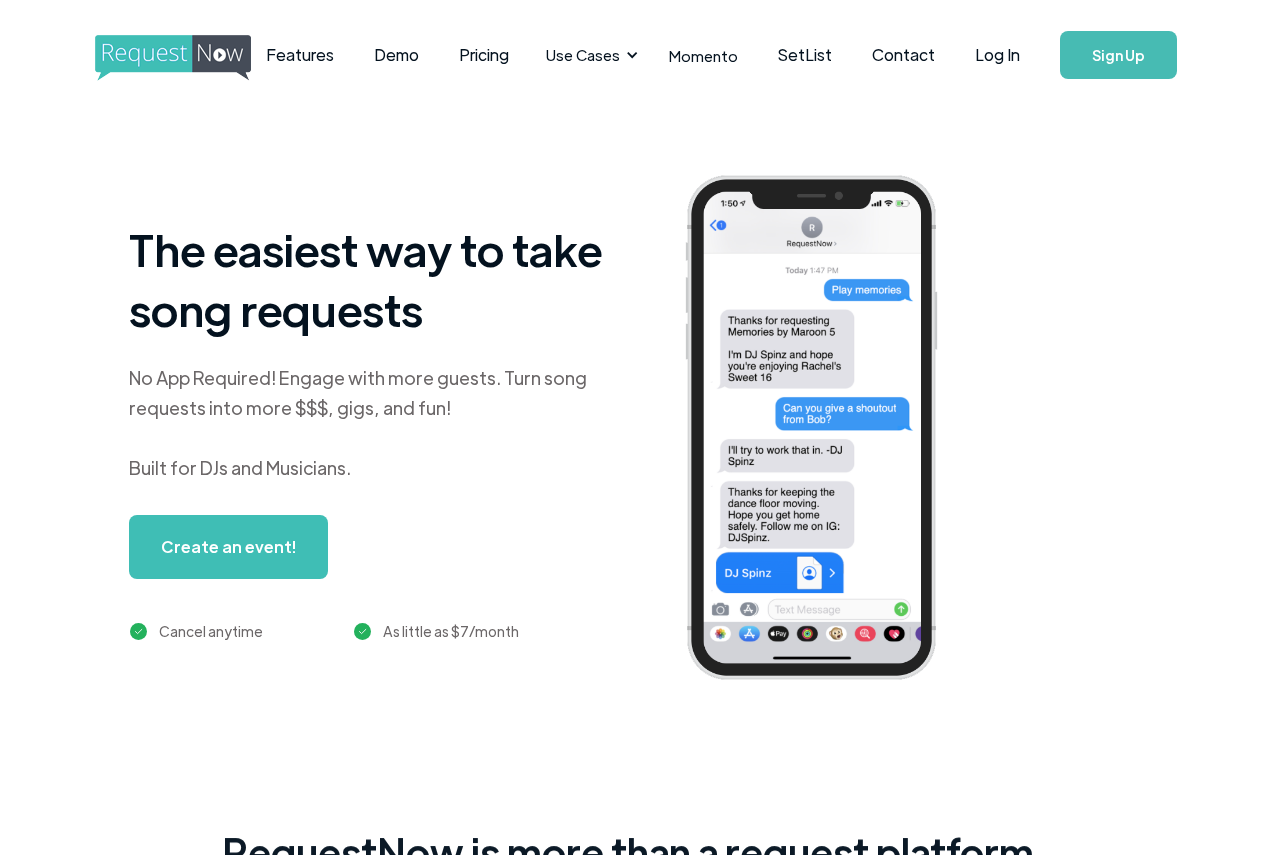 scroll, scrollTop: 0, scrollLeft: 0, axis: both 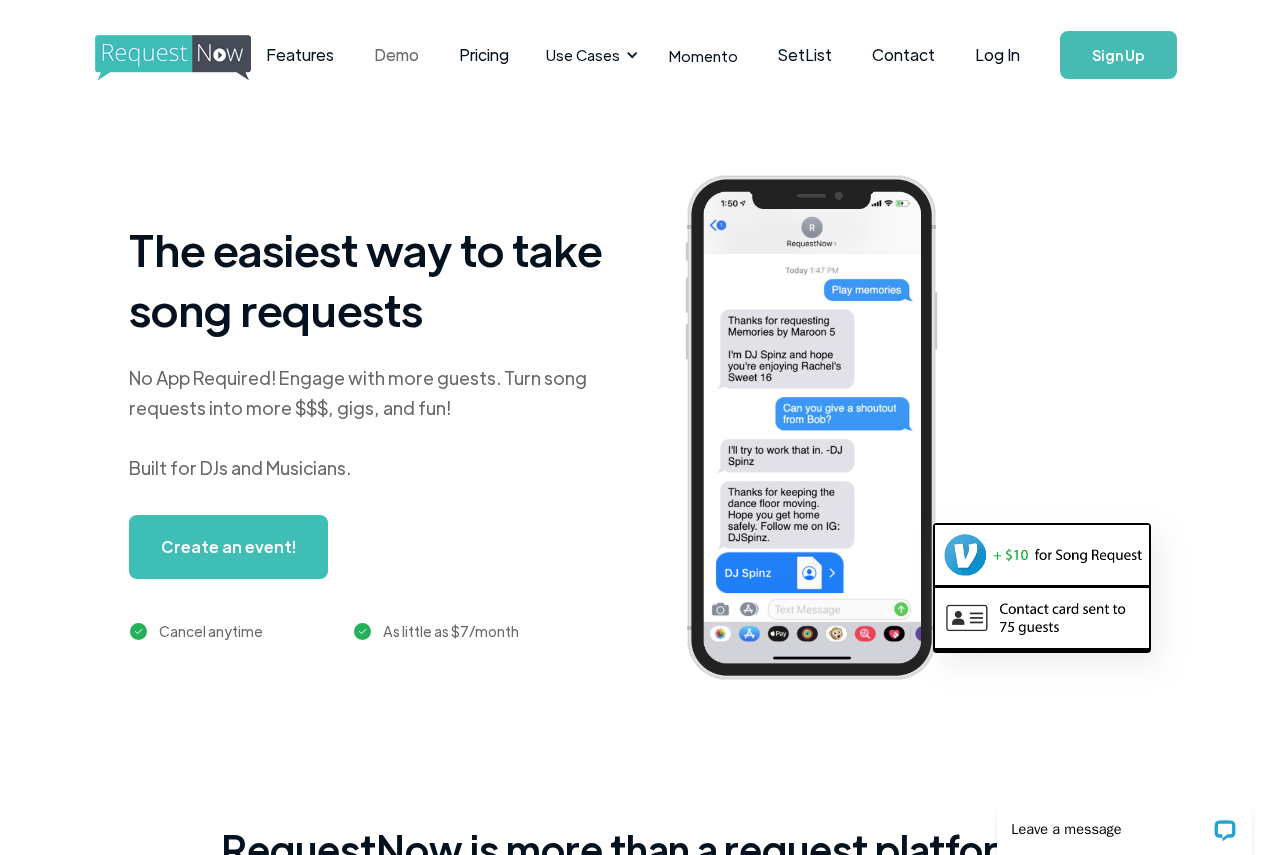 click on "Demo" at bounding box center [396, 55] 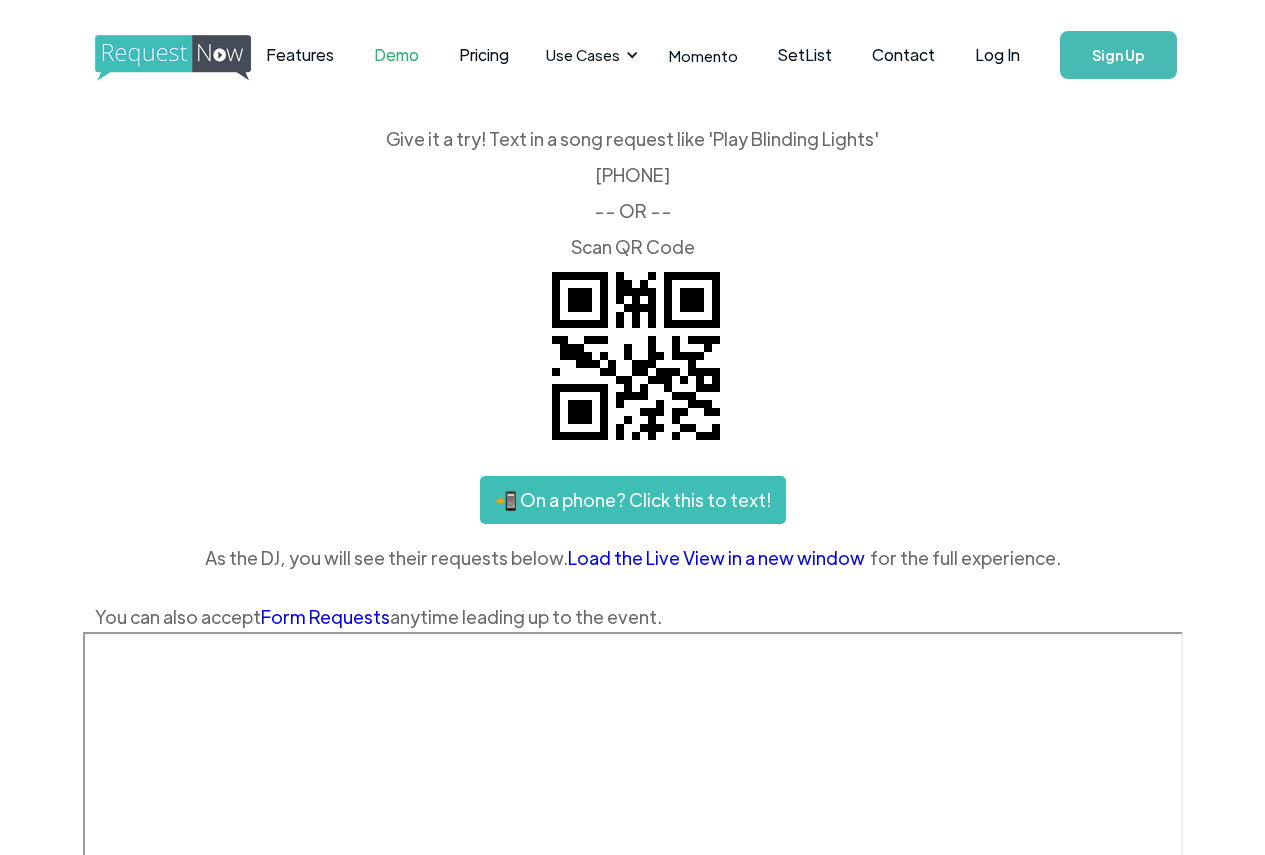 scroll, scrollTop: 0, scrollLeft: 0, axis: both 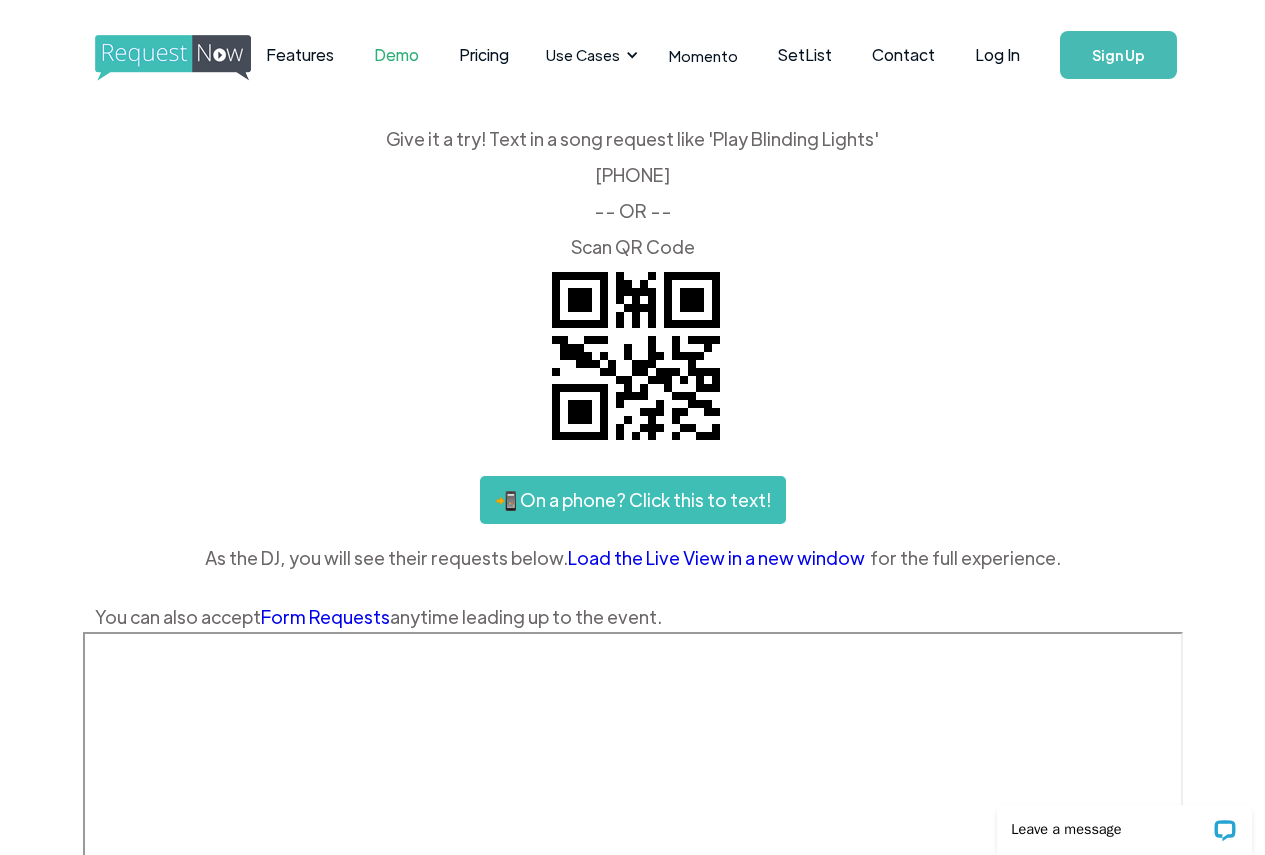 click on "Load the Live View in a new window" at bounding box center (719, 558) 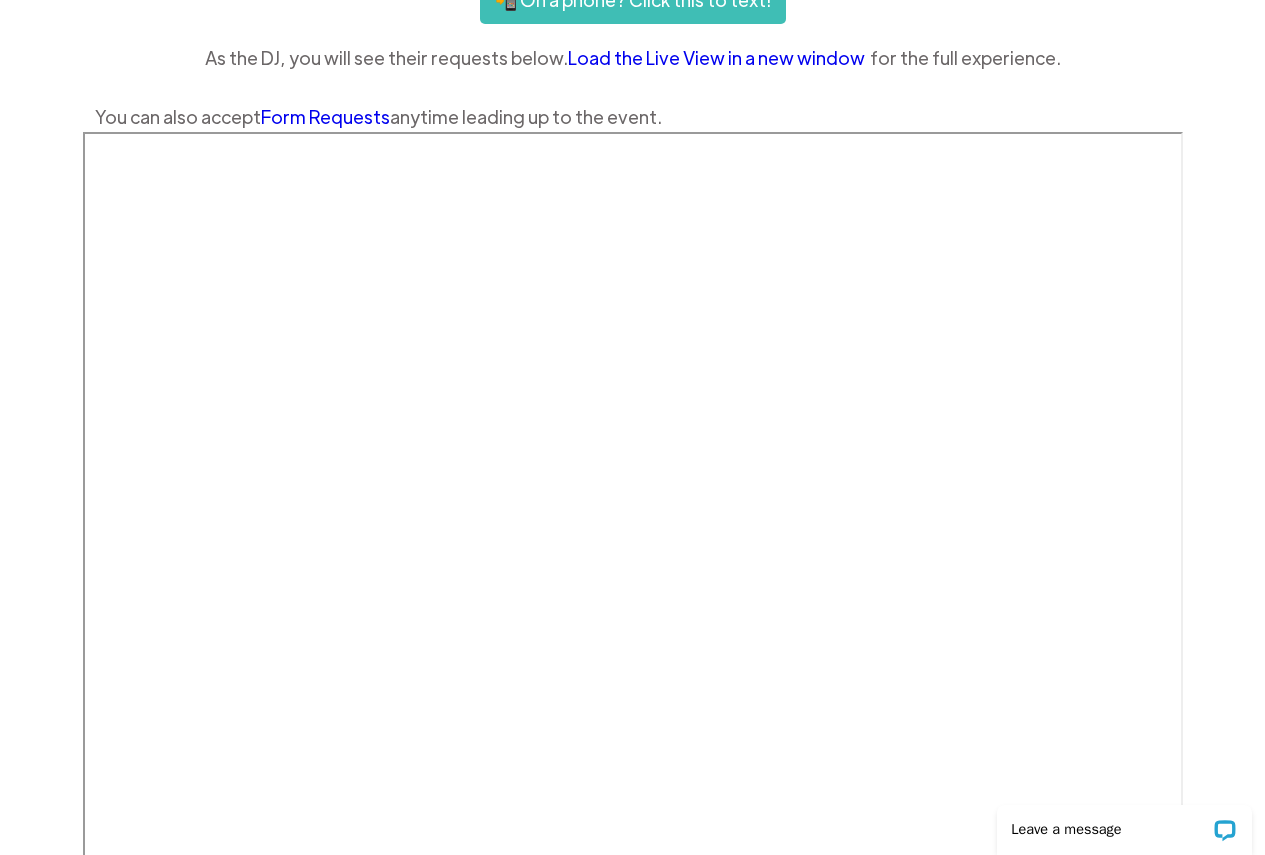 scroll, scrollTop: 0, scrollLeft: 0, axis: both 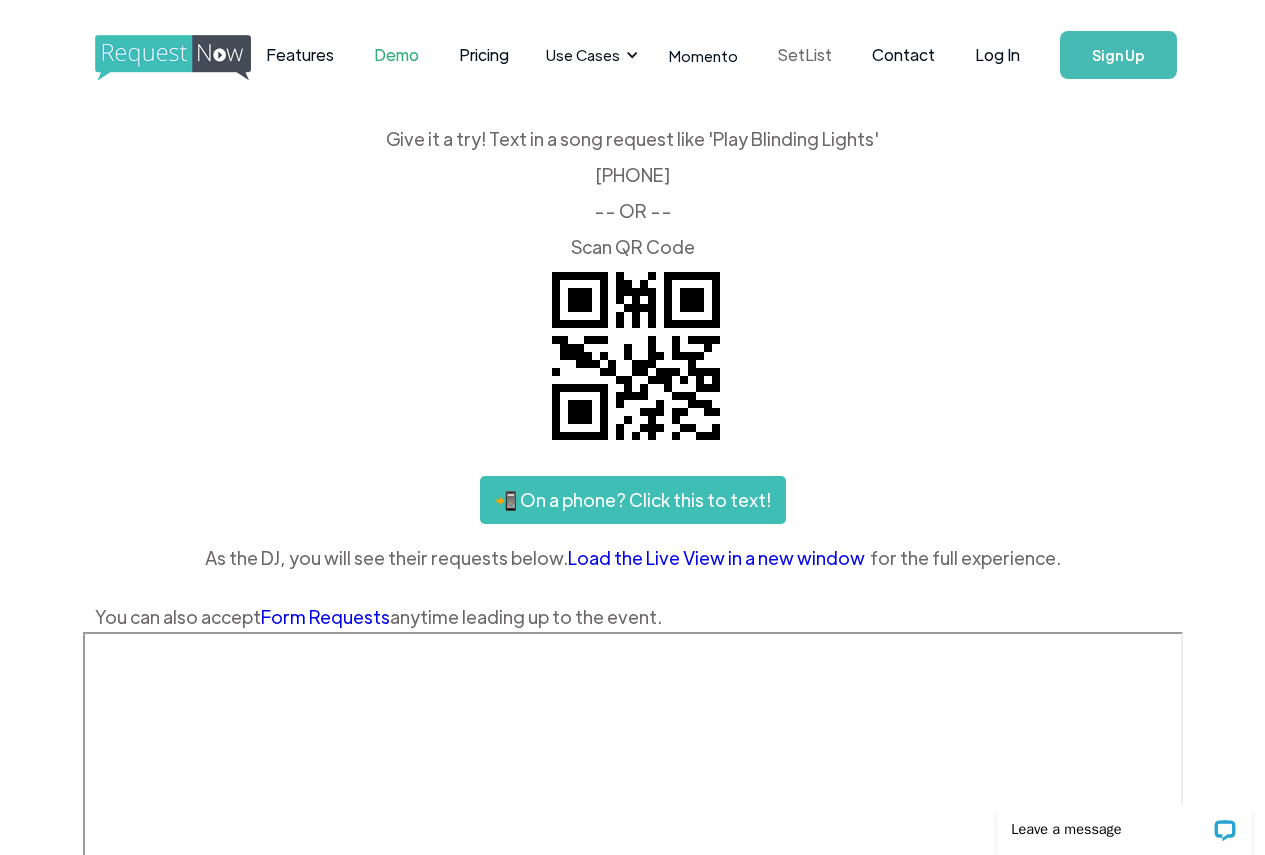 click on "SetList" at bounding box center (805, 55) 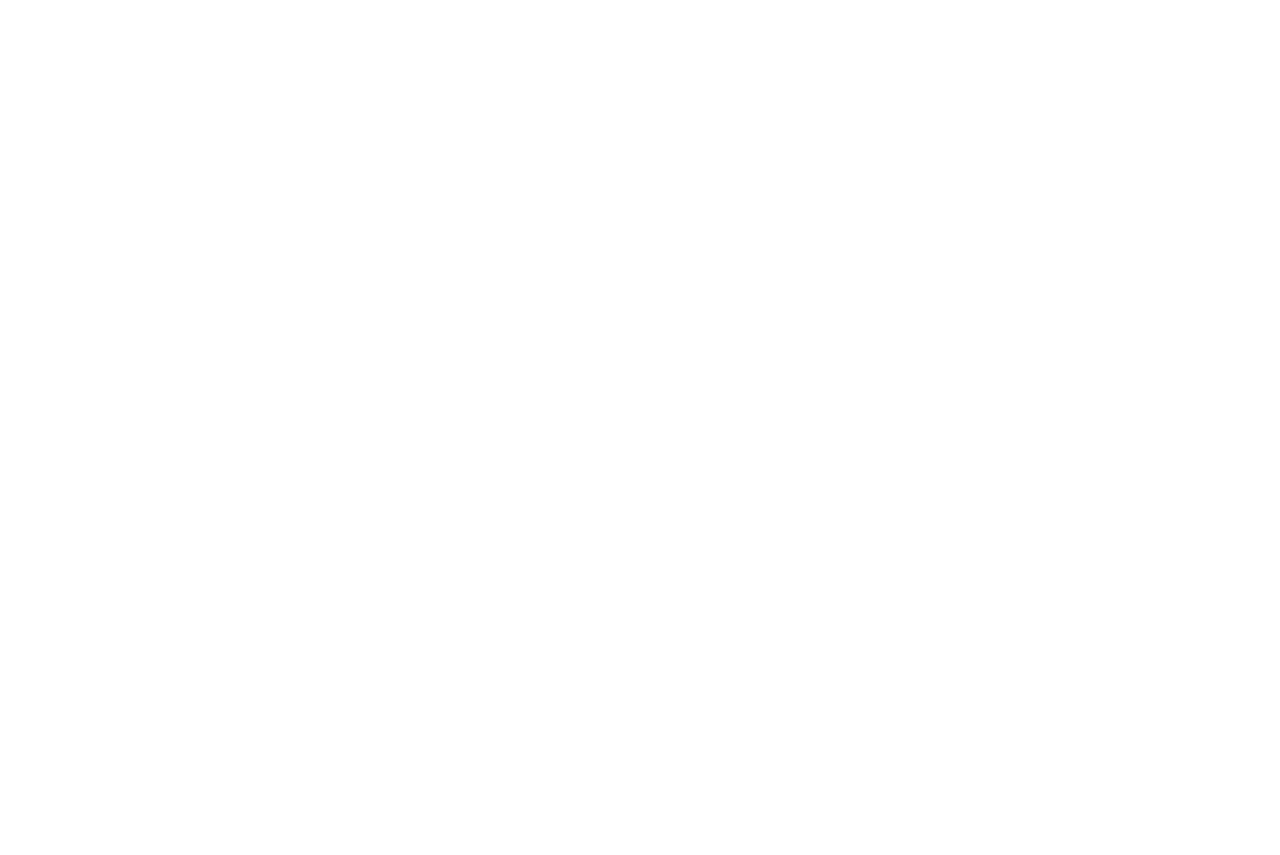 scroll, scrollTop: 0, scrollLeft: 0, axis: both 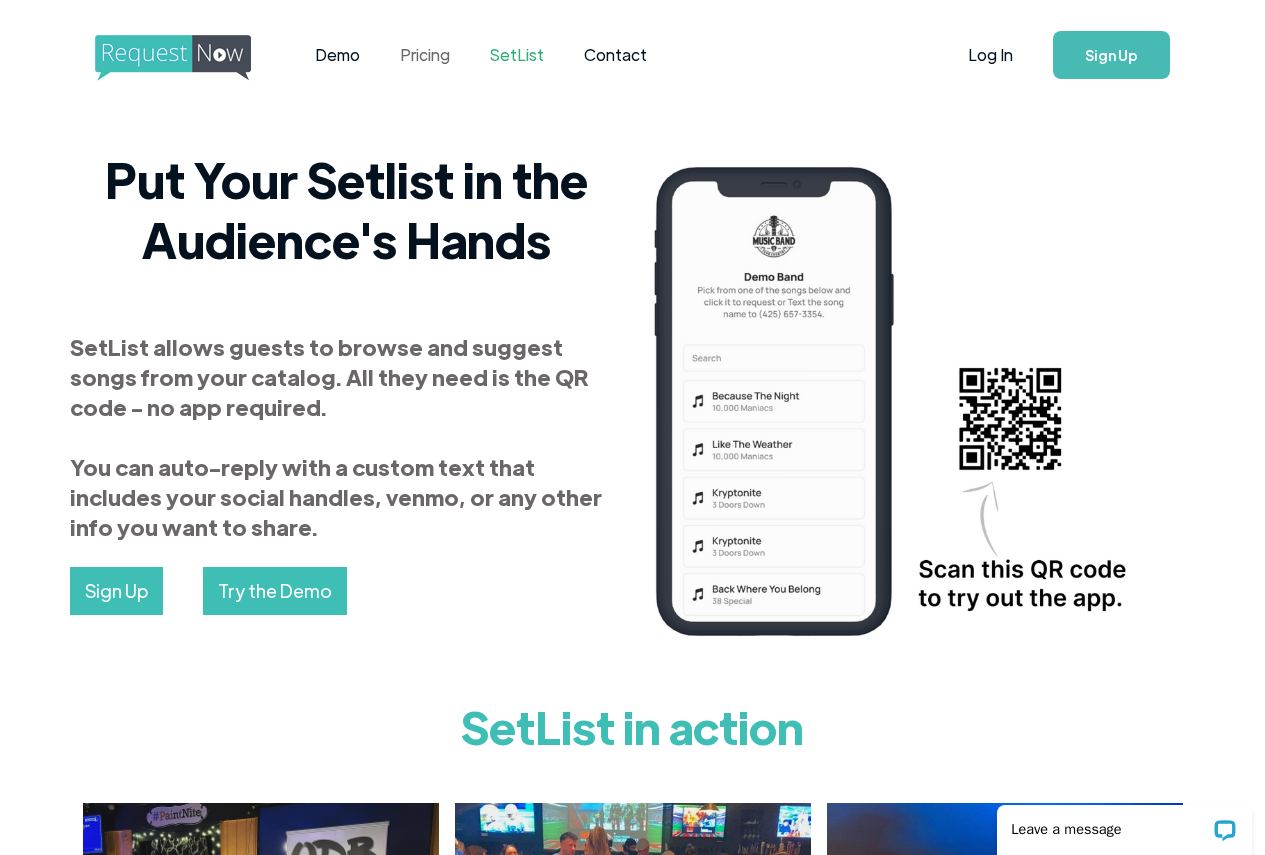 click on "Pricing" at bounding box center (425, 55) 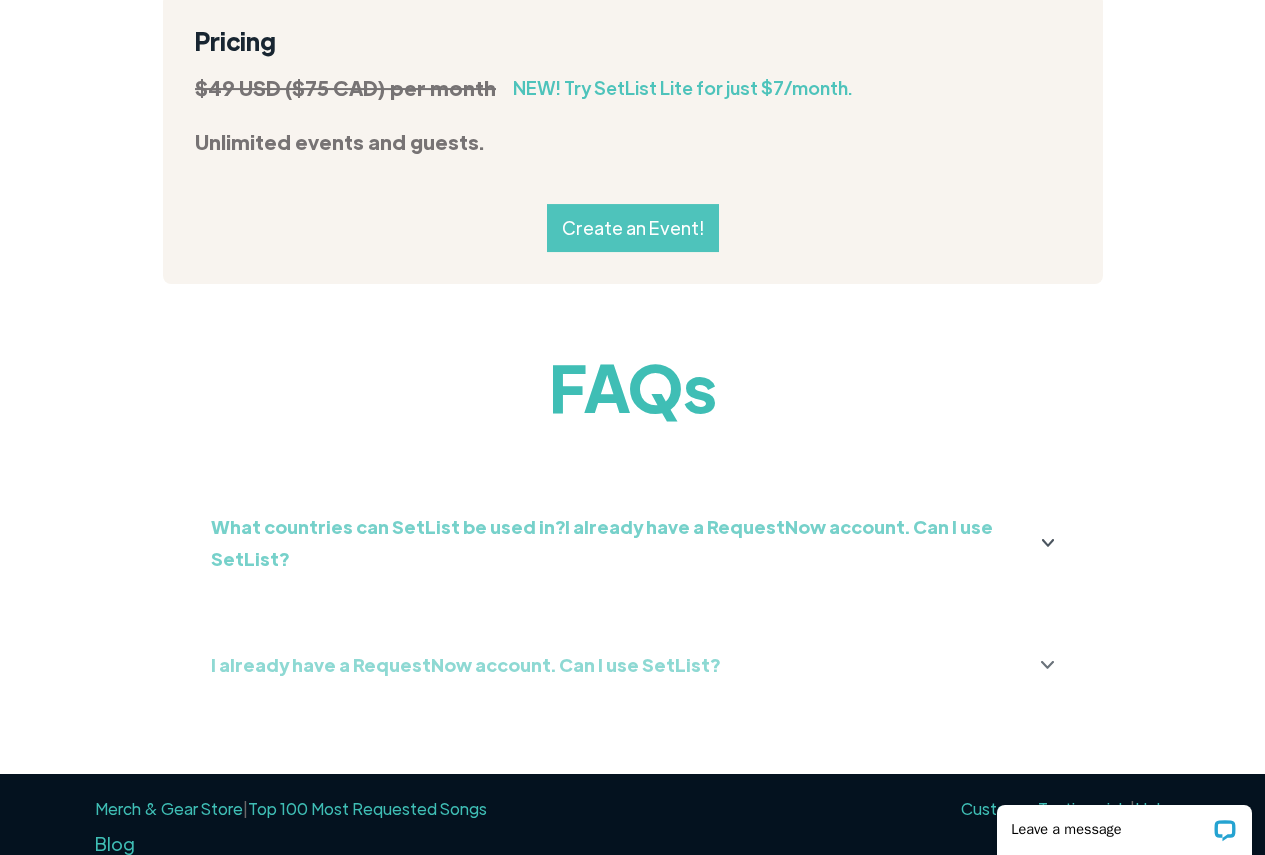 scroll, scrollTop: 2147, scrollLeft: 0, axis: vertical 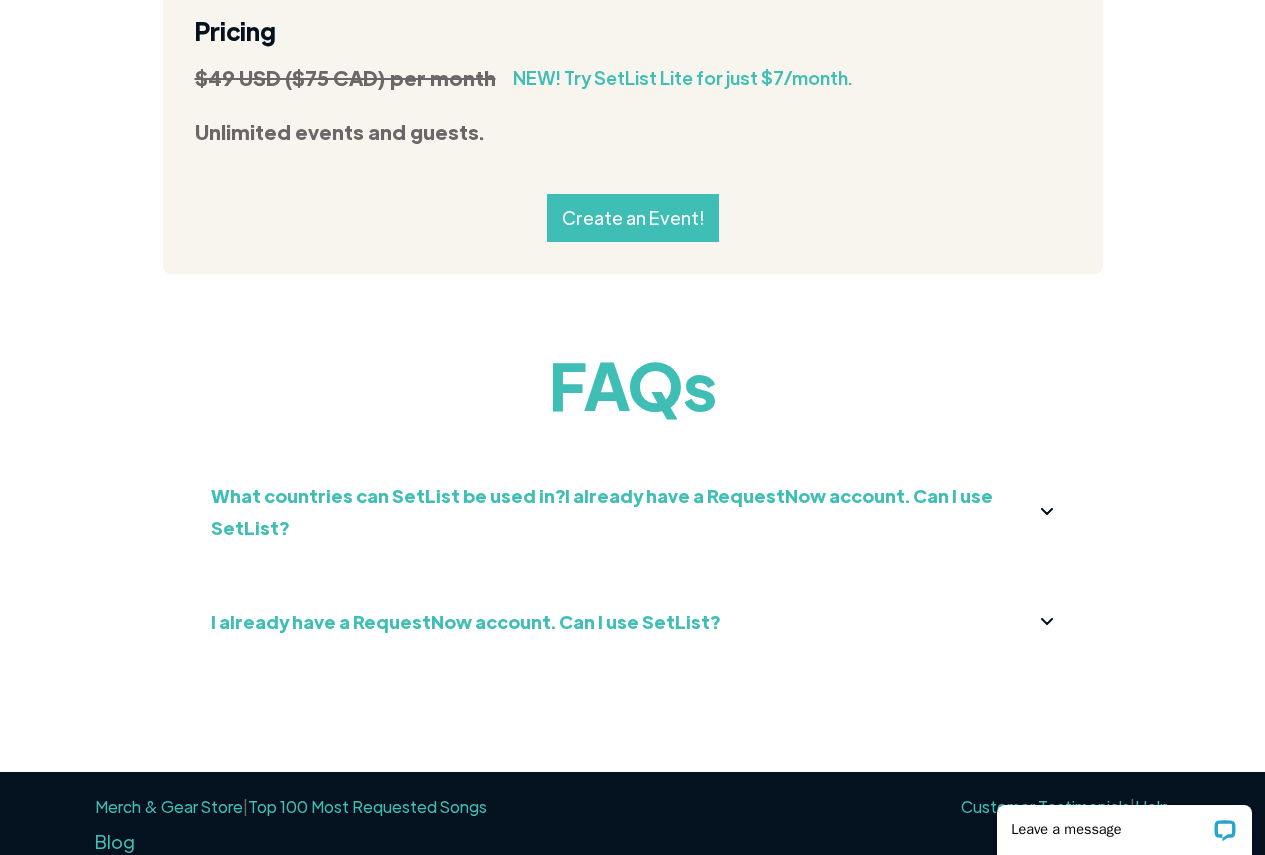 click on "Create an Event!" at bounding box center [633, 218] 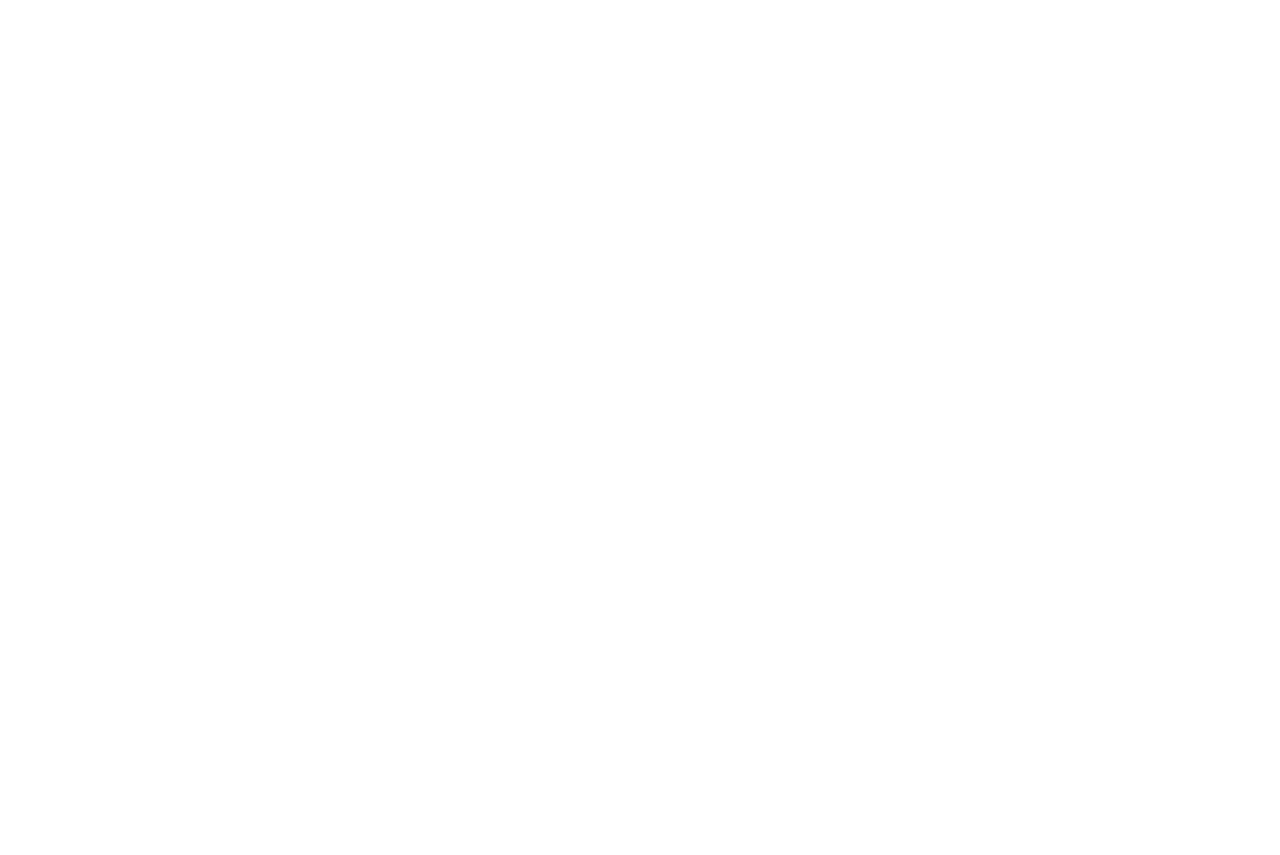 scroll, scrollTop: 0, scrollLeft: 0, axis: both 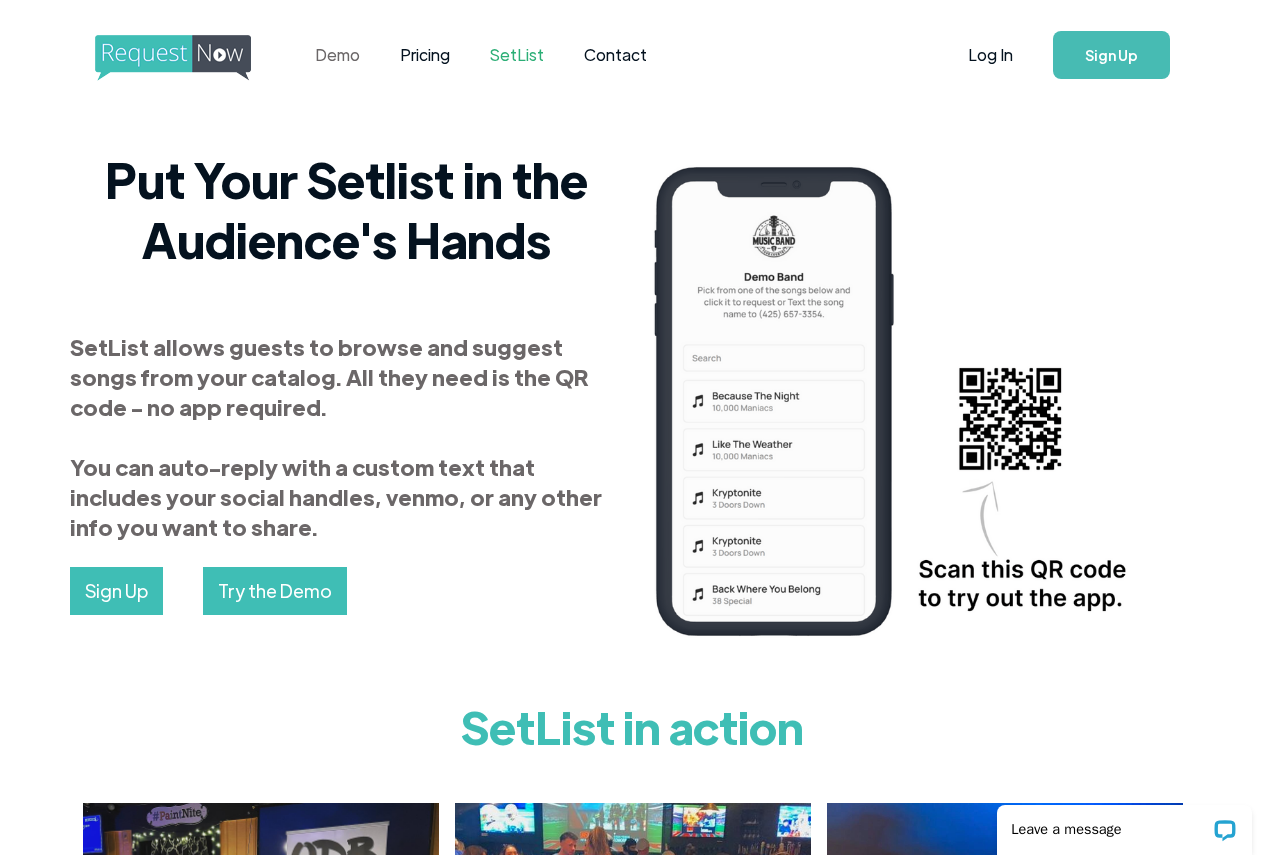click on "Demo" at bounding box center [337, 55] 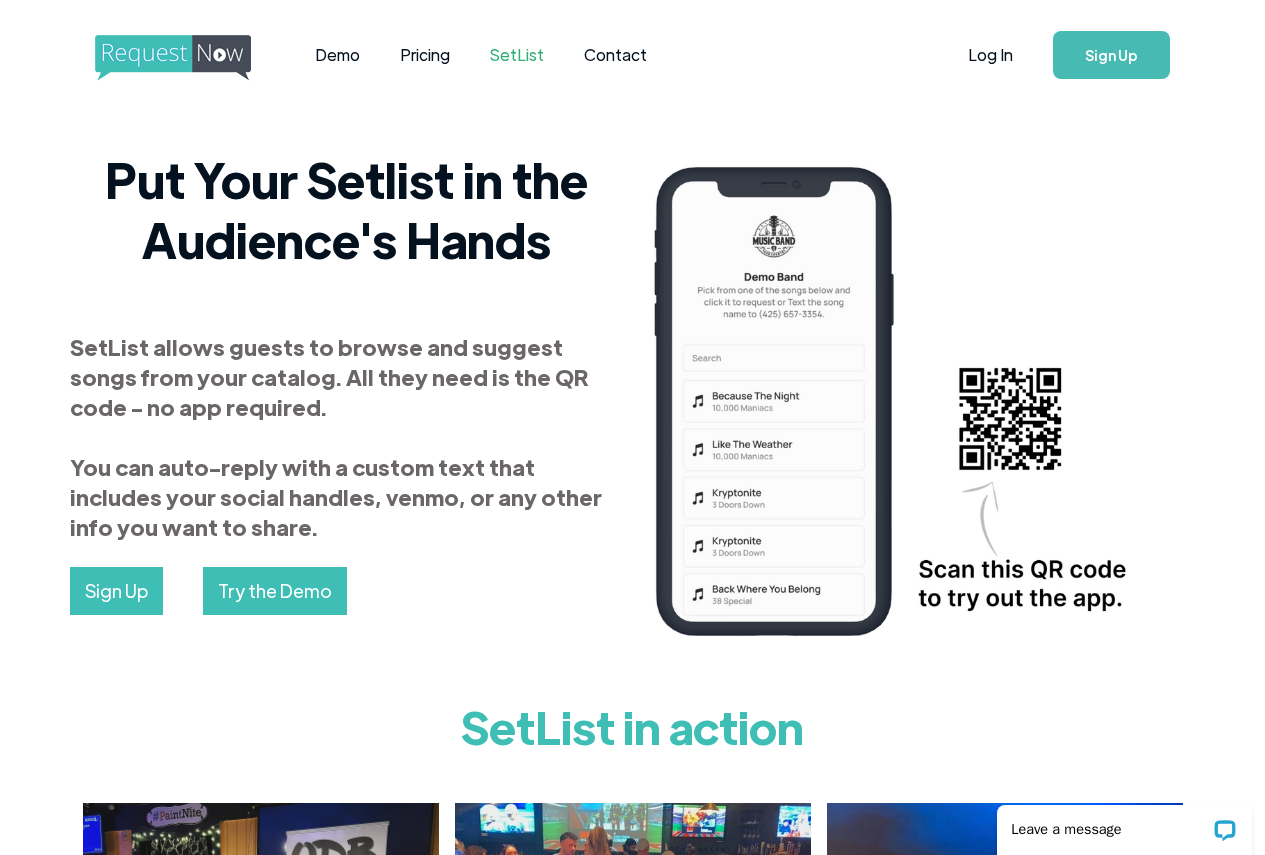 click at bounding box center [191, 58] 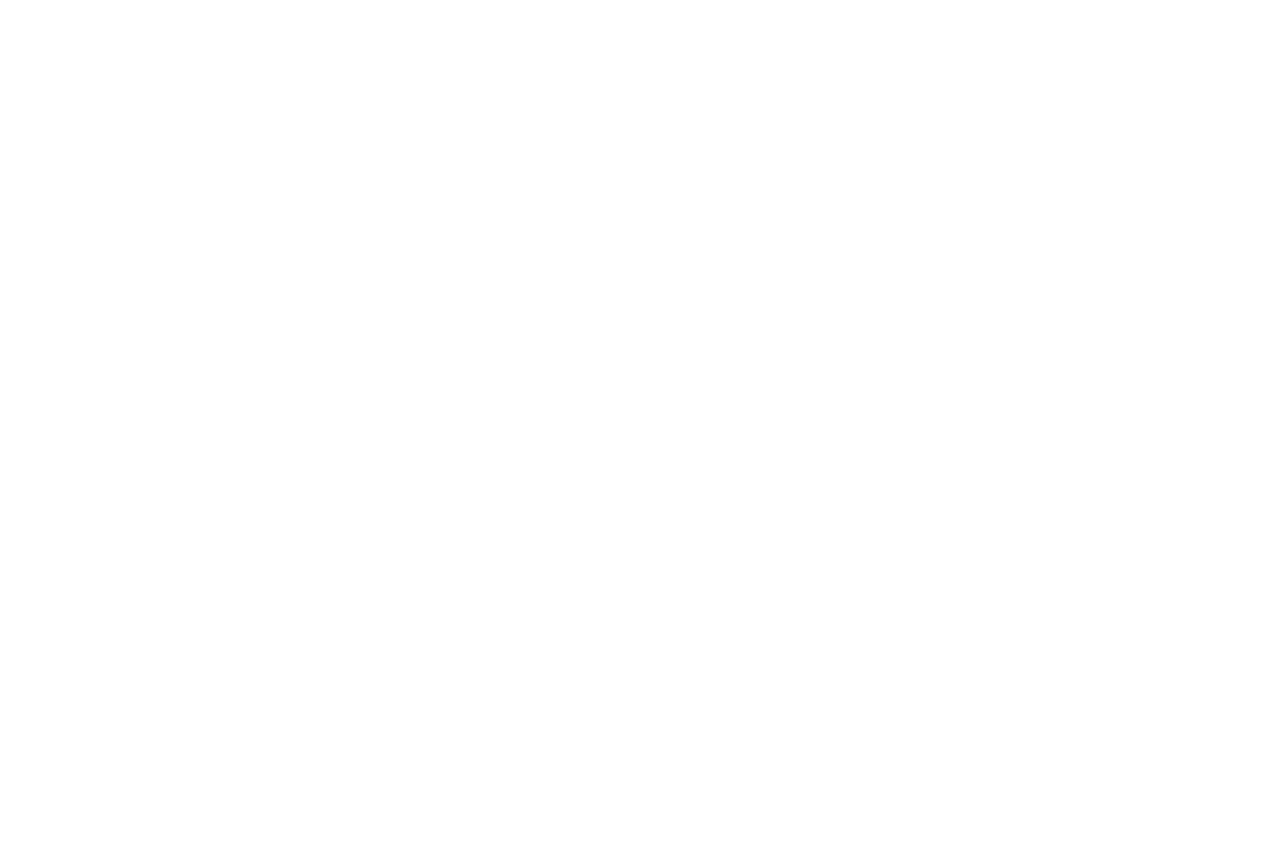 scroll, scrollTop: 0, scrollLeft: 0, axis: both 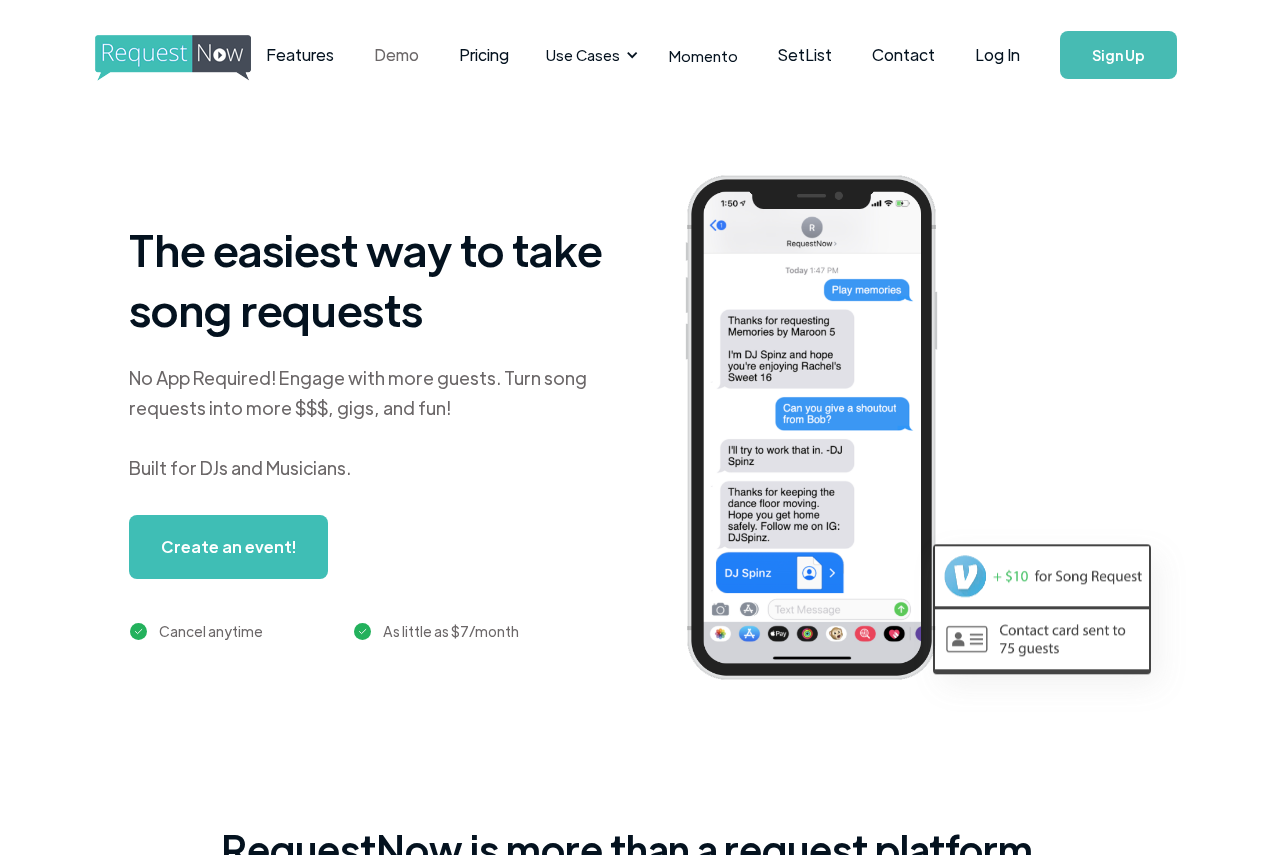 click on "Demo" at bounding box center (396, 55) 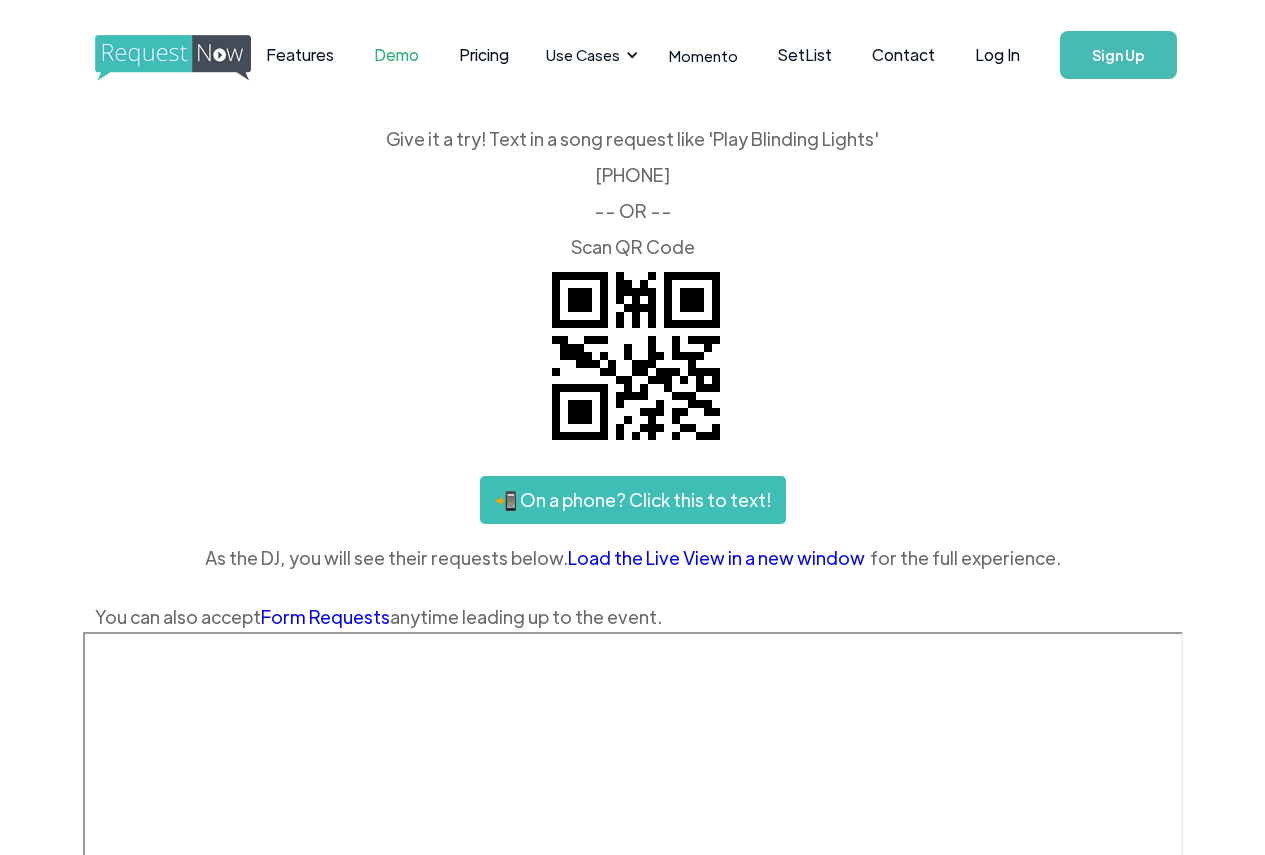 scroll, scrollTop: 0, scrollLeft: 0, axis: both 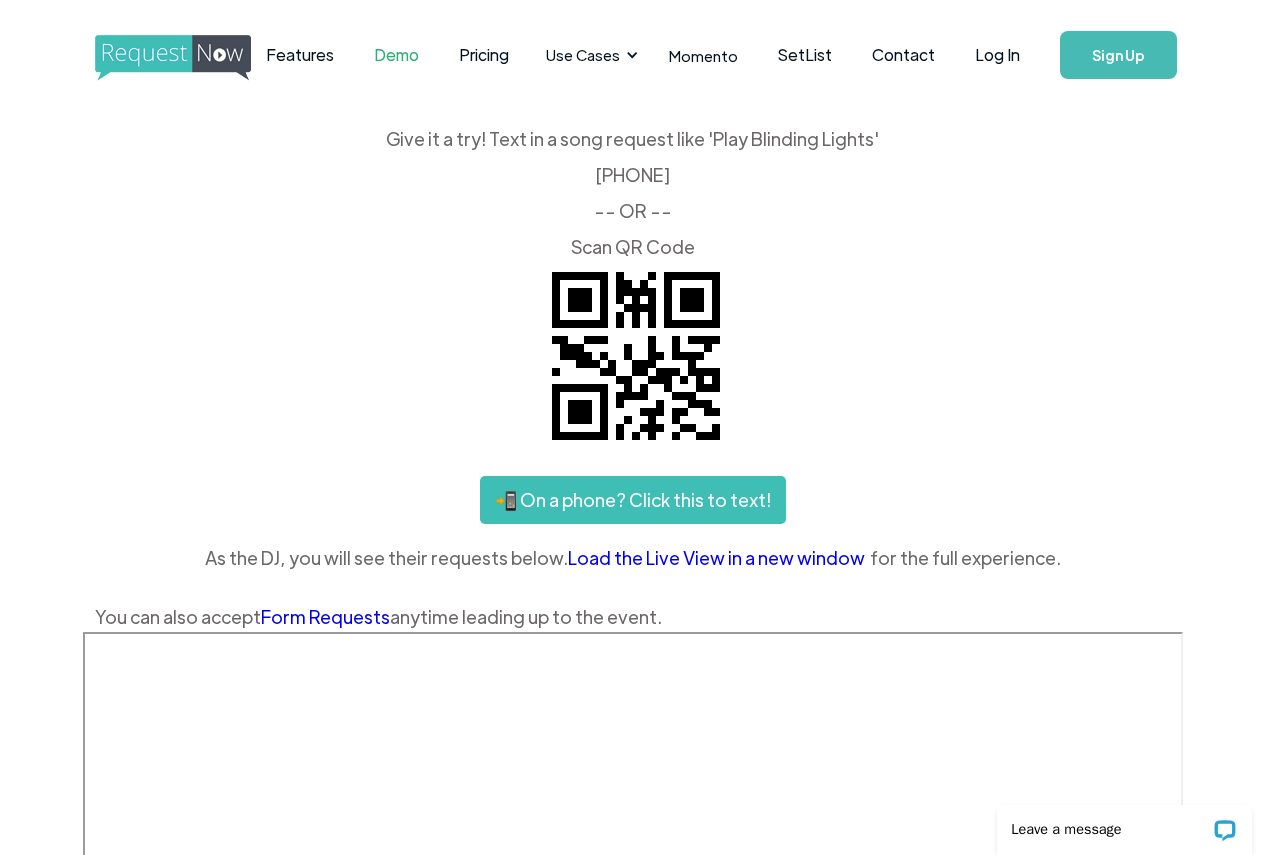 click at bounding box center (636, 356) 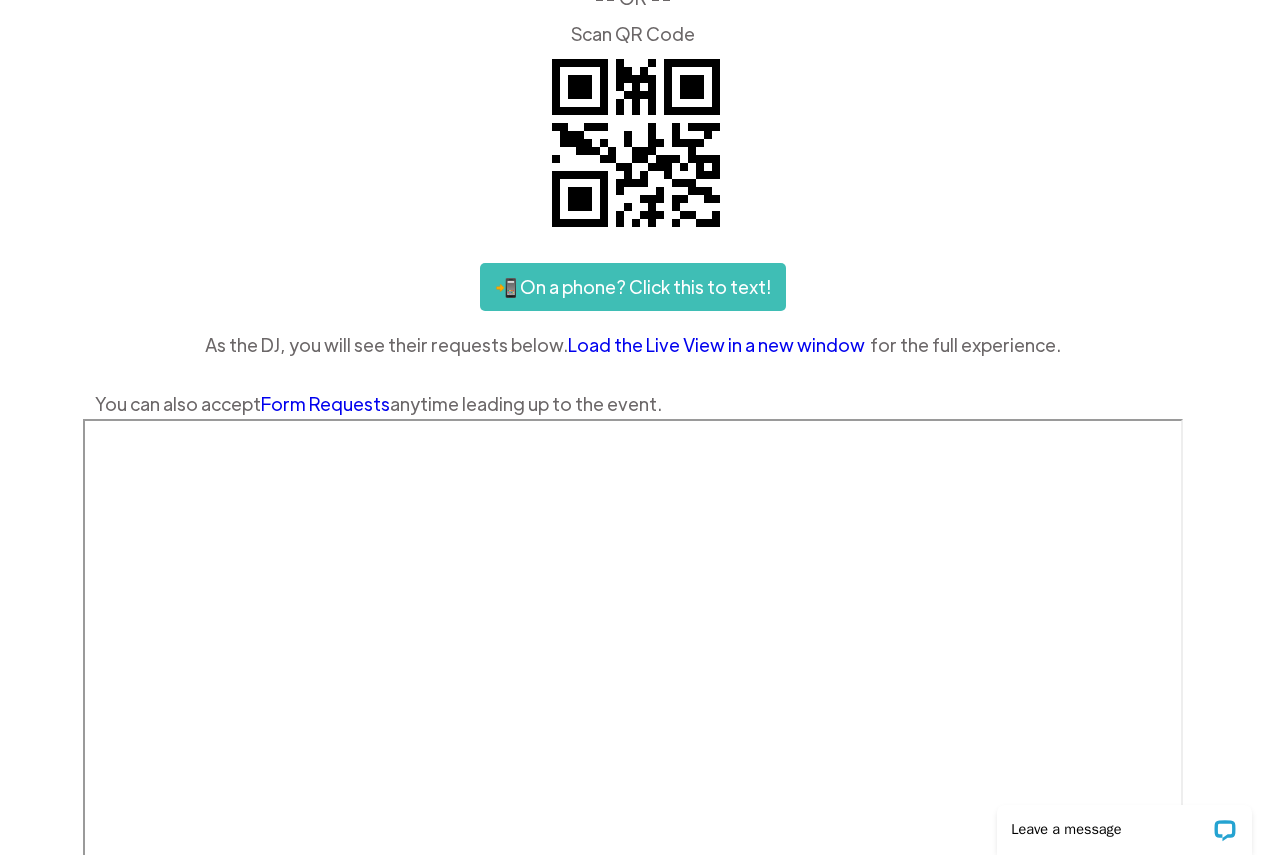 scroll, scrollTop: 0, scrollLeft: 0, axis: both 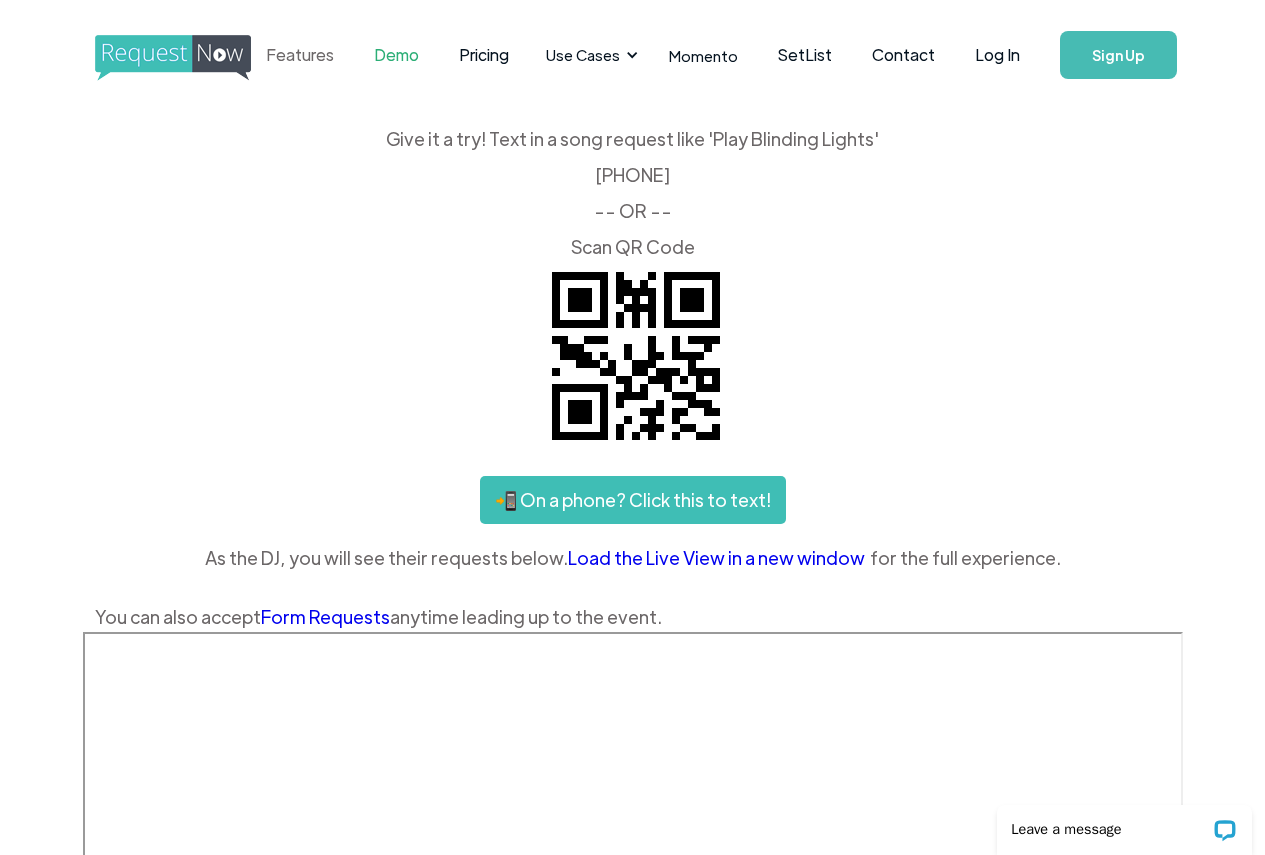 click on "Features" at bounding box center (300, 55) 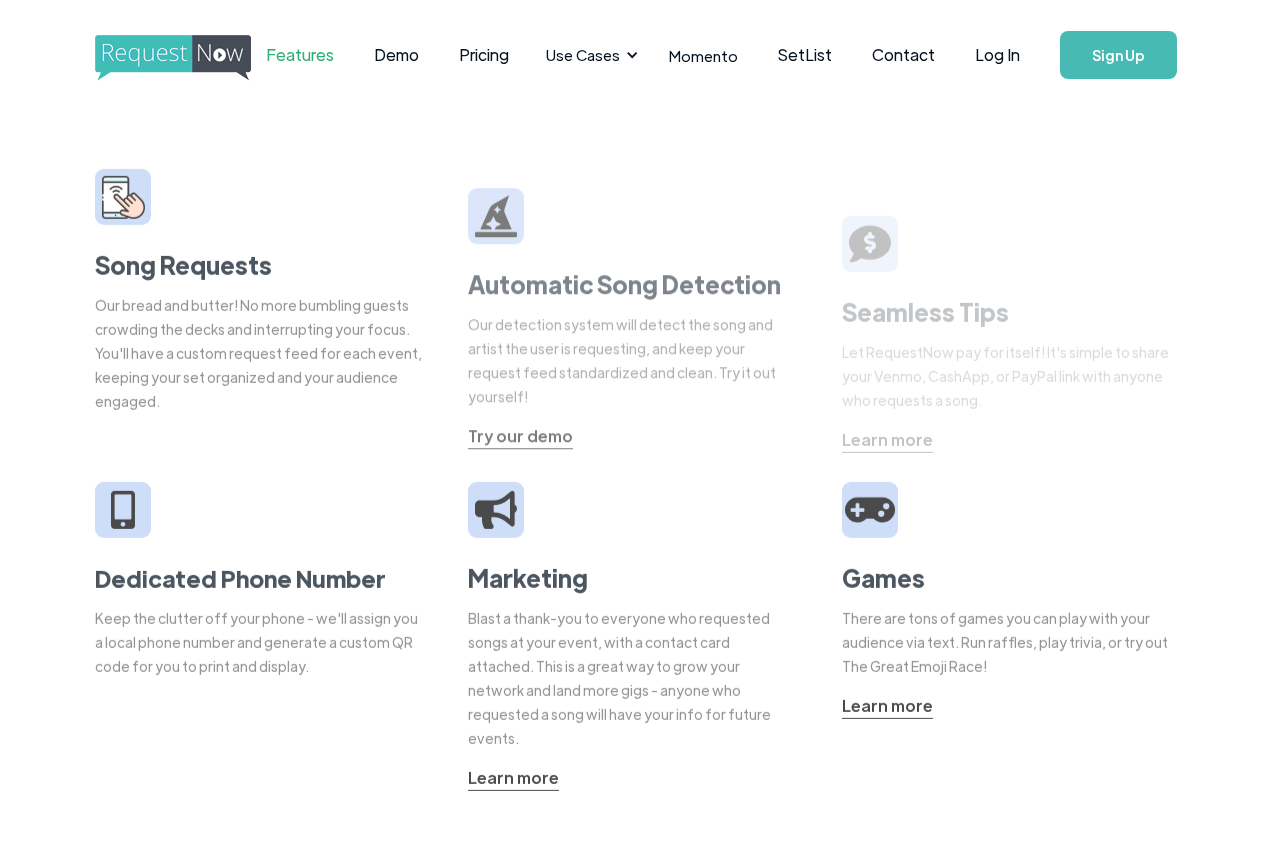 scroll, scrollTop: 0, scrollLeft: 0, axis: both 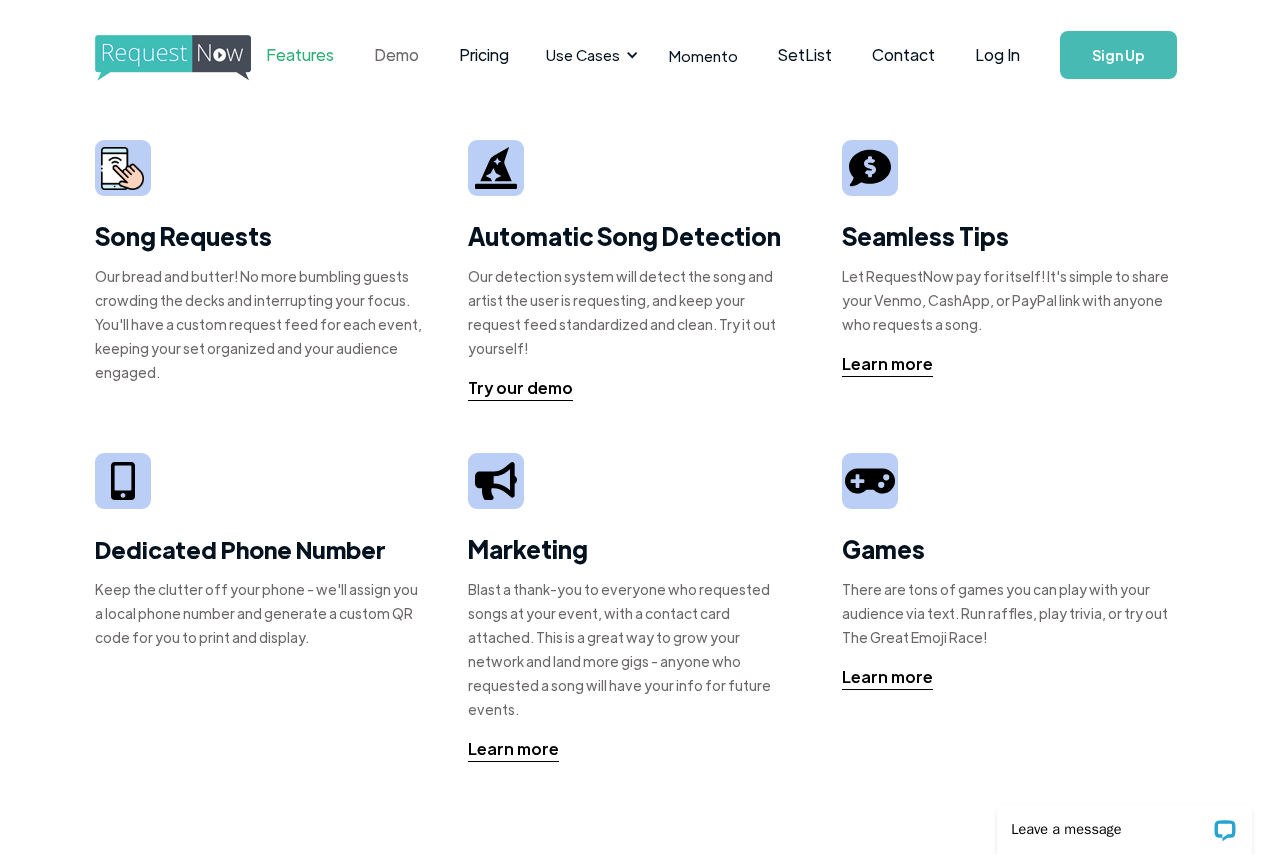 click on "Demo" at bounding box center [396, 55] 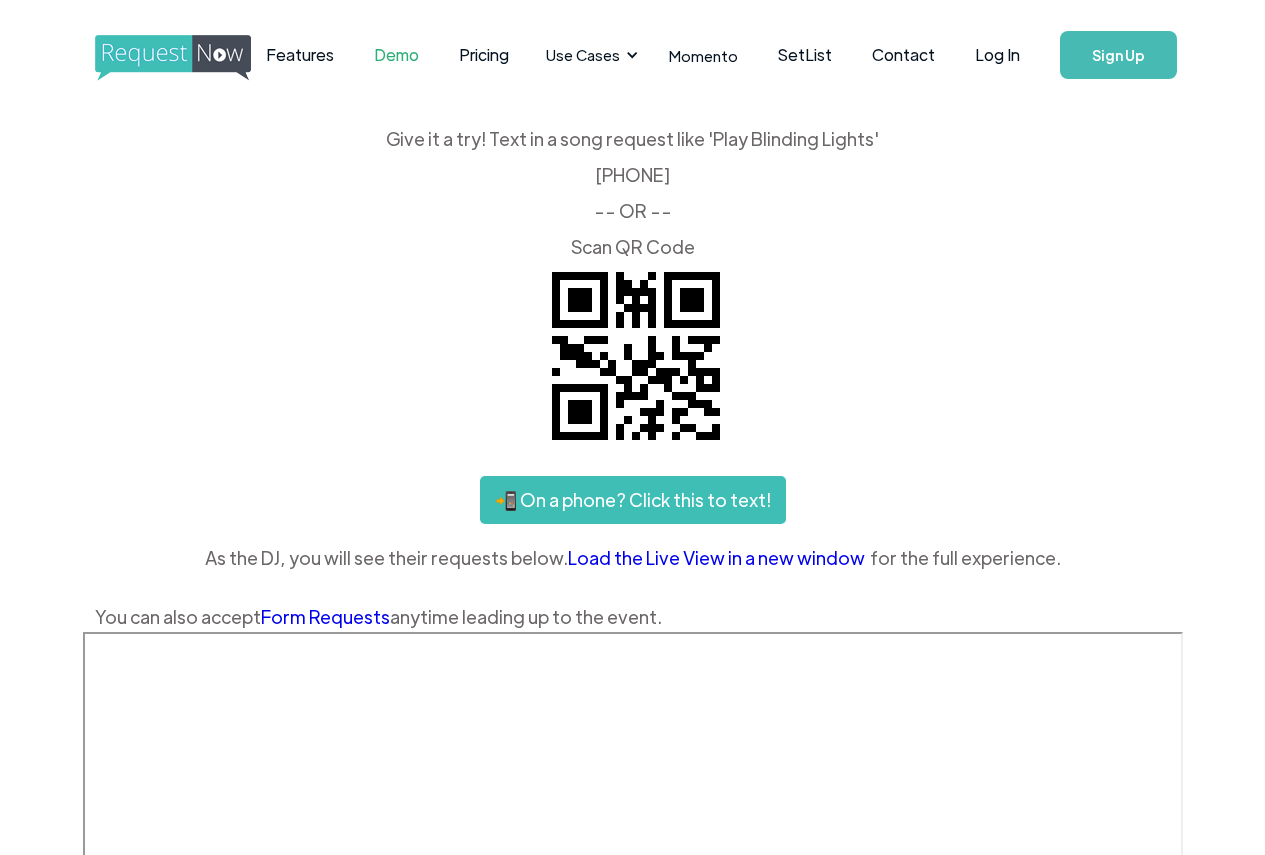 scroll, scrollTop: 0, scrollLeft: 0, axis: both 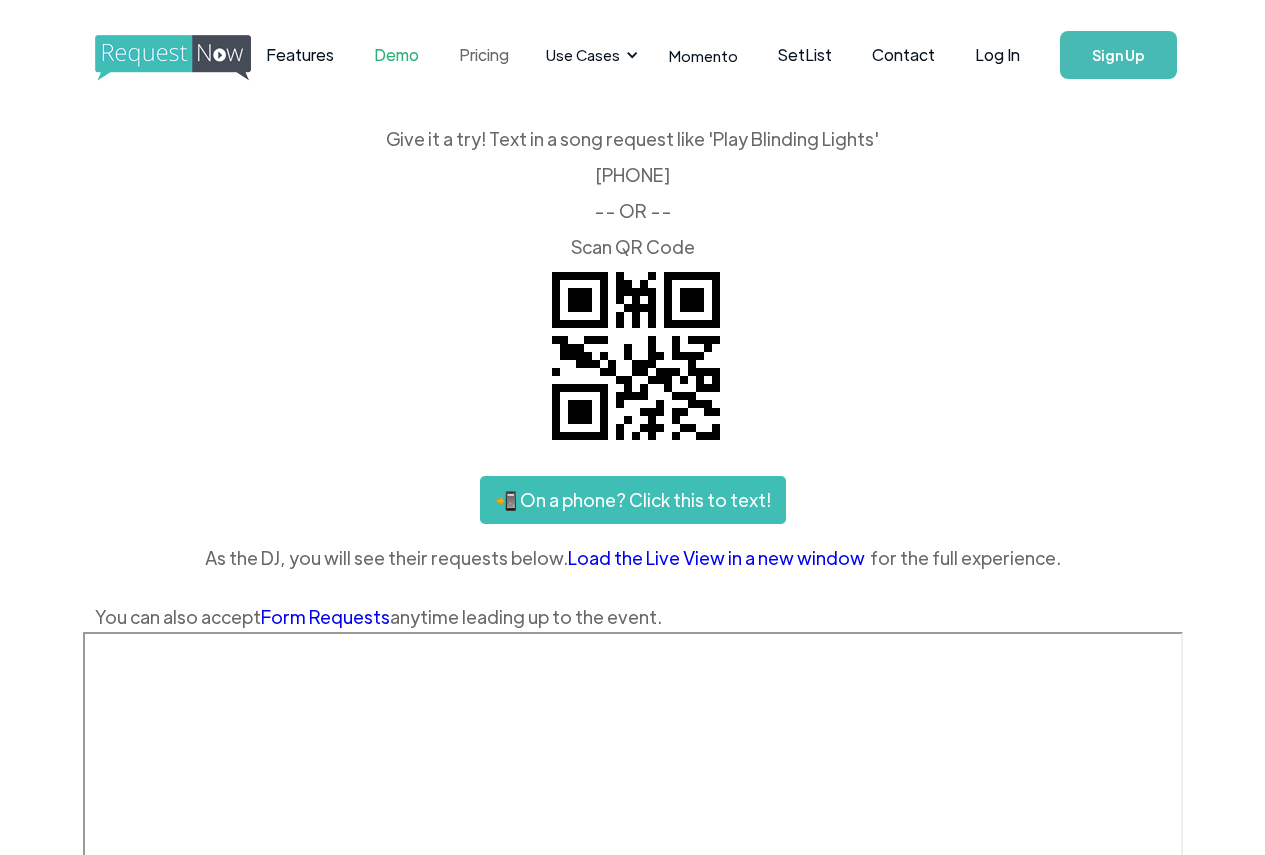 click on "Pricing" at bounding box center (484, 55) 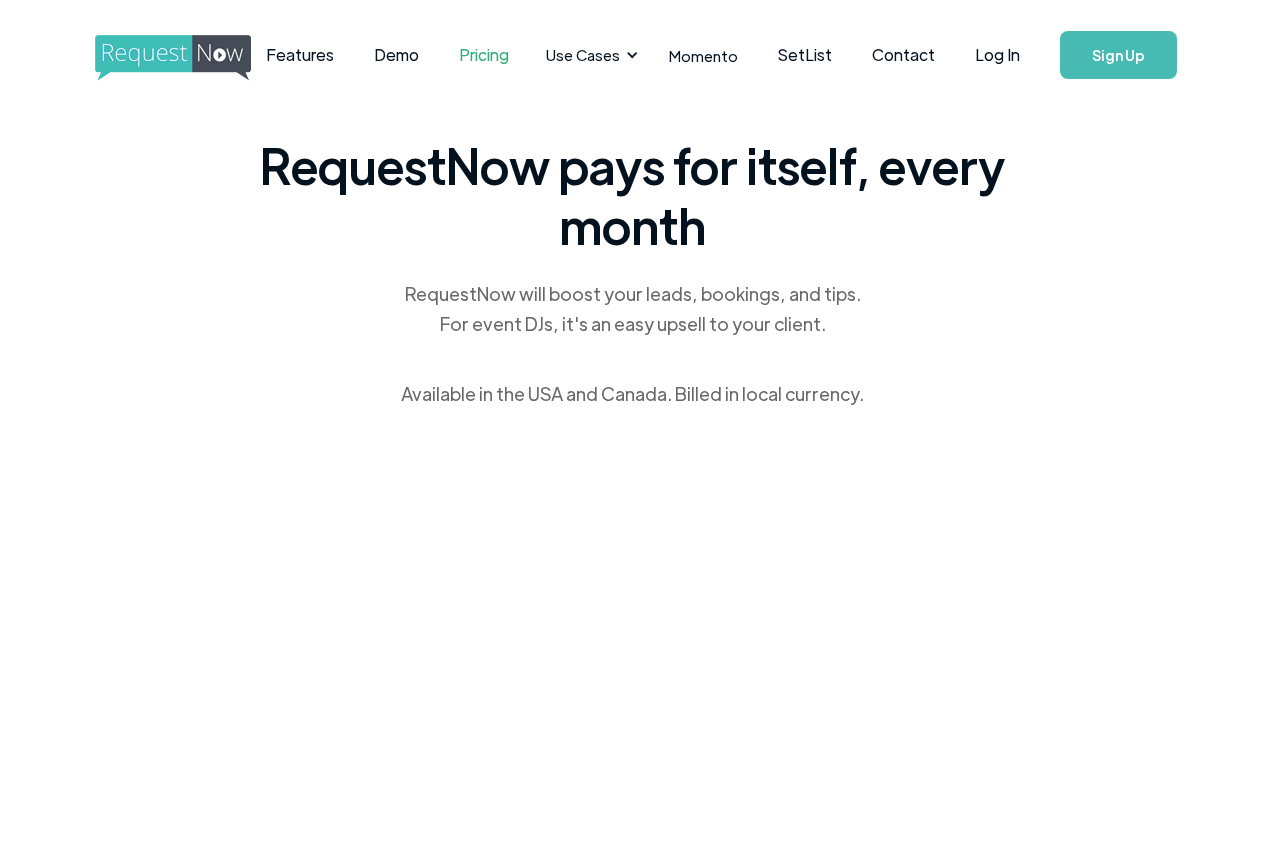 scroll, scrollTop: 0, scrollLeft: 0, axis: both 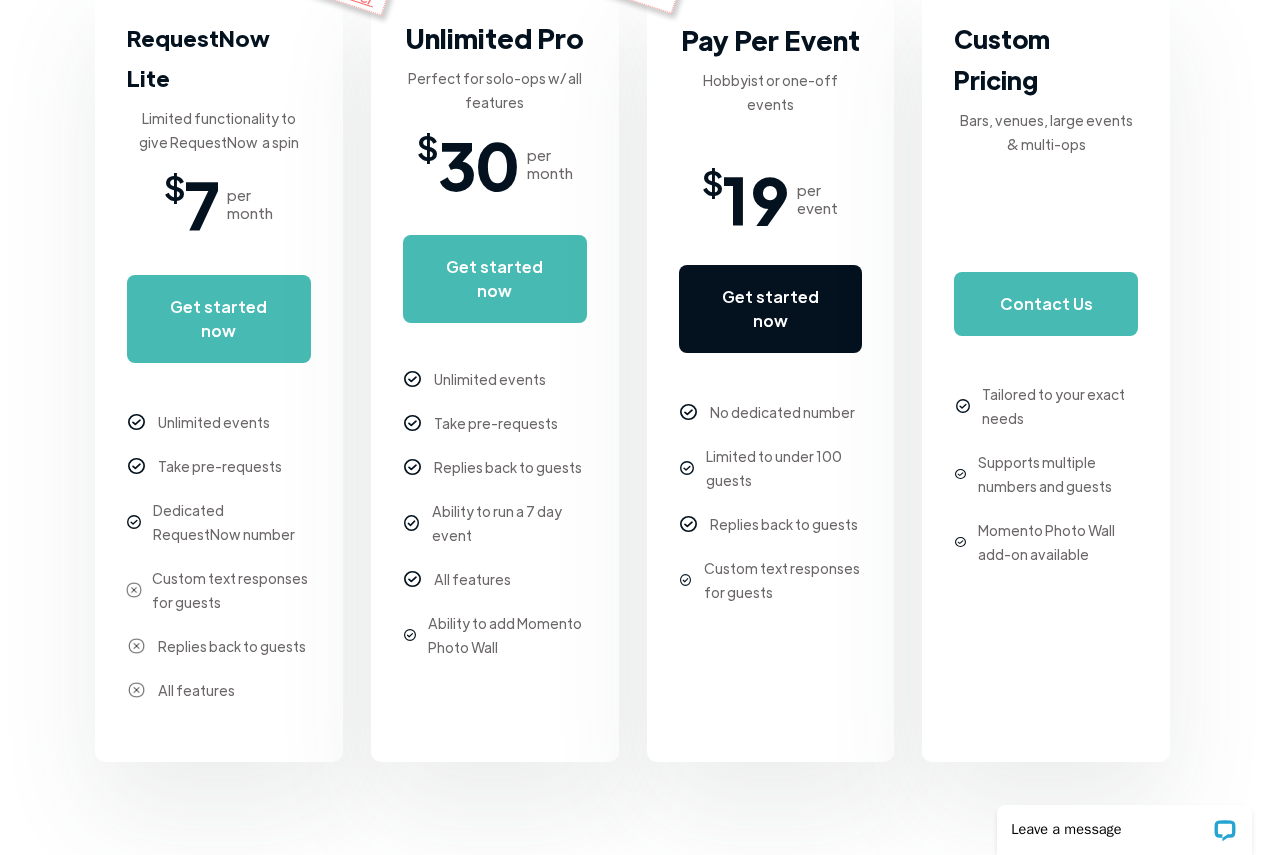 click on "Get started now" at bounding box center (771, 309) 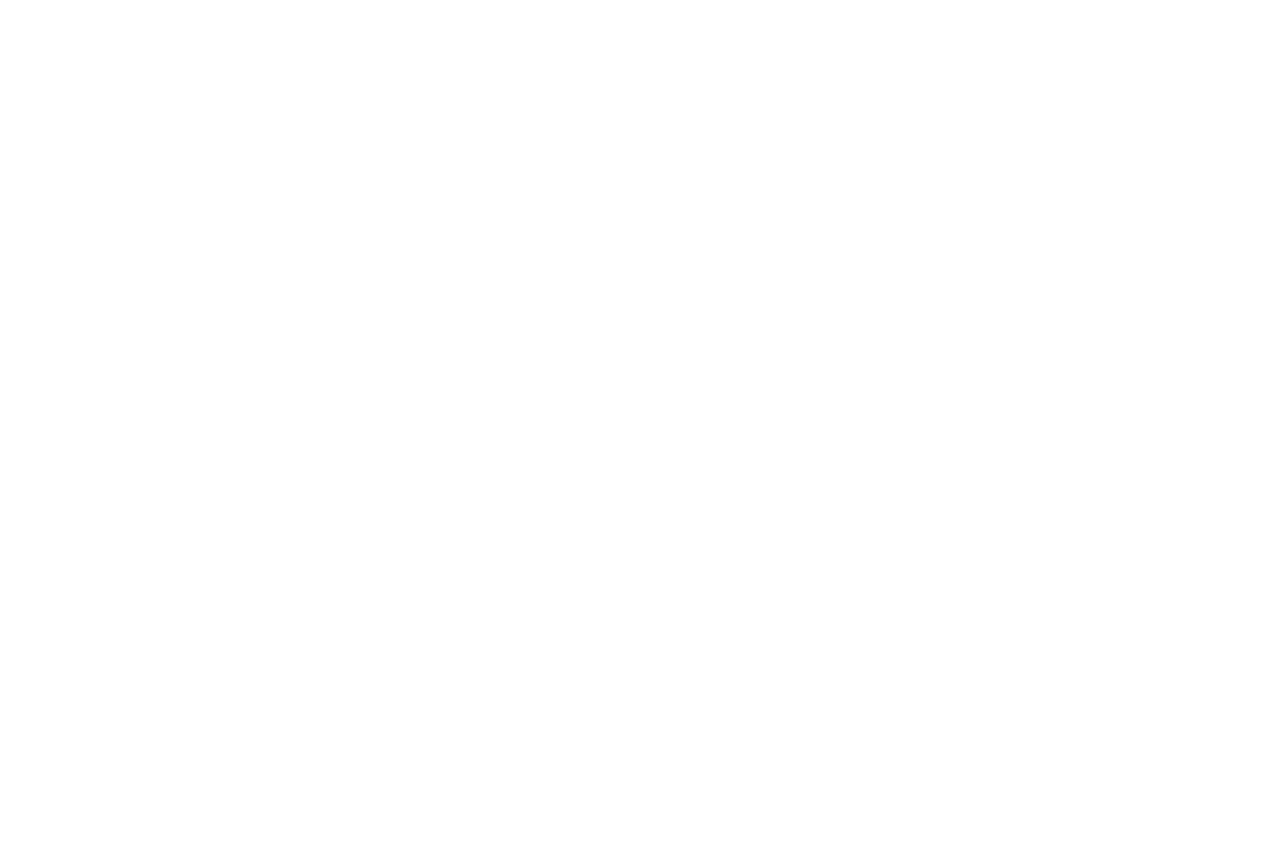scroll, scrollTop: 0, scrollLeft: 0, axis: both 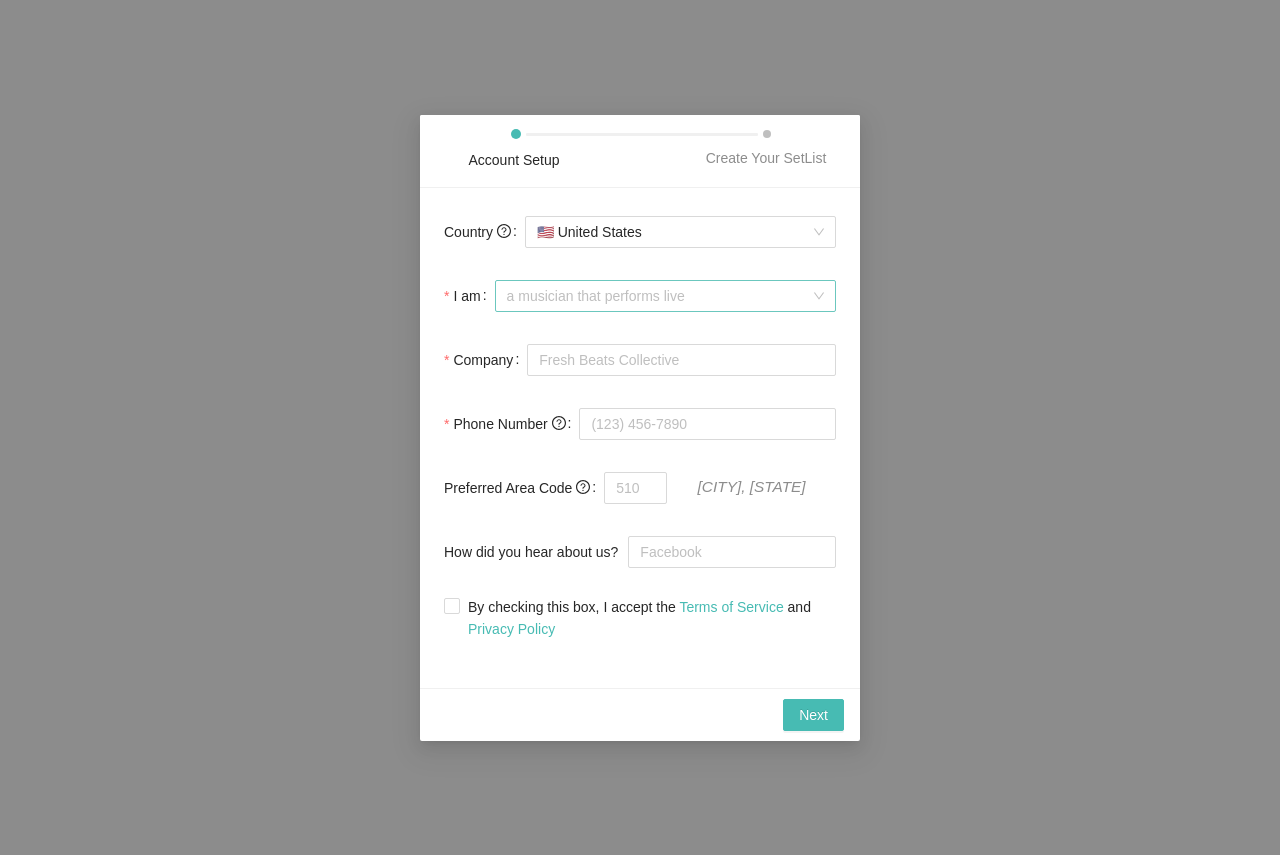 click on "a musician that performs live" at bounding box center (665, 296) 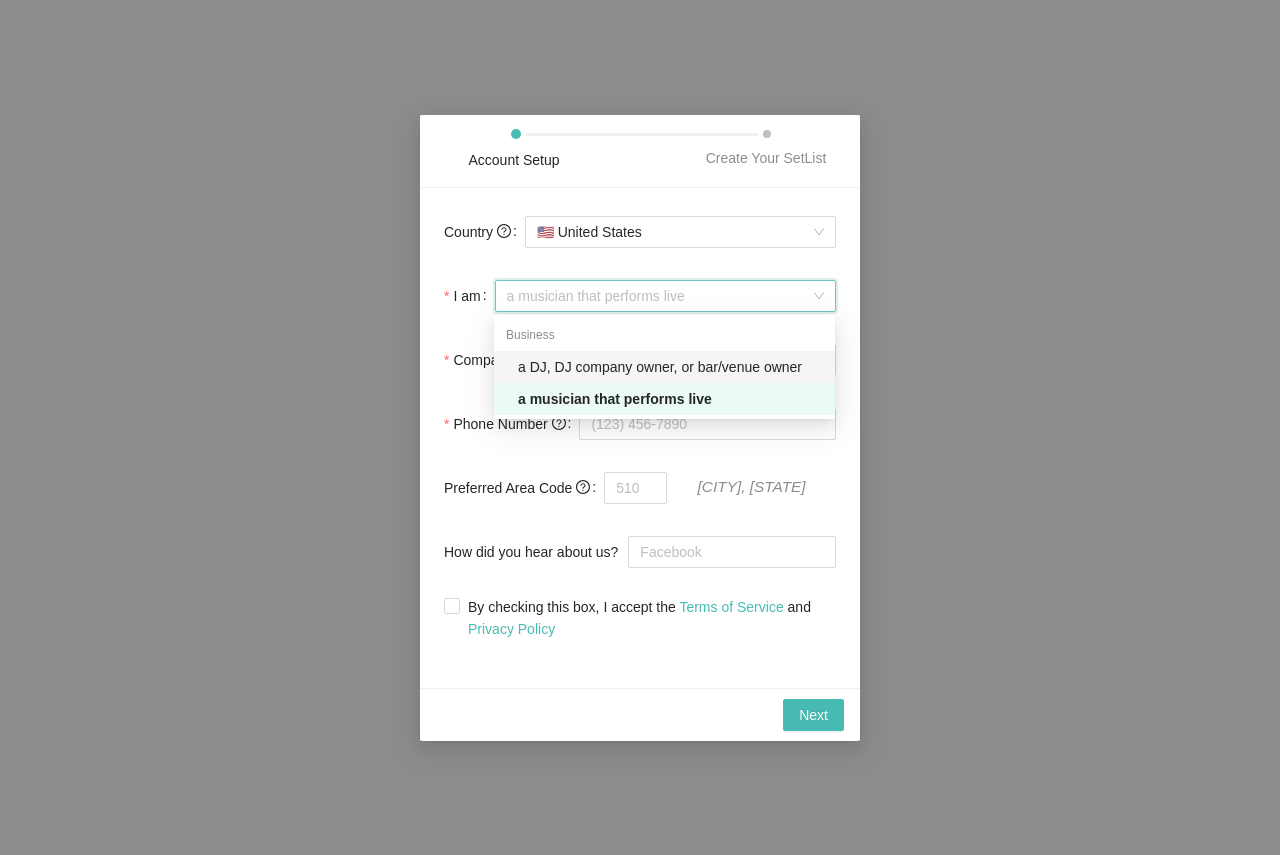 click on "a DJ, DJ company owner, or bar/venue owner" at bounding box center (670, 367) 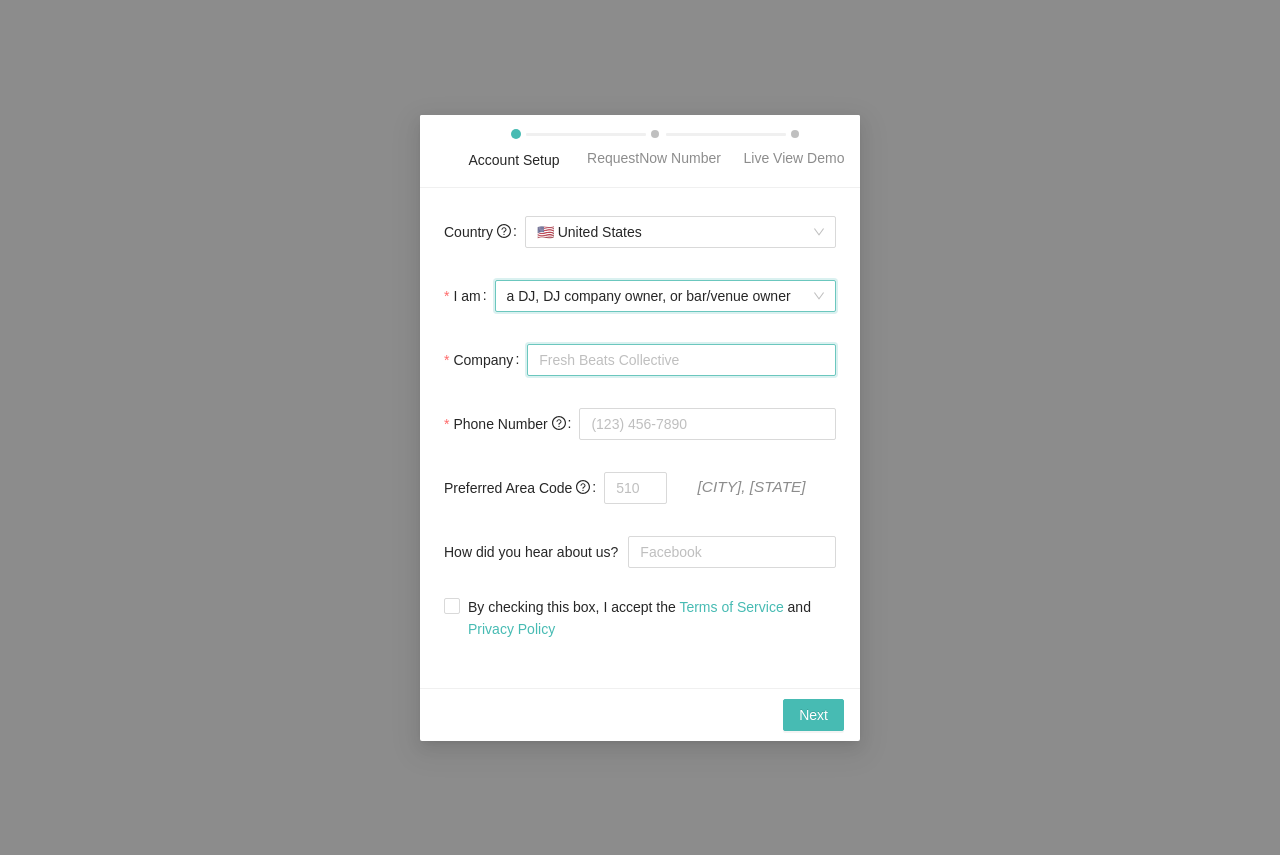 click on "Company" at bounding box center [681, 360] 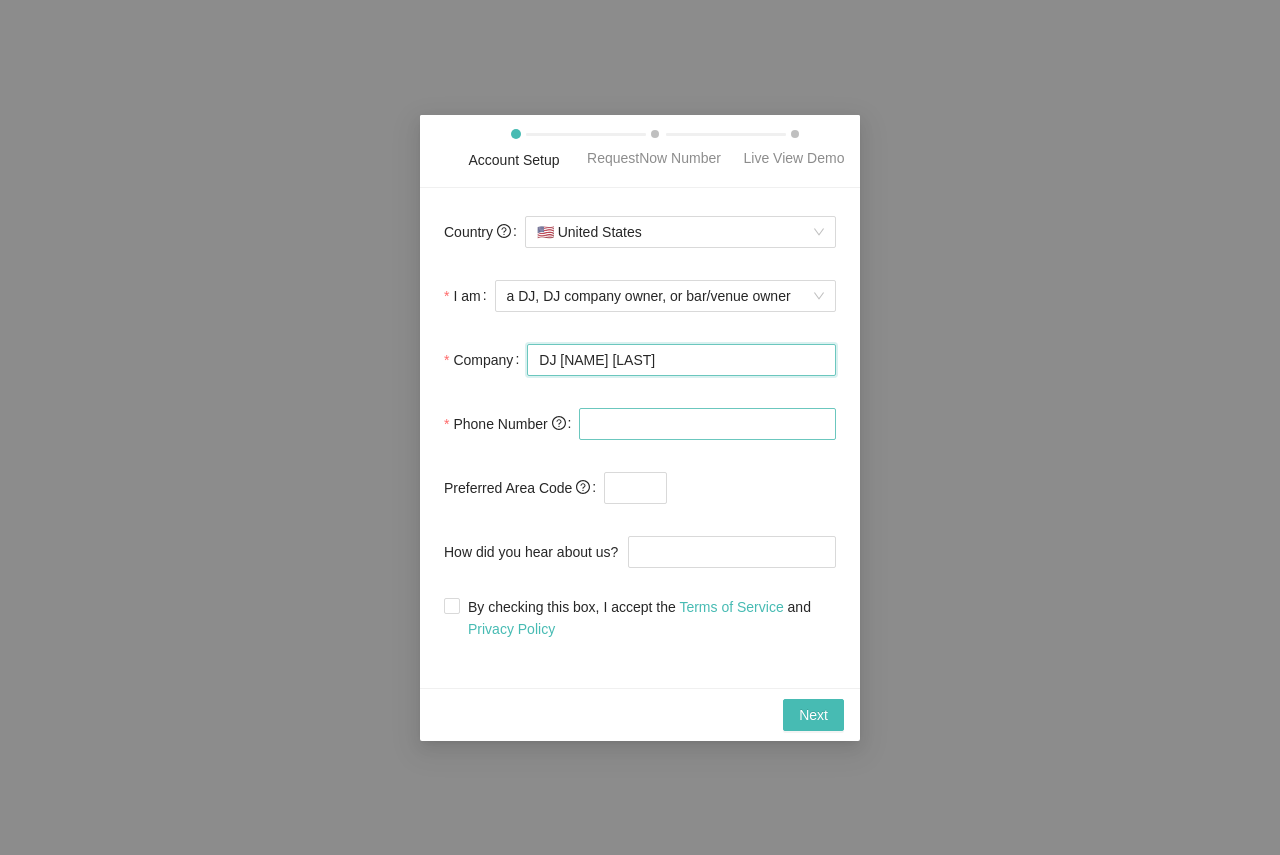 type on "DJ Will" 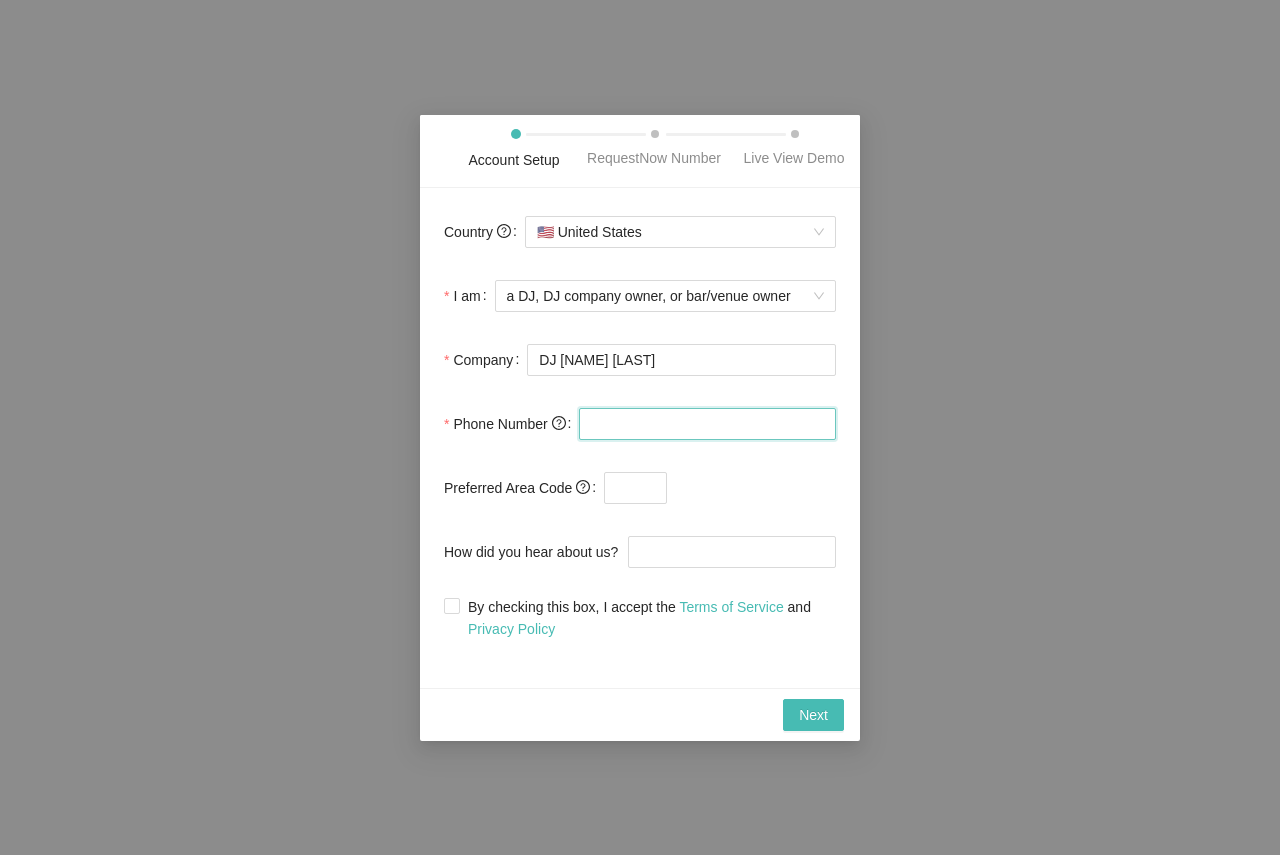 click at bounding box center (707, 424) 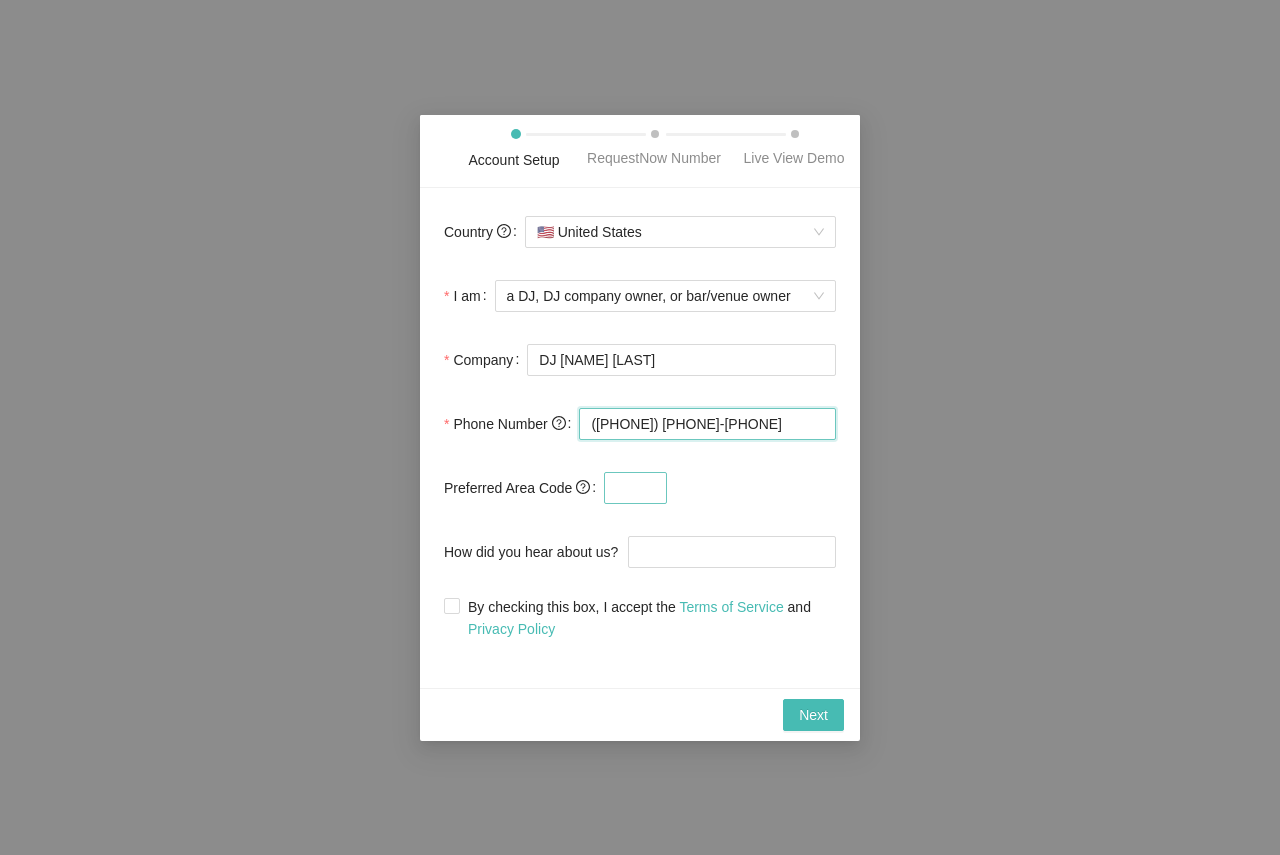 type on "(630) 802-6266" 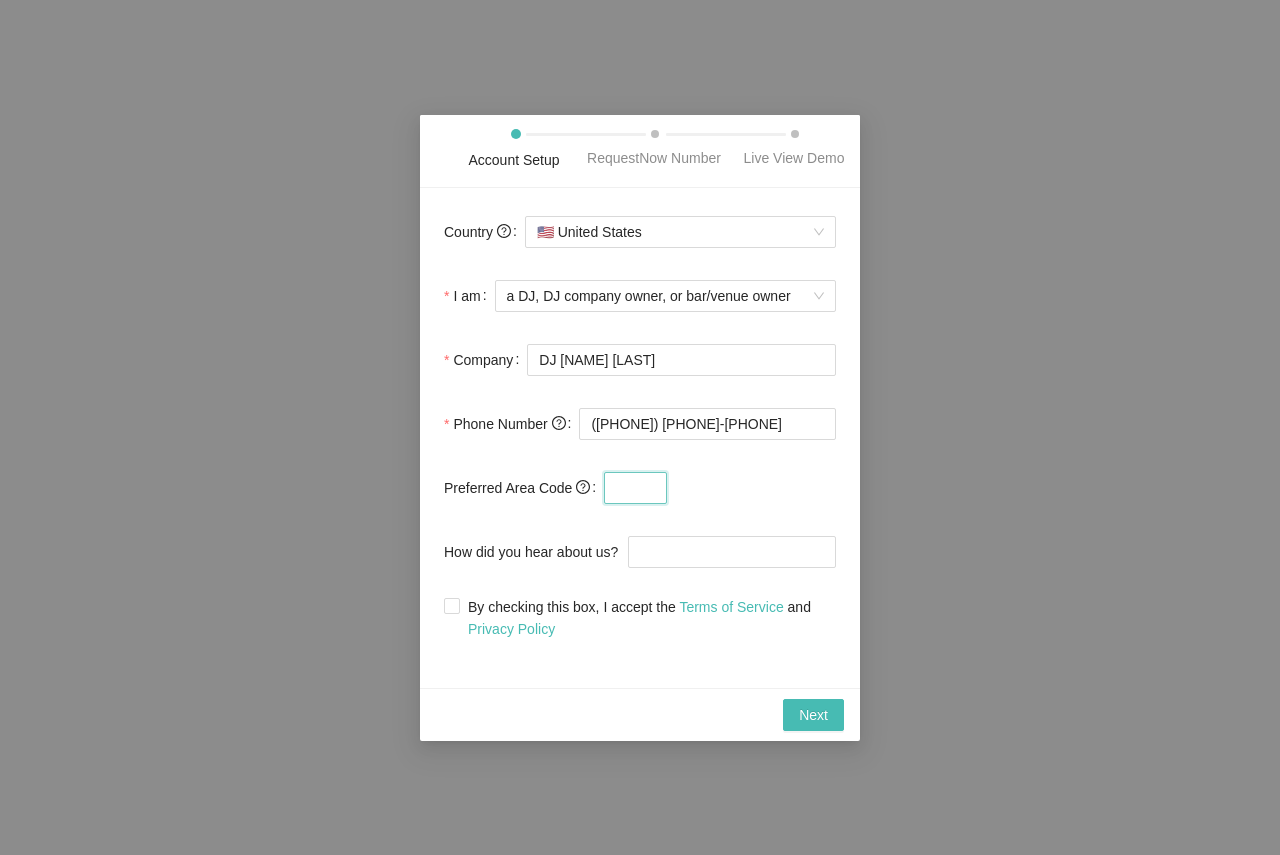 click at bounding box center [635, 488] 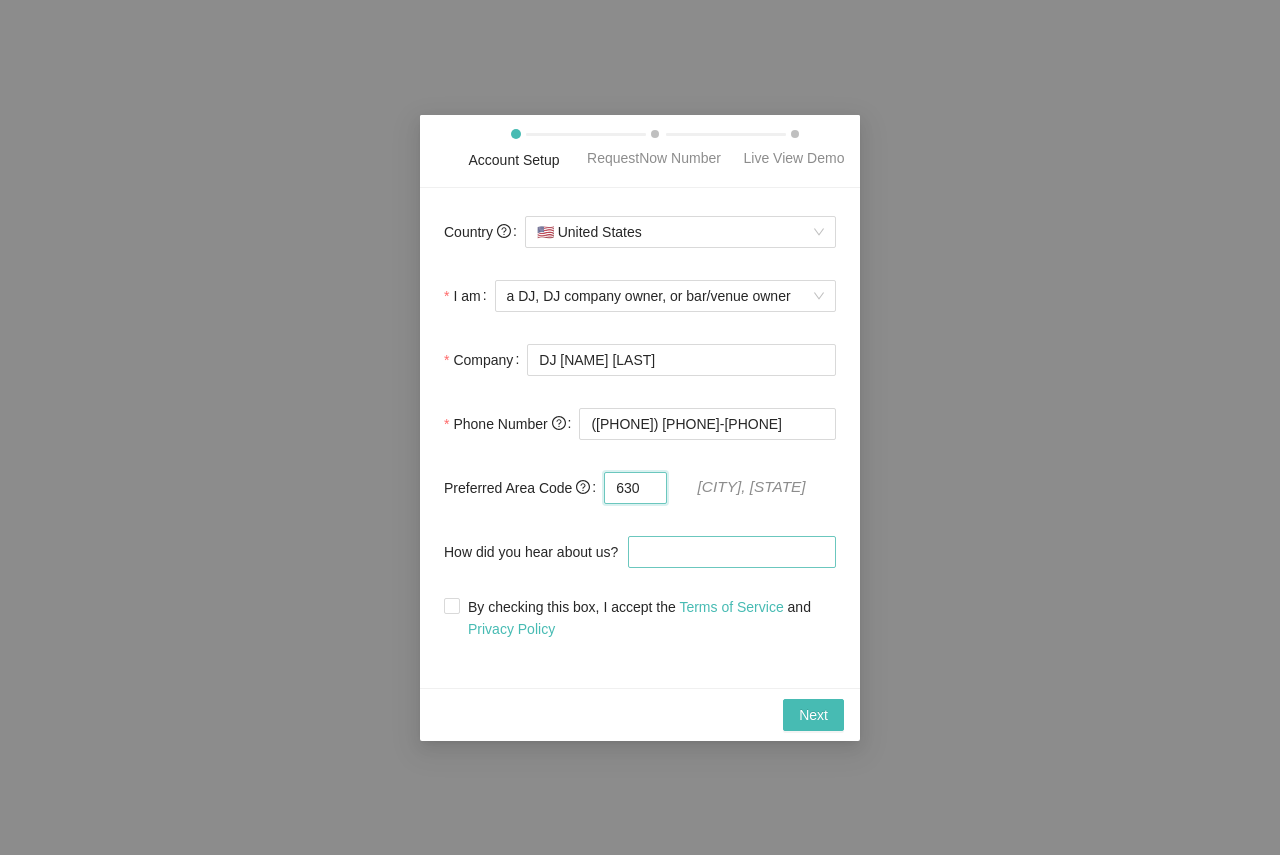 type on "630" 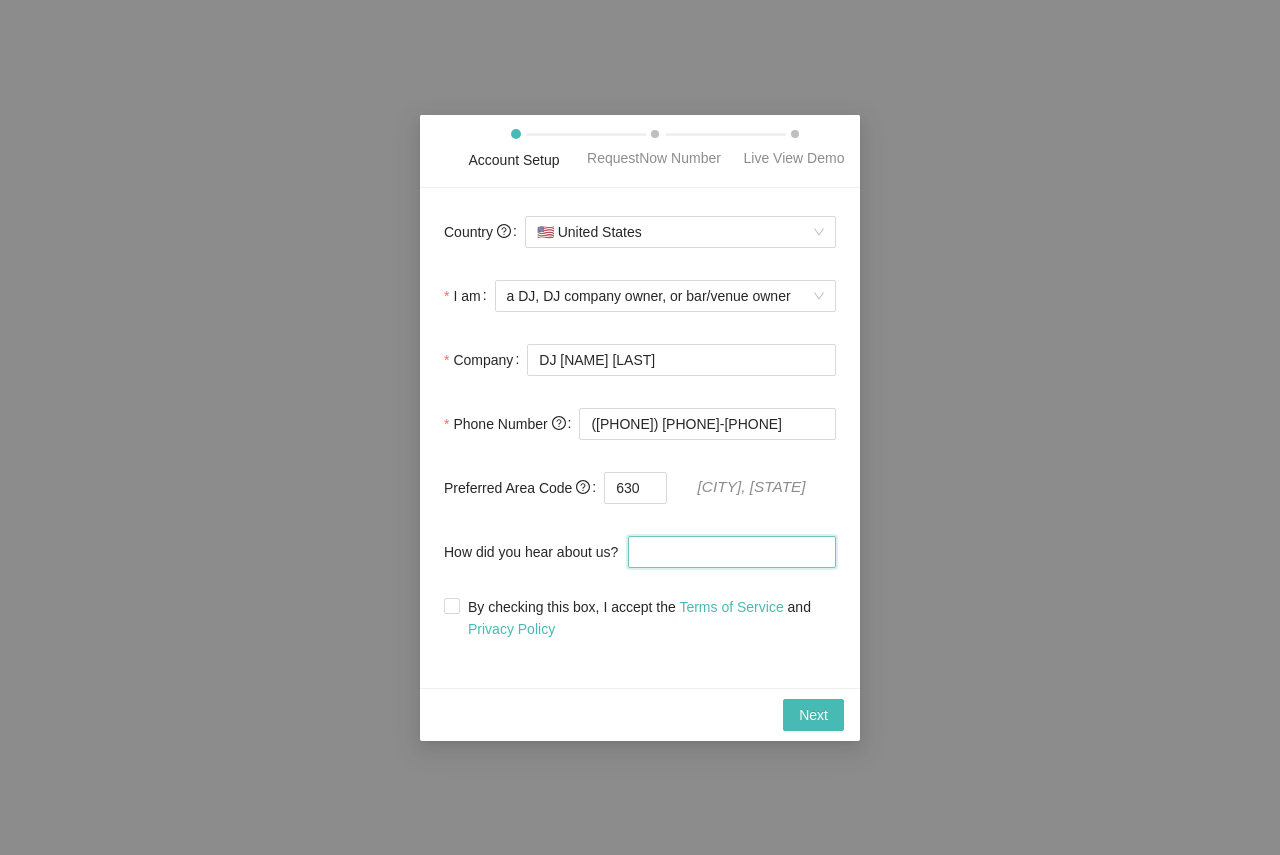 click on "How did you hear about us?" at bounding box center (732, 552) 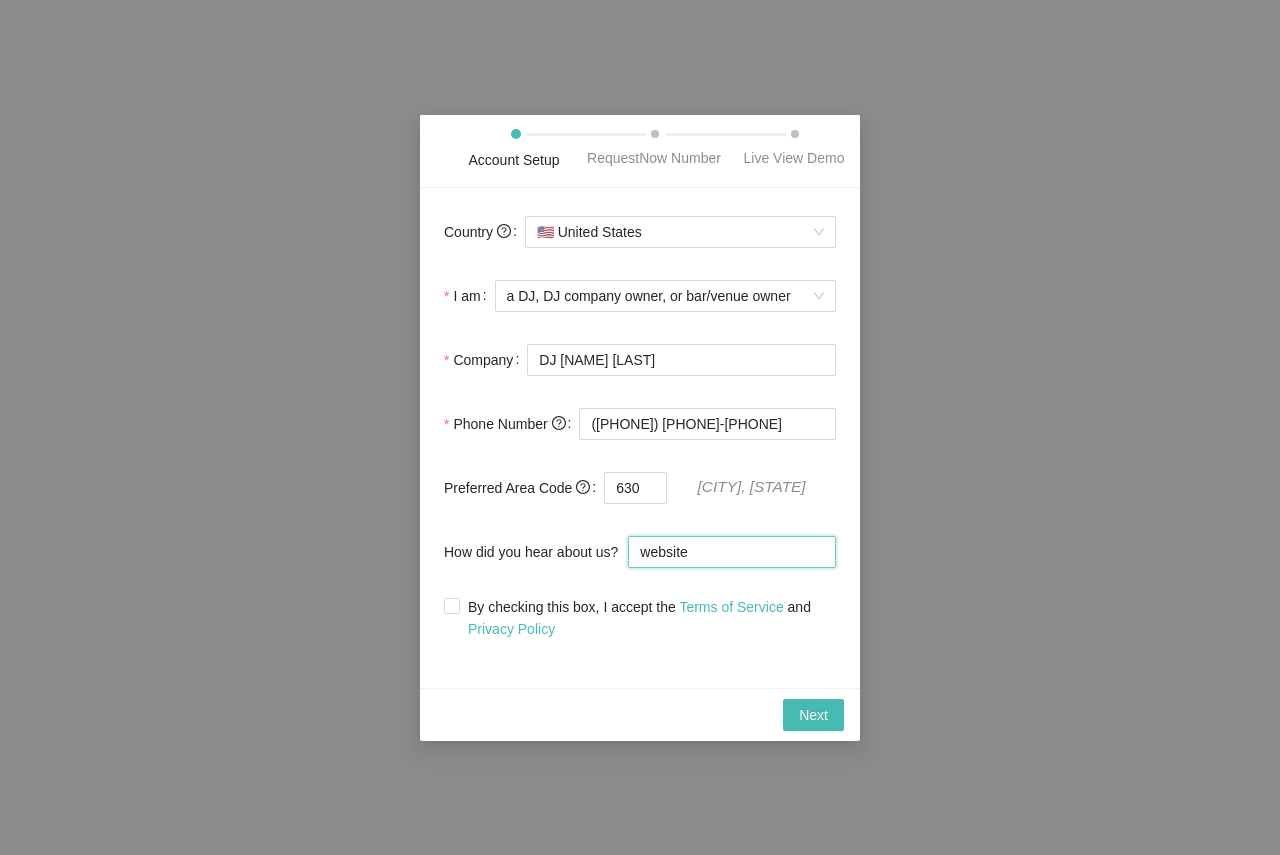 drag, startPoint x: 693, startPoint y: 554, endPoint x: 559, endPoint y: 555, distance: 134.00374 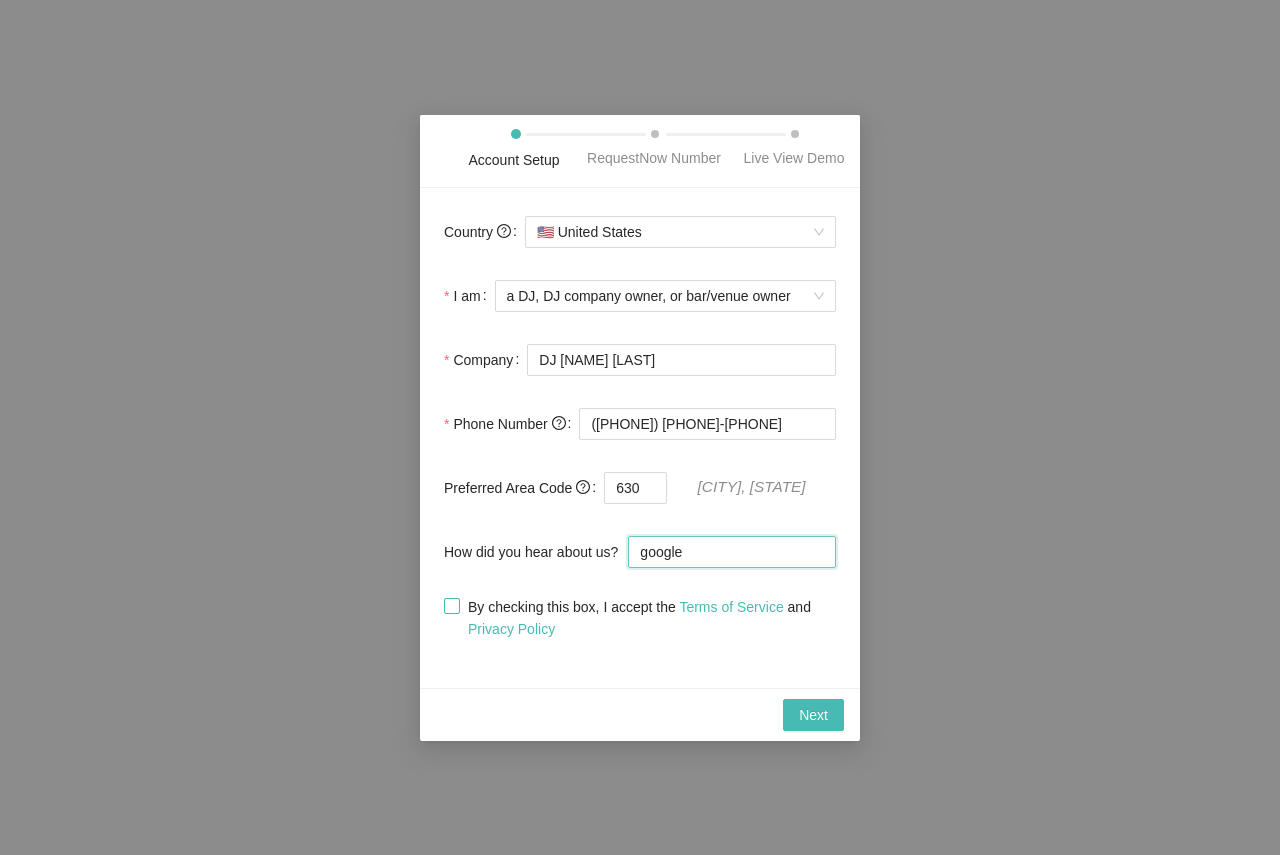 type on "google" 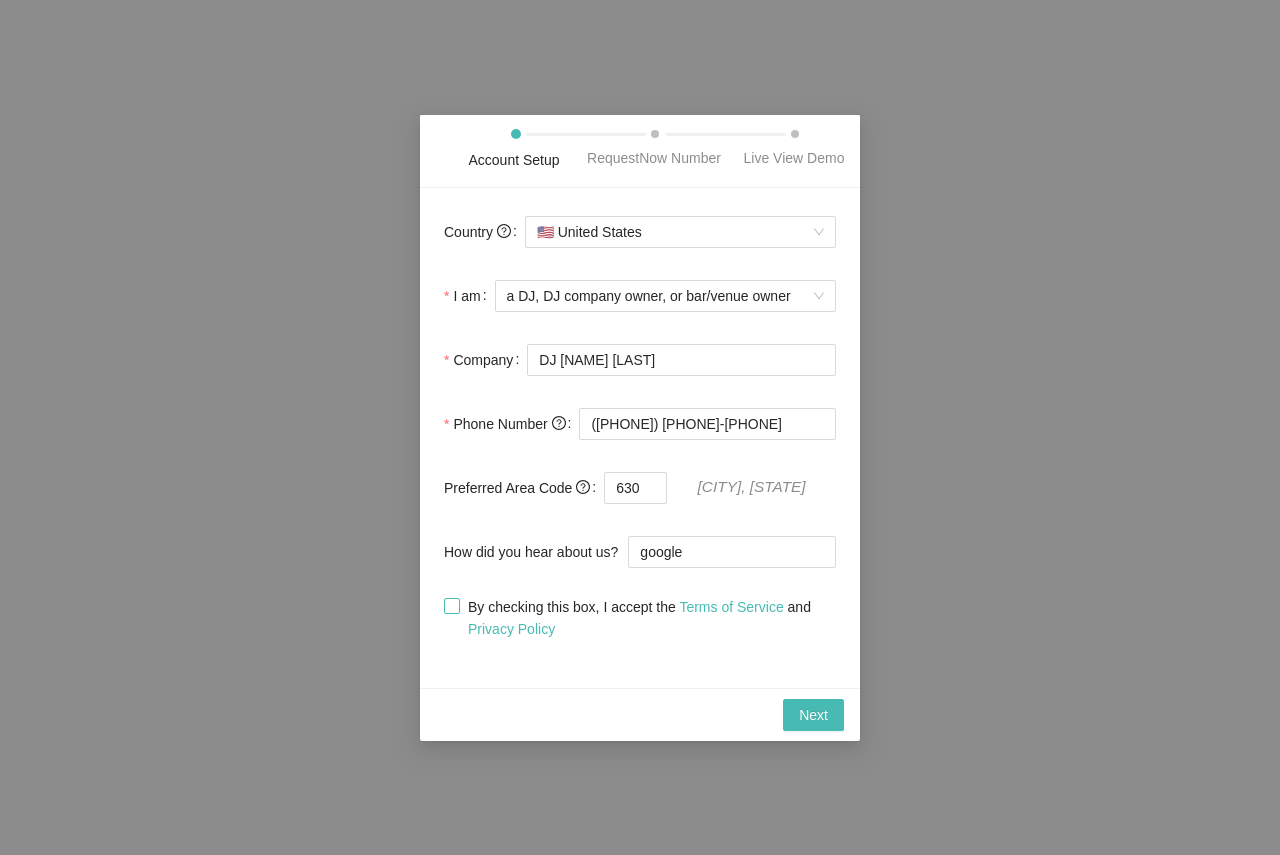 click on "By checking this box, I accept the   Terms of Service   and   Privacy Policy" at bounding box center [451, 605] 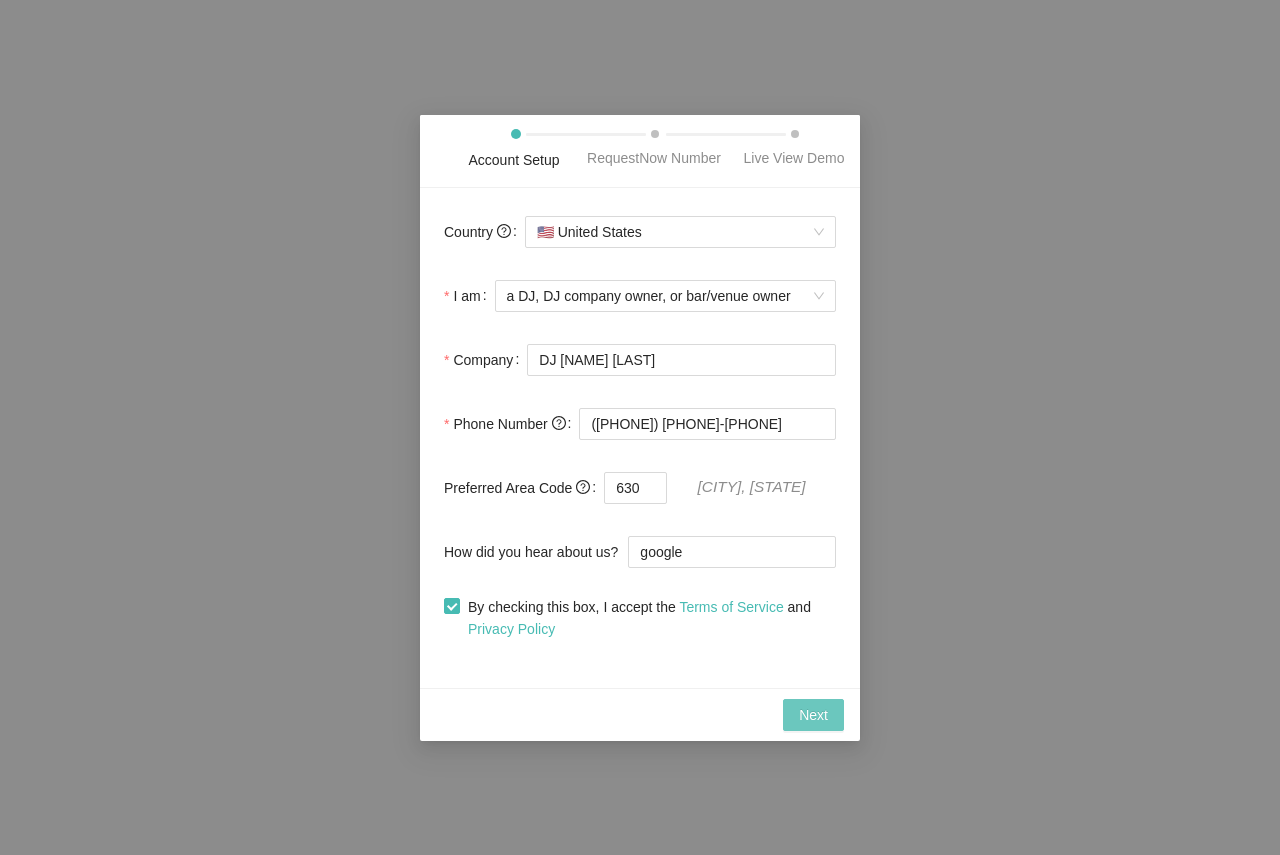 click on "Next" at bounding box center (813, 715) 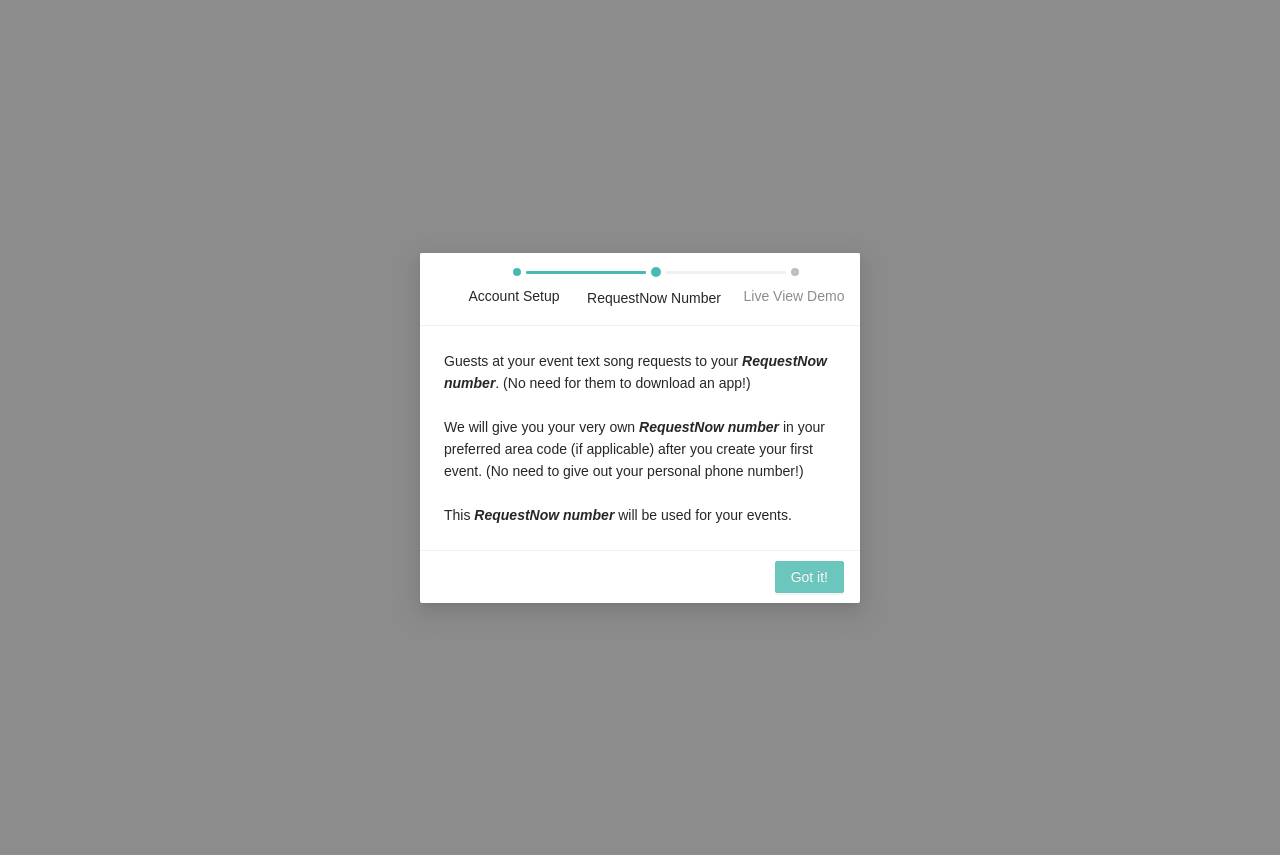 click on "Got it!" at bounding box center [809, 577] 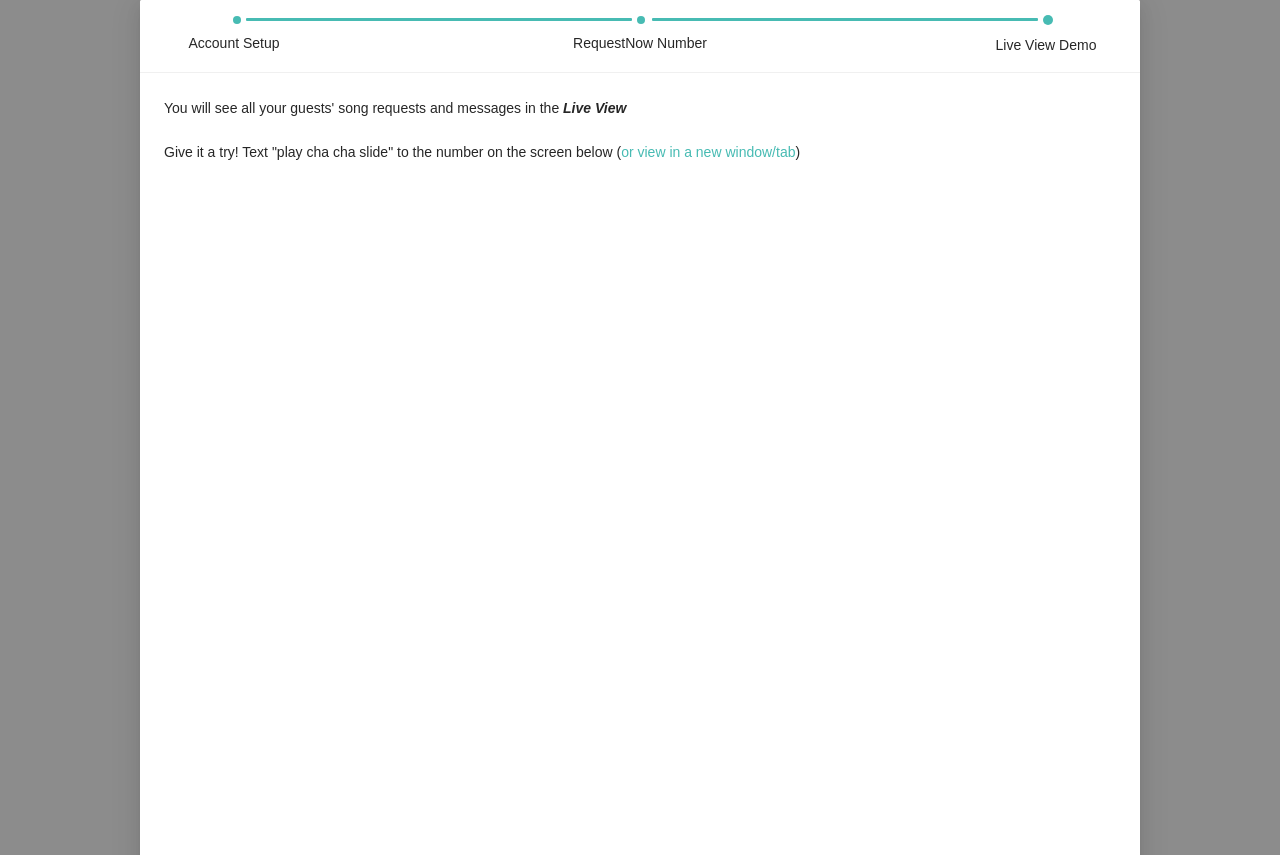 scroll, scrollTop: 0, scrollLeft: 0, axis: both 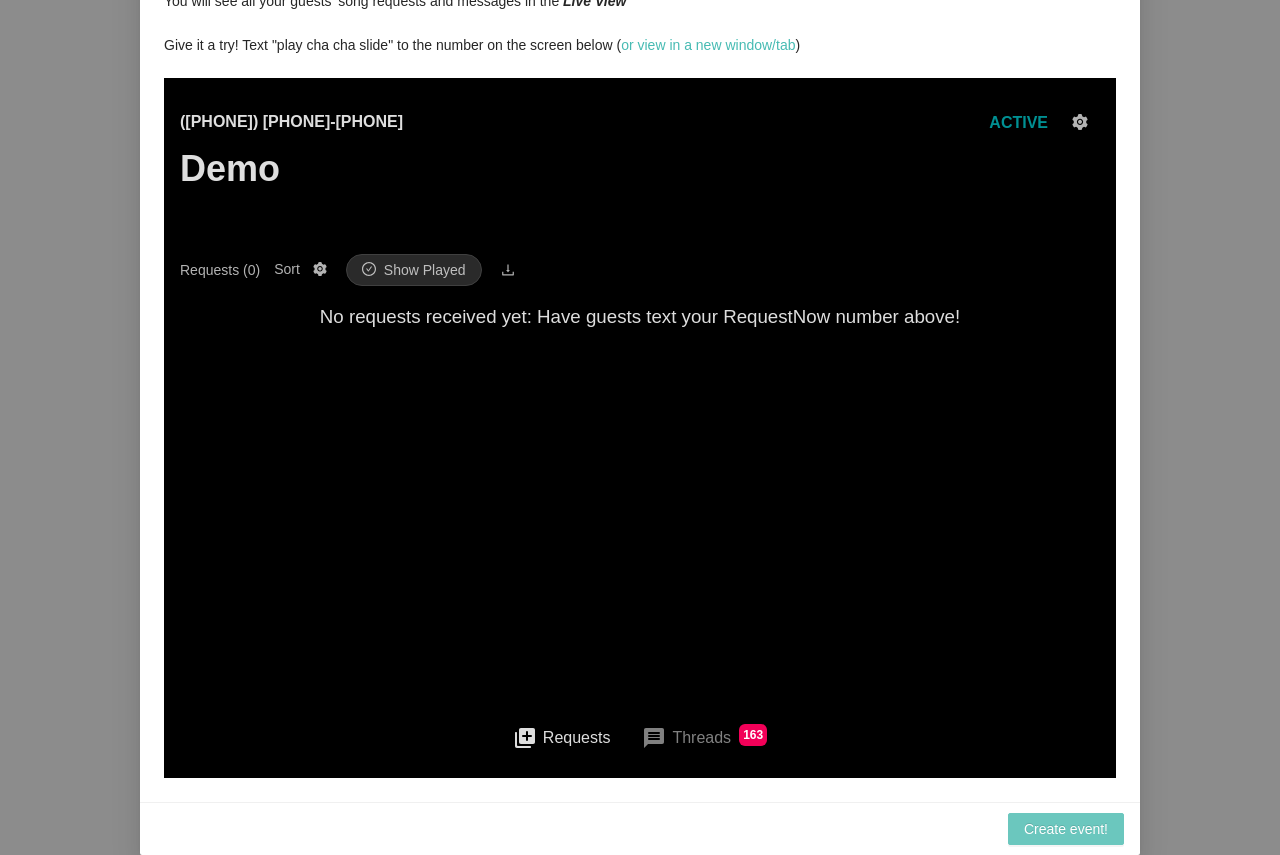 click on "Create event!" at bounding box center (1066, 829) 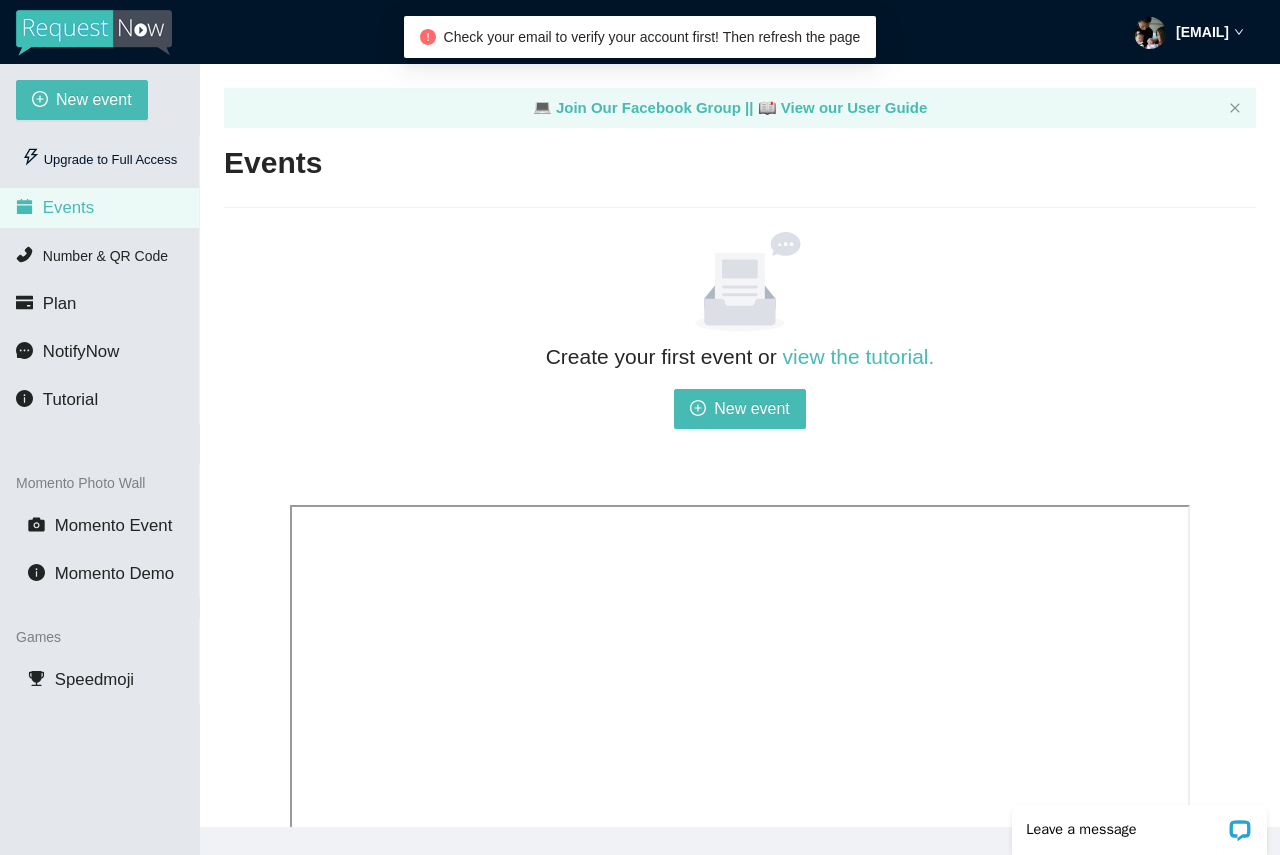 scroll, scrollTop: 0, scrollLeft: 0, axis: both 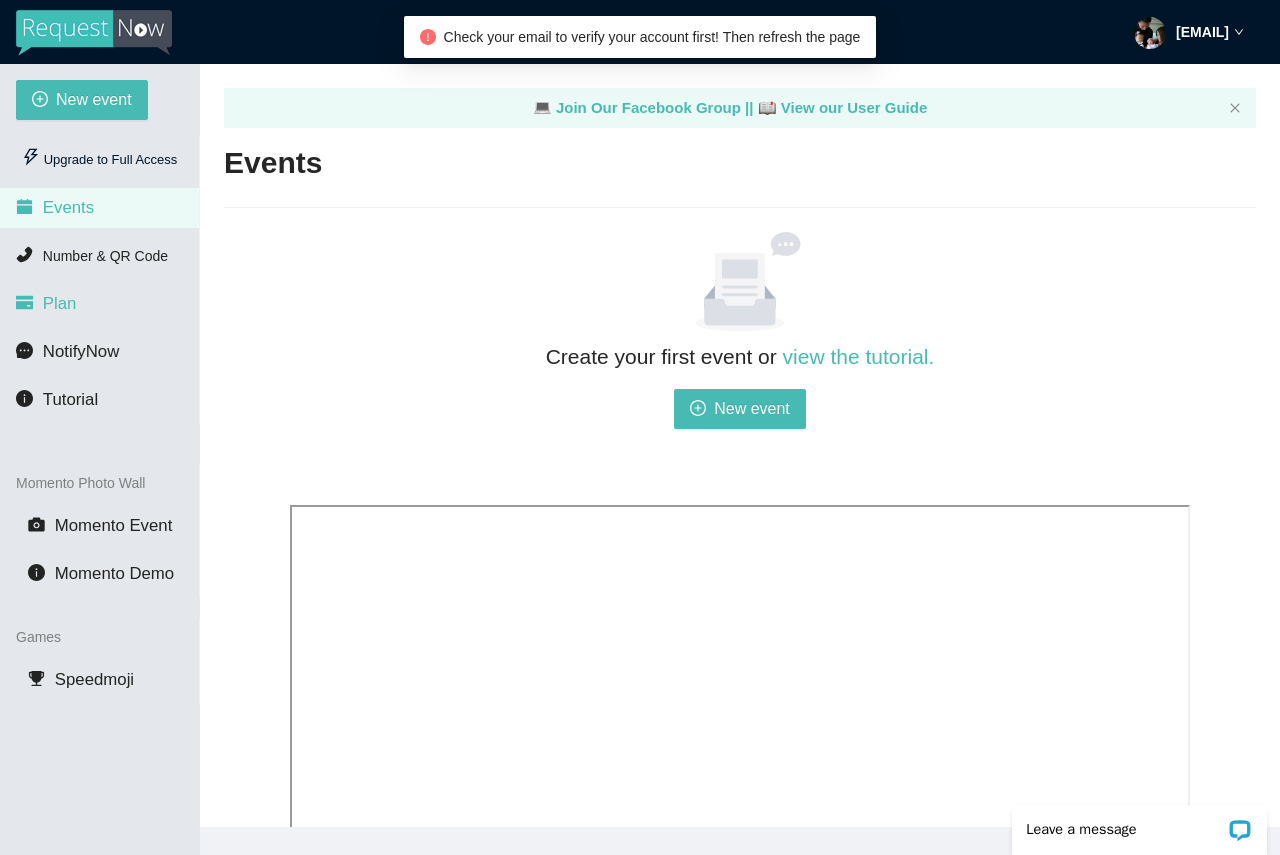click on "Plan" at bounding box center [60, 303] 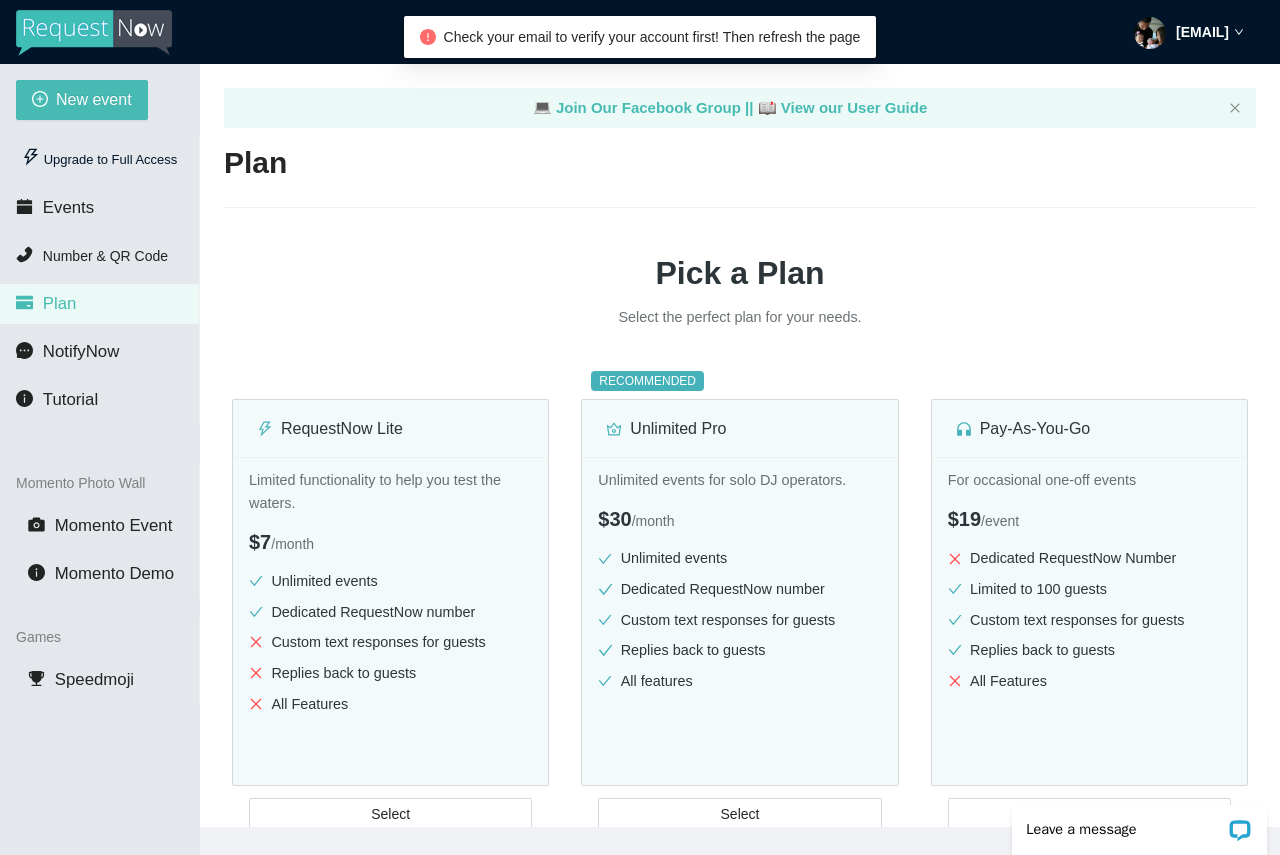 scroll, scrollTop: 0, scrollLeft: 0, axis: both 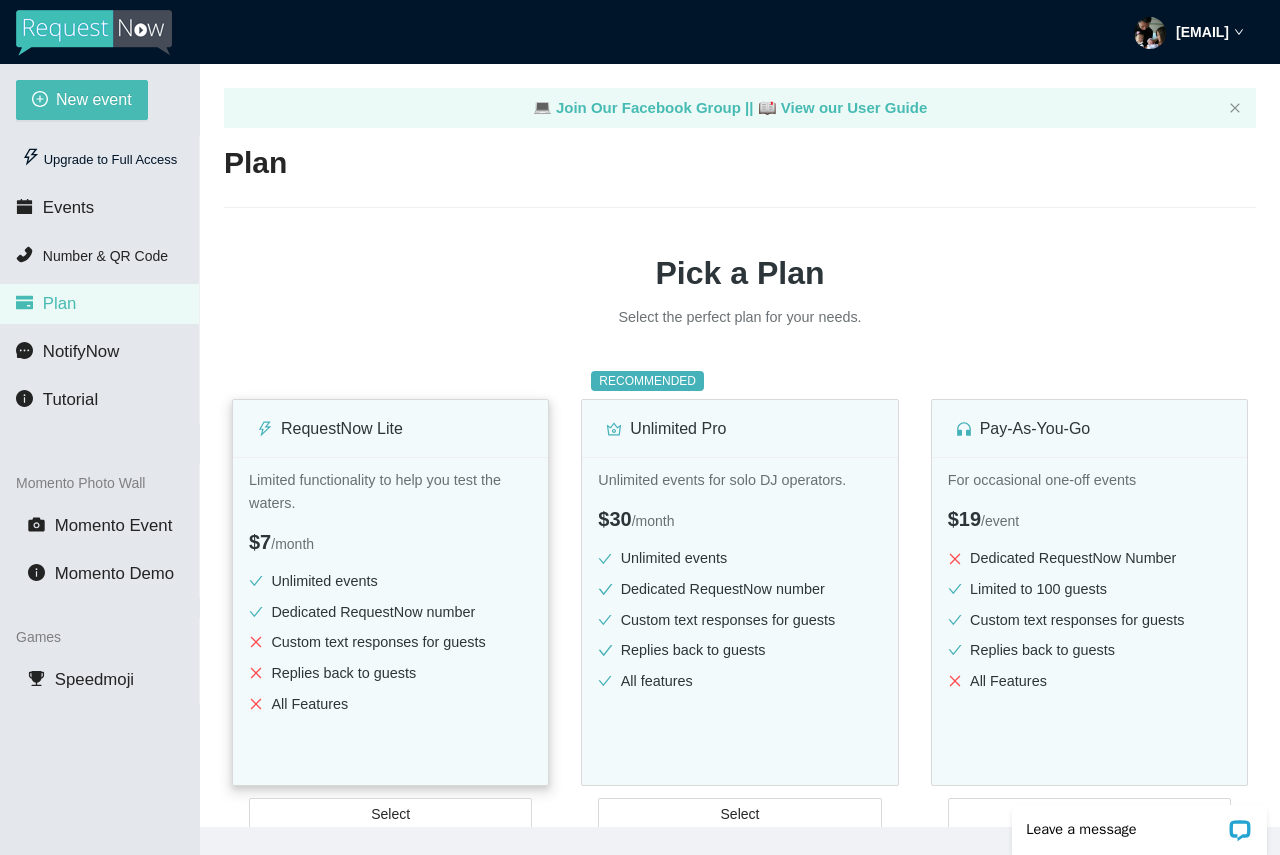 click on "Replies back to guests" at bounding box center (390, 673) 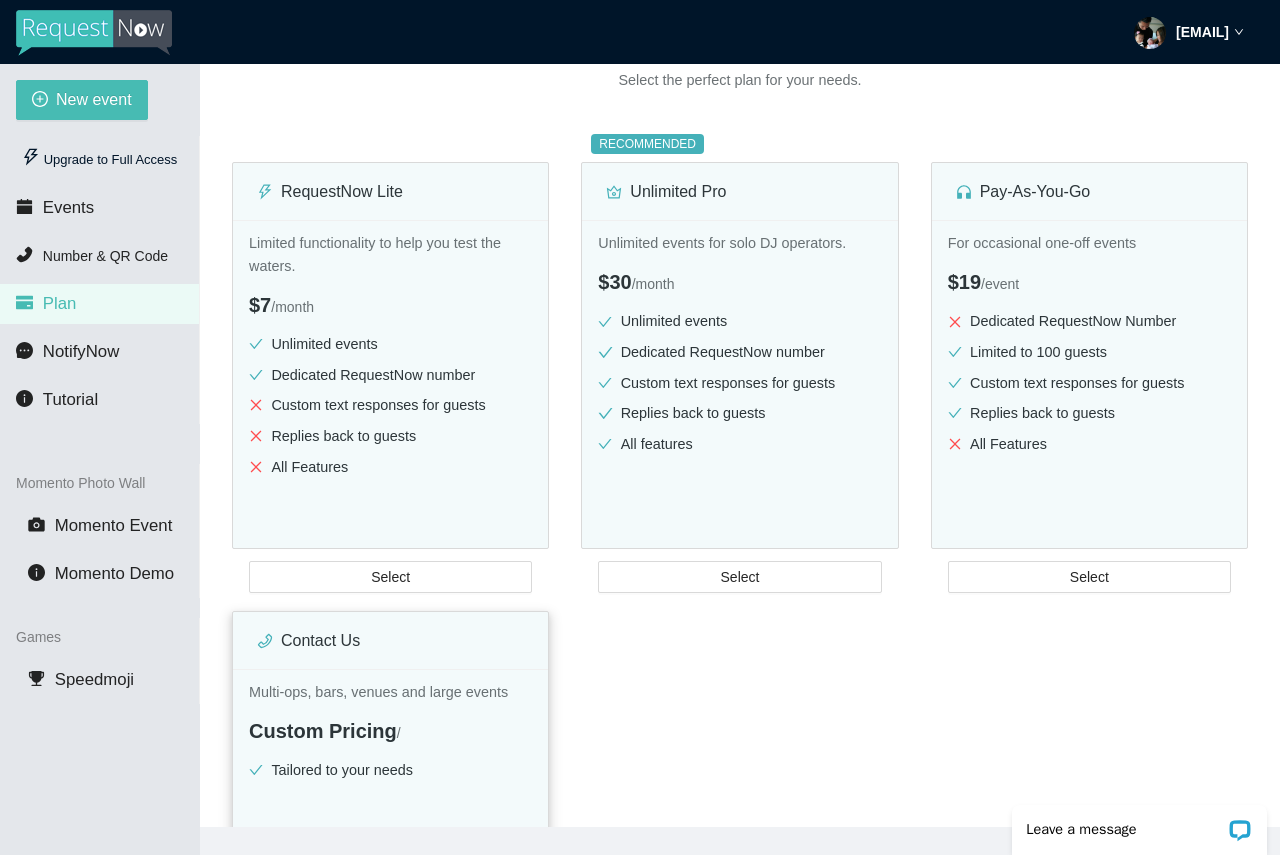 scroll, scrollTop: 300, scrollLeft: 0, axis: vertical 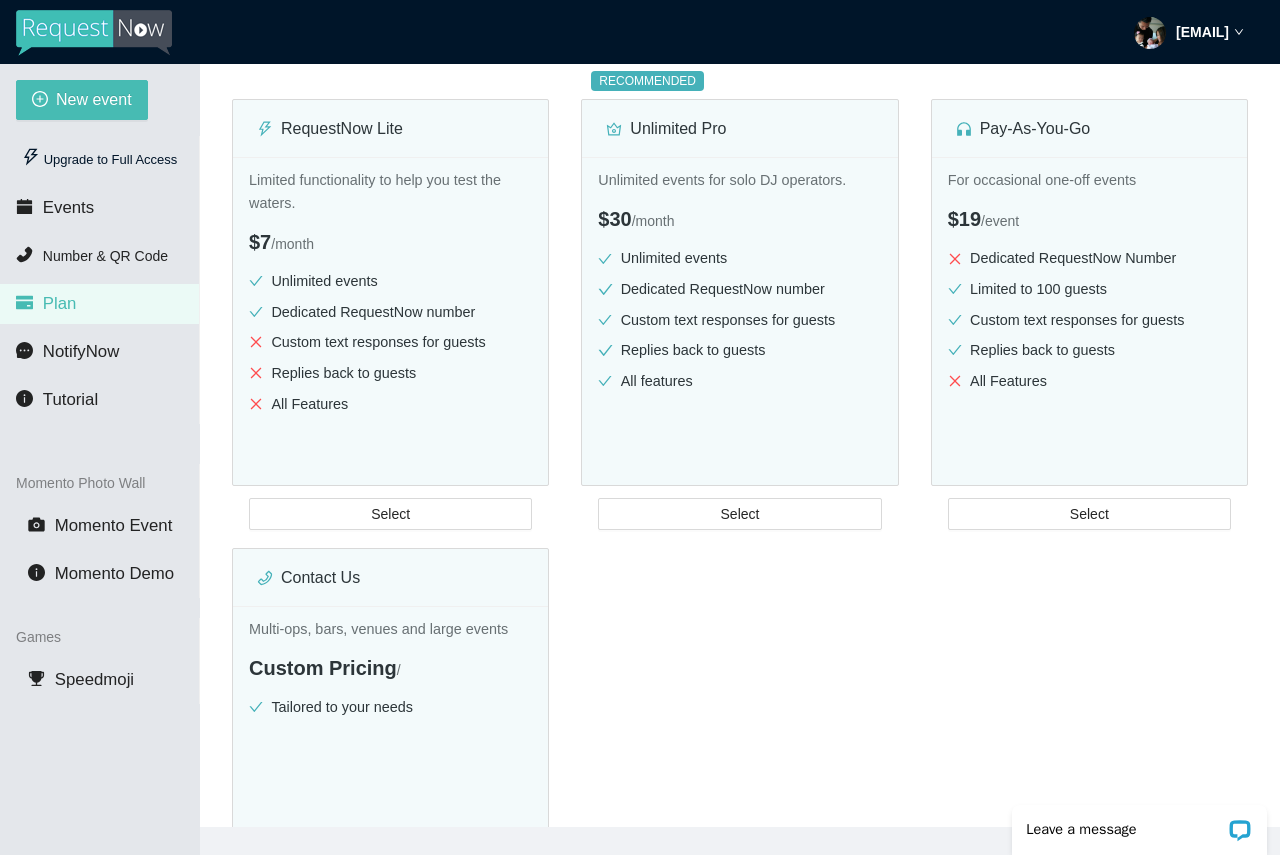 click on "Contact Us Multi-ops, bars, venues and large events Custom Pricing / Tailored to your needs Select" at bounding box center (390, 710) 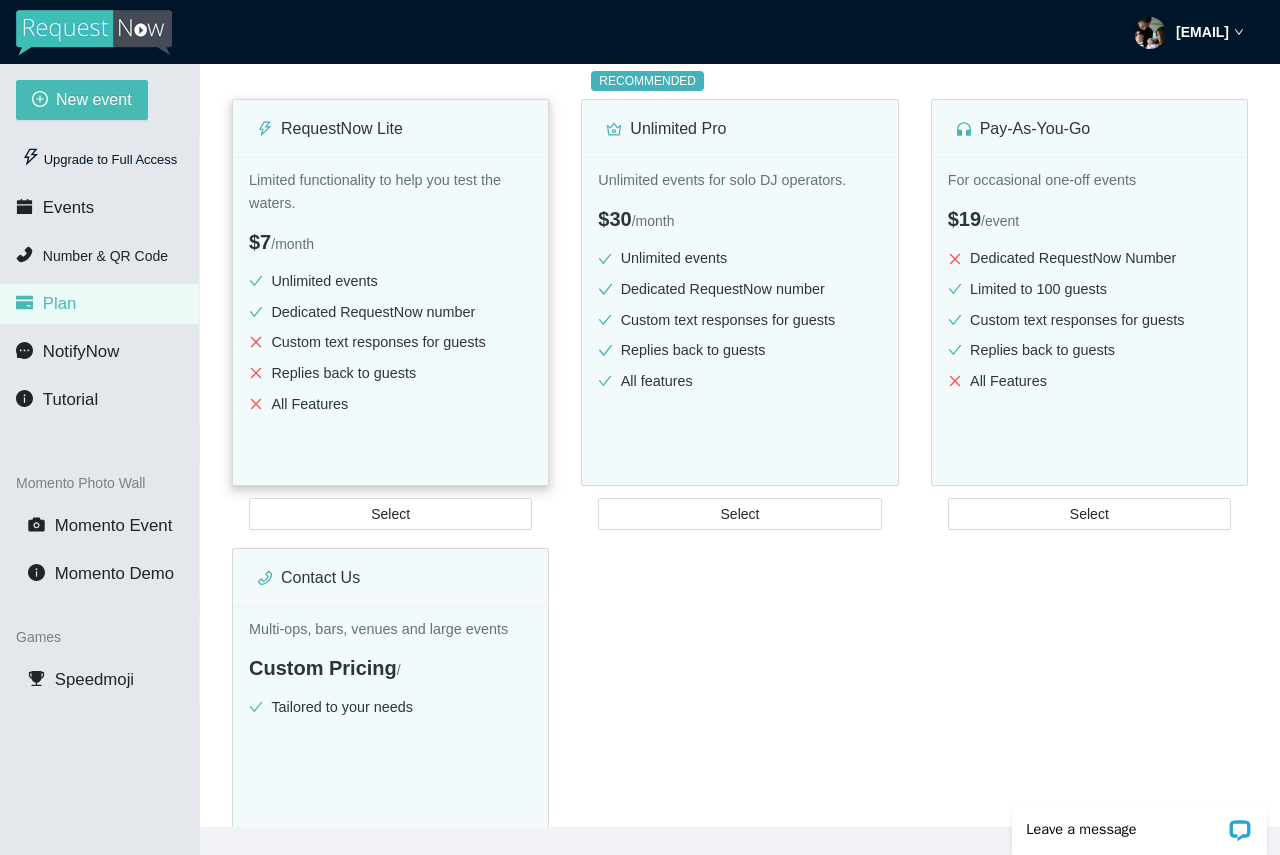click on "Limited functionality to help you test the waters. $7 / month Unlimited events Dedicated RequestNow number Custom text responses for guests Replies back to guests All Features Select" at bounding box center [390, 349] 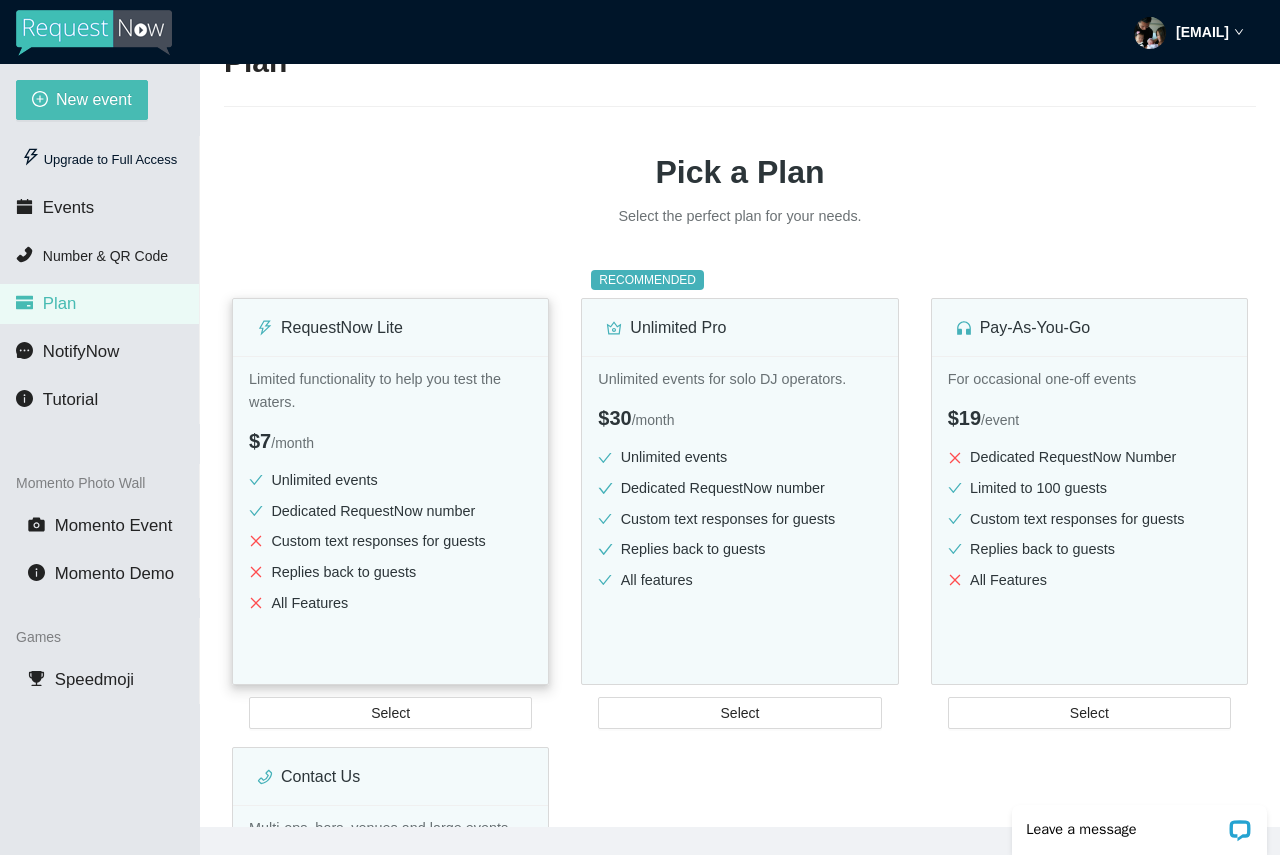 scroll, scrollTop: 100, scrollLeft: 0, axis: vertical 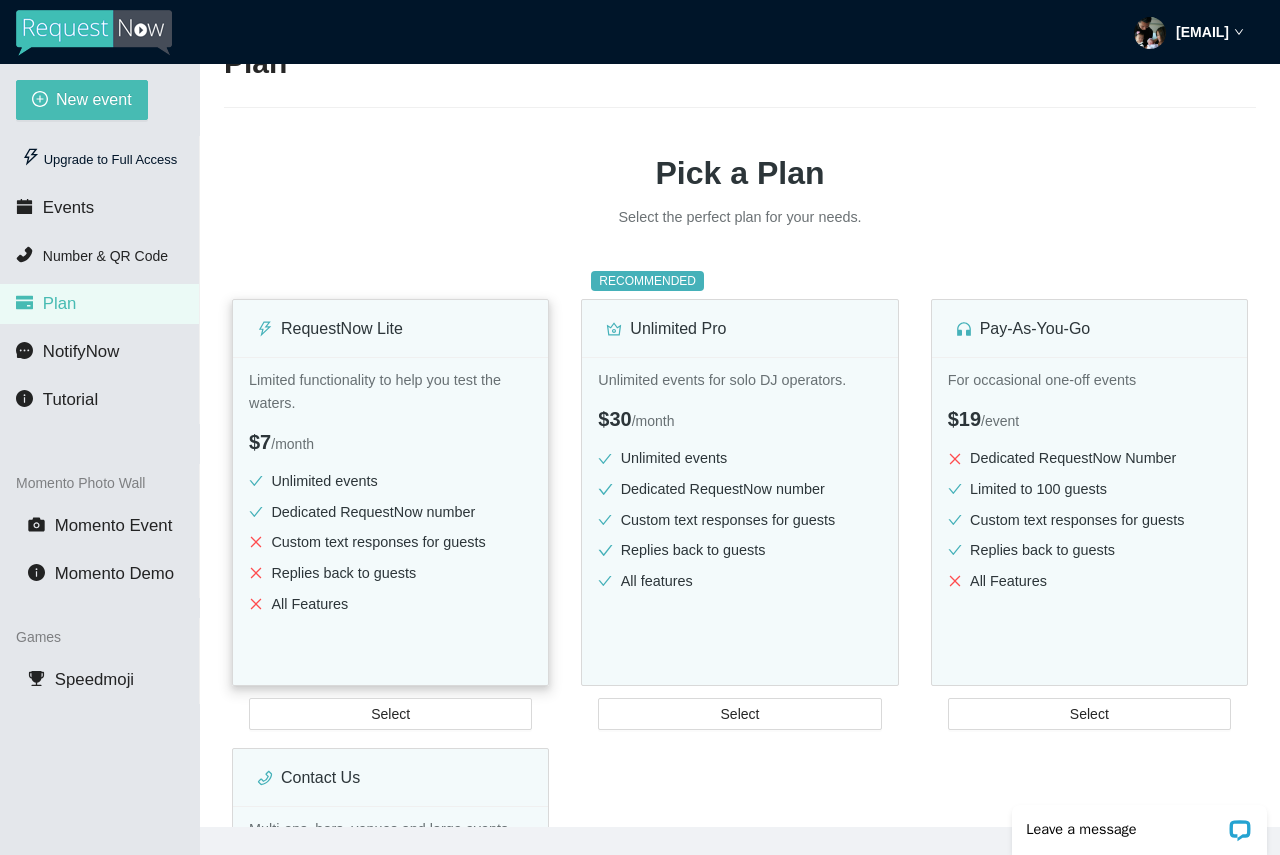 click on "$7 / month" at bounding box center [390, 442] 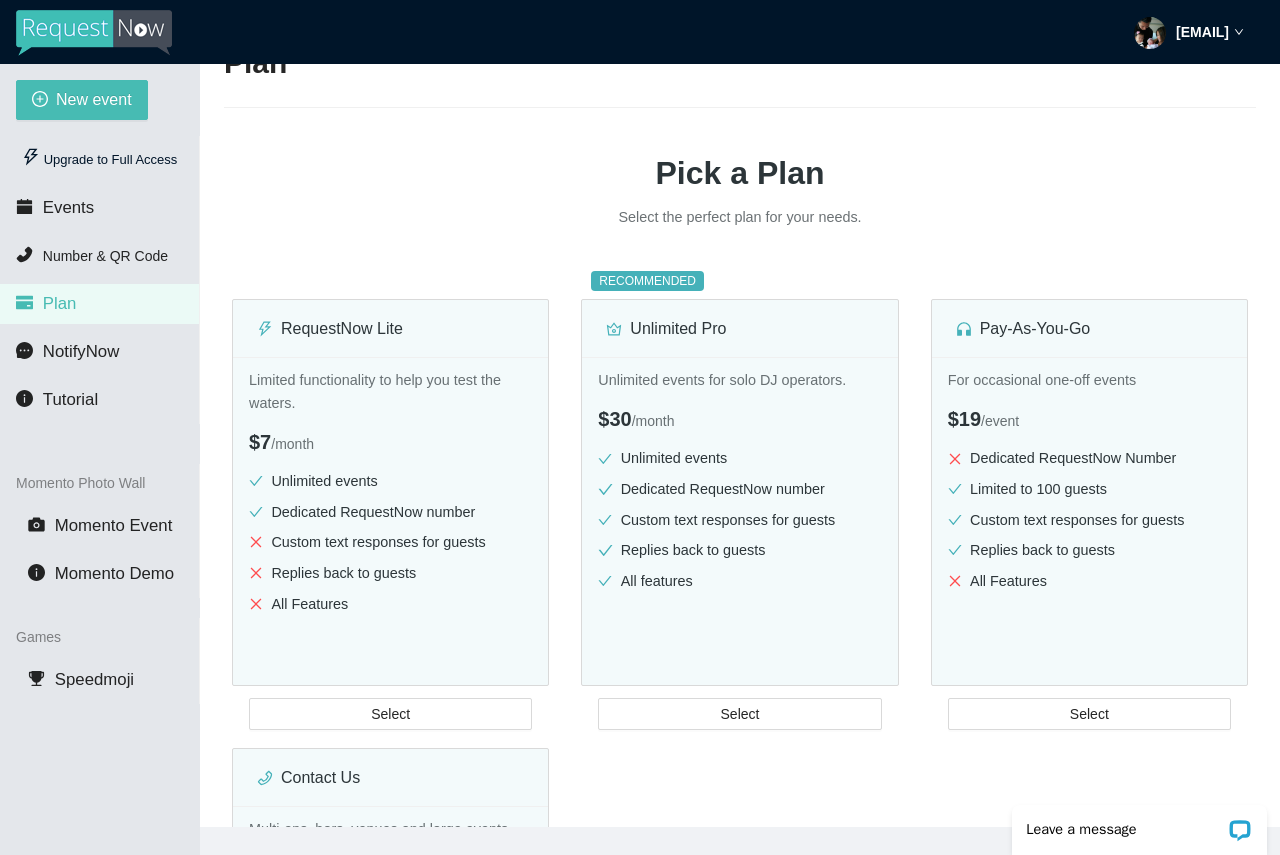 click at bounding box center [390, 729] 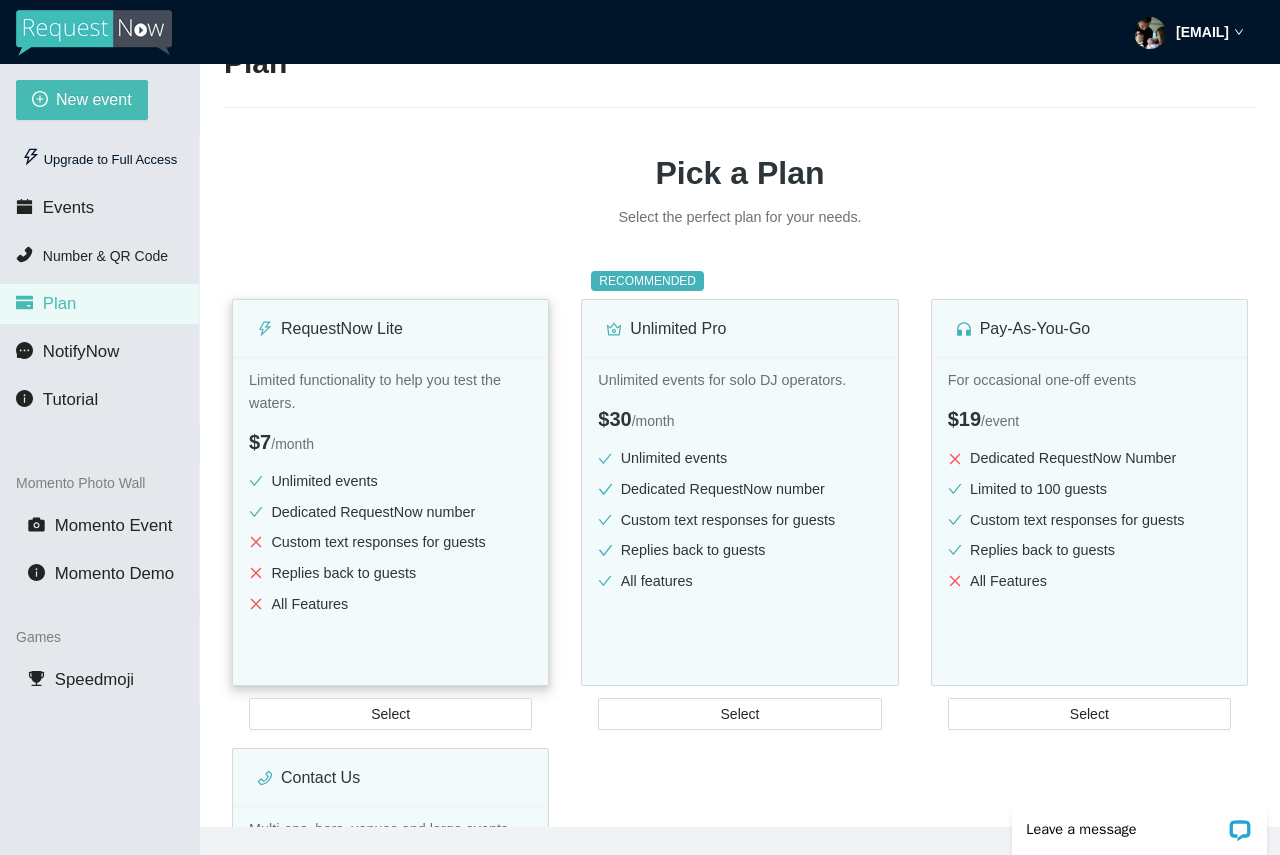 click on "Unlimited events Dedicated RequestNow number Custom text responses for guests Replies back to guests All Features" at bounding box center [390, 546] 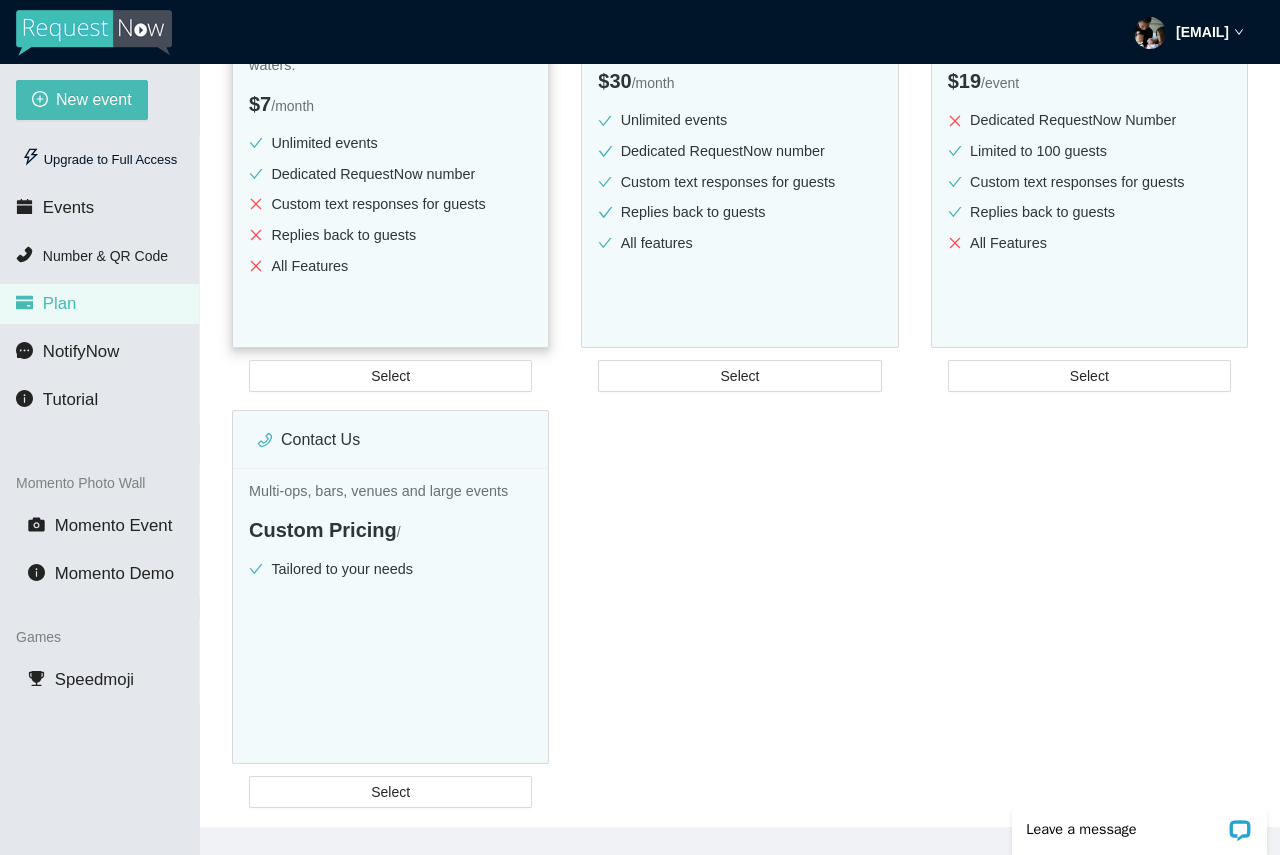 scroll, scrollTop: 500, scrollLeft: 0, axis: vertical 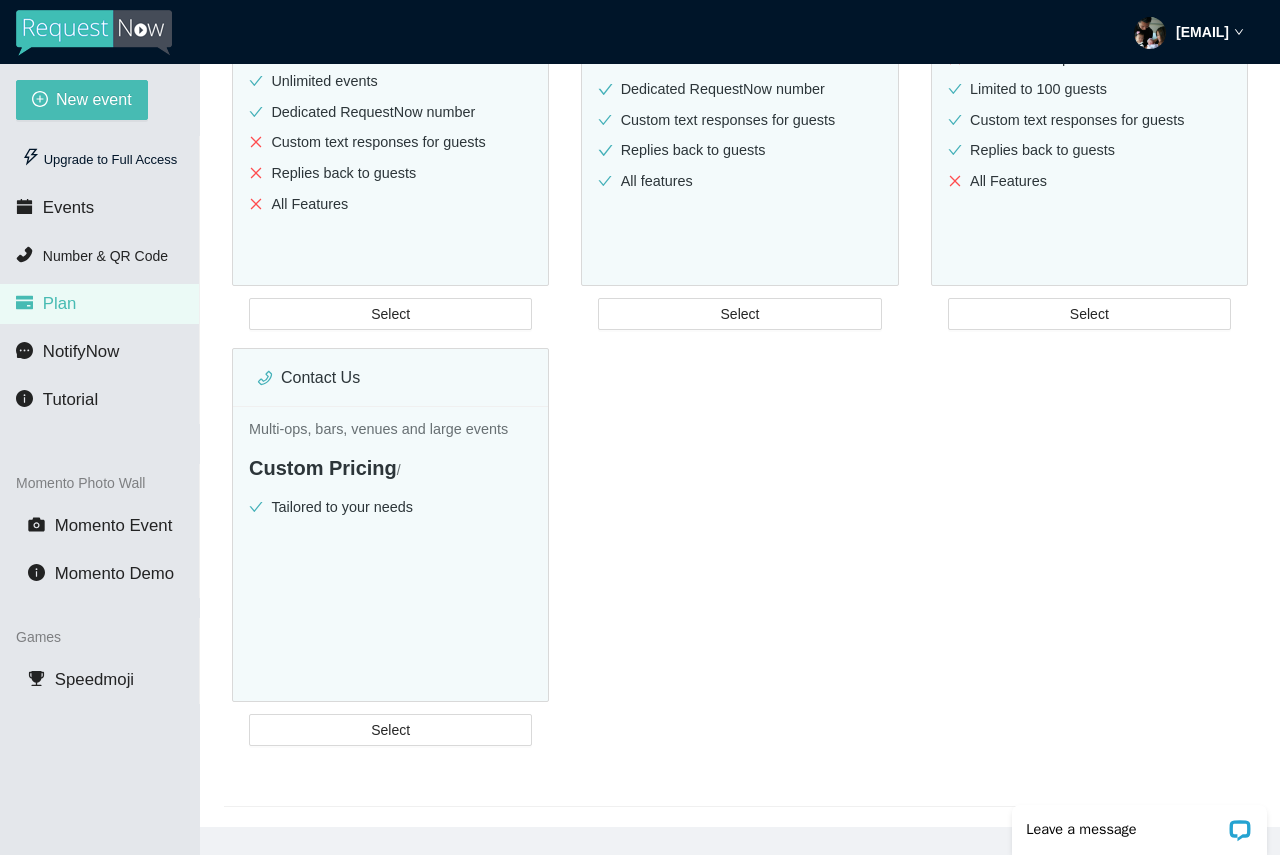click at bounding box center [390, 329] 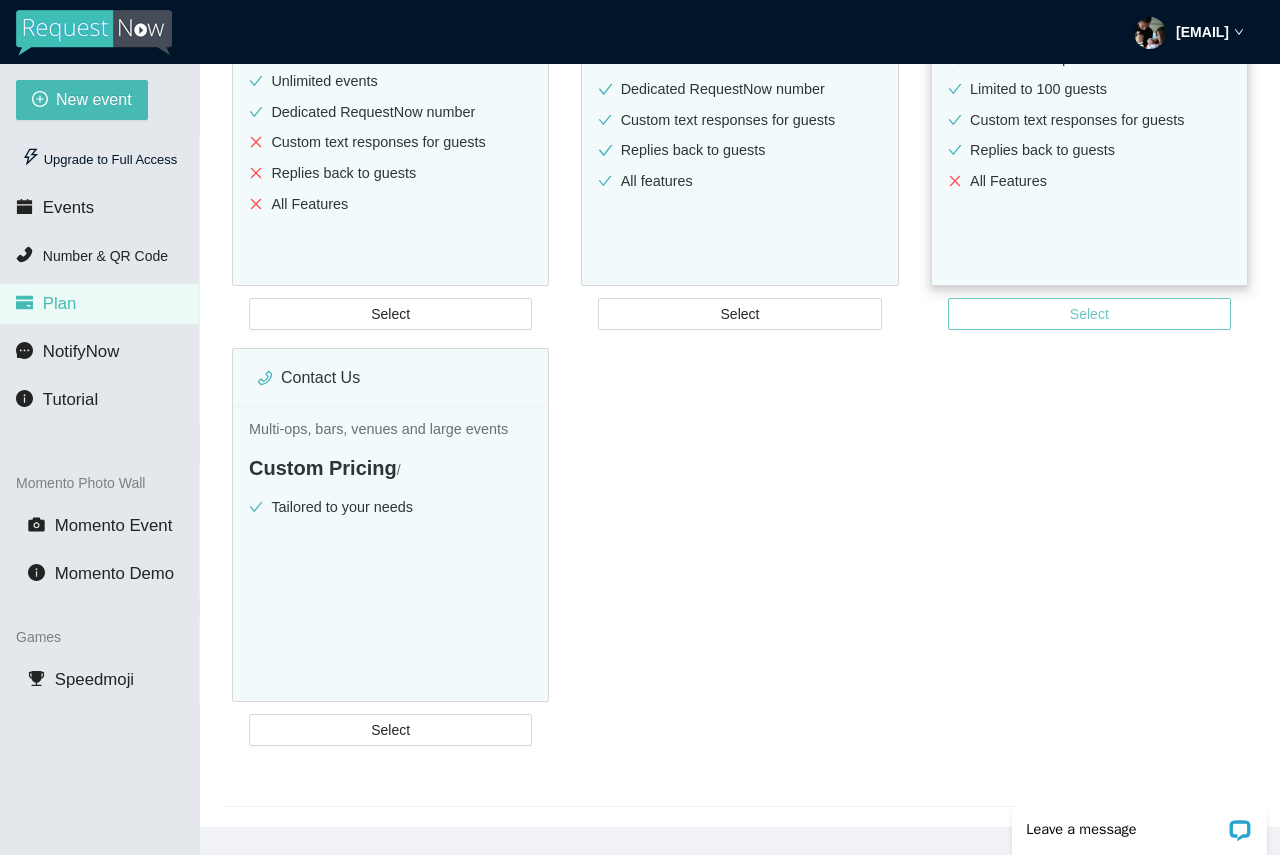 click on "Select" at bounding box center [1089, 314] 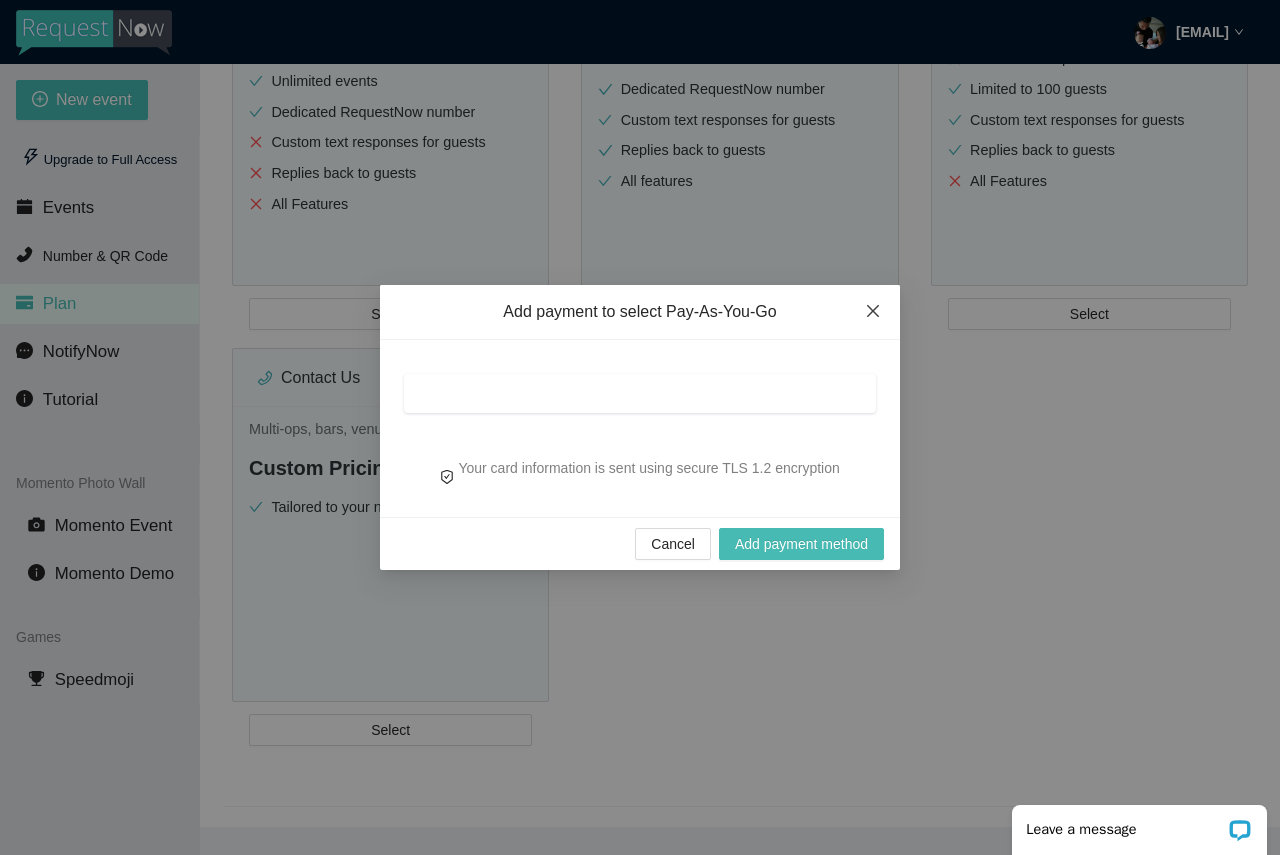 click at bounding box center [873, 312] 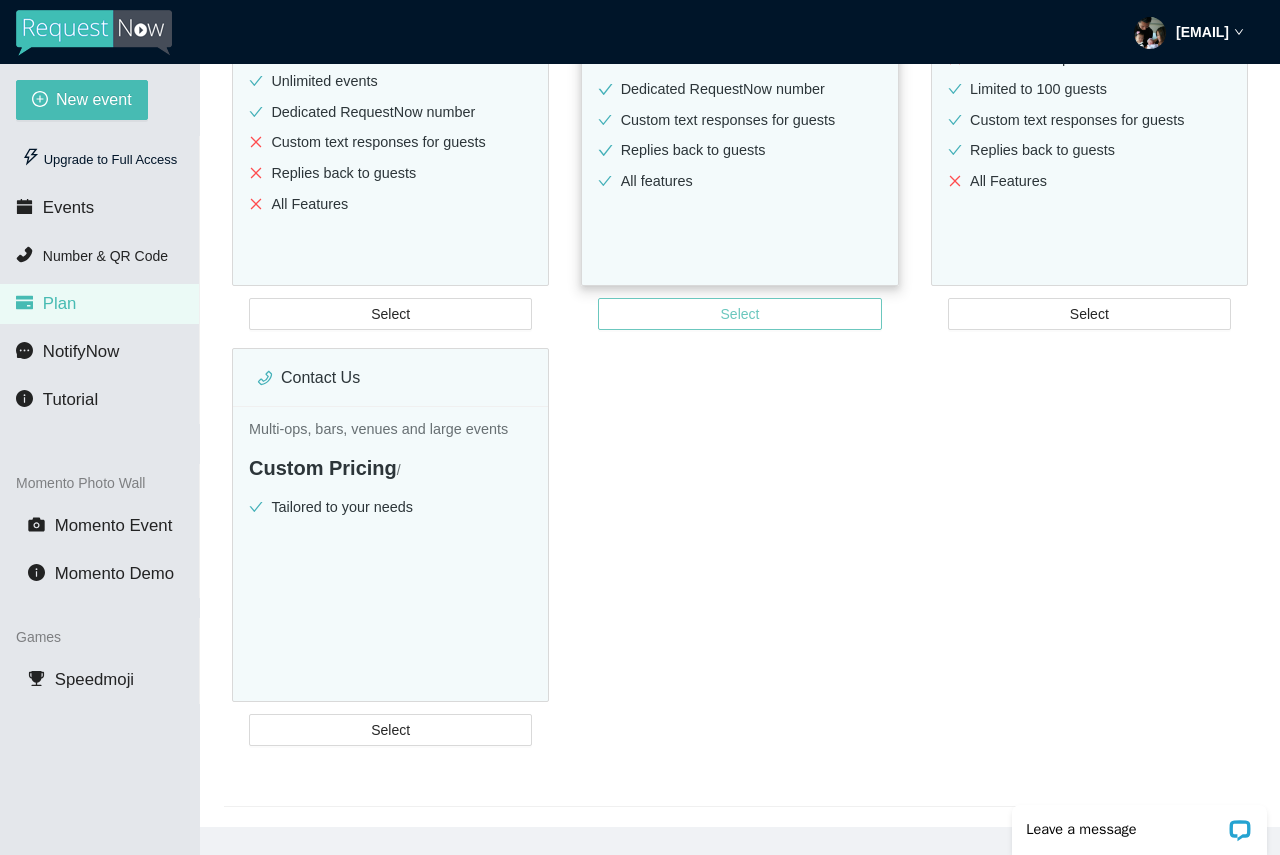 click on "Select" at bounding box center (739, 314) 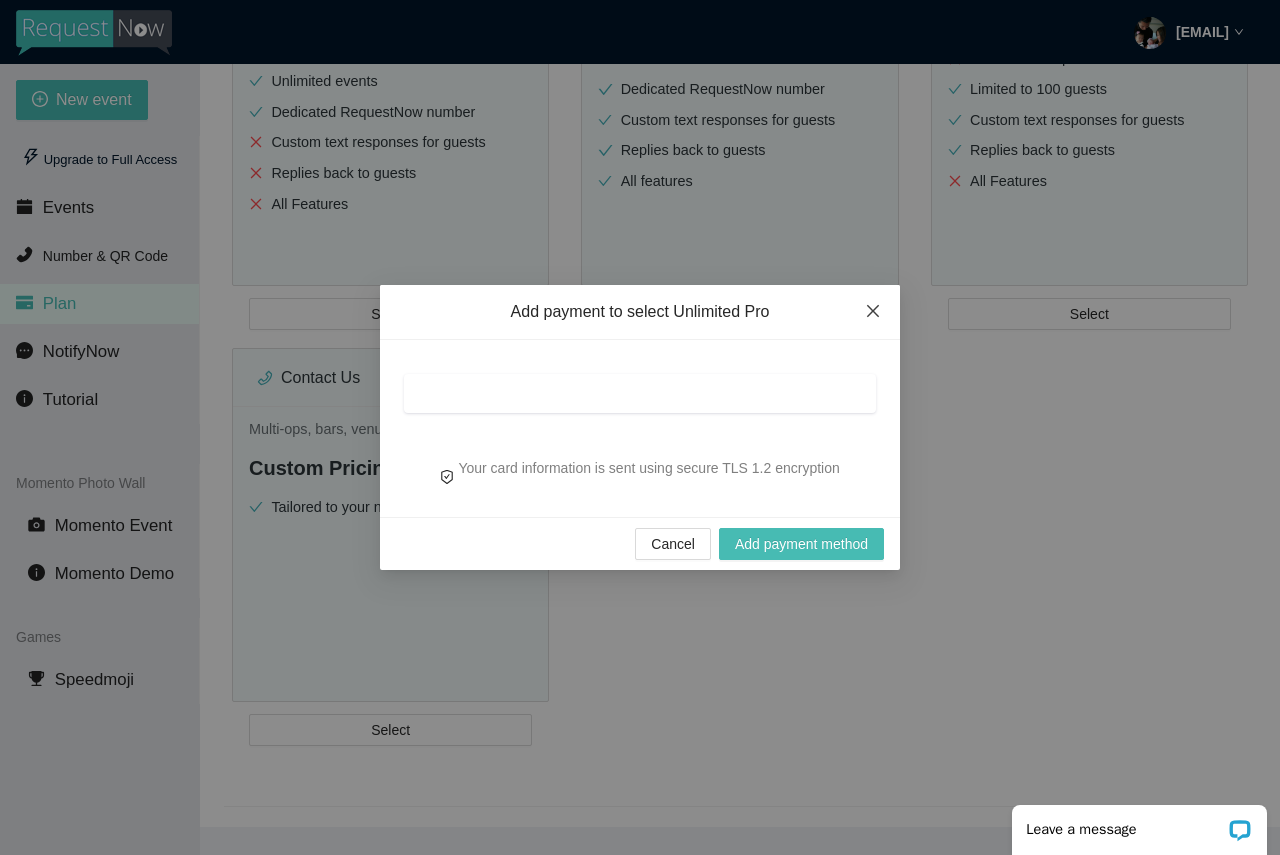 click 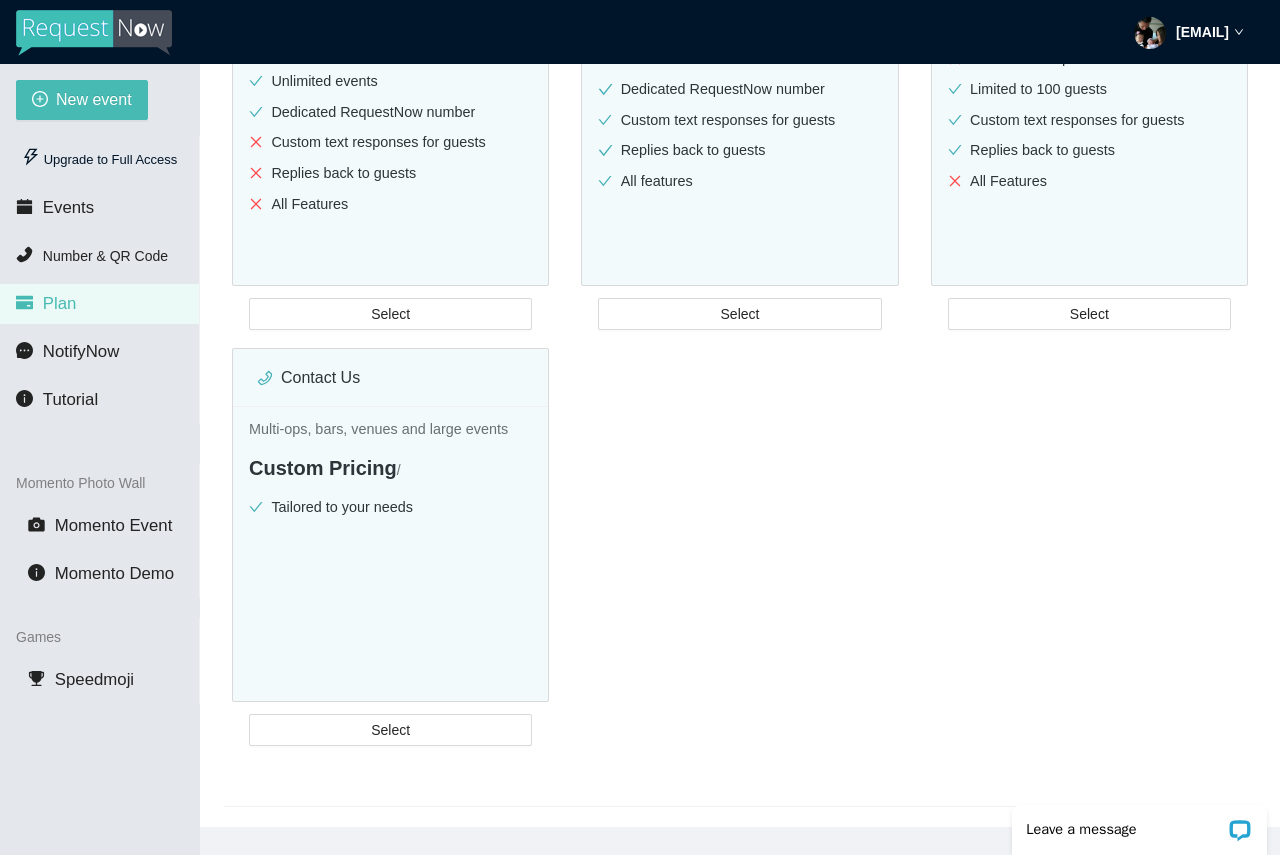 click at bounding box center (390, 329) 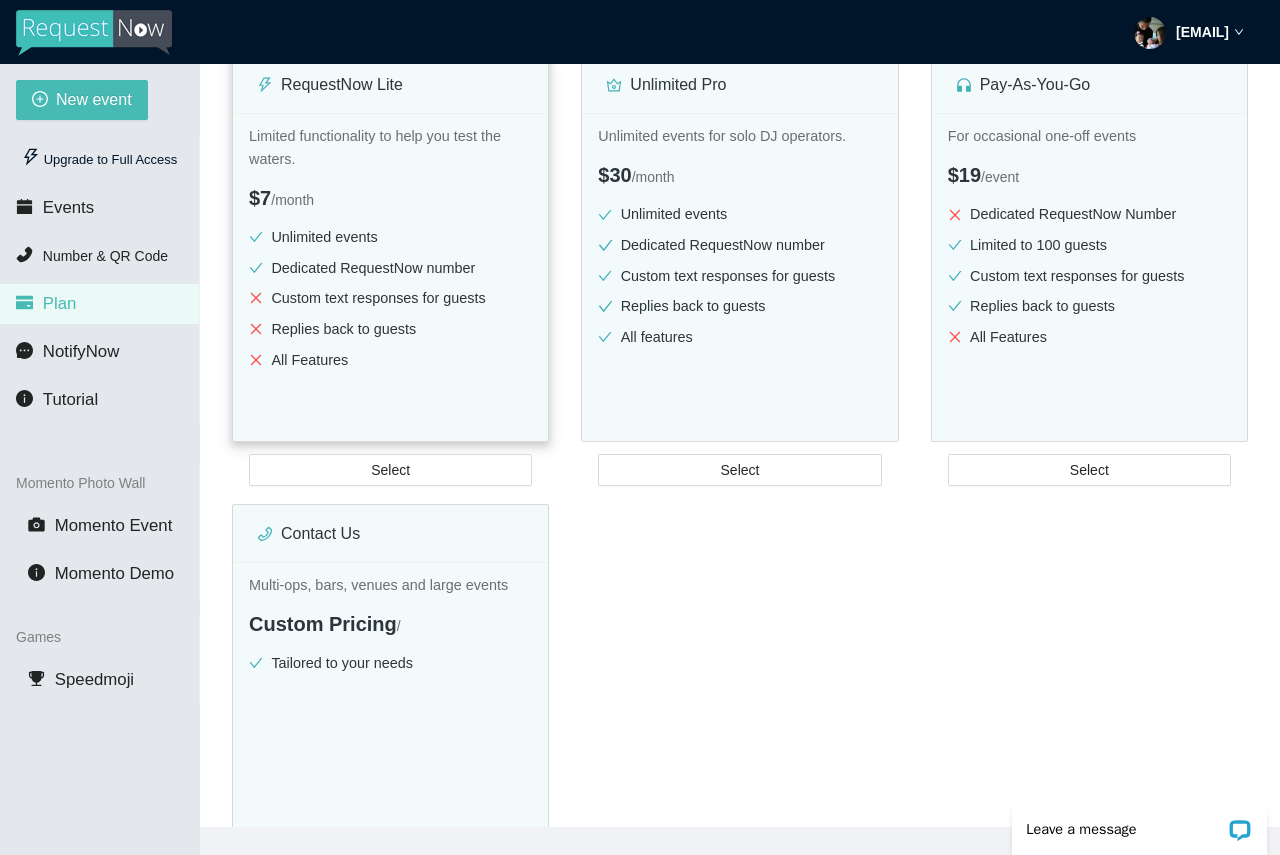 scroll, scrollTop: 0, scrollLeft: 0, axis: both 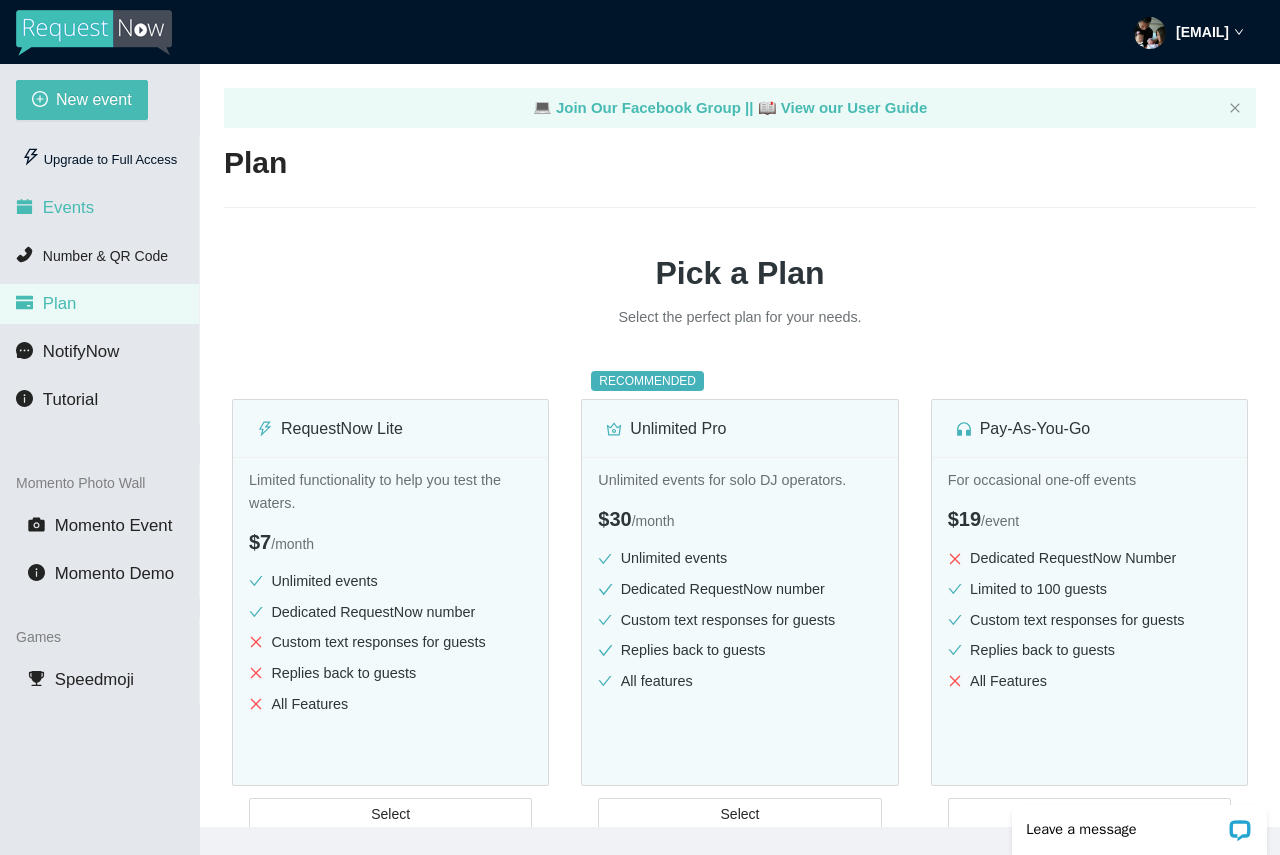 click on "Events" at bounding box center (68, 207) 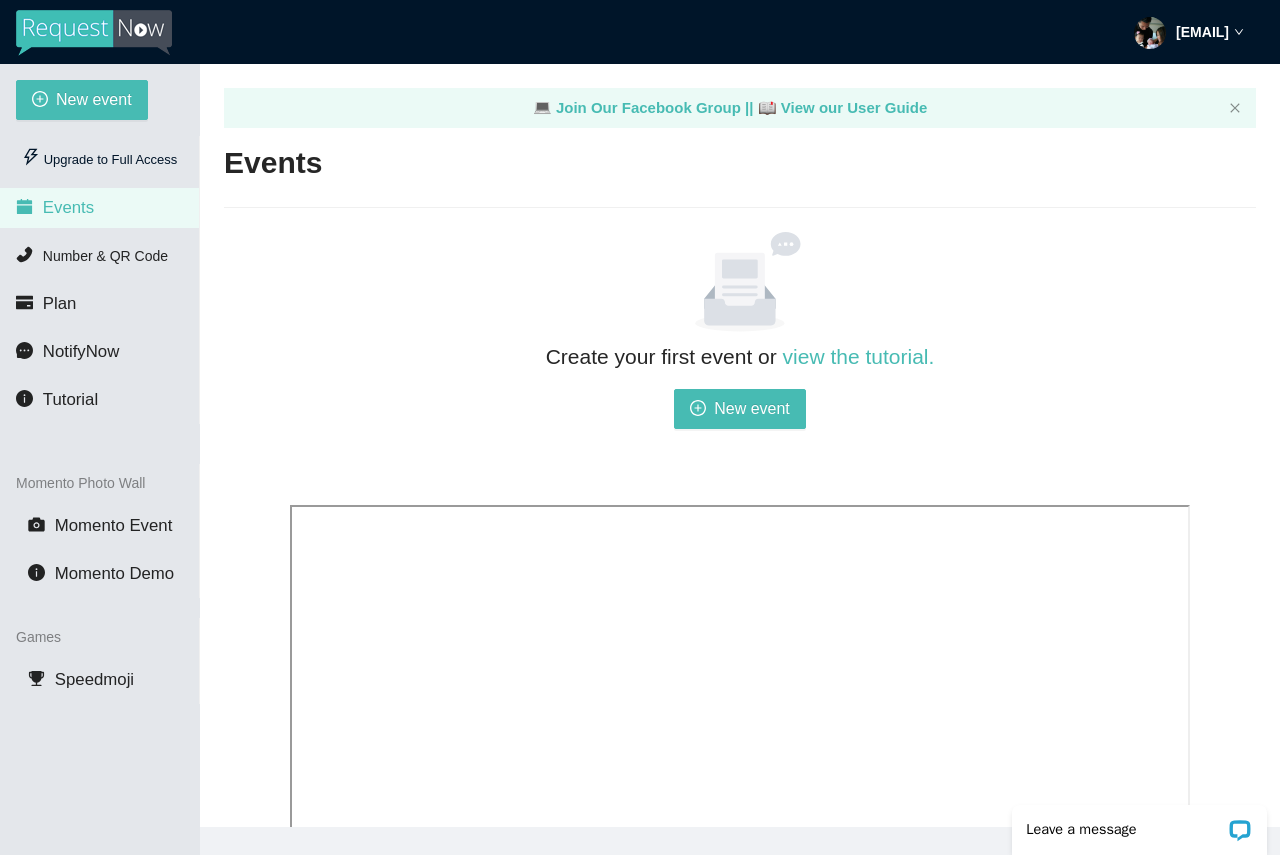scroll, scrollTop: 0, scrollLeft: 0, axis: both 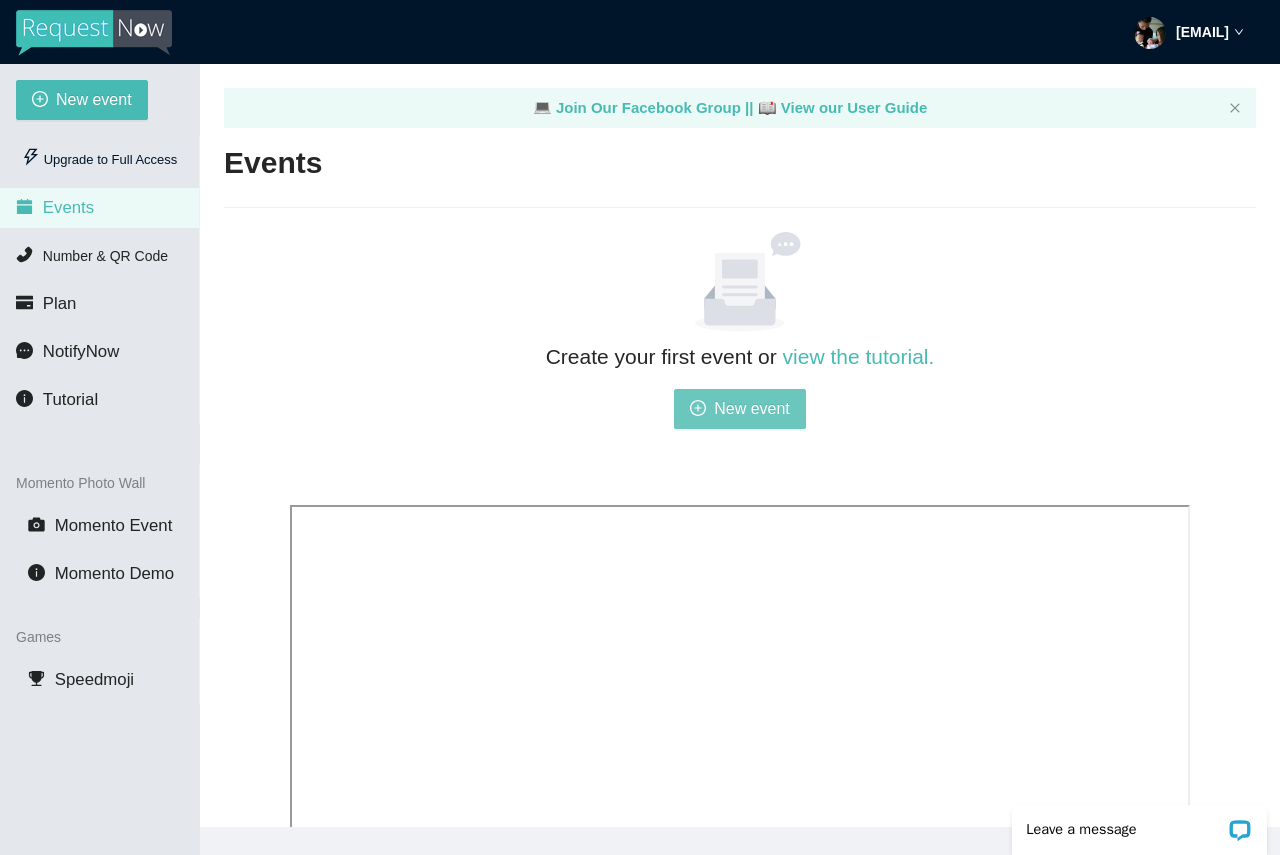 click on "New event" at bounding box center [752, 408] 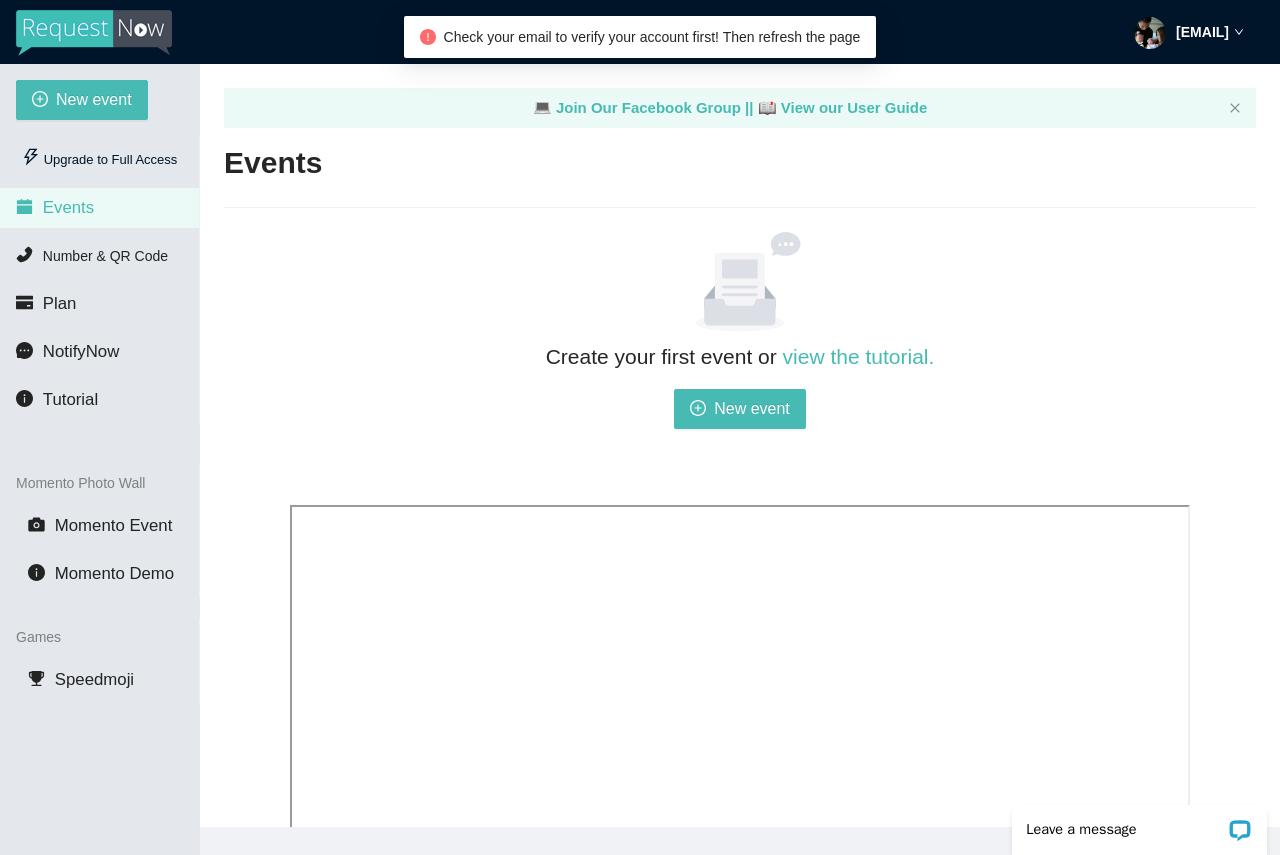 scroll, scrollTop: 0, scrollLeft: 0, axis: both 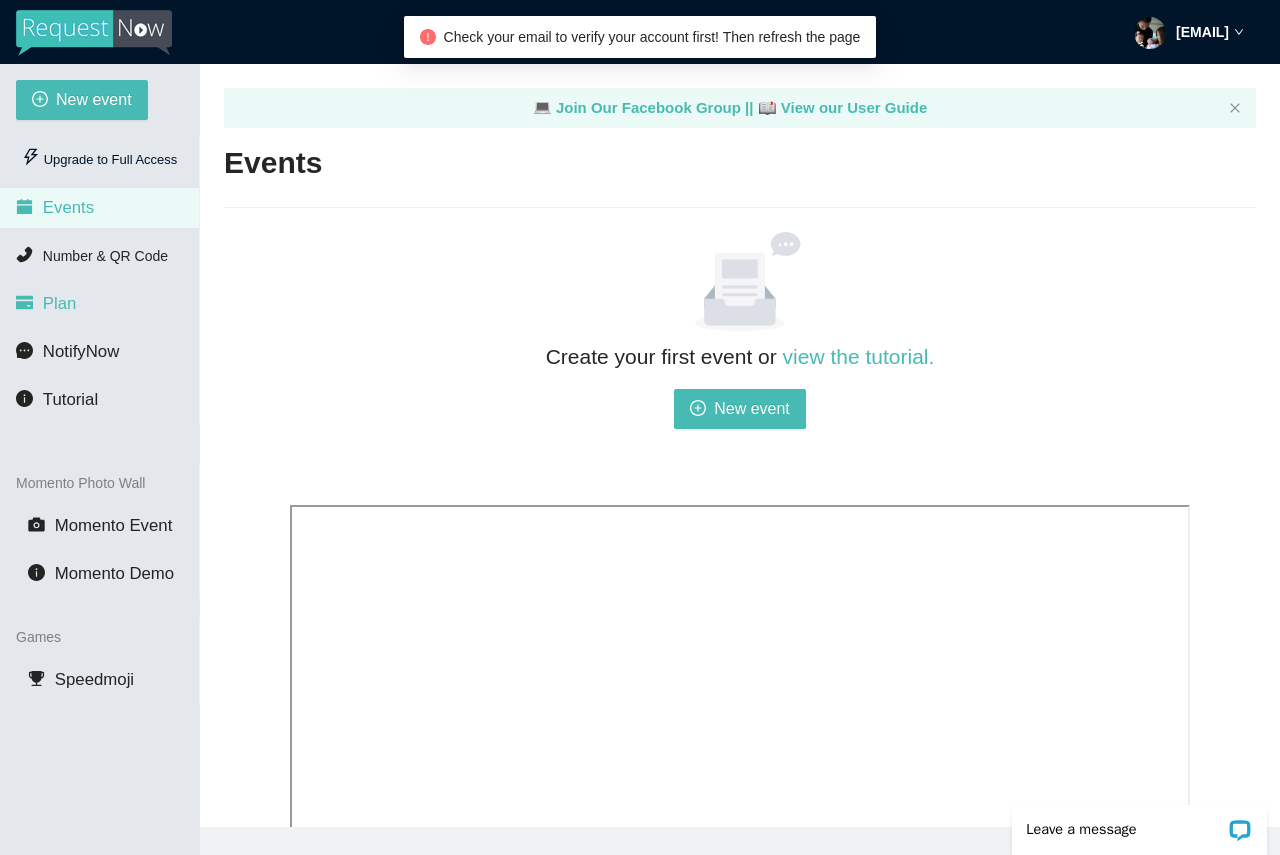 click on "Plan" at bounding box center (99, 304) 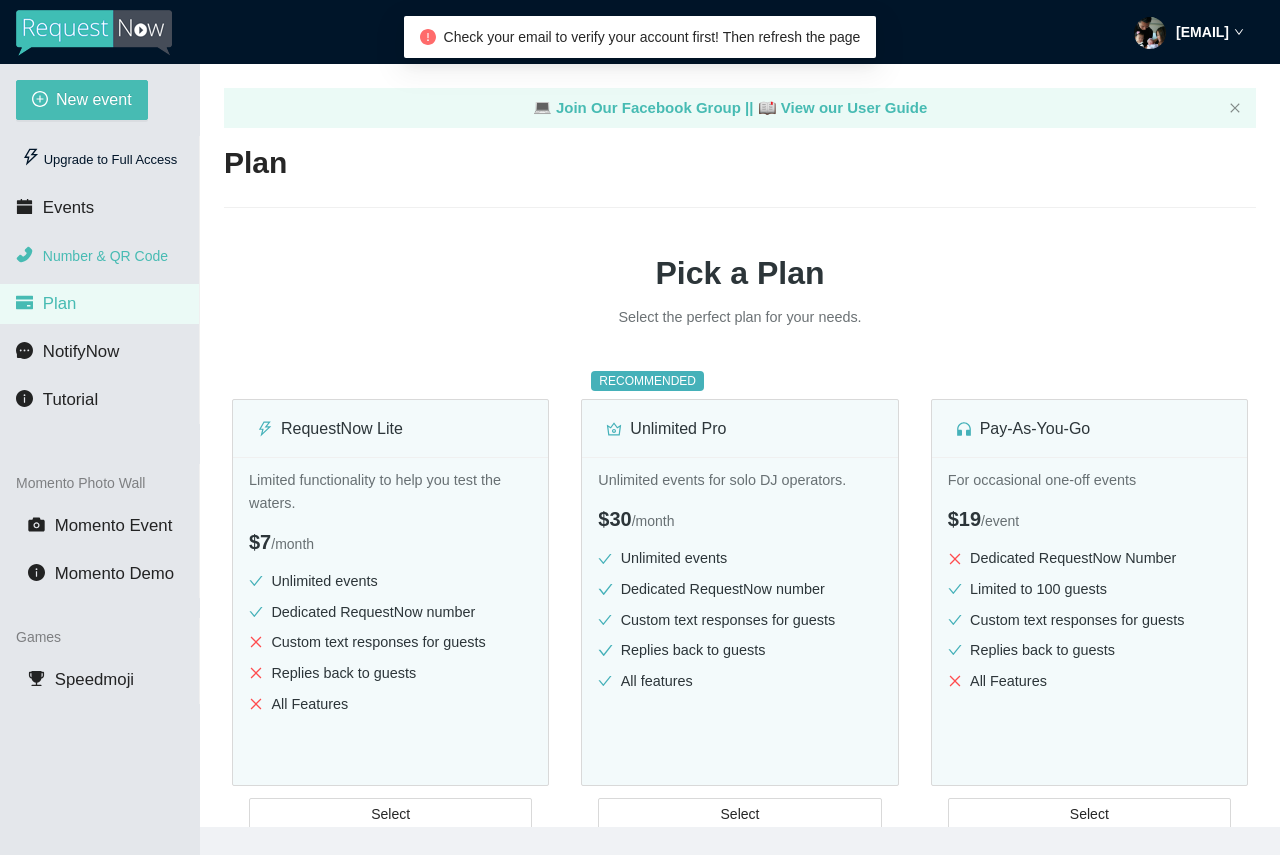 click on "Number & QR Code" at bounding box center [105, 256] 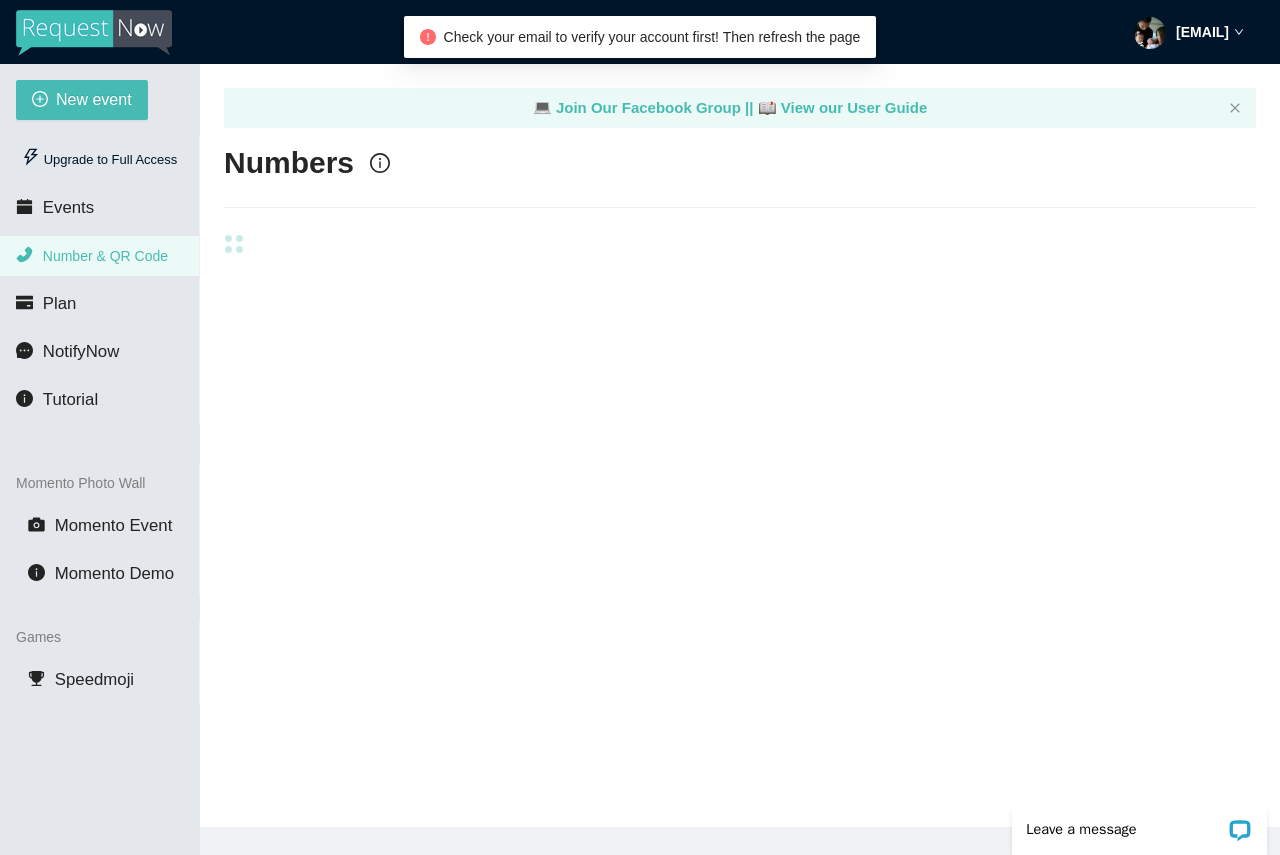 scroll, scrollTop: 0, scrollLeft: 0, axis: both 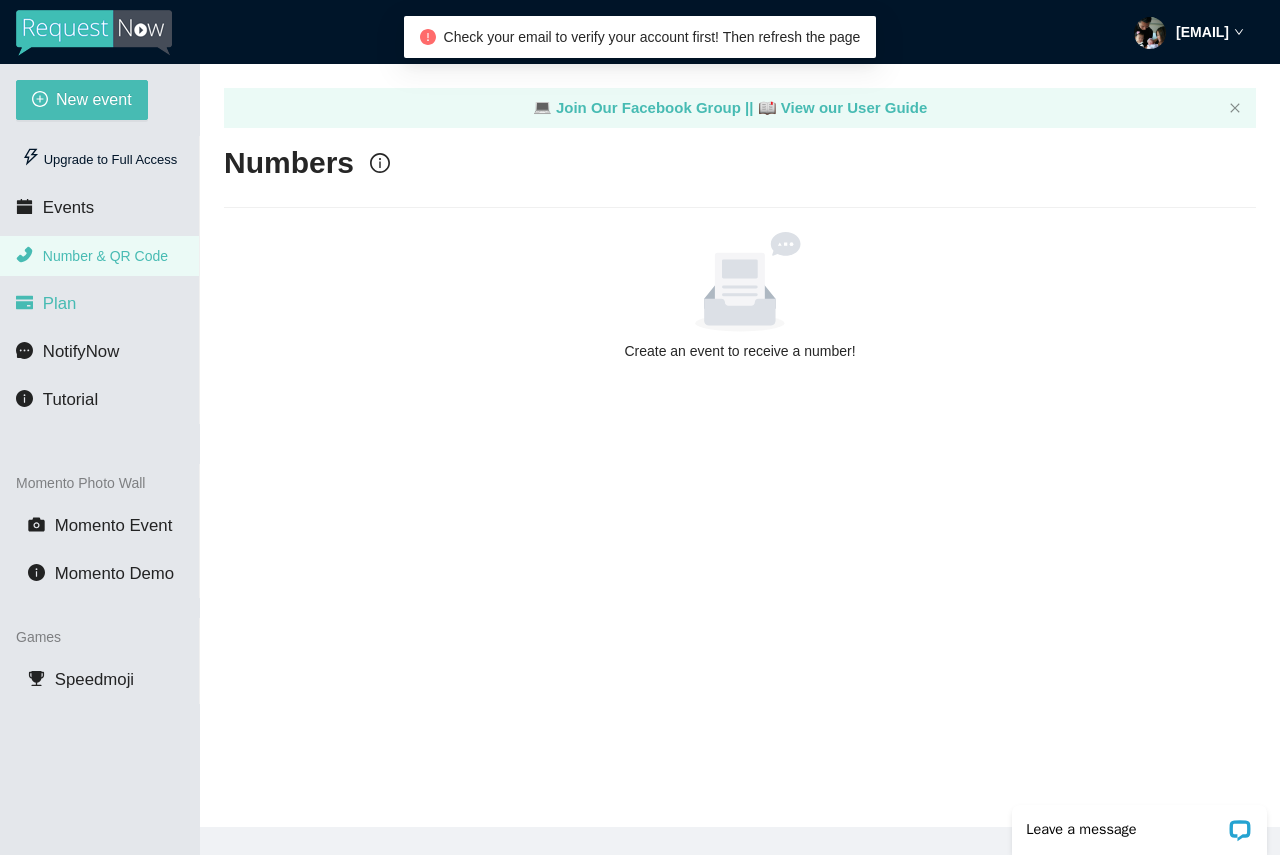 click on "Plan" at bounding box center (60, 303) 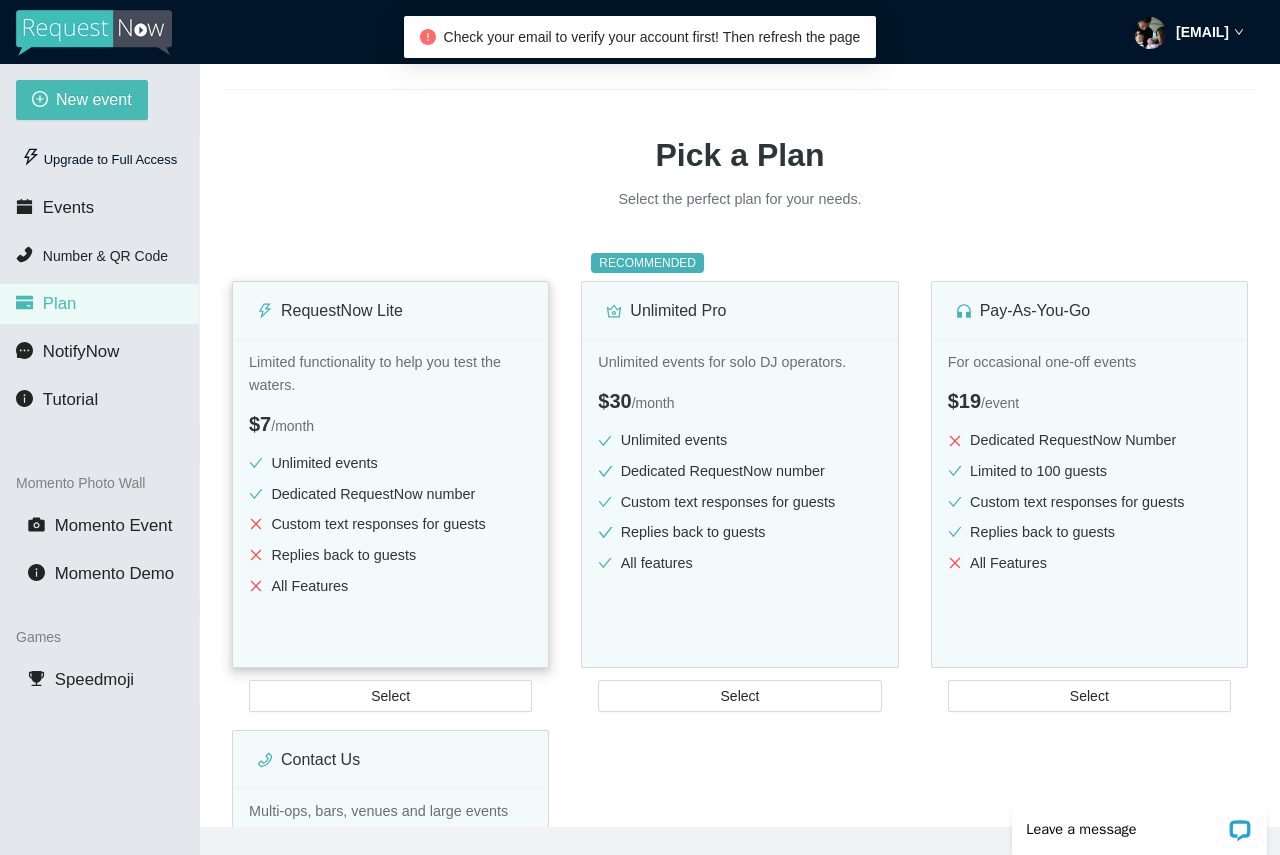 scroll, scrollTop: 0, scrollLeft: 0, axis: both 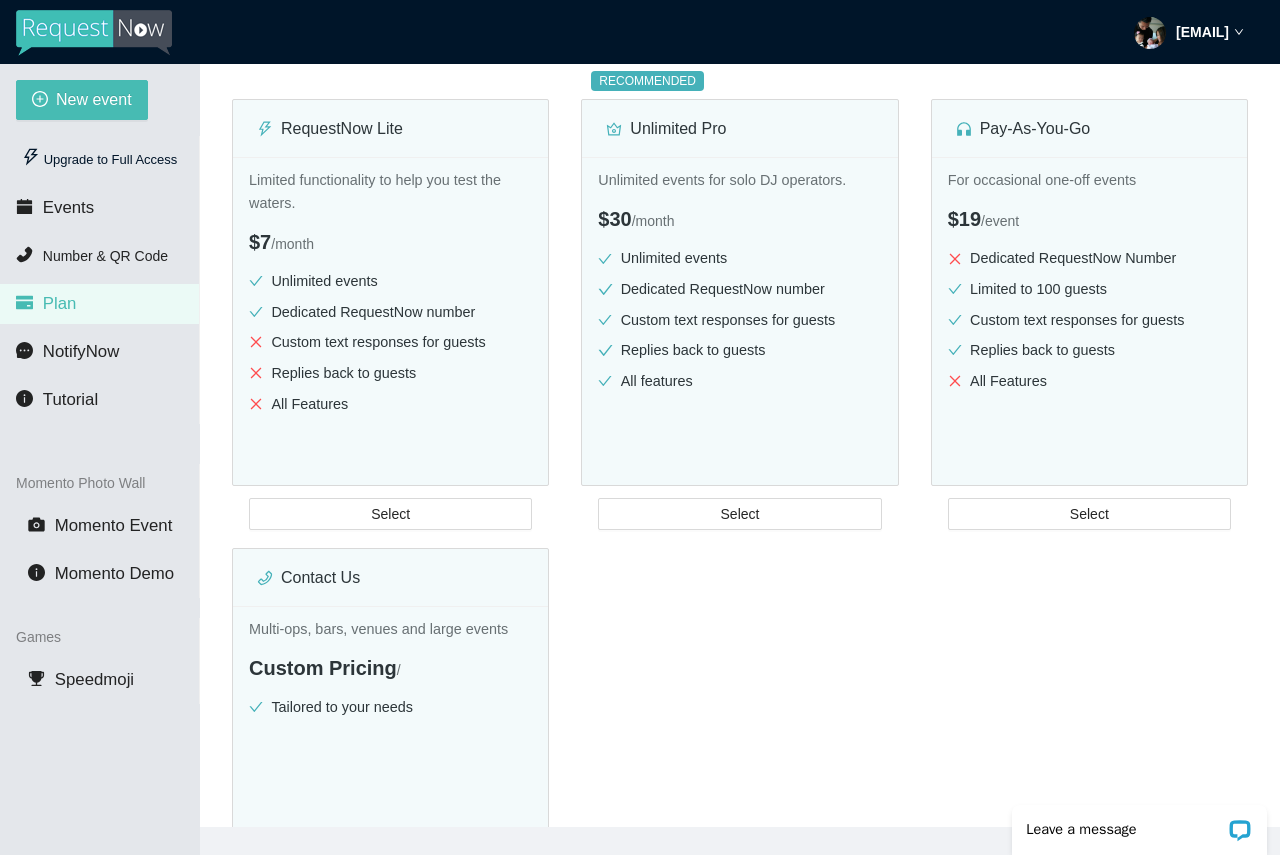 click on "Contact Us Multi-ops, bars, venues and large events Custom Pricing / Tailored to your needs Select" at bounding box center [390, 710] 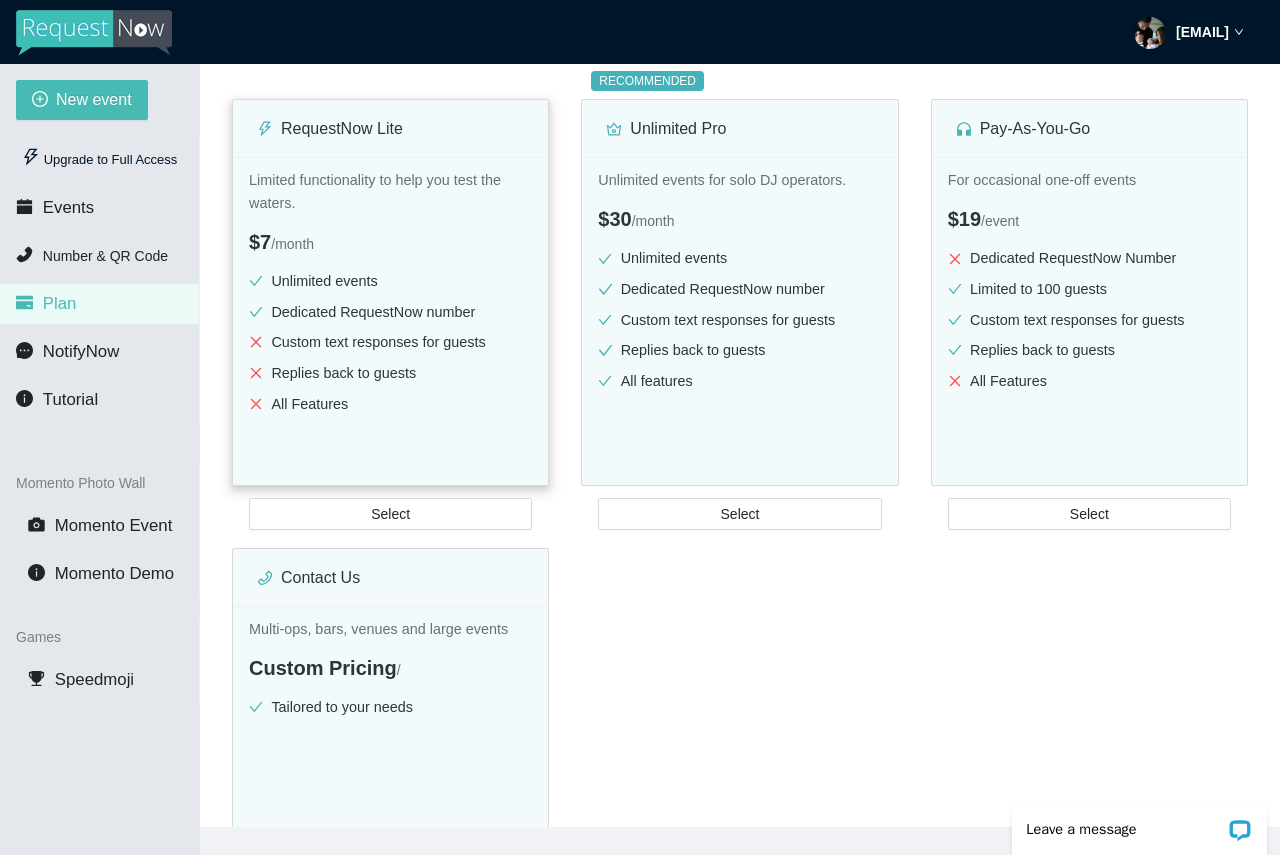 click on "Unlimited events Dedicated RequestNow number Custom text responses for guests Replies back to guests All Features" at bounding box center (390, 346) 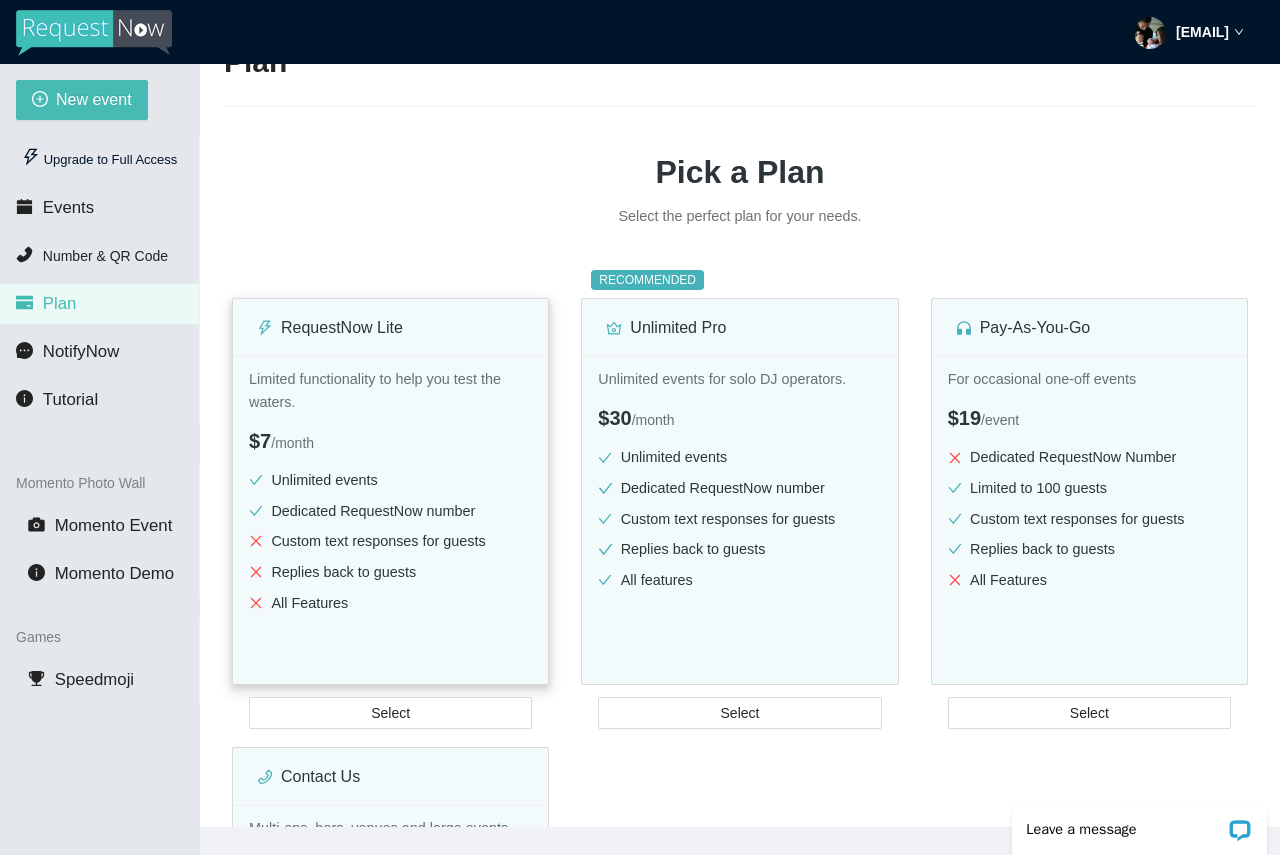 scroll, scrollTop: 100, scrollLeft: 0, axis: vertical 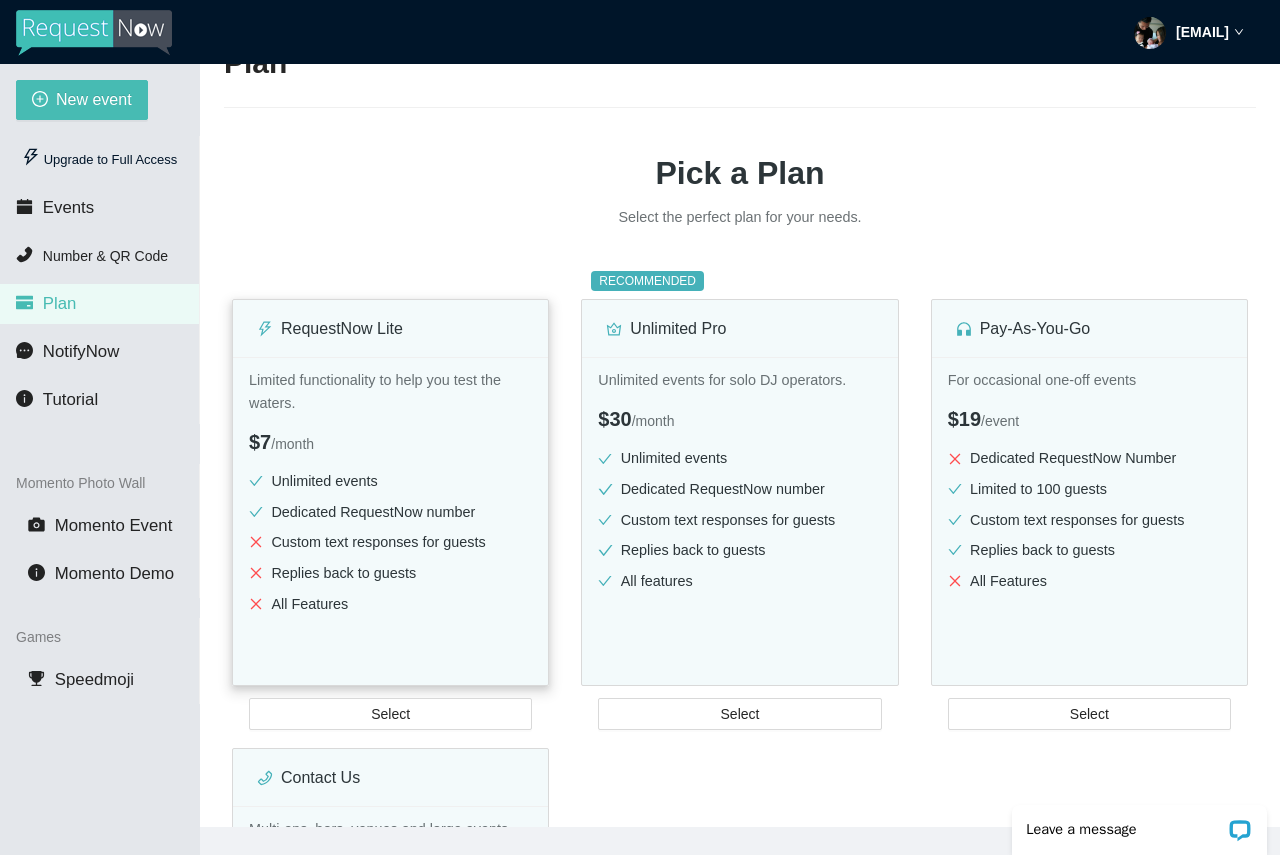 click on "Limited functionality to help you test the waters. $7 / month Unlimited events Dedicated RequestNow number Custom text responses for guests Replies back to guests All Features Select" at bounding box center [390, 549] 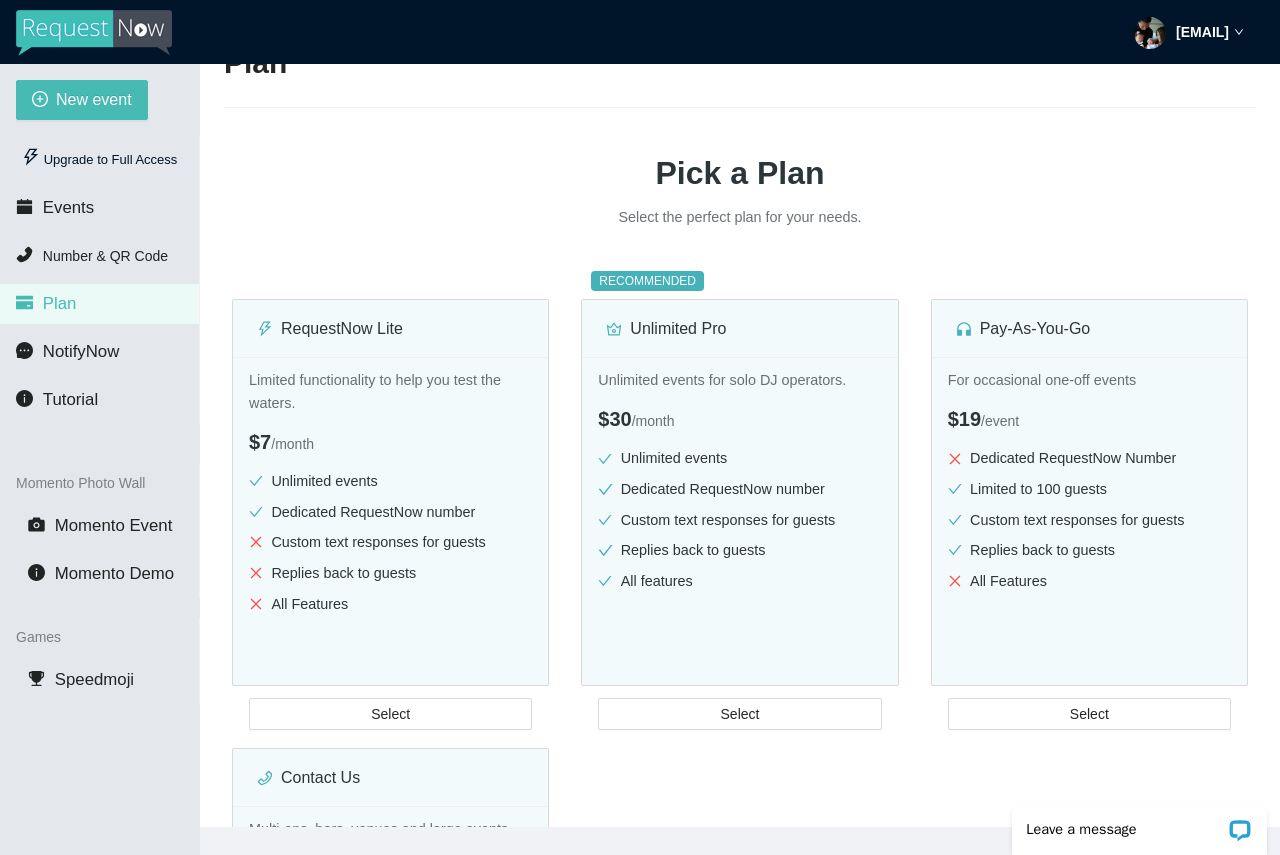 click on "Momento Event Momento Demo" at bounding box center (99, 550) 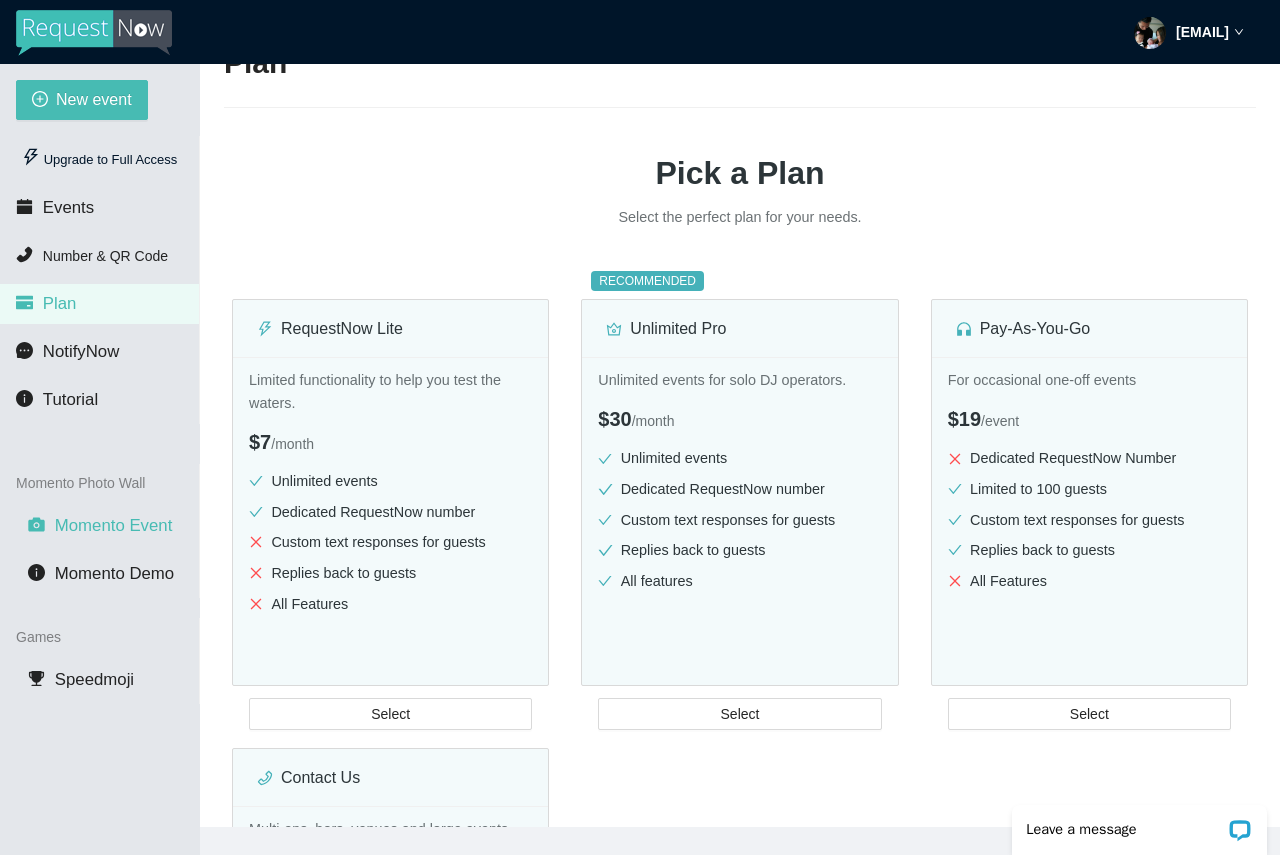 click on "Momento Event" at bounding box center (114, 525) 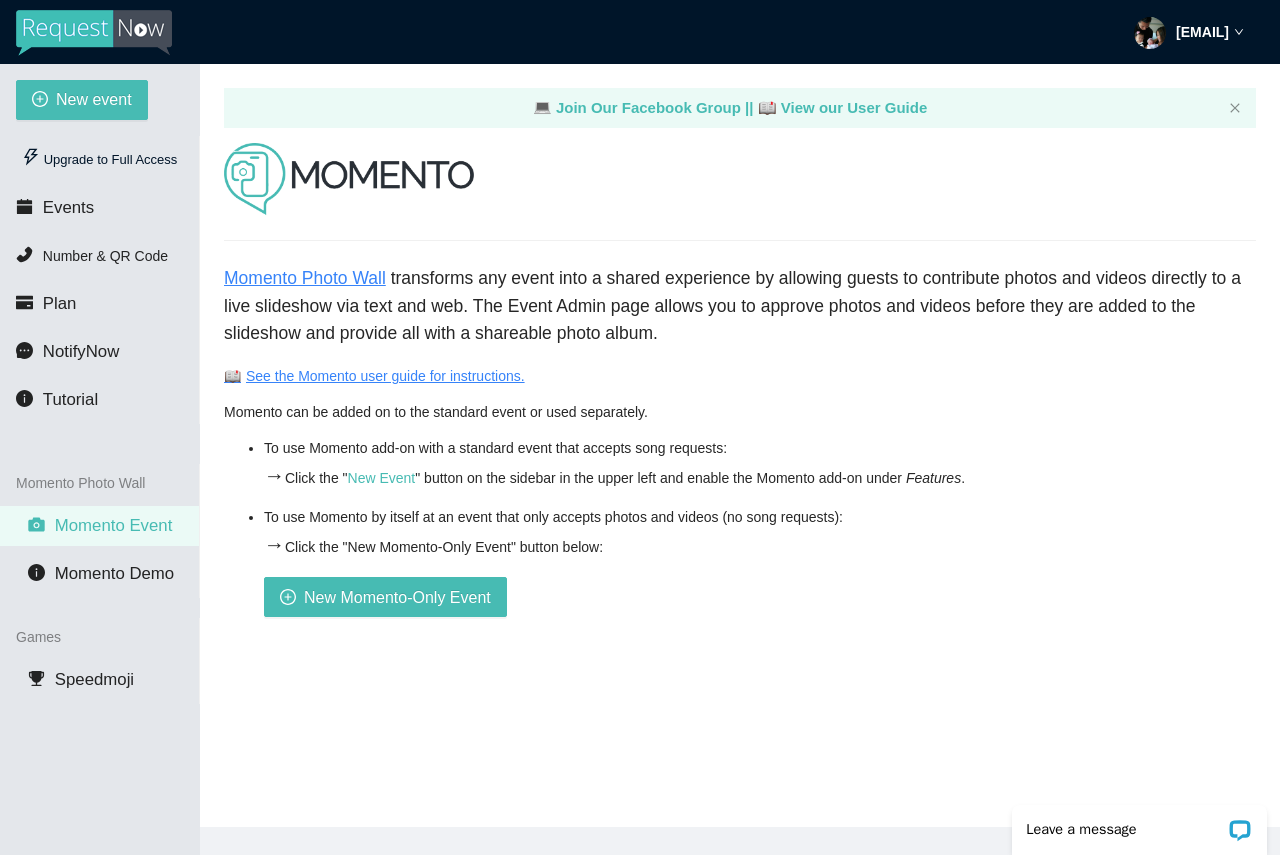 scroll, scrollTop: 0, scrollLeft: 0, axis: both 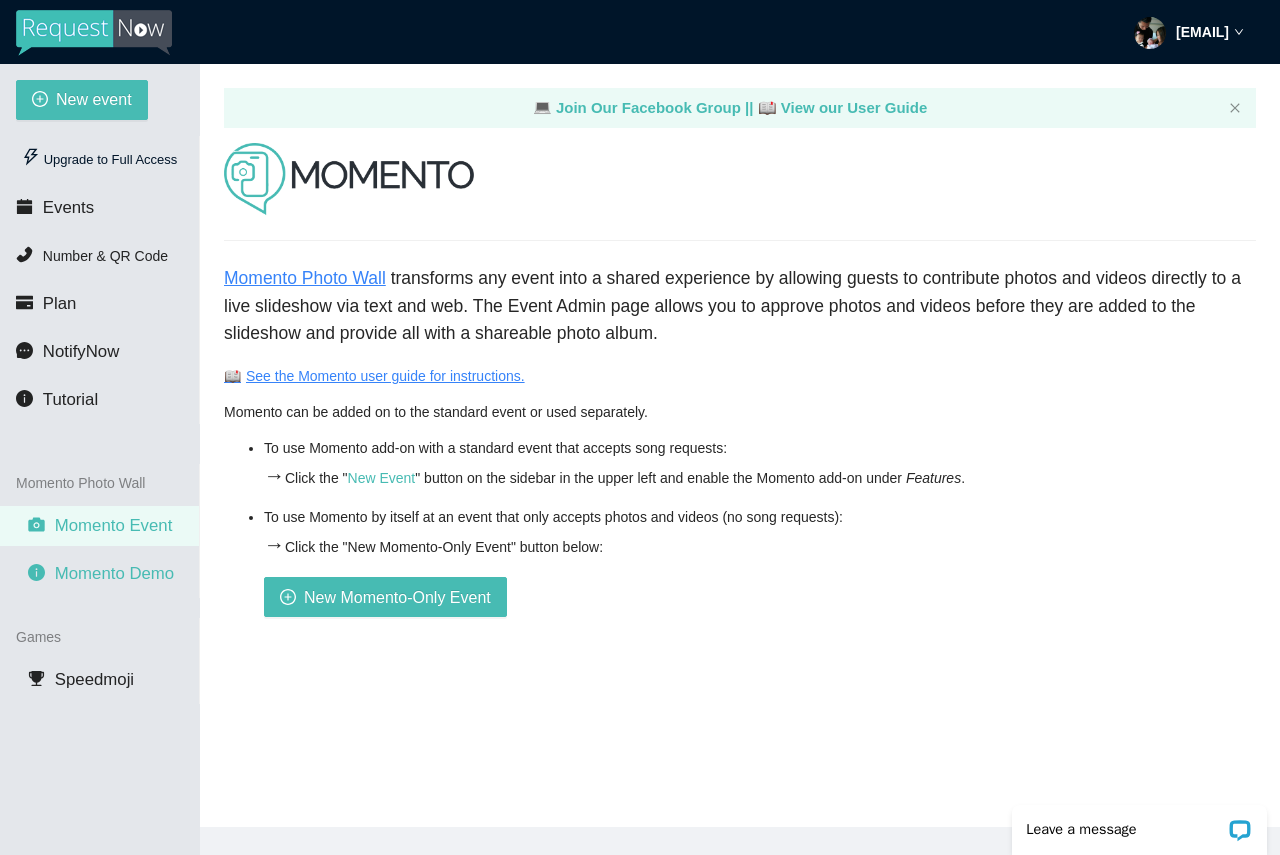 click on "Momento Demo" at bounding box center (114, 573) 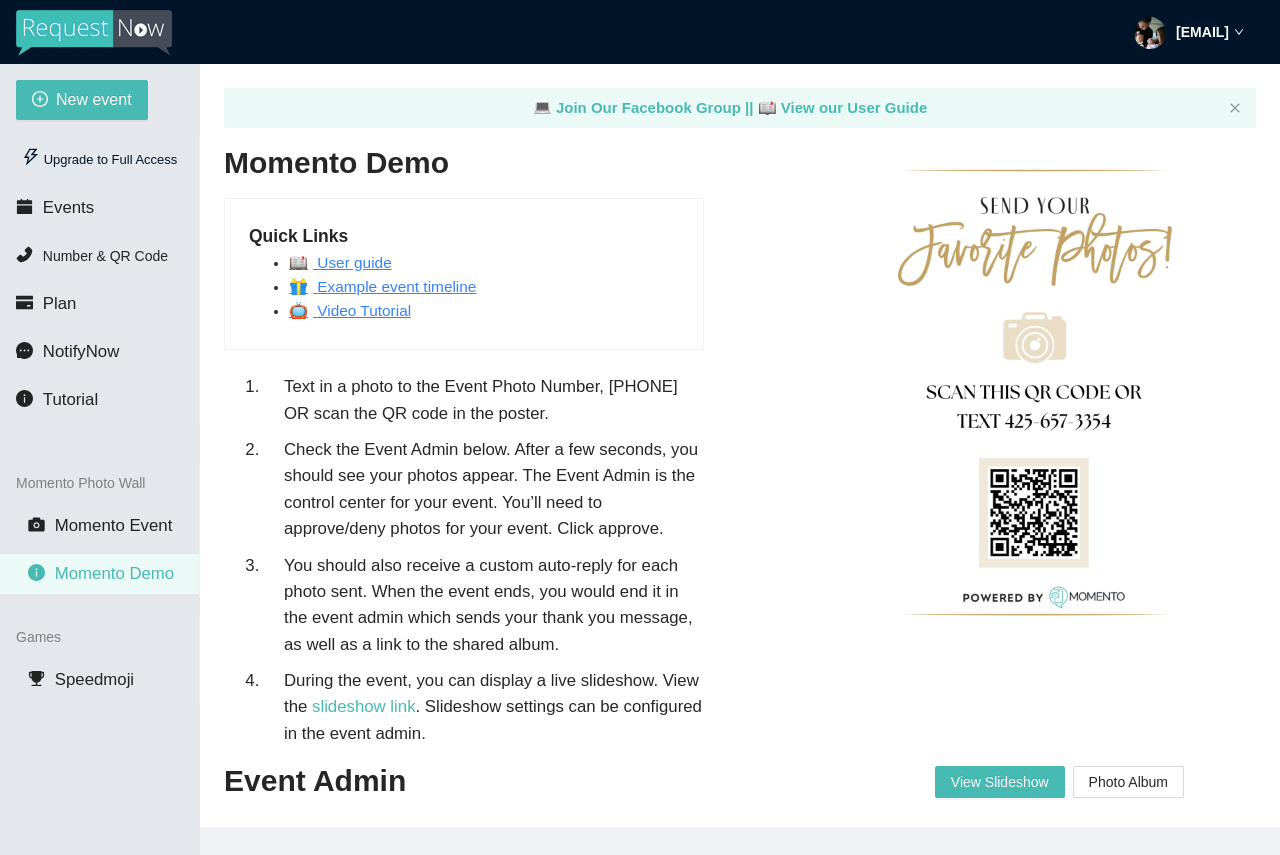 scroll, scrollTop: 0, scrollLeft: 0, axis: both 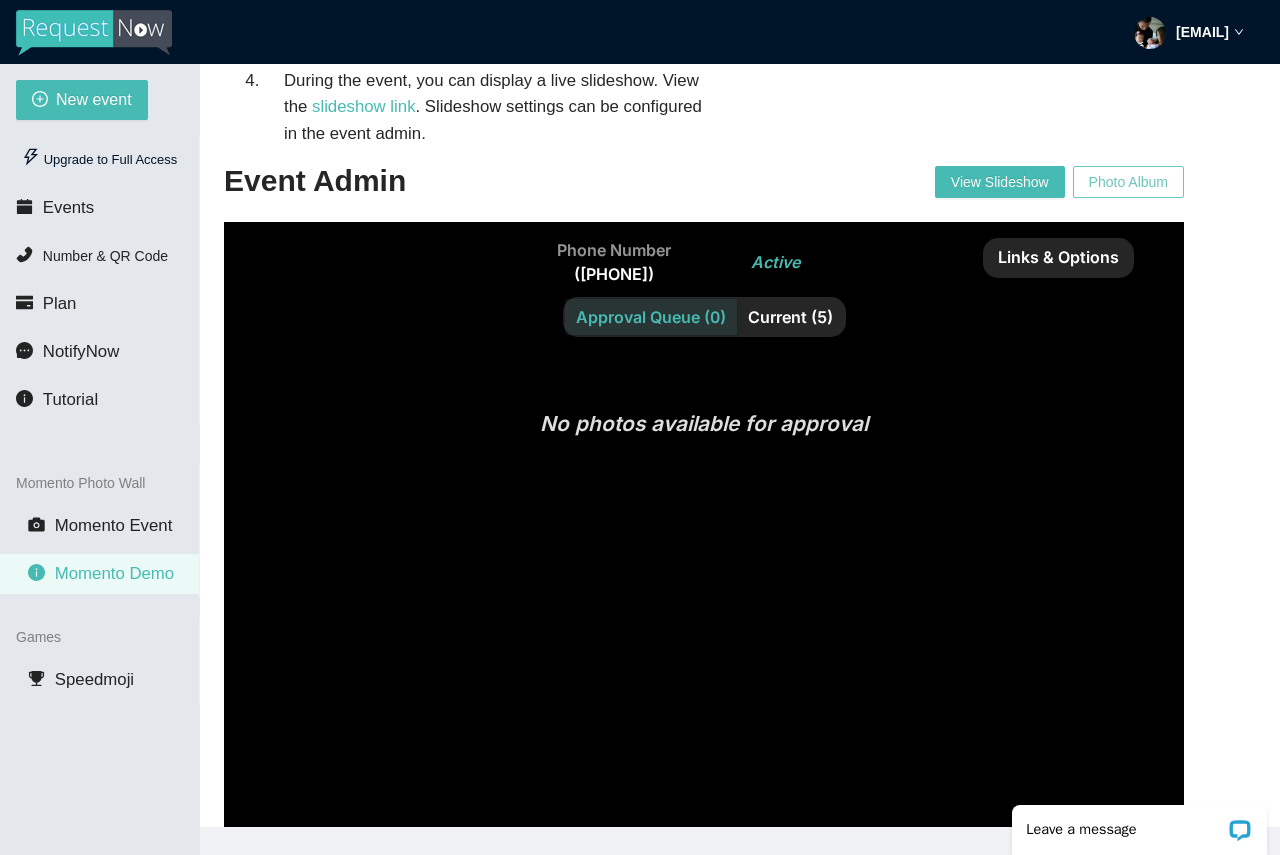 click on "Photo Album" at bounding box center (1128, 182) 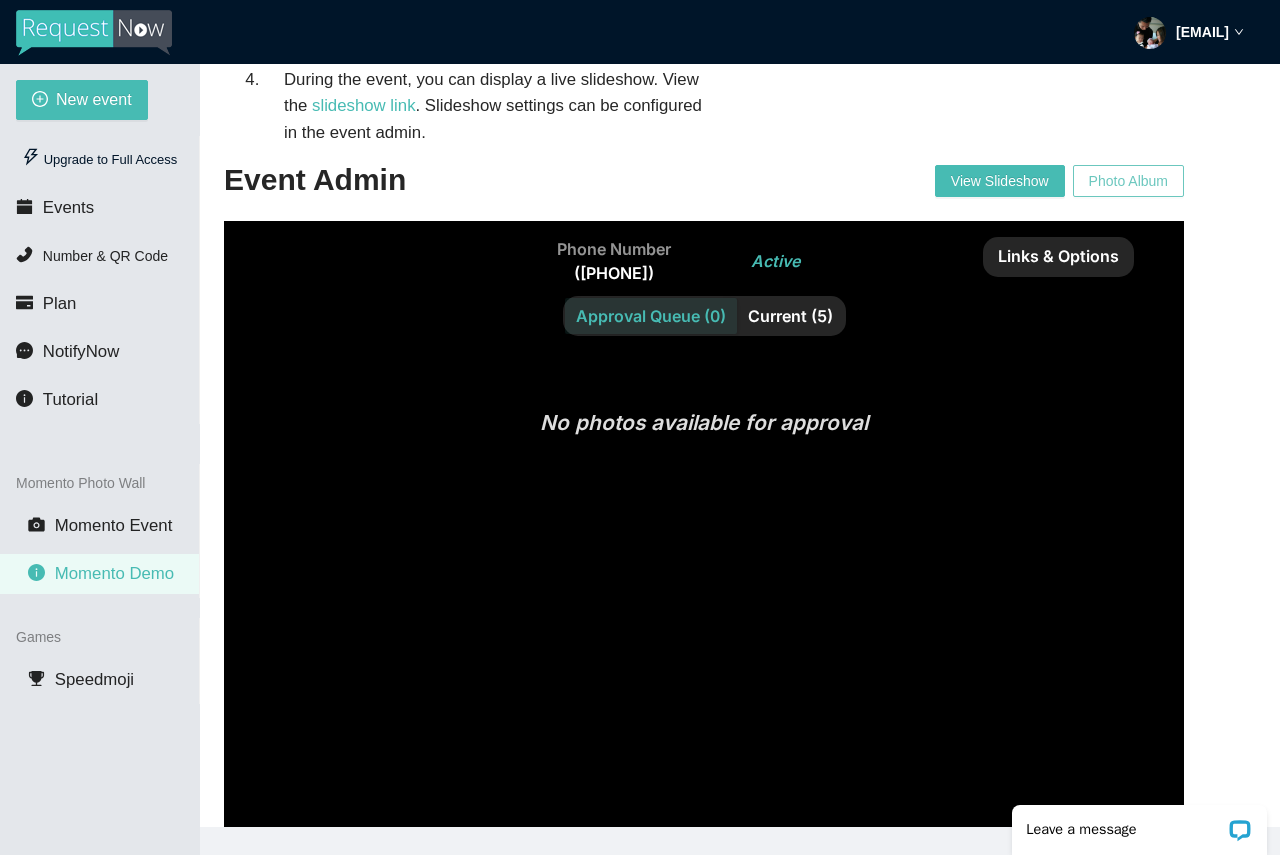 scroll, scrollTop: 600, scrollLeft: 0, axis: vertical 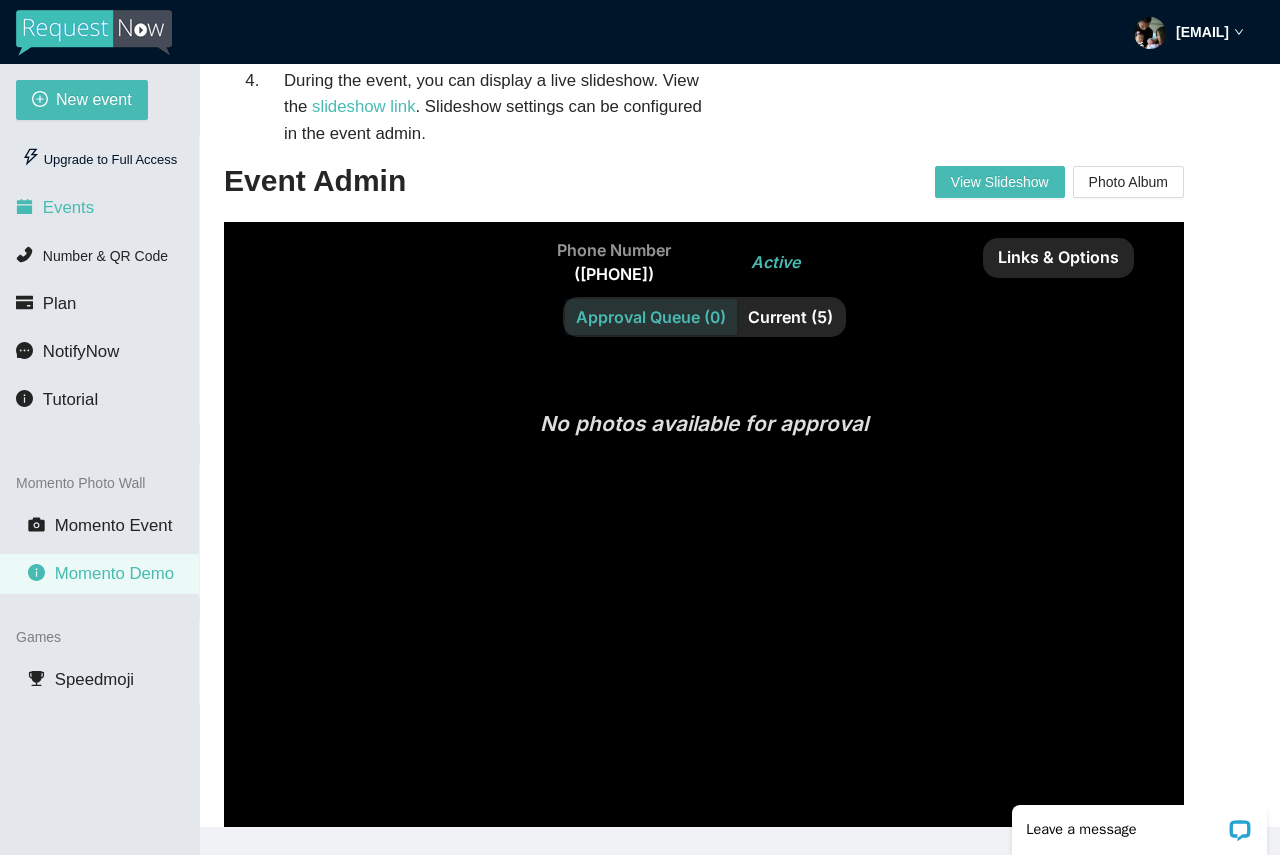 click on "Events" at bounding box center (68, 207) 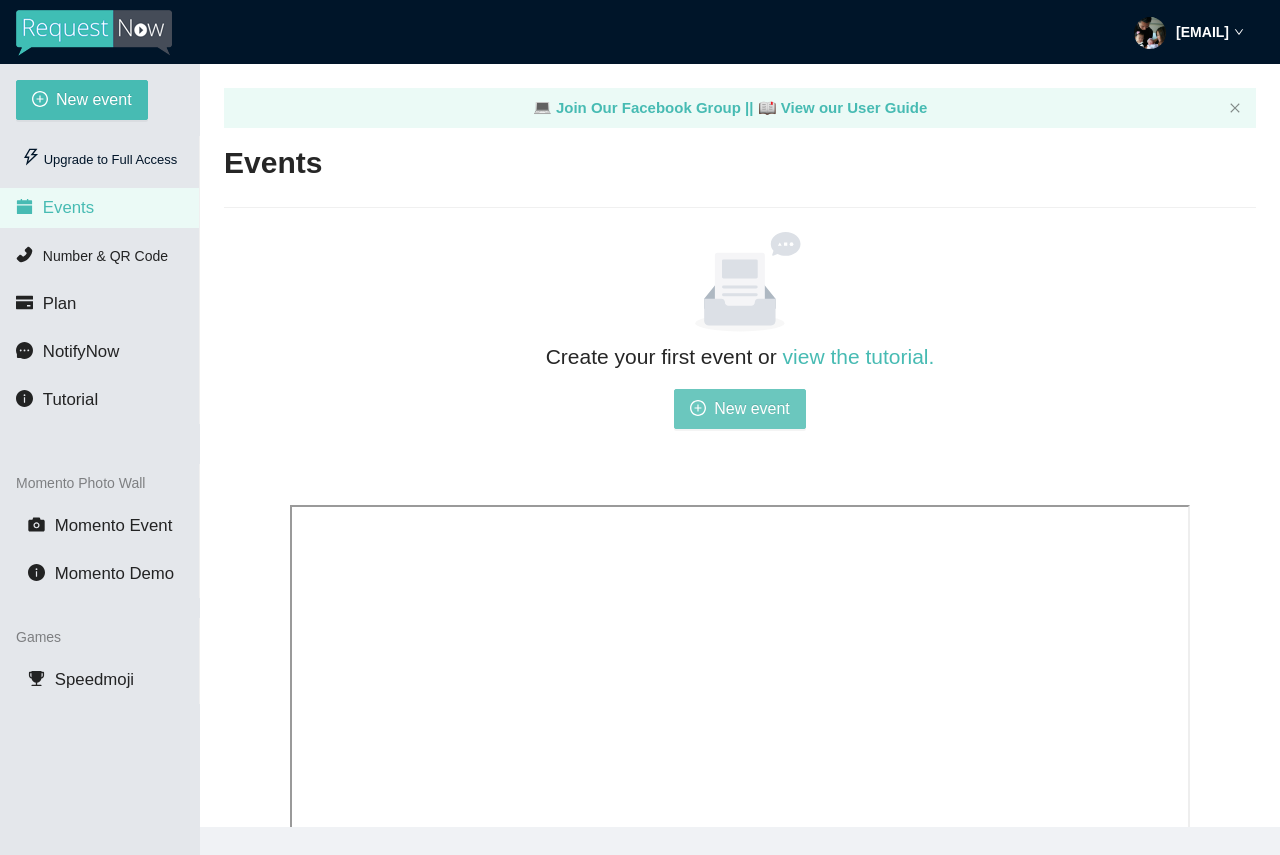 click on "New event" at bounding box center [752, 408] 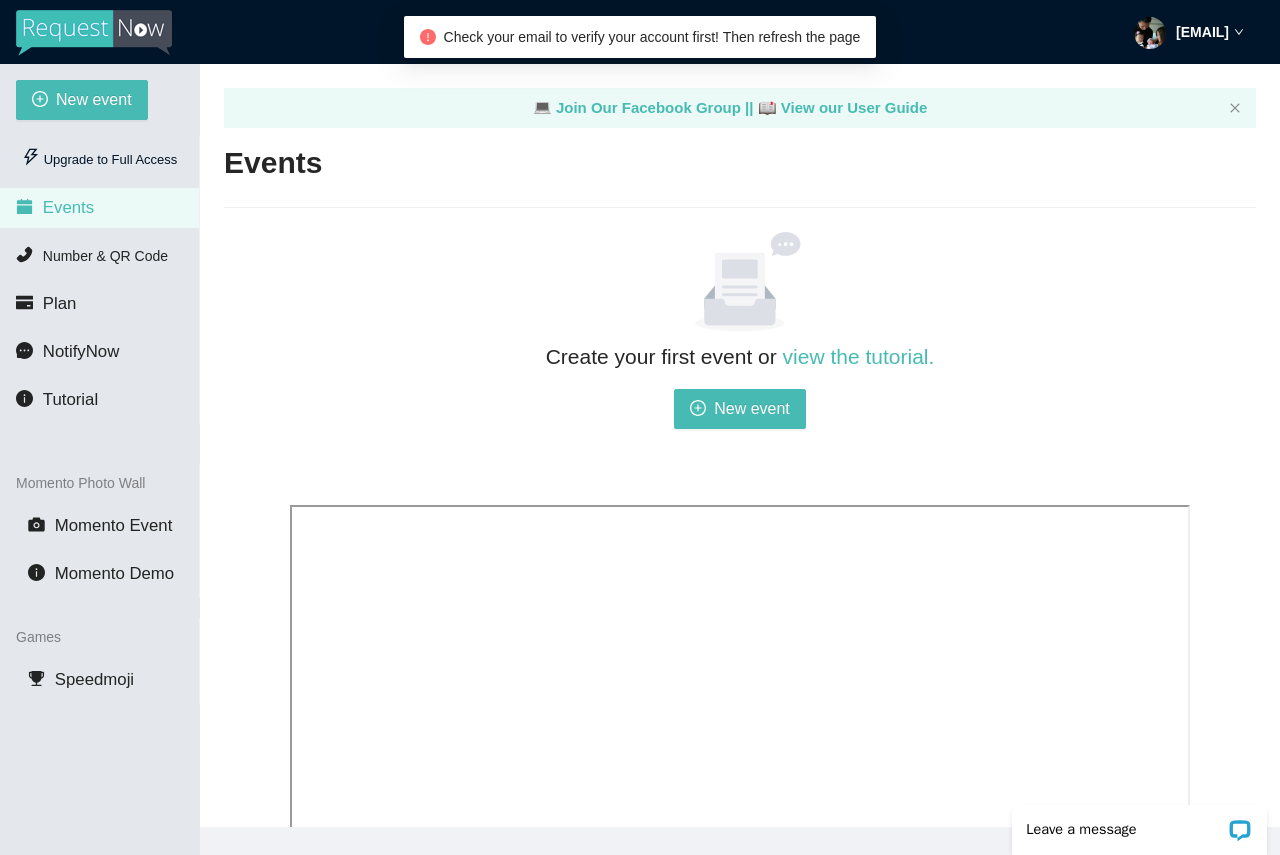 scroll, scrollTop: 0, scrollLeft: 0, axis: both 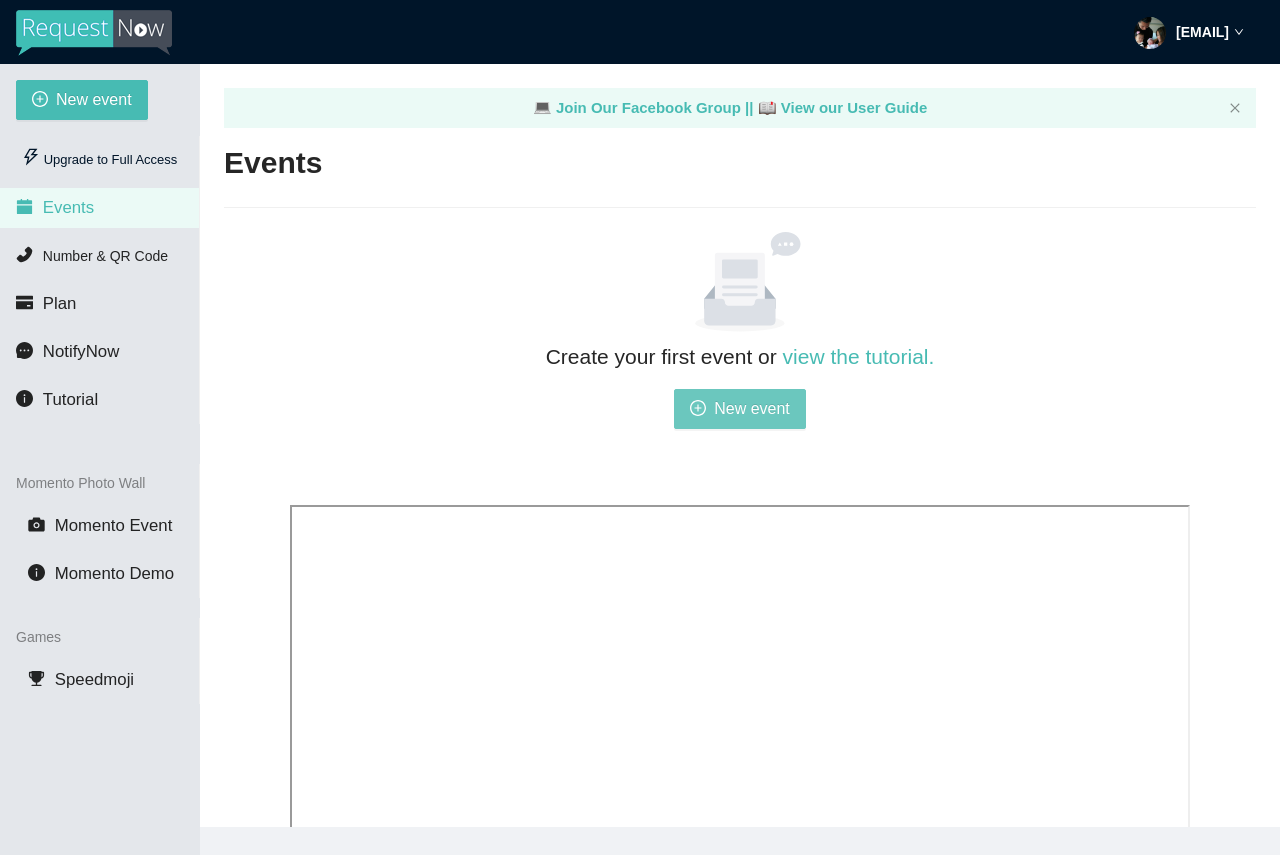click on "New event" at bounding box center (752, 408) 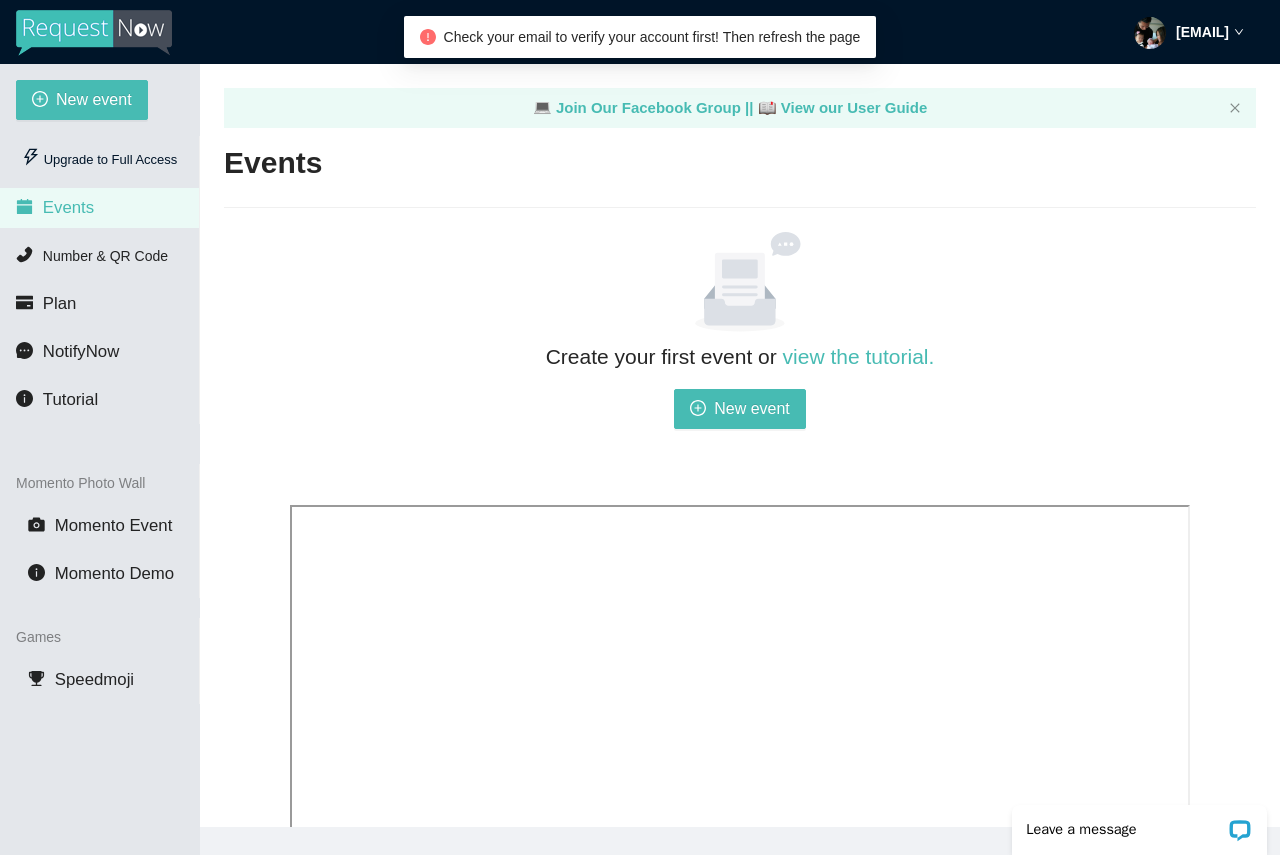 scroll, scrollTop: 0, scrollLeft: 0, axis: both 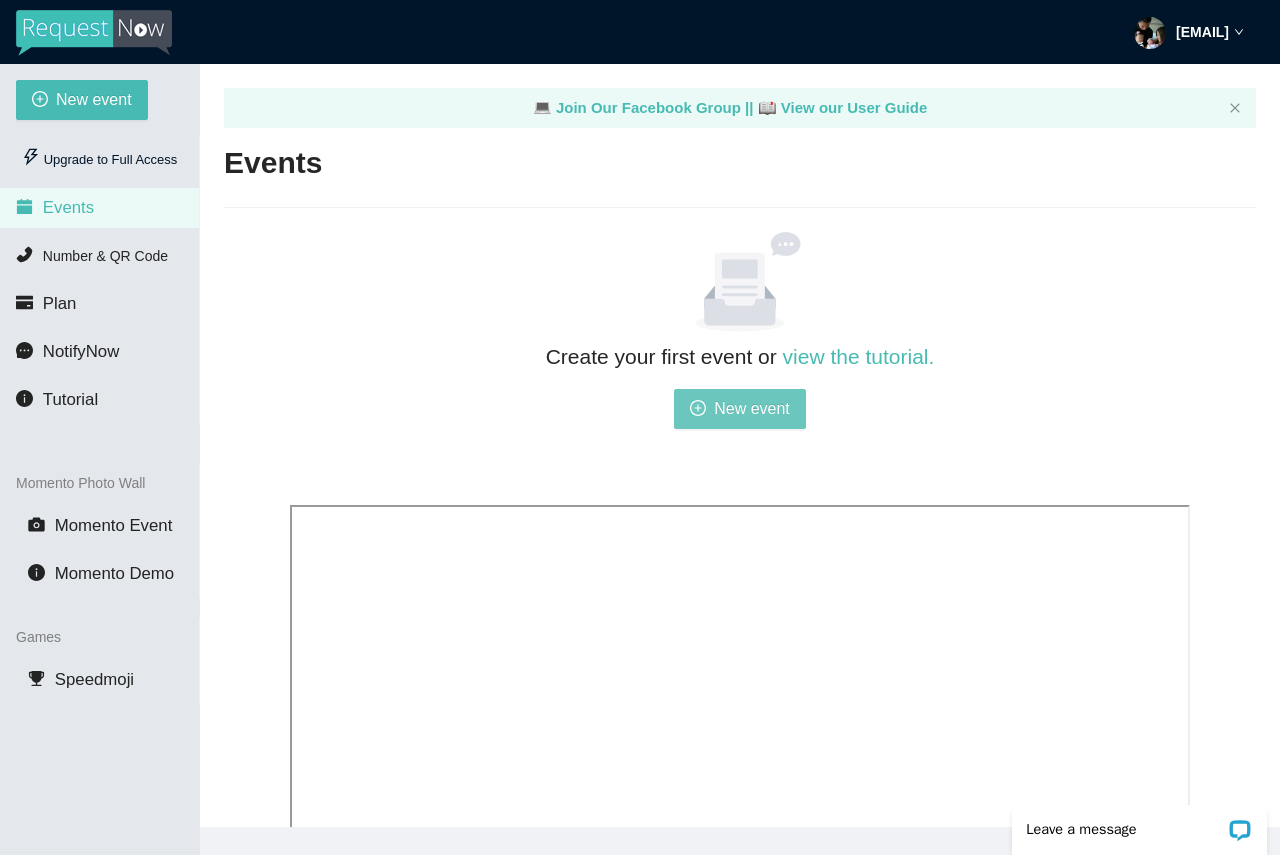 click on "New event" at bounding box center [752, 408] 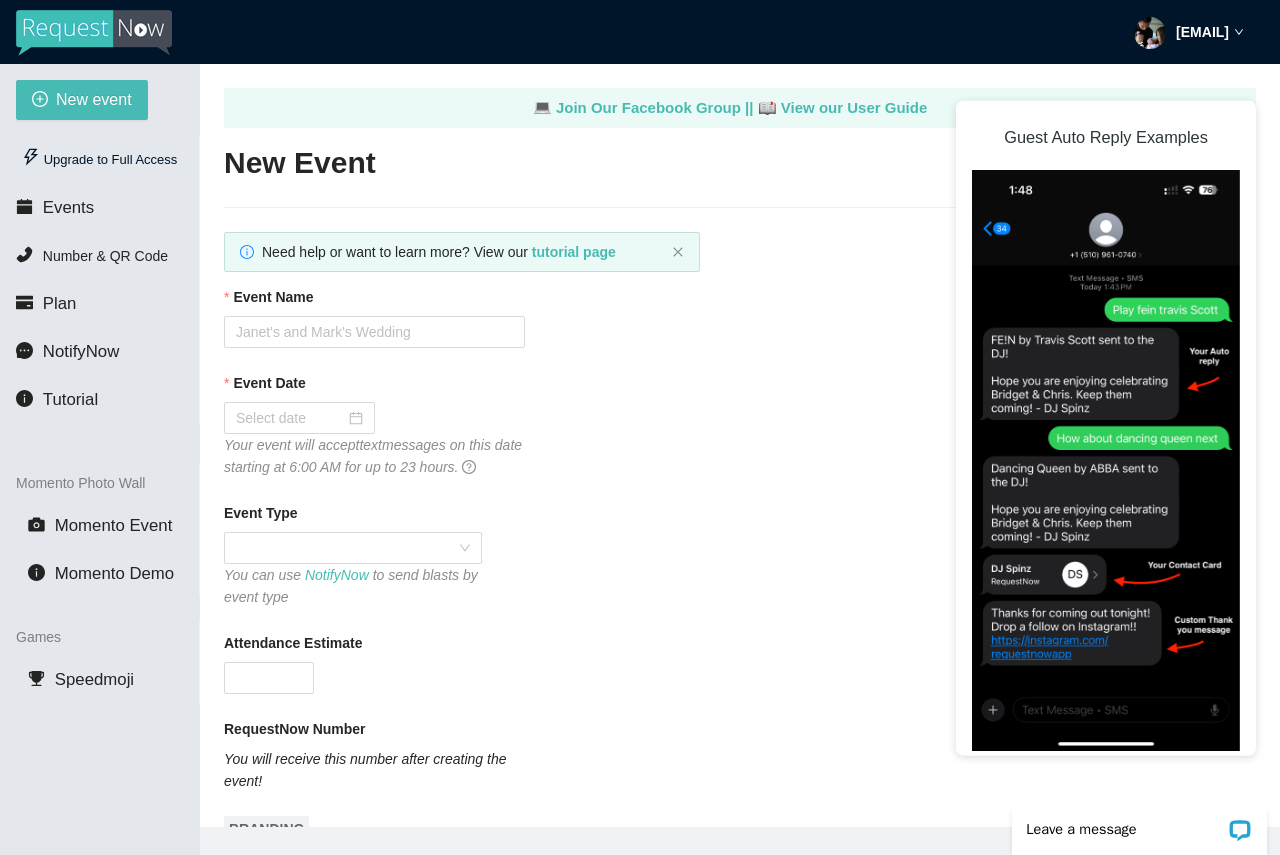 scroll, scrollTop: 0, scrollLeft: 0, axis: both 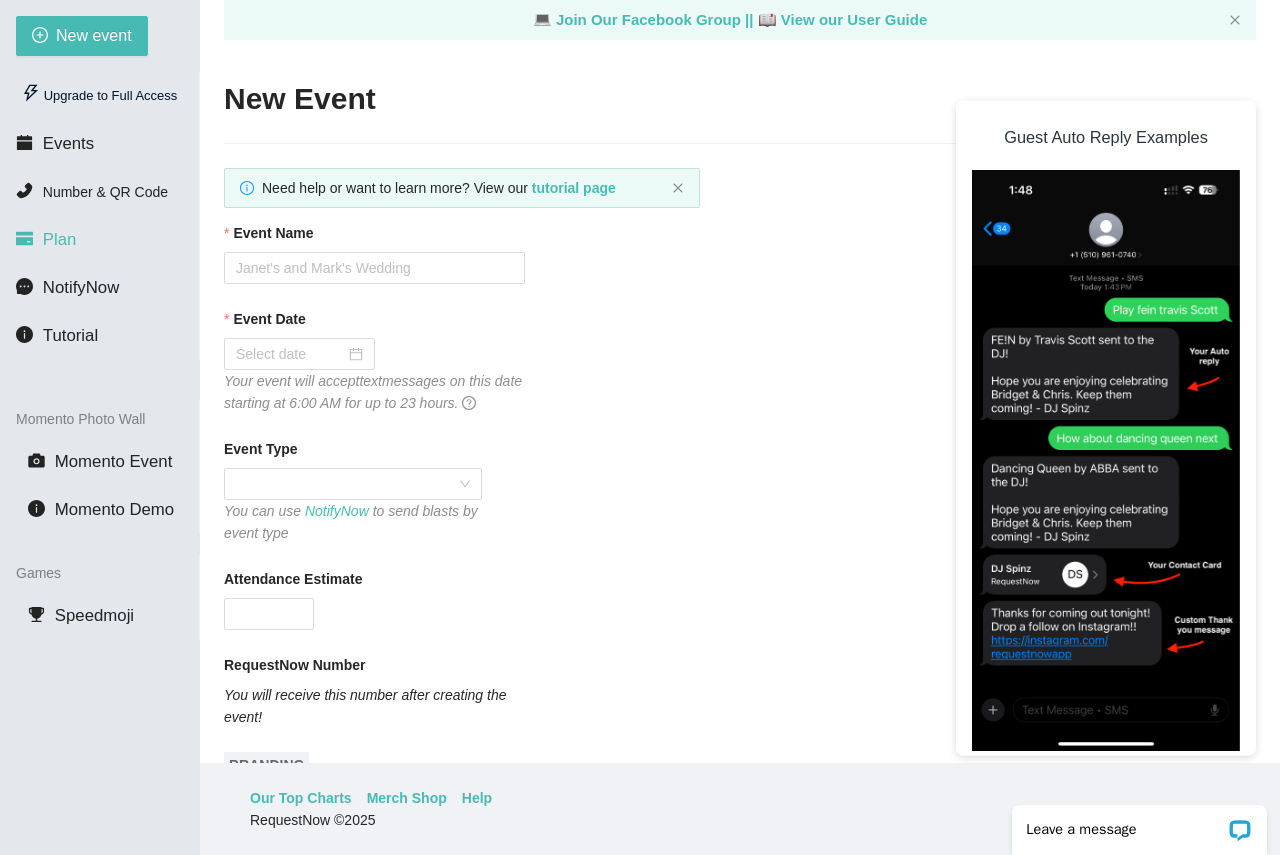 click on "Plan" at bounding box center [60, 239] 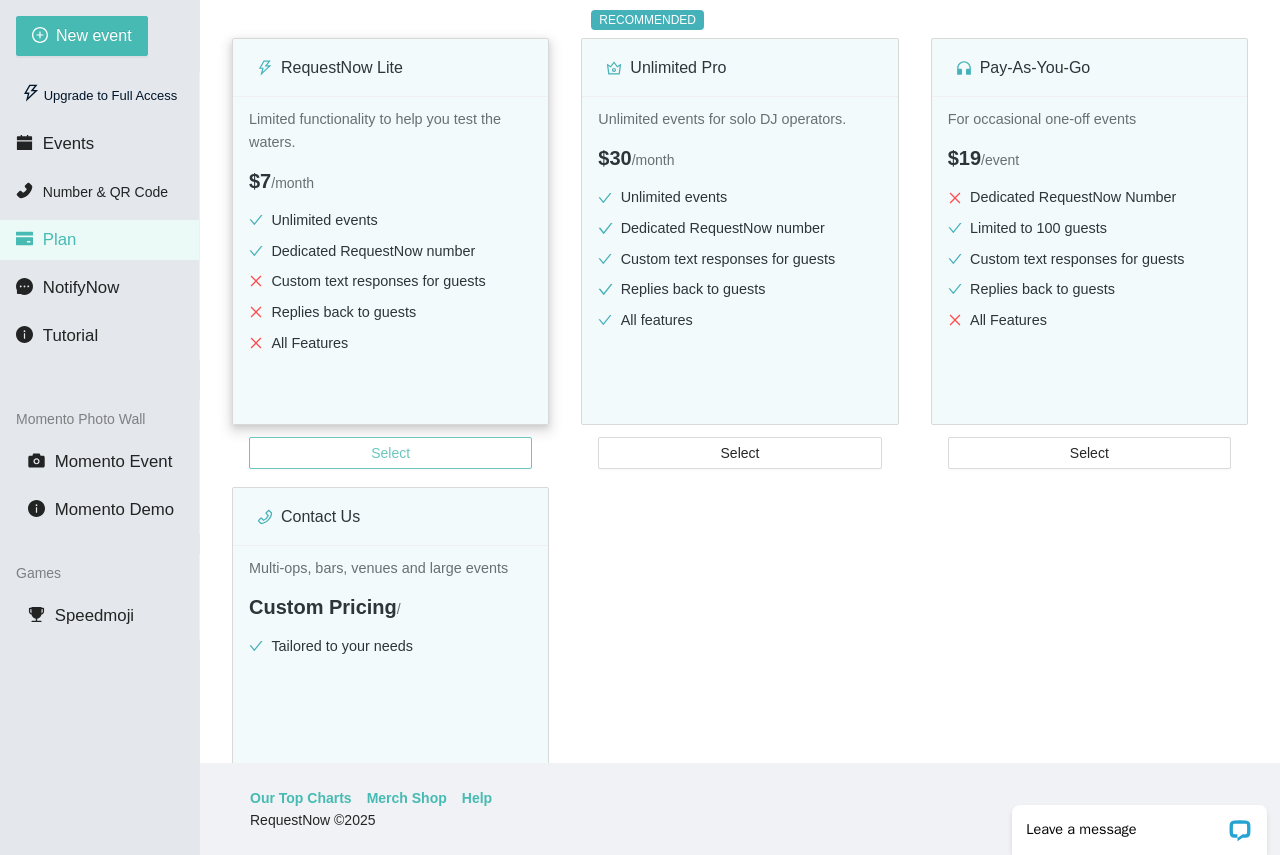 scroll, scrollTop: 300, scrollLeft: 0, axis: vertical 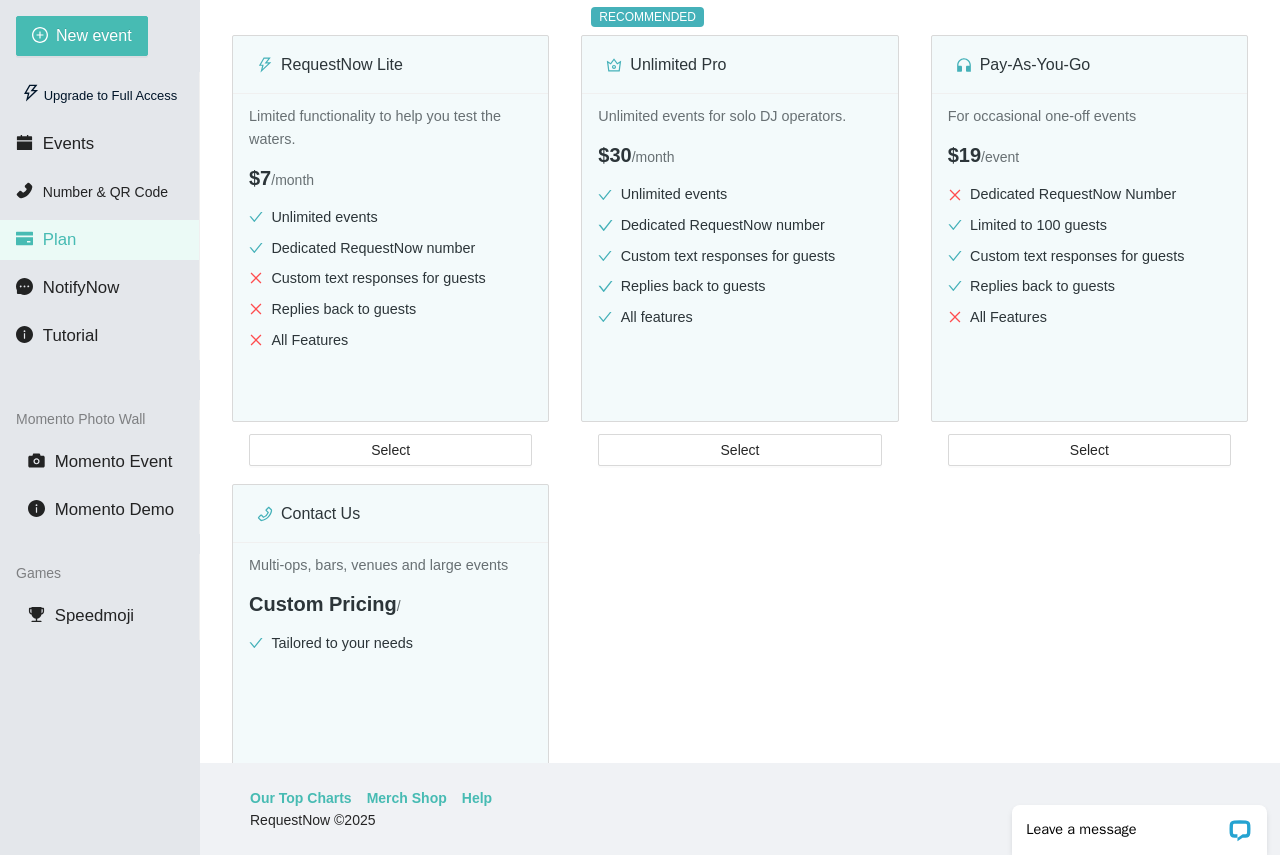 click on "Contact Us Multi-ops, bars, venues and large events Custom Pricing / Tailored to your needs Select" at bounding box center (390, 646) 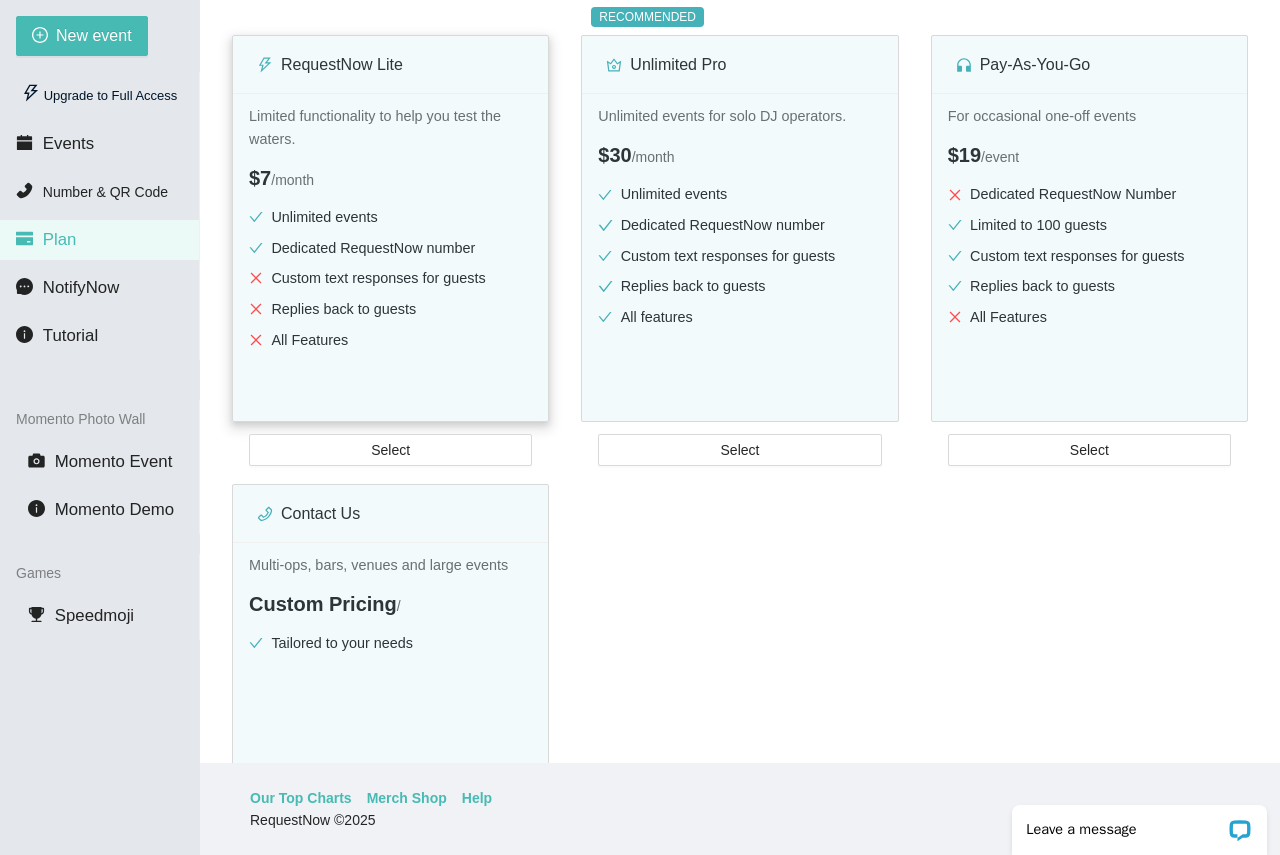 click on "Custom text responses for guests" at bounding box center [390, 278] 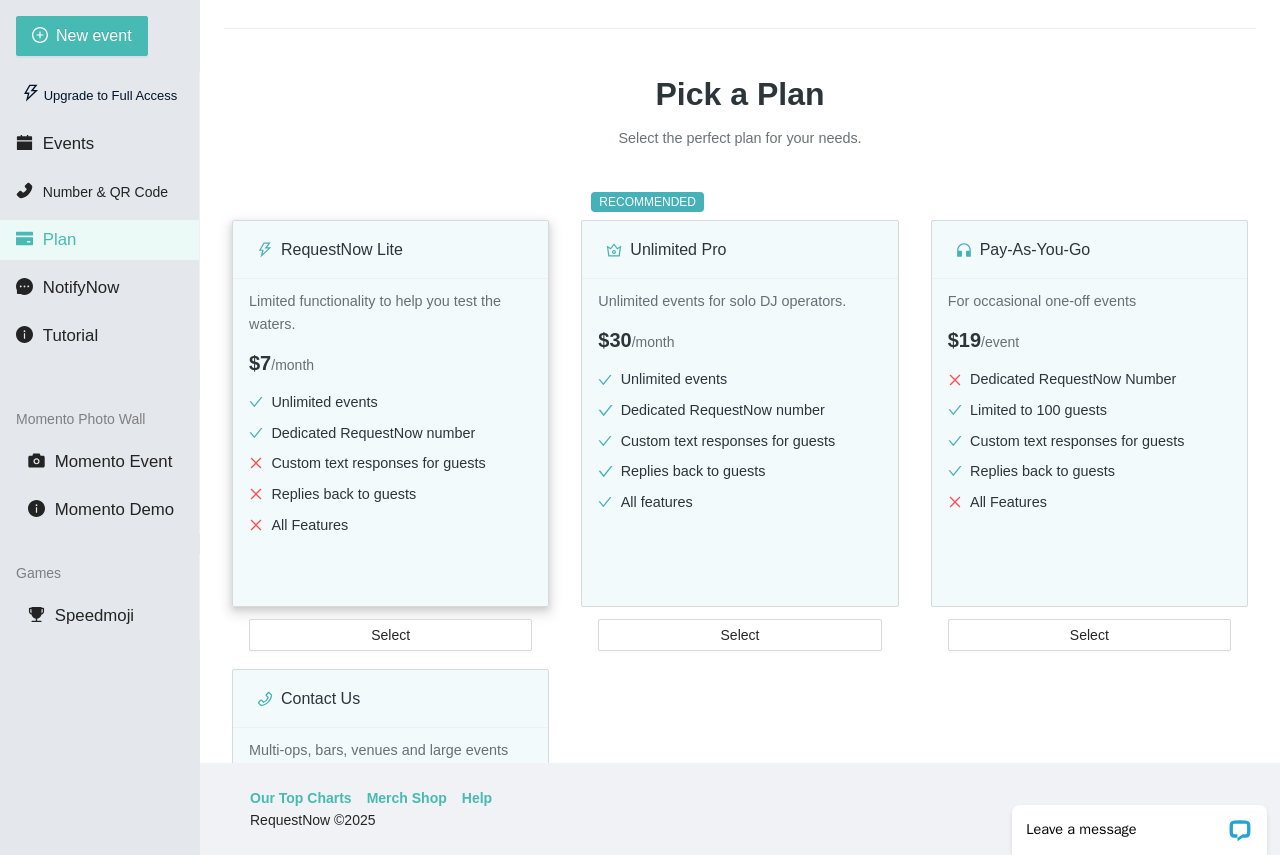 scroll, scrollTop: 0, scrollLeft: 0, axis: both 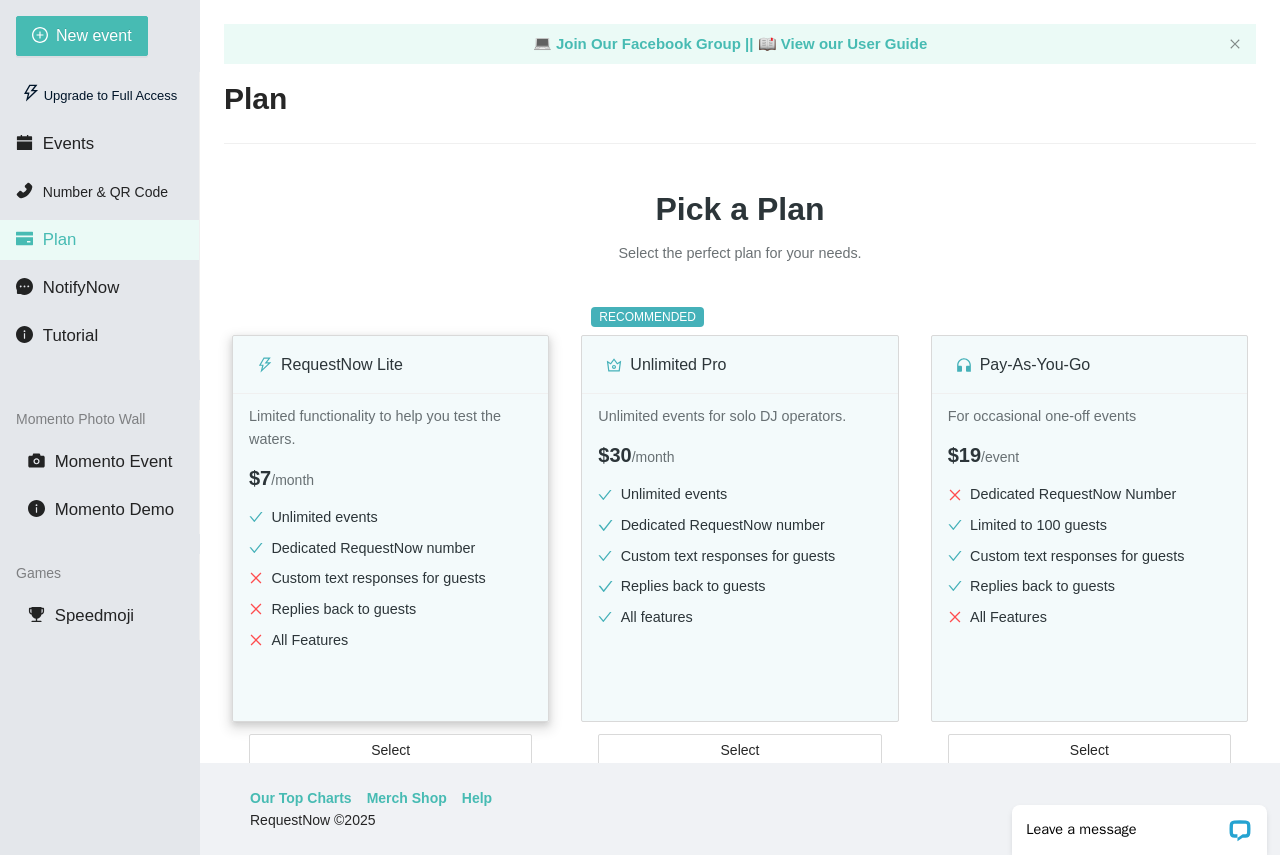 click on "RequestNow Lite" at bounding box center [390, 364] 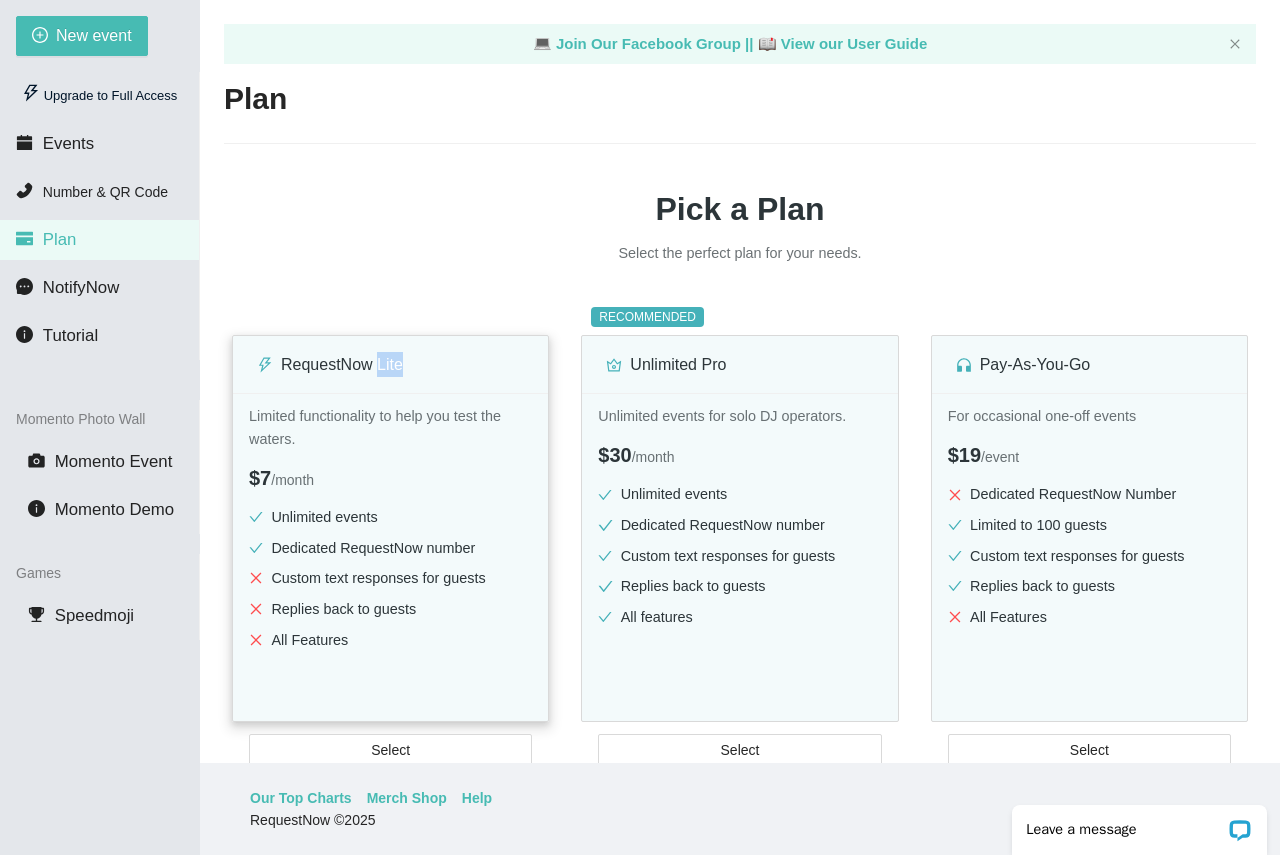 click on "RequestNow Lite" at bounding box center (390, 364) 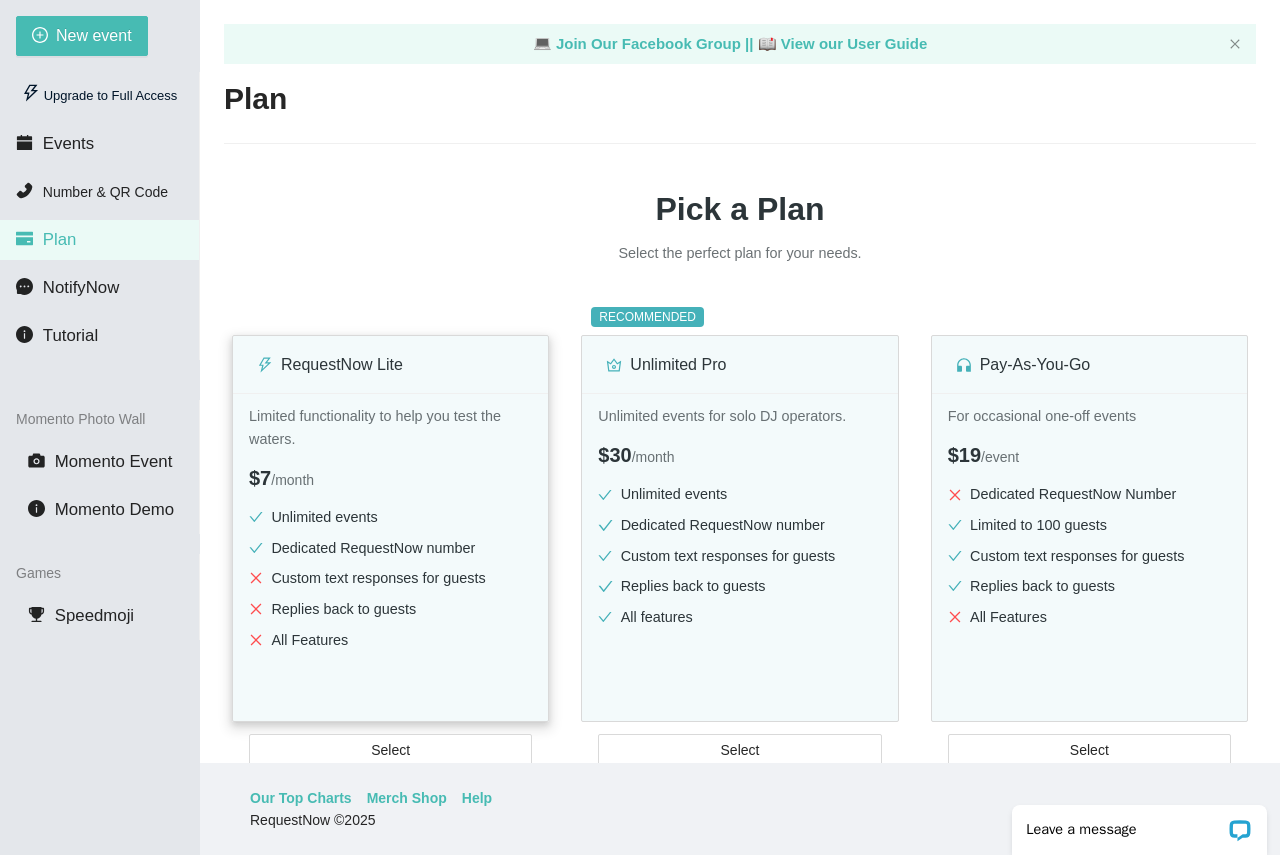 click on "Limited functionality to help you test the waters." at bounding box center (390, 427) 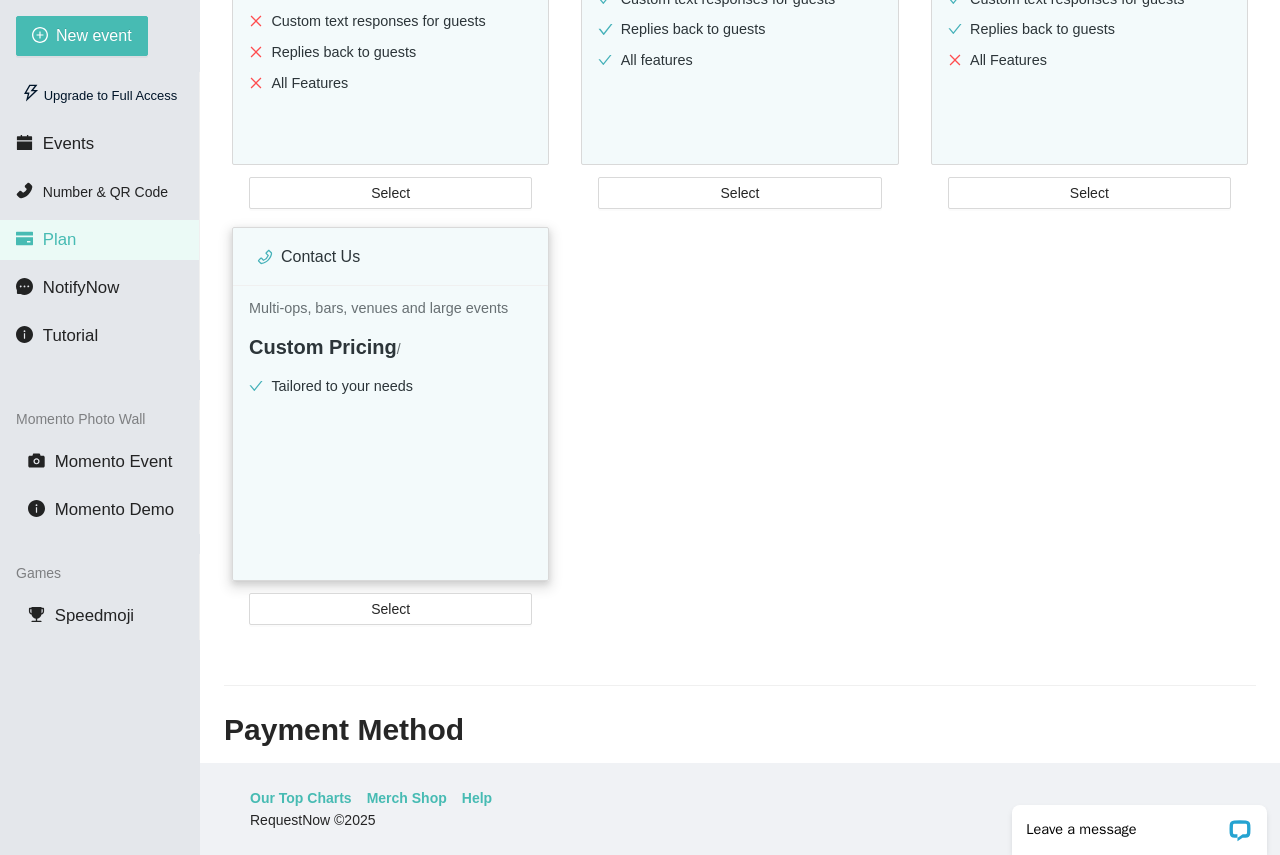 scroll, scrollTop: 600, scrollLeft: 0, axis: vertical 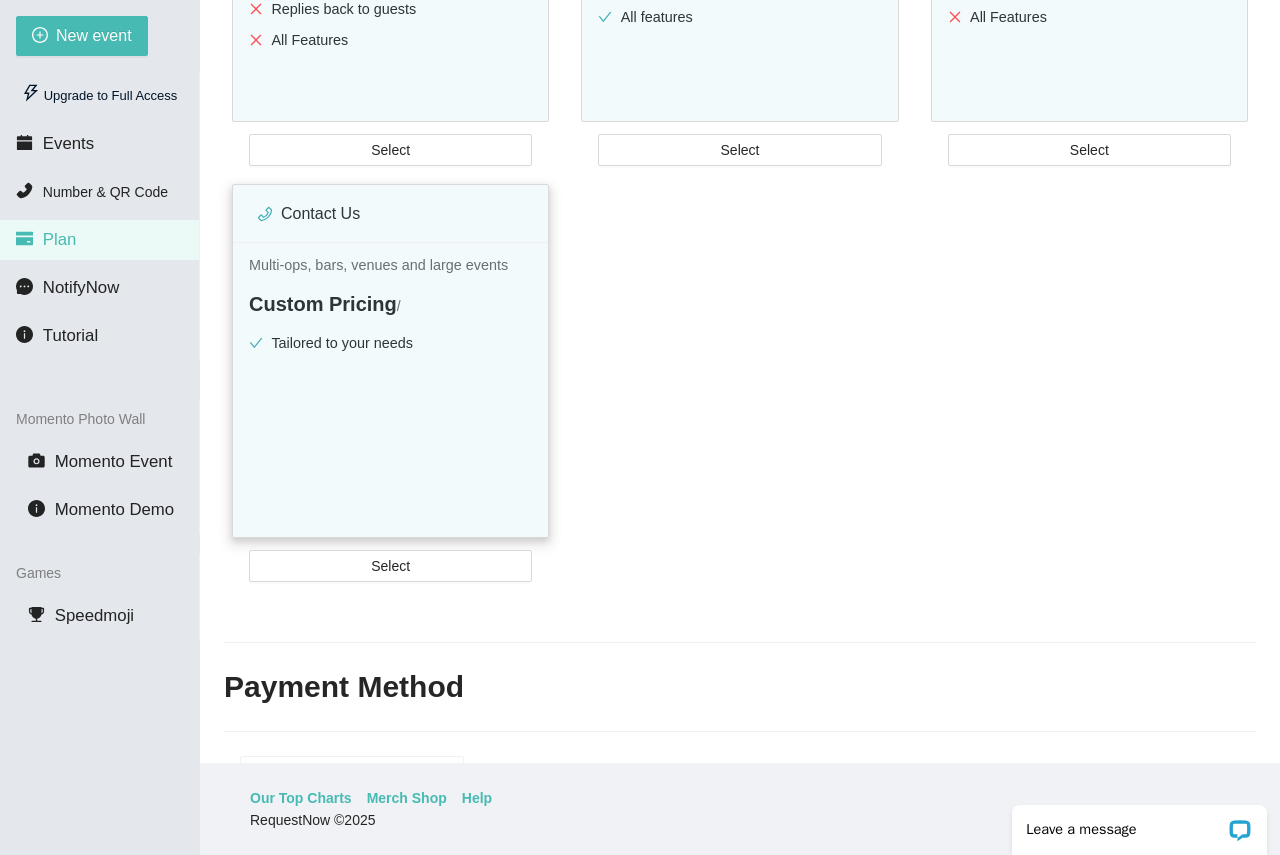 click on "Multi-ops, bars, venues and large events Custom Pricing / Tailored to your needs Select" at bounding box center (390, 418) 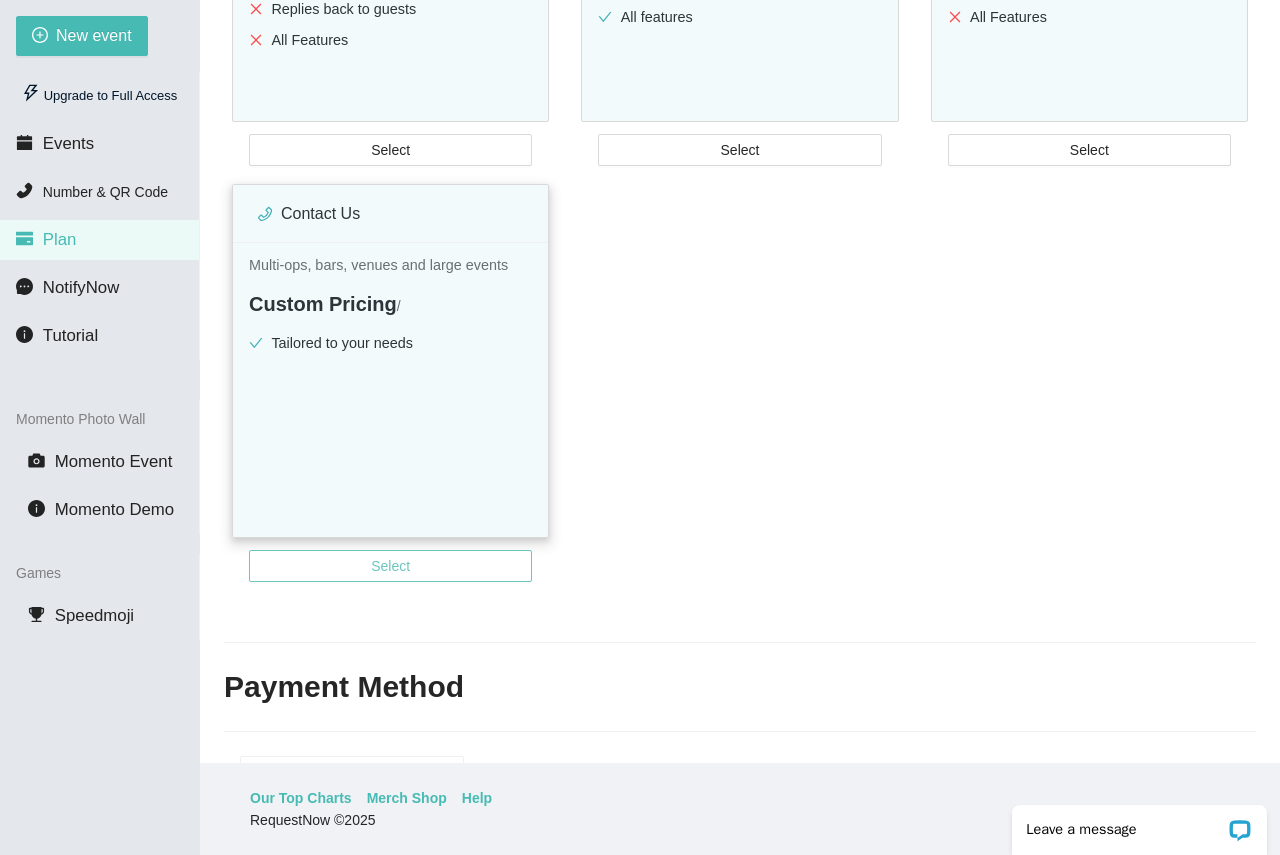 click on "Select" at bounding box center (390, 566) 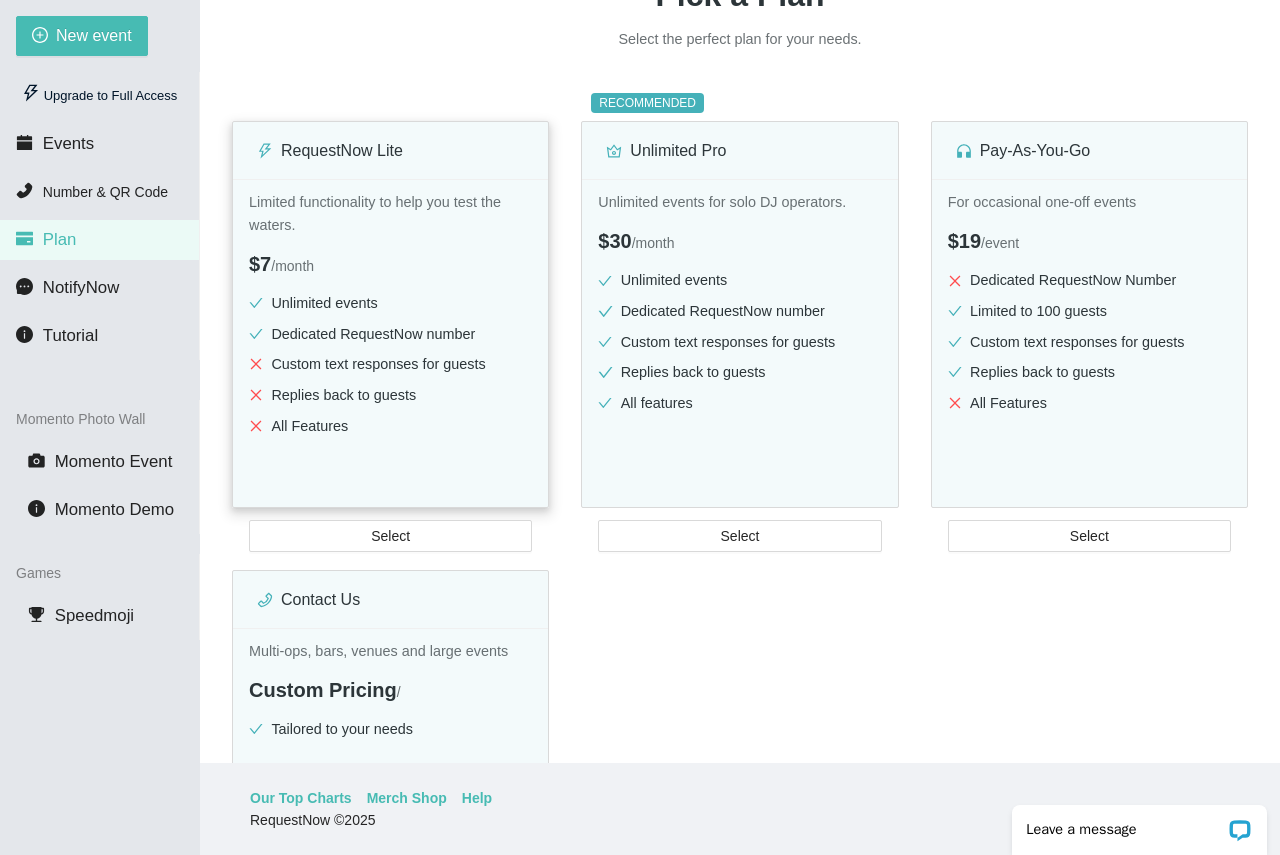 scroll, scrollTop: 200, scrollLeft: 0, axis: vertical 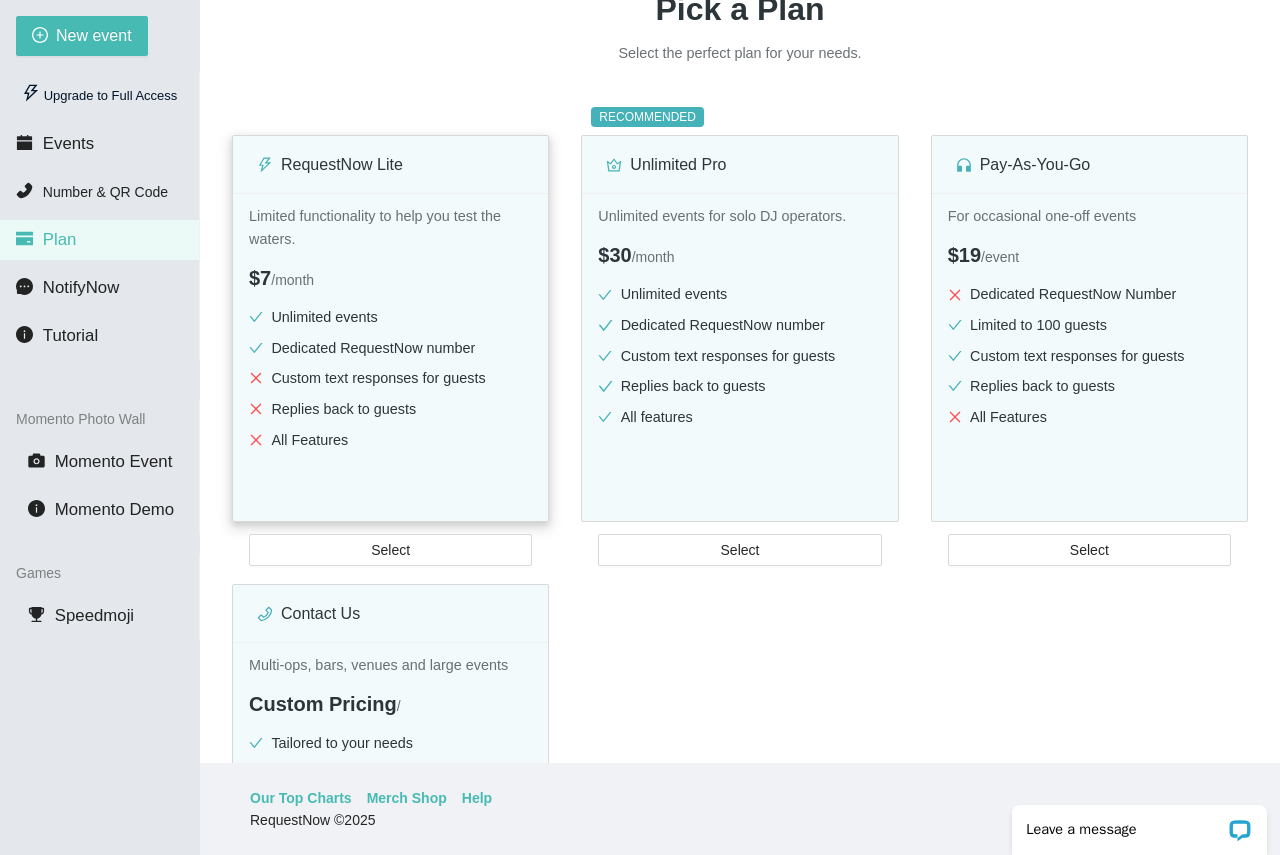 drag, startPoint x: 386, startPoint y: 288, endPoint x: 376, endPoint y: 277, distance: 14.866069 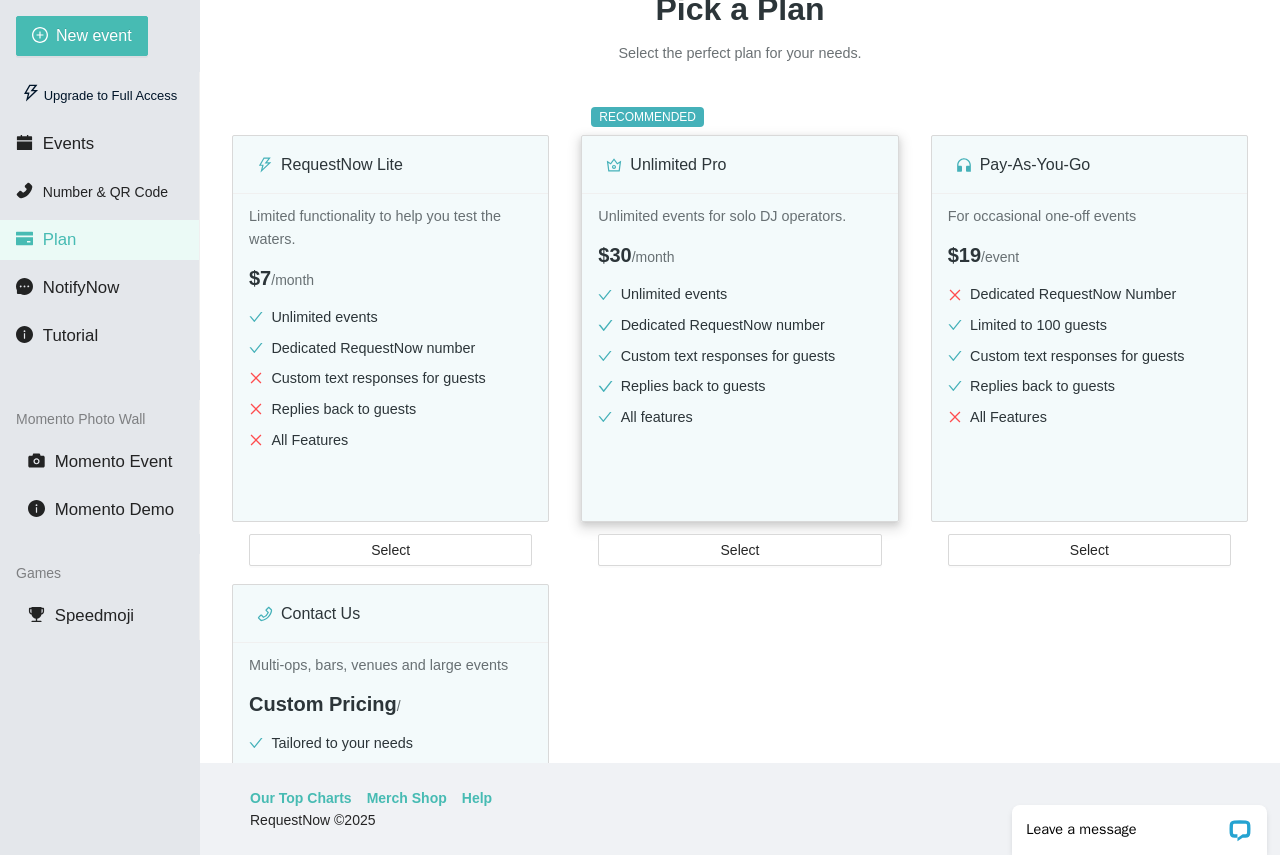 click on "Unlimited Pro" at bounding box center (739, 164) 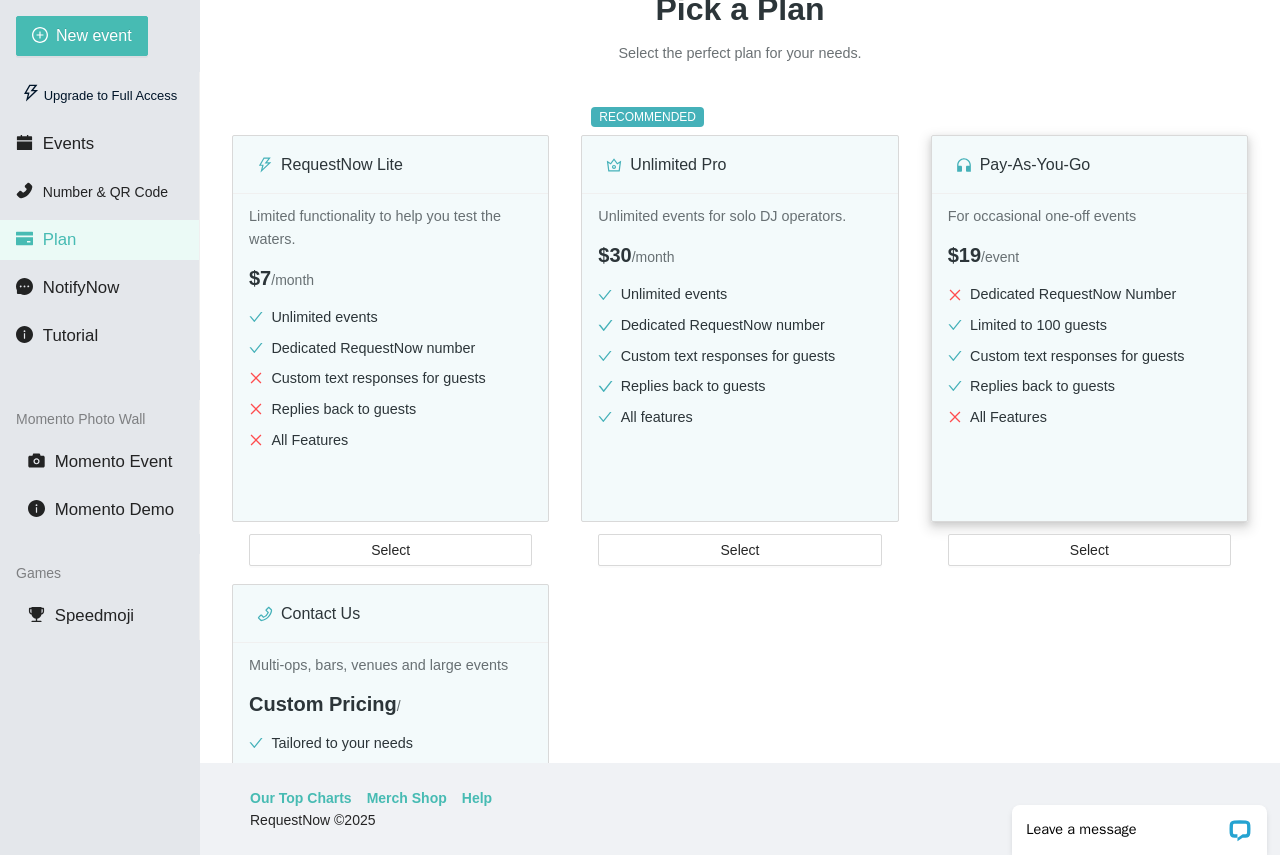 click on "For occasional one-off events $19 / event Dedicated RequestNow Number Limited to 100 guests Custom text responses for guests Replies back to guests All Features Select" at bounding box center (1089, 385) 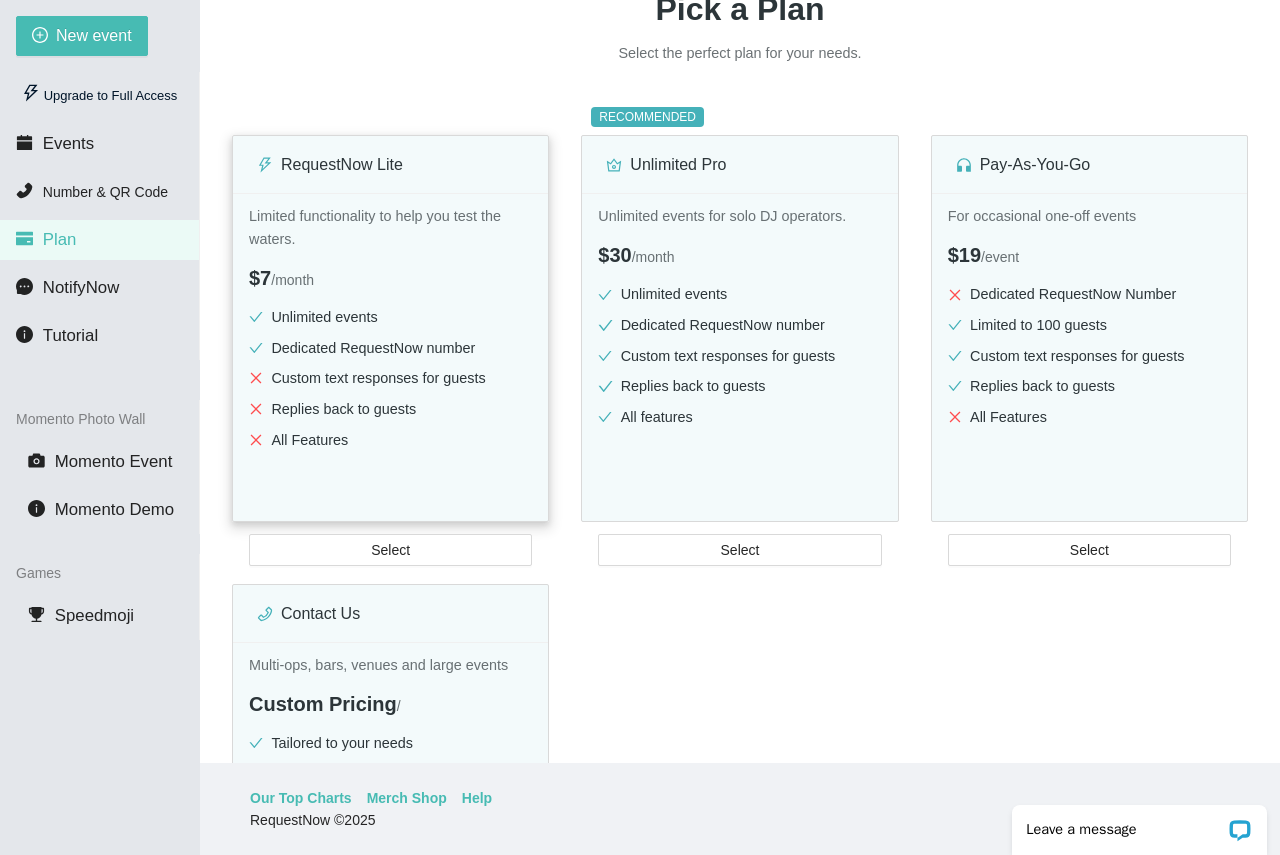 click on "Unlimited events" at bounding box center [390, 317] 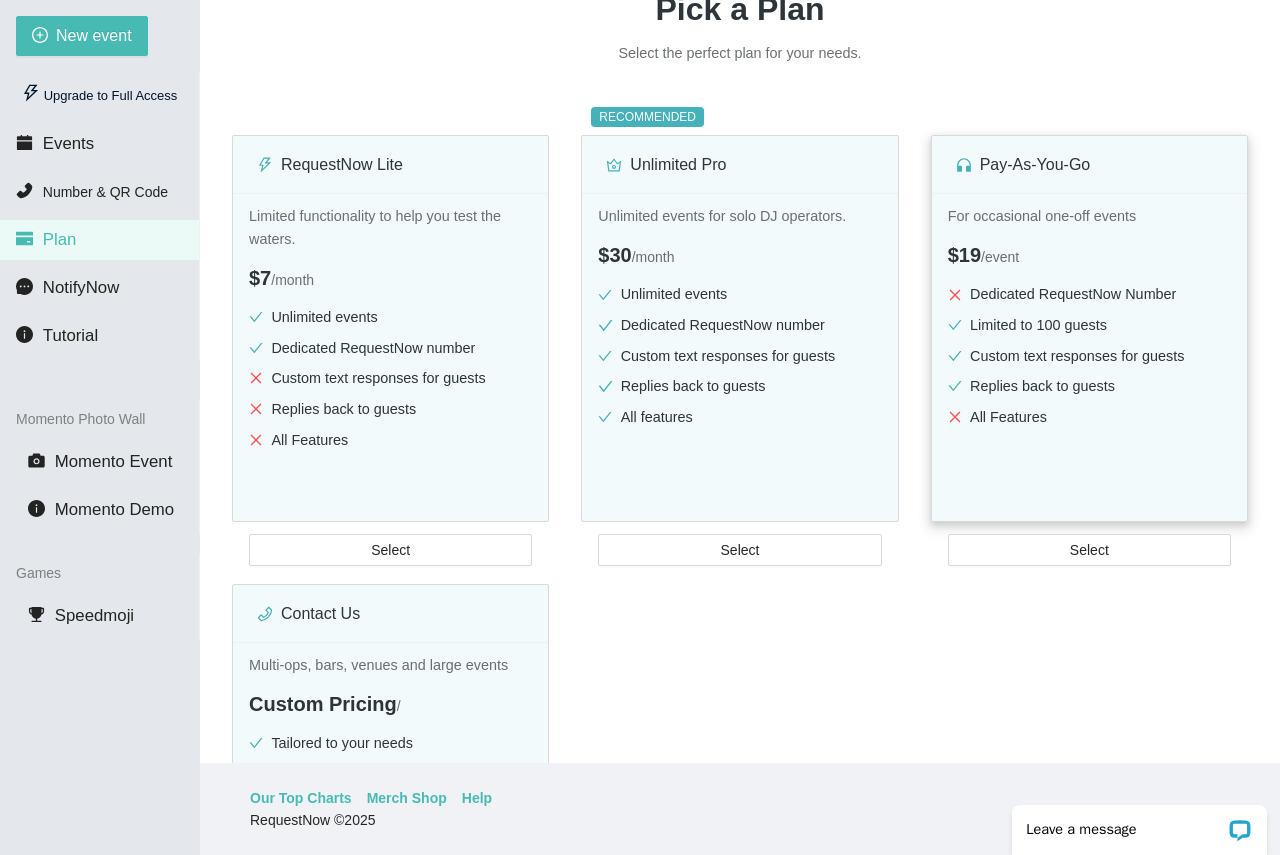 drag, startPoint x: 1000, startPoint y: 360, endPoint x: 986, endPoint y: 361, distance: 14.035668 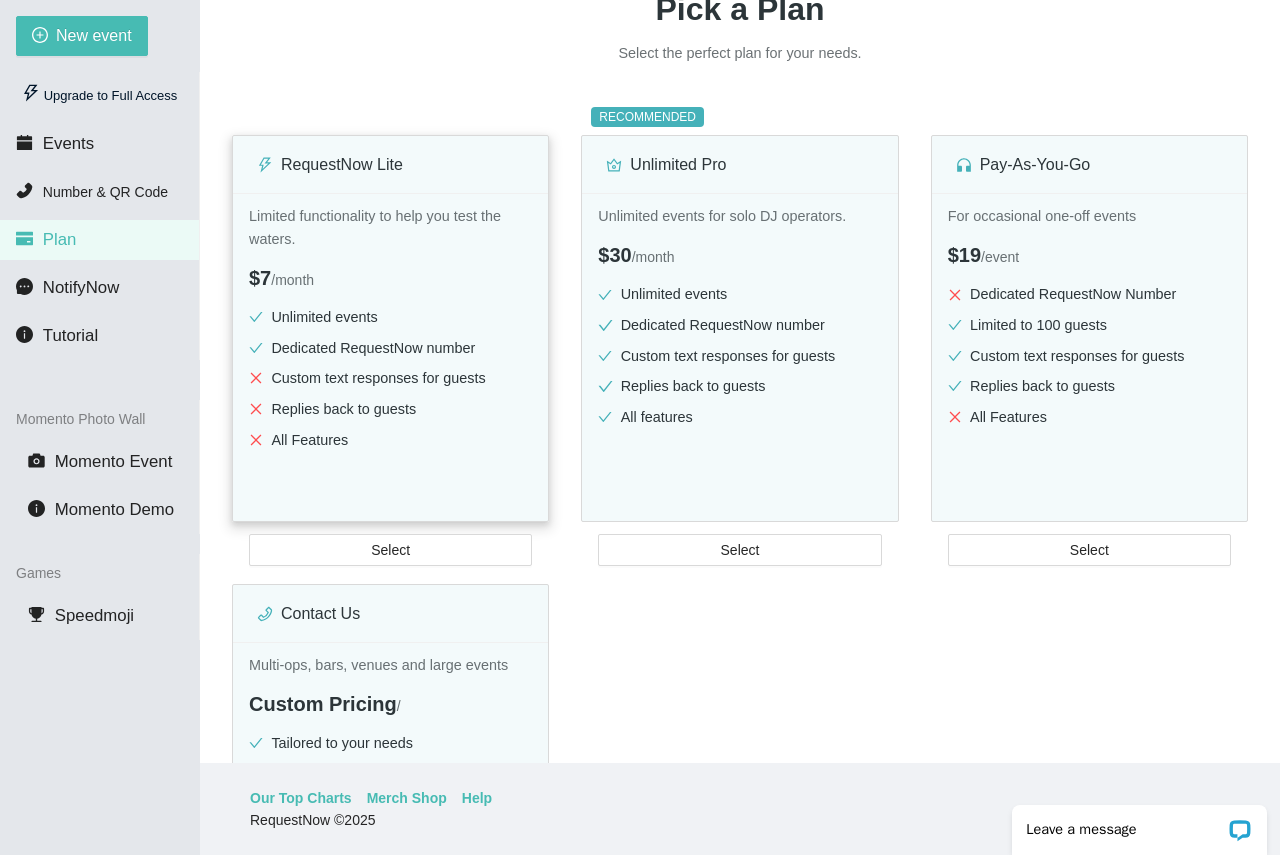 click on "Custom text responses for guests" at bounding box center (390, 378) 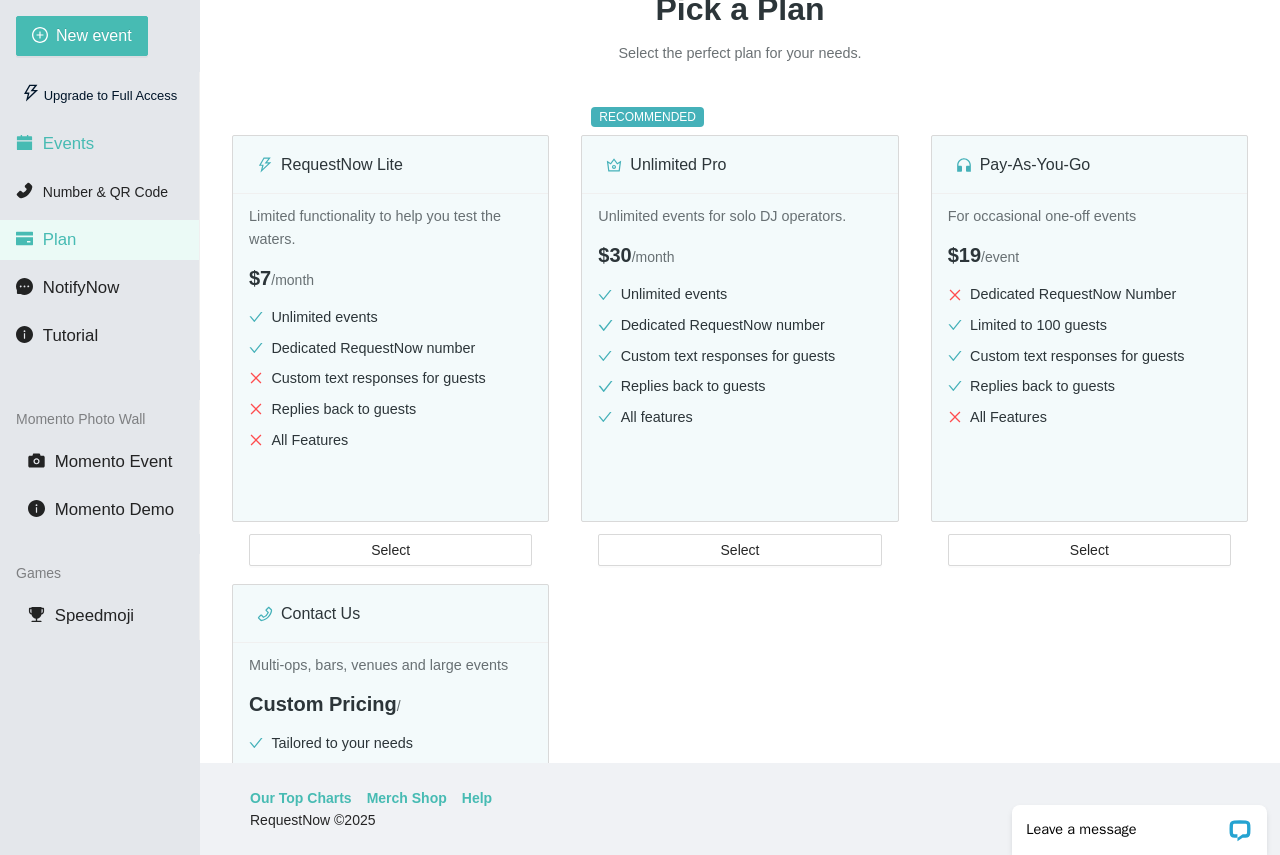 click on "Events" at bounding box center (68, 143) 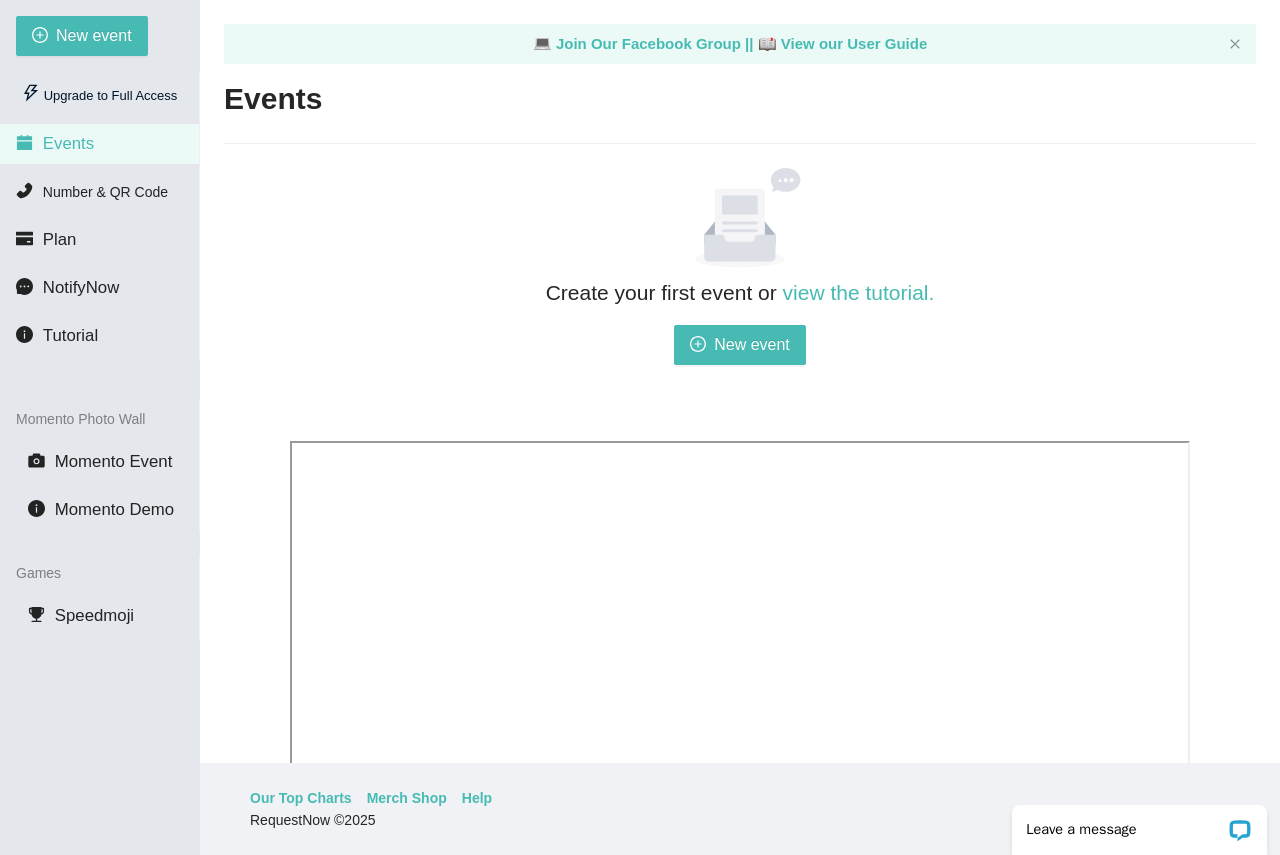 scroll, scrollTop: 0, scrollLeft: 0, axis: both 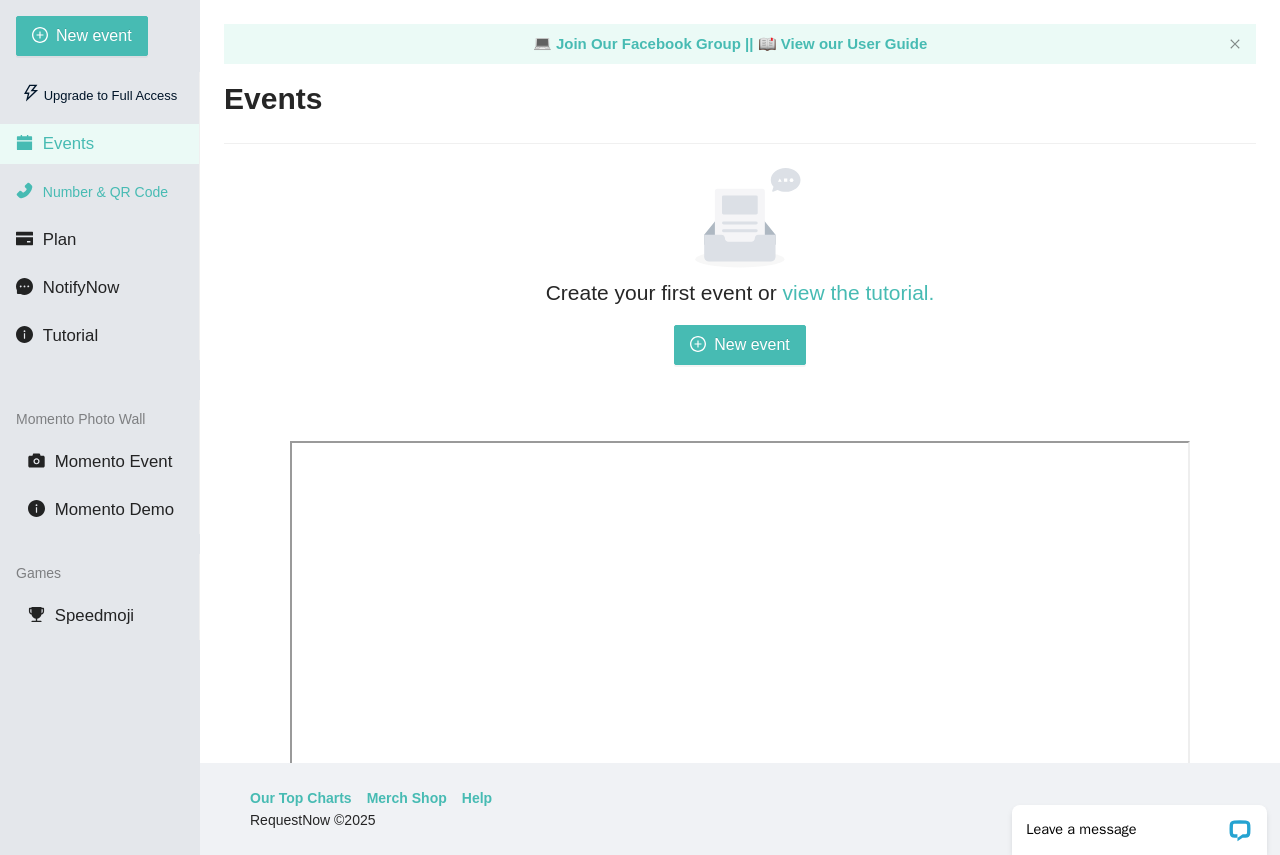 click on "Number & QR Code" at bounding box center (105, 192) 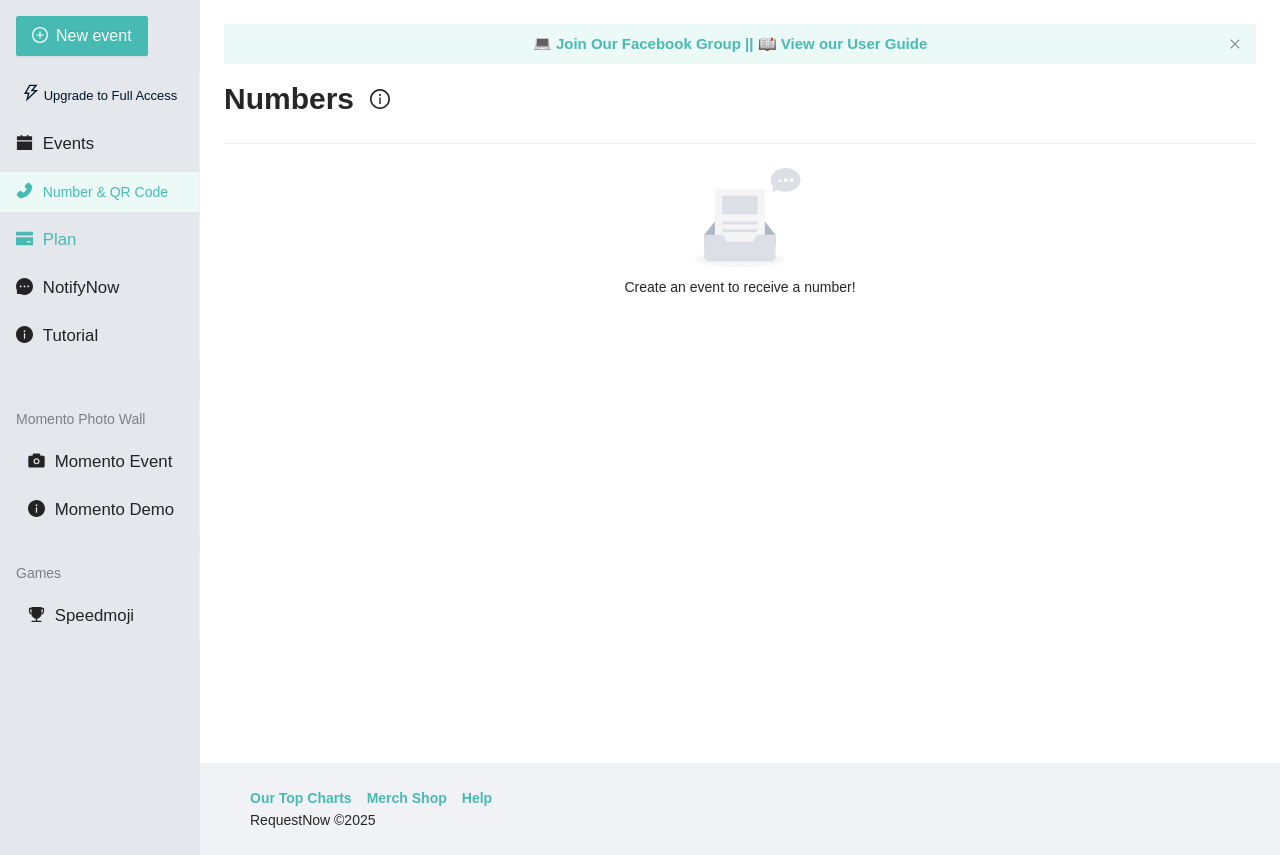 click on "Plan" at bounding box center (60, 239) 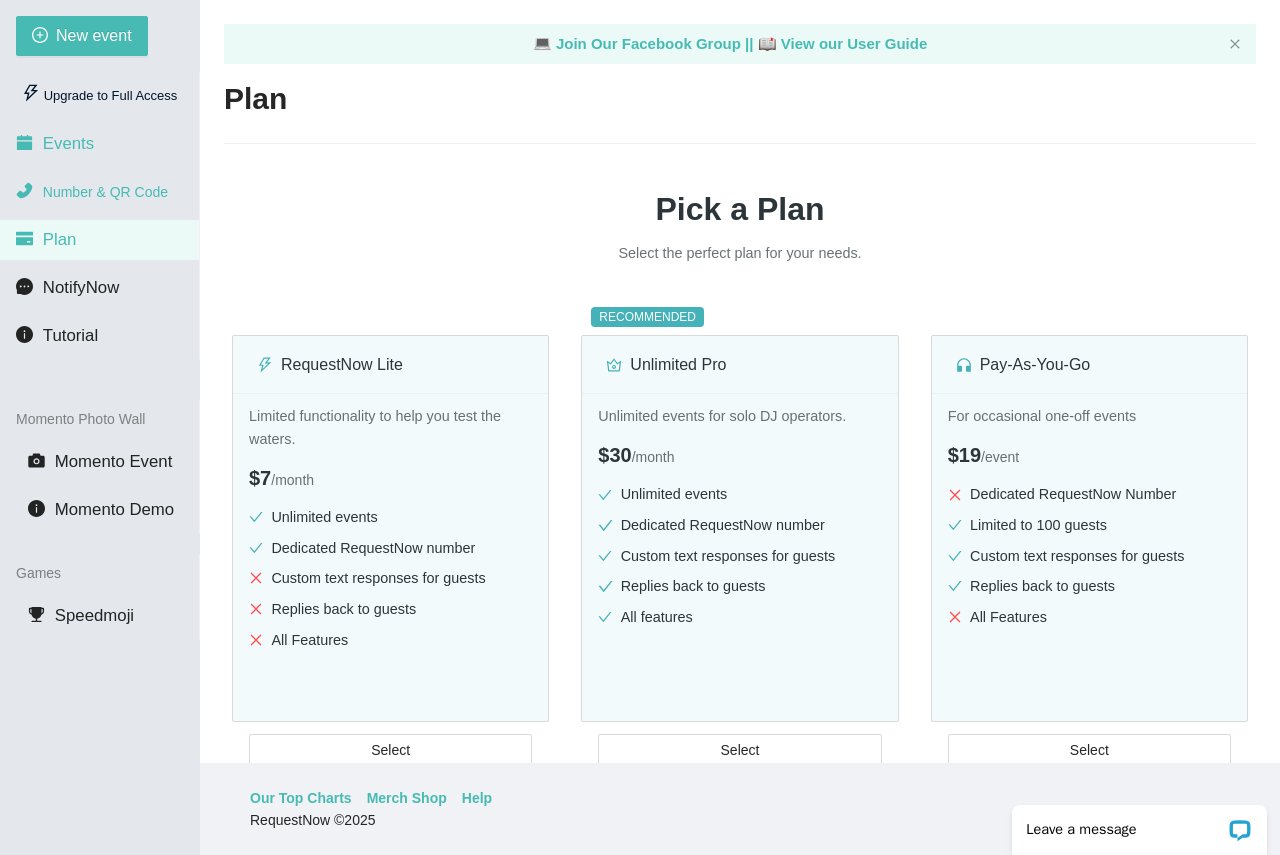 scroll, scrollTop: 0, scrollLeft: 0, axis: both 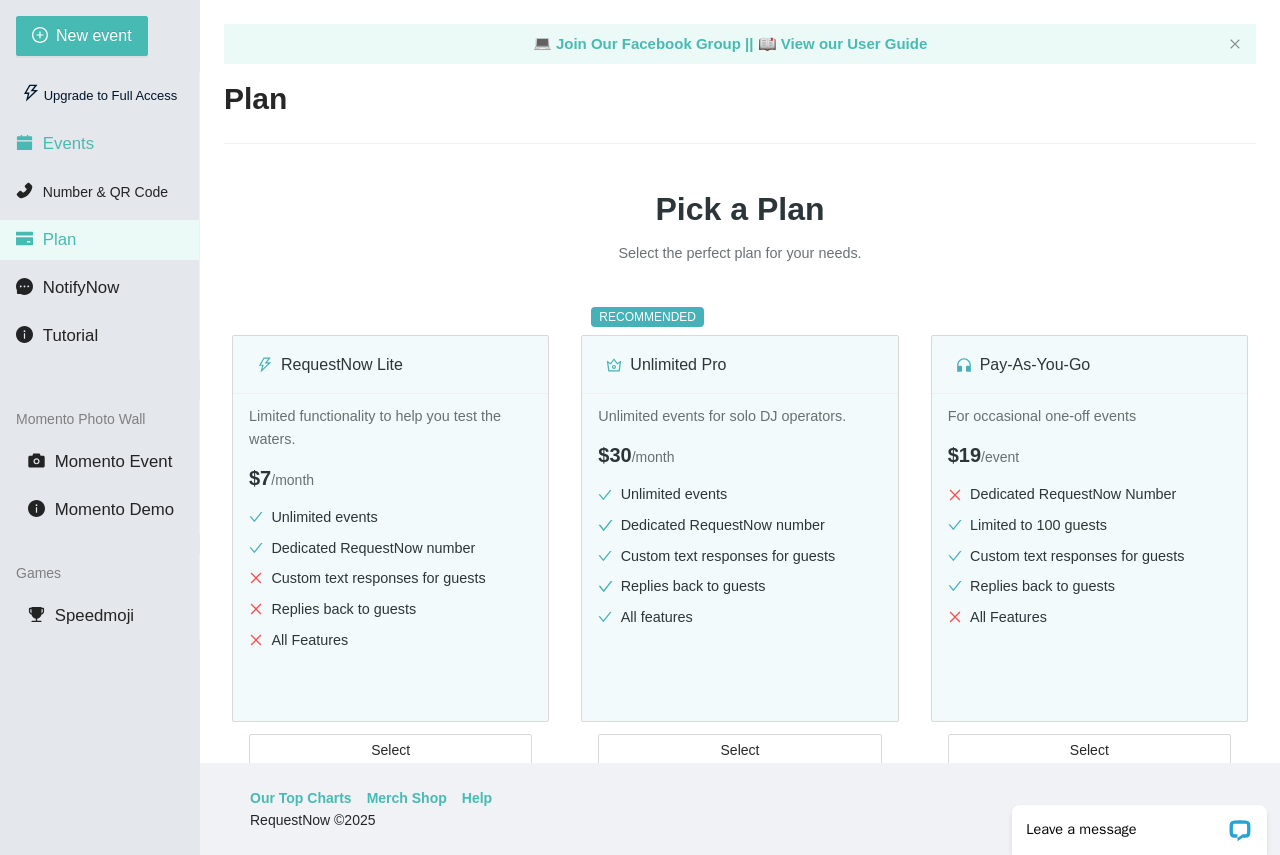 click on "Events" at bounding box center (68, 143) 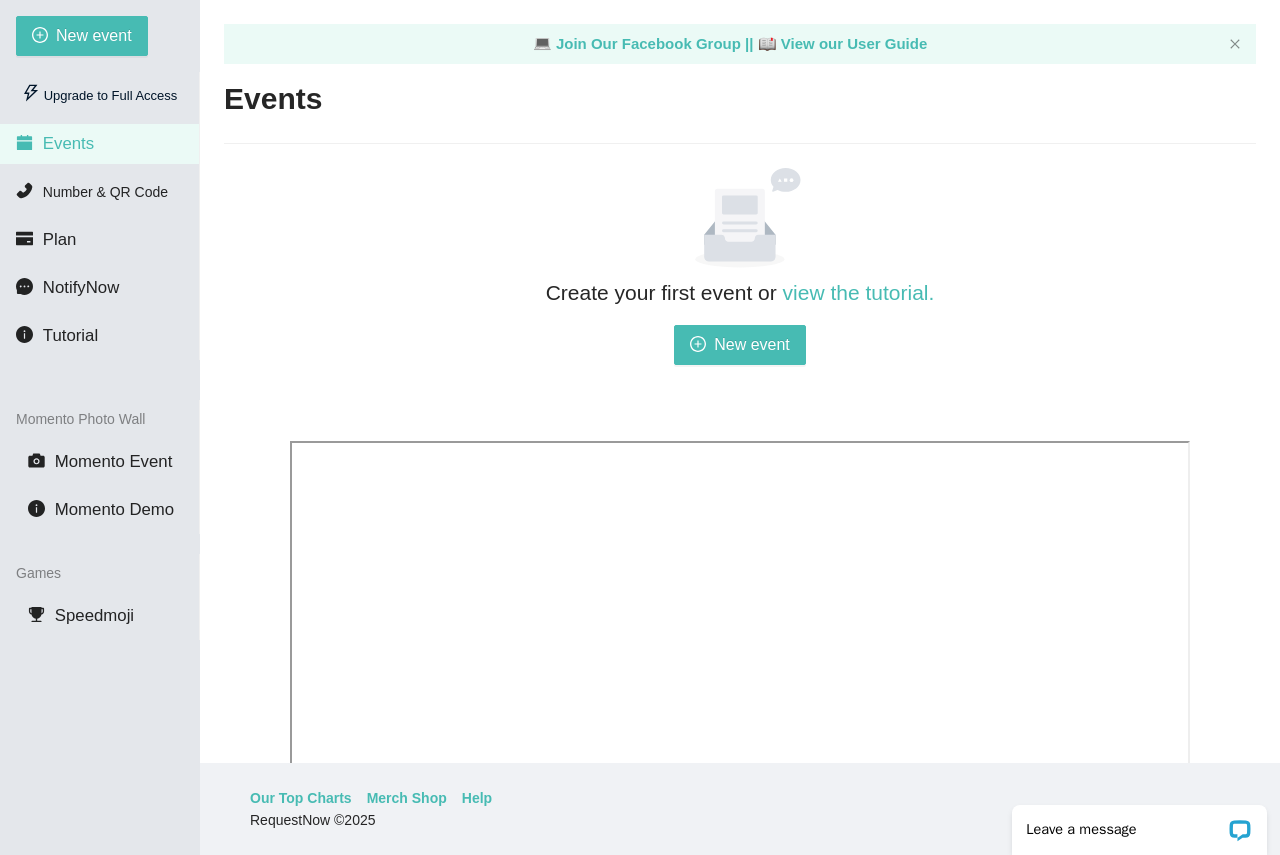 scroll, scrollTop: 0, scrollLeft: 0, axis: both 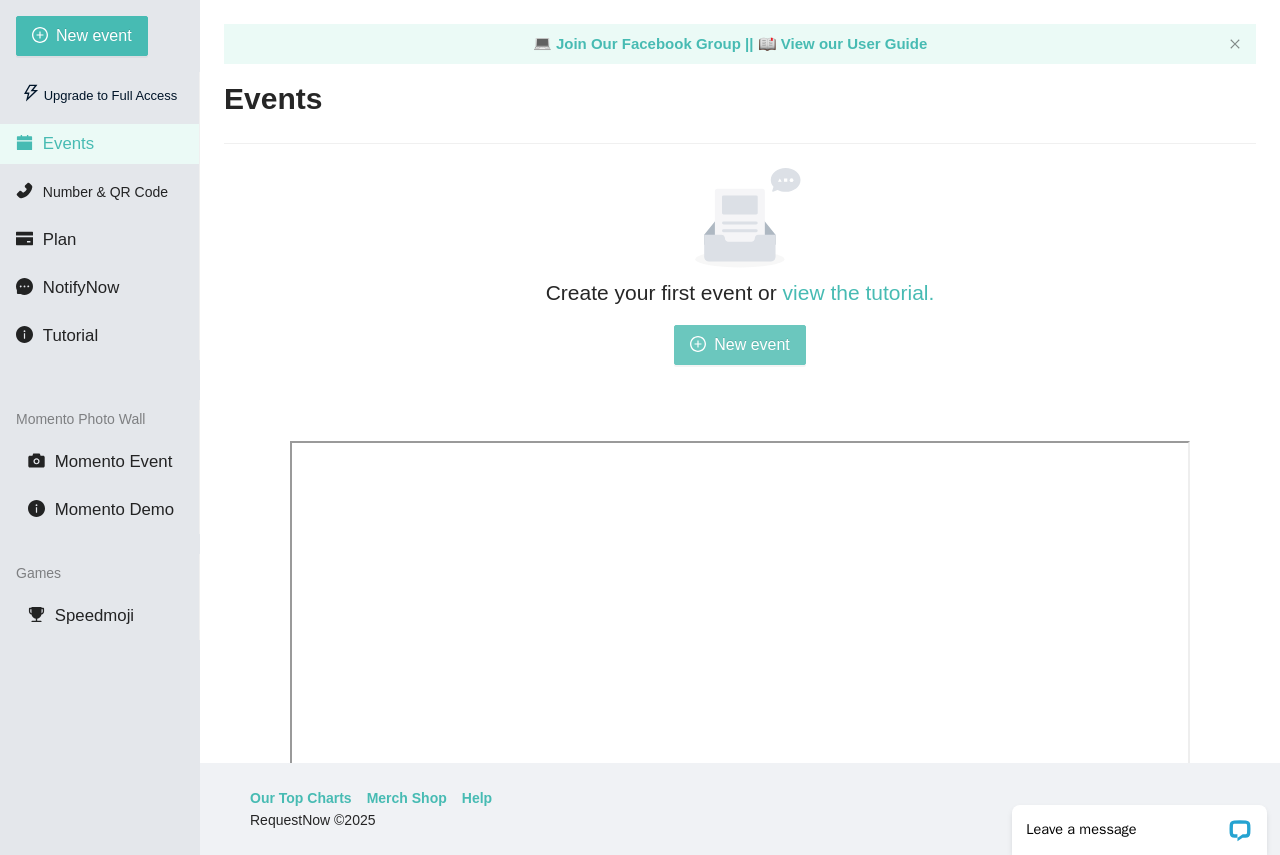 click on "New event" at bounding box center (752, 344) 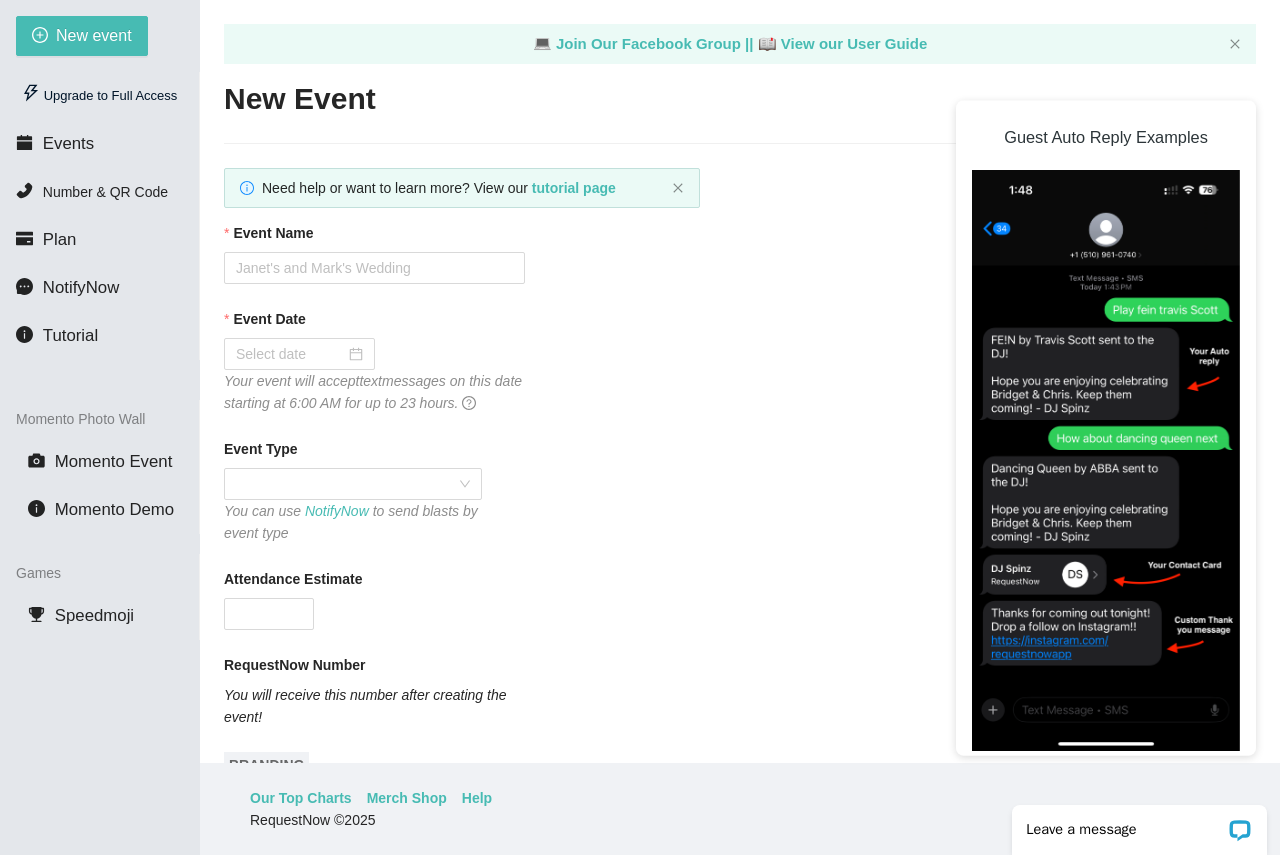 scroll, scrollTop: 0, scrollLeft: 0, axis: both 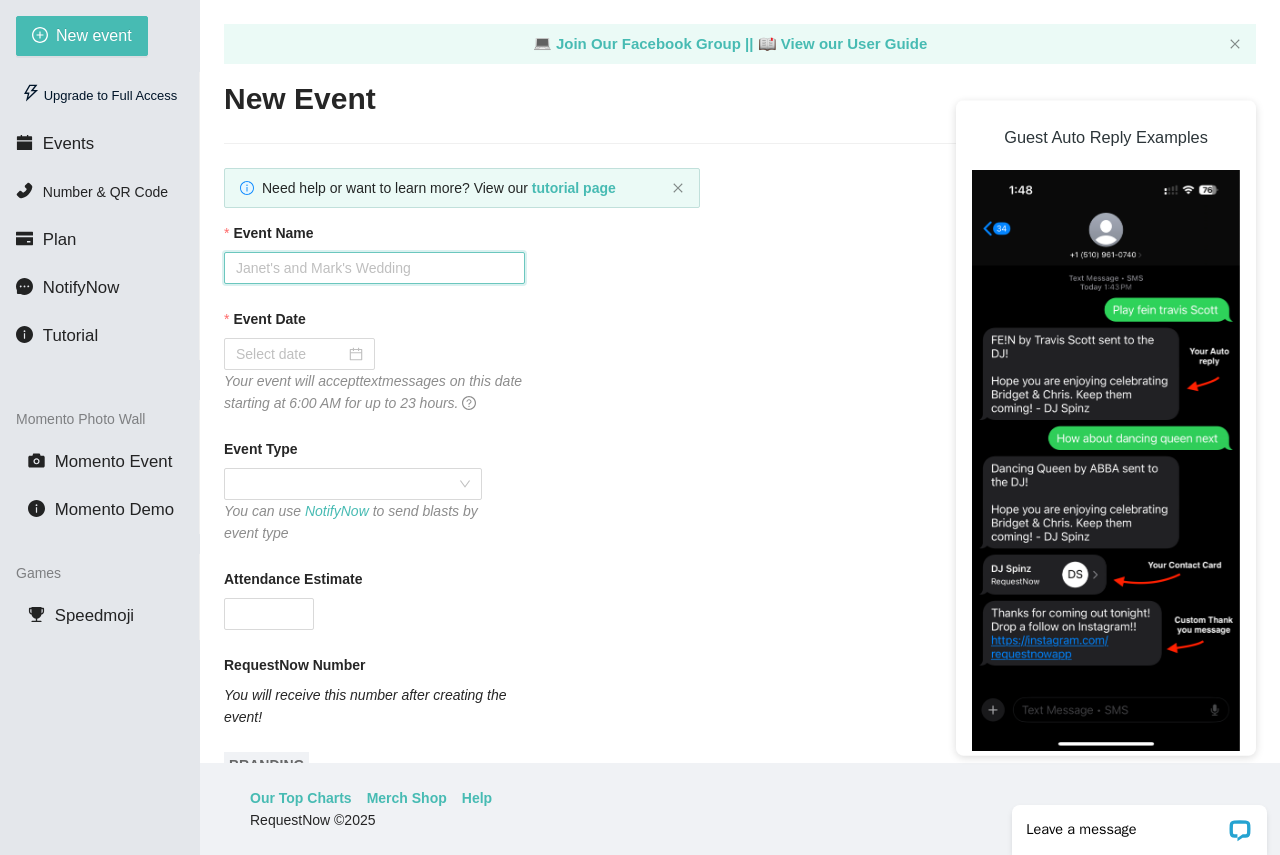 click on "Event Name" at bounding box center (374, 268) 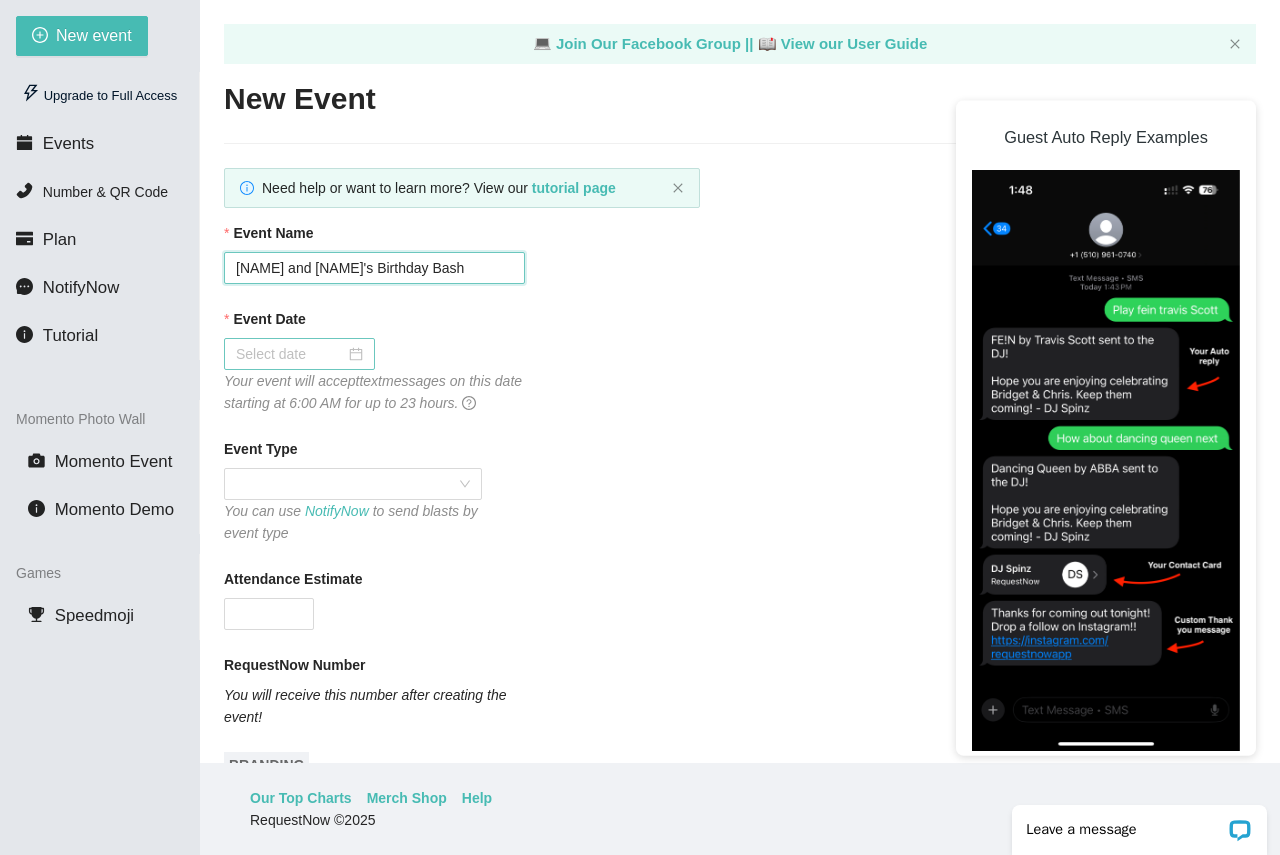 type on "[FIRST] and [LAST]'s Birthday Bash" 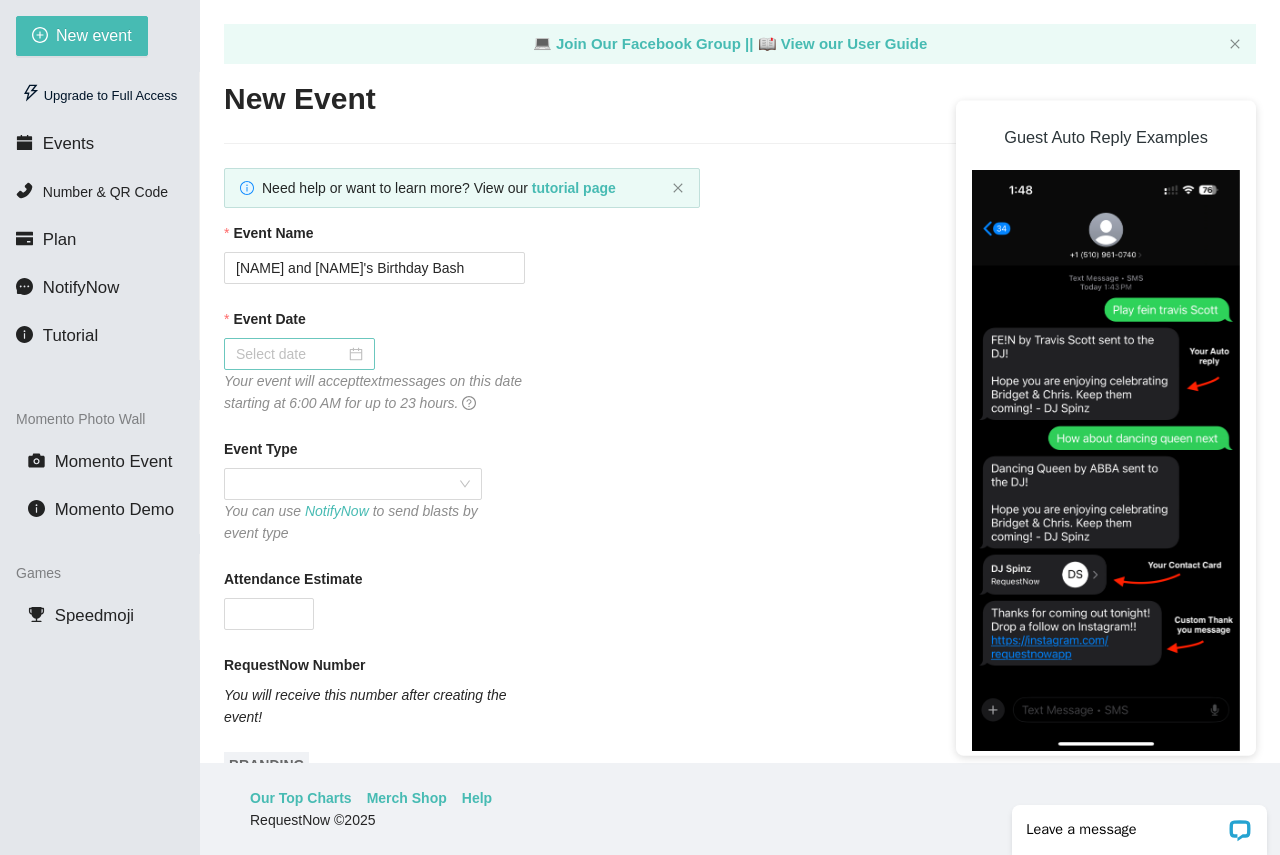 click at bounding box center (299, 354) 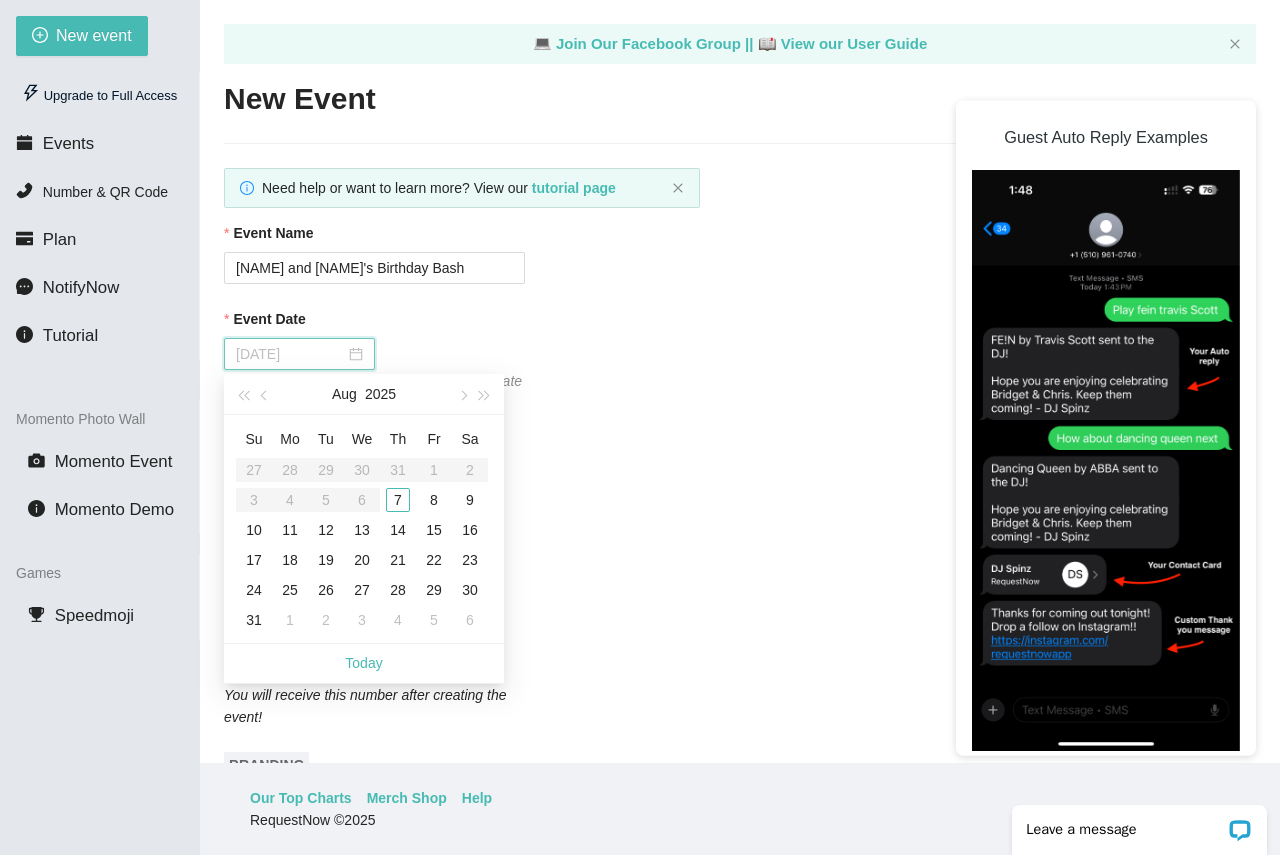 type on "08/23/2025" 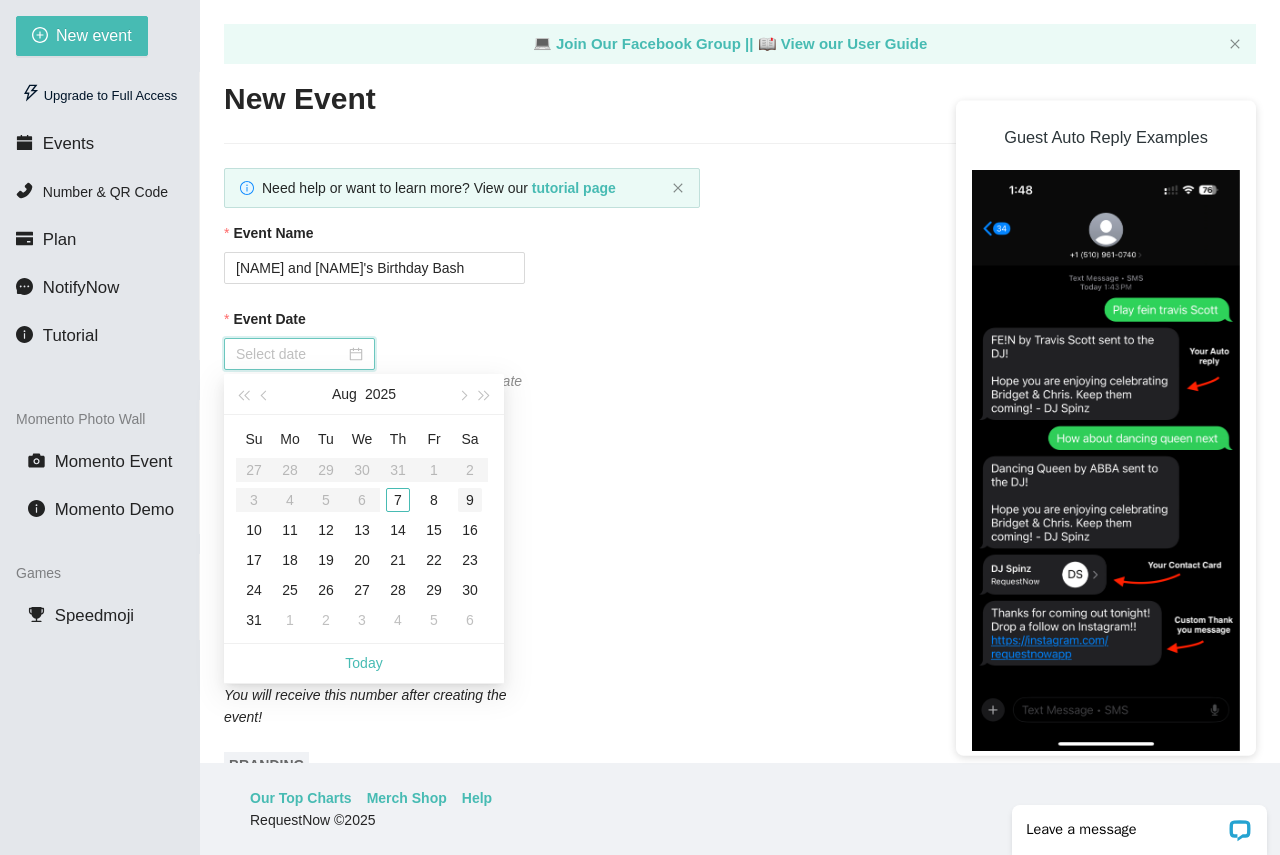 type on "08/09/2025" 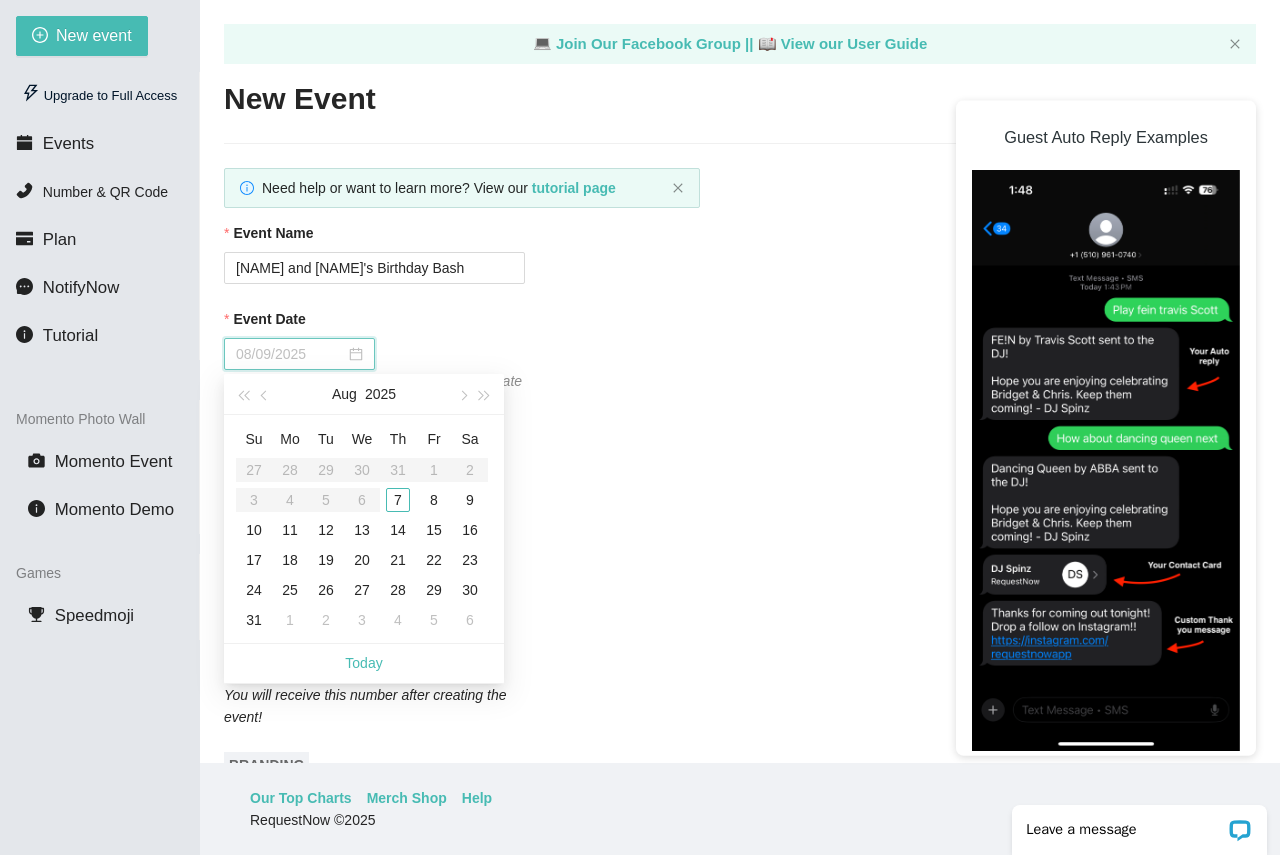click on "9" at bounding box center [470, 500] 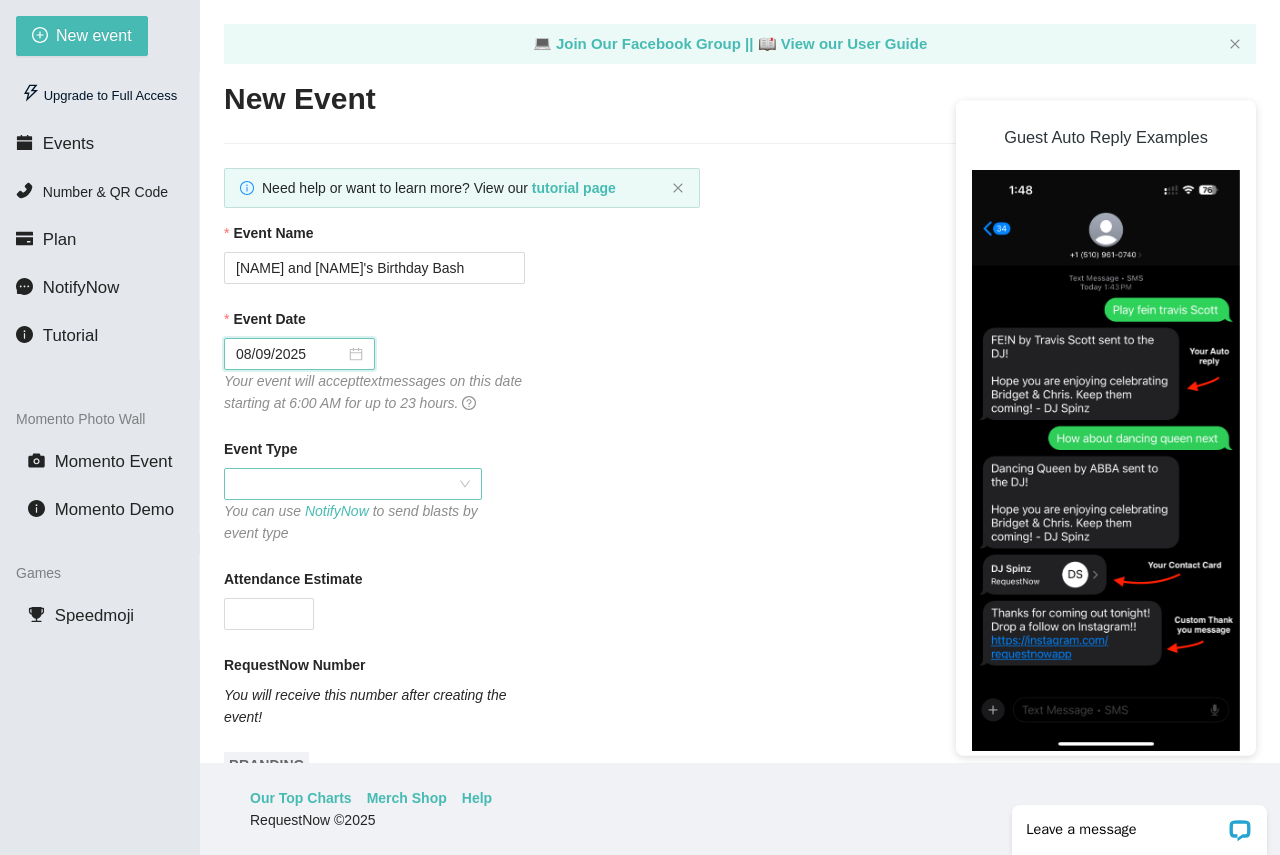 click at bounding box center [353, 484] 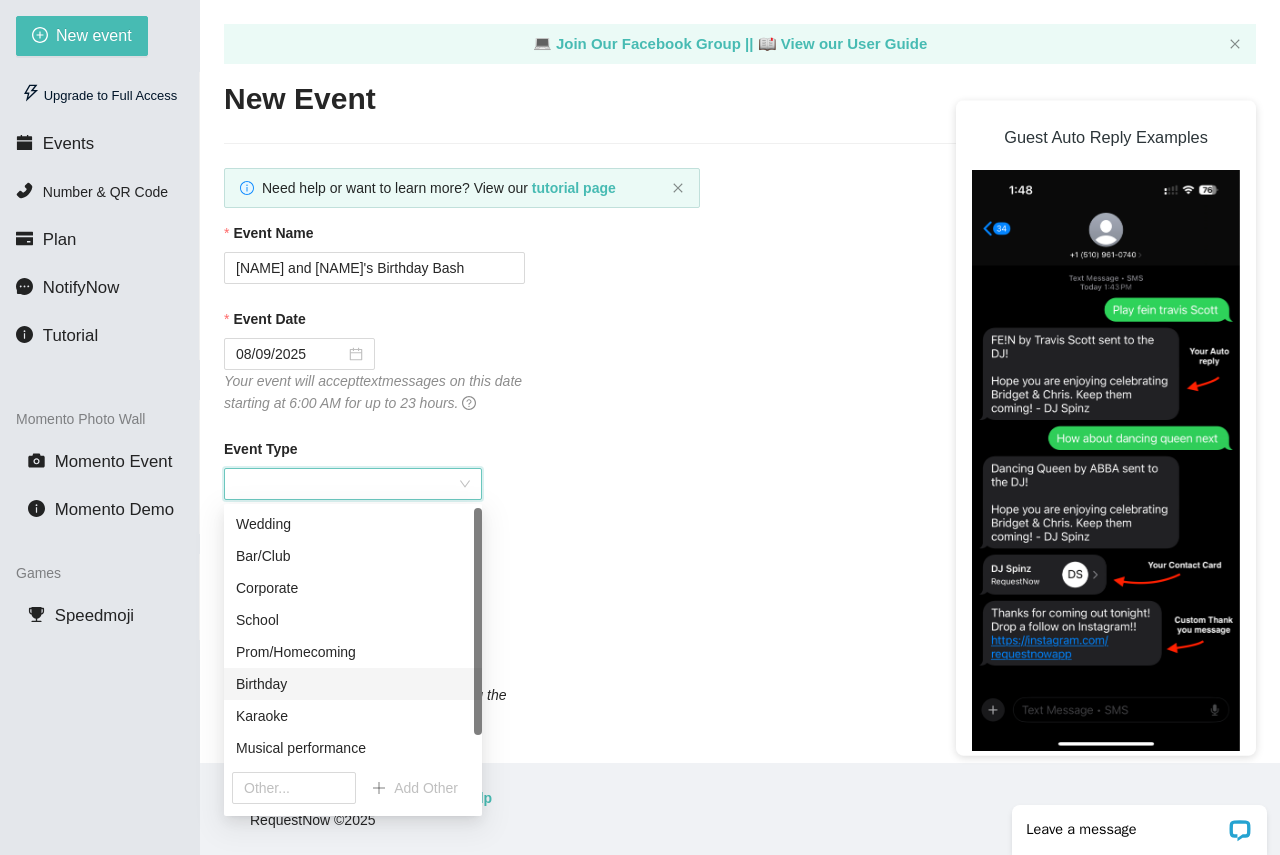 click on "Birthday" at bounding box center [353, 684] 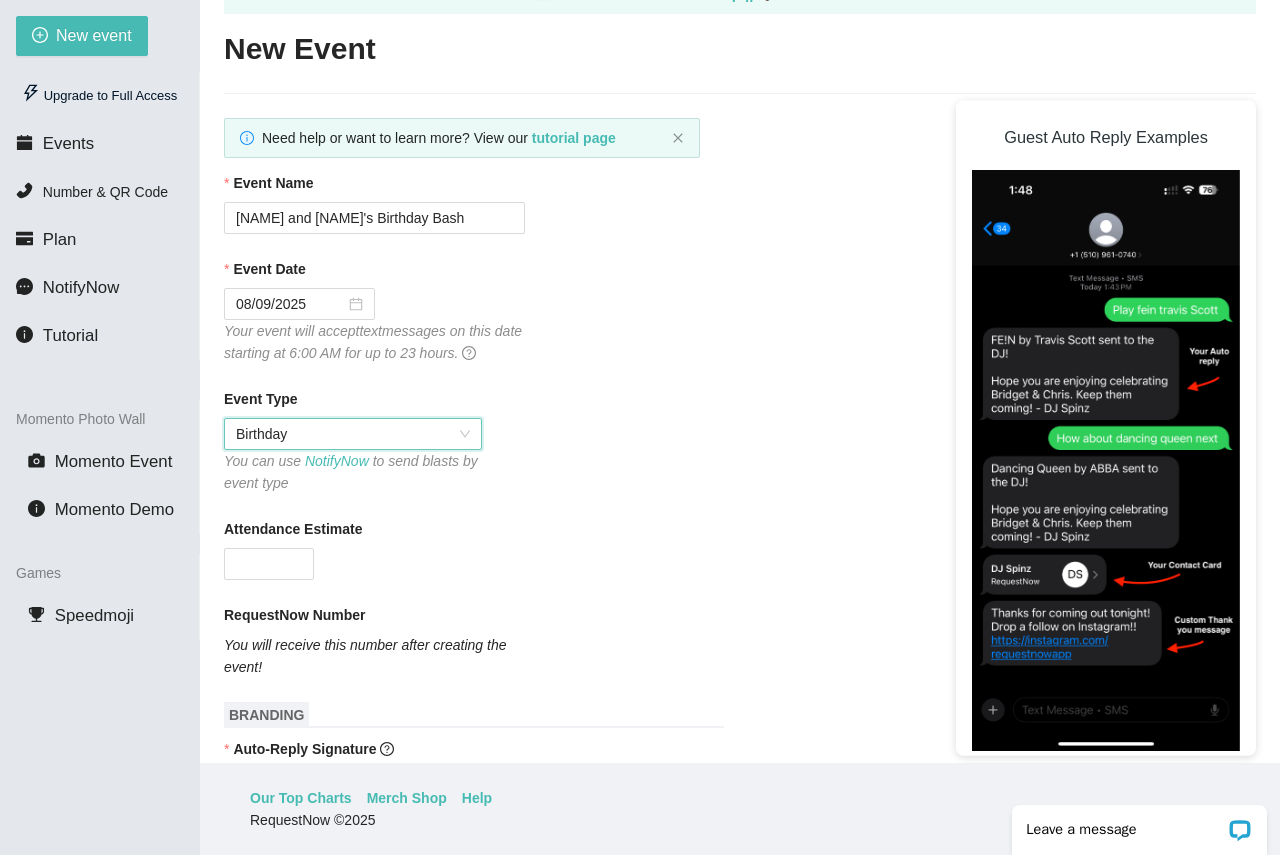 scroll, scrollTop: 100, scrollLeft: 0, axis: vertical 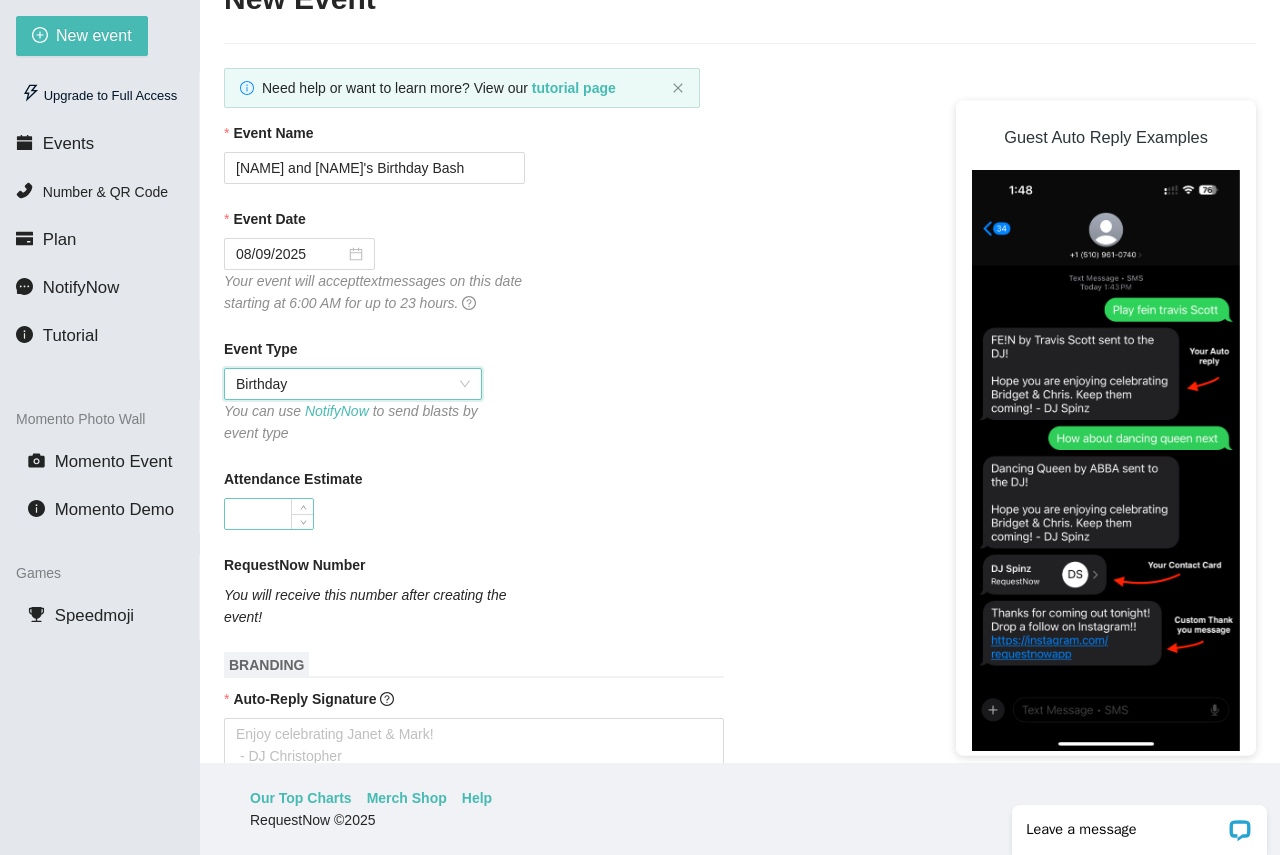click on "Attendance Estimate" at bounding box center [269, 514] 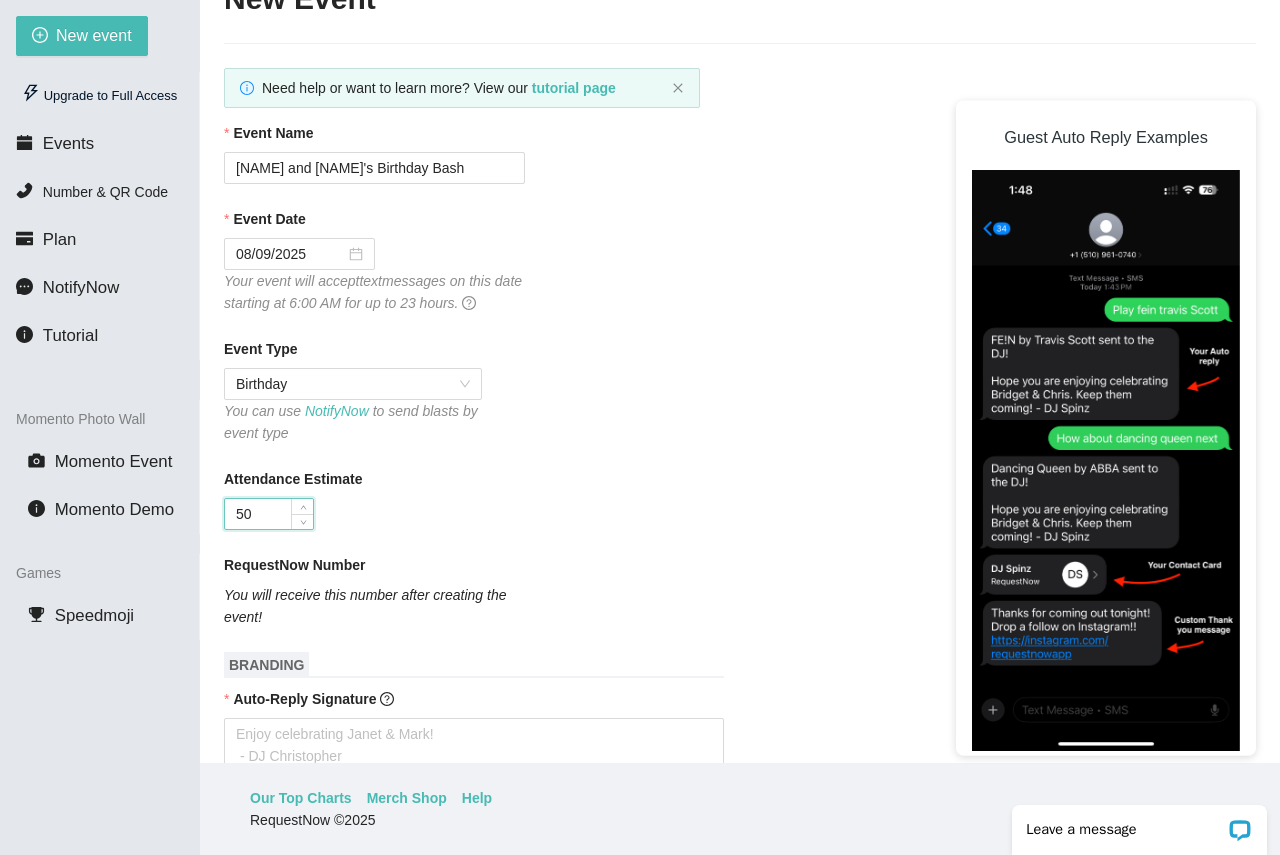 type on "50" 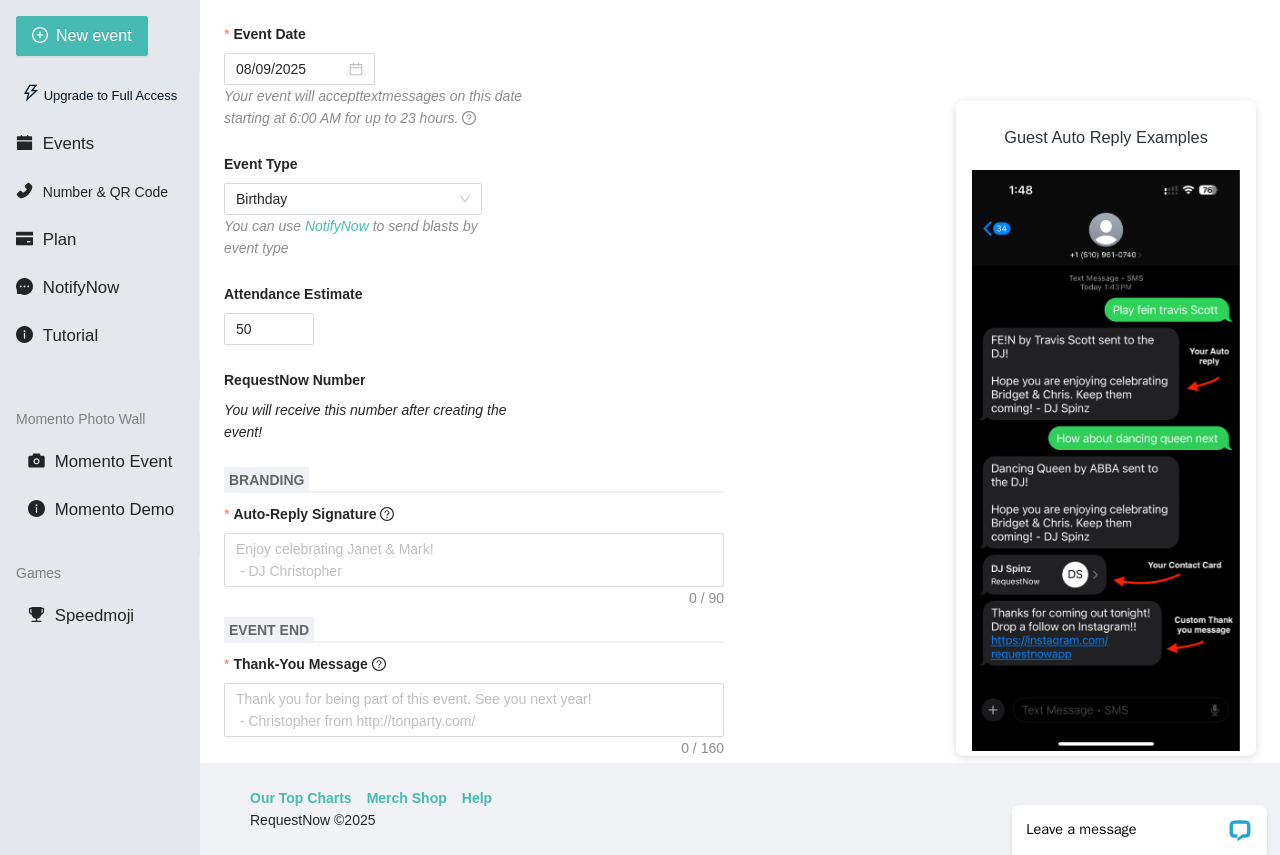 scroll, scrollTop: 300, scrollLeft: 0, axis: vertical 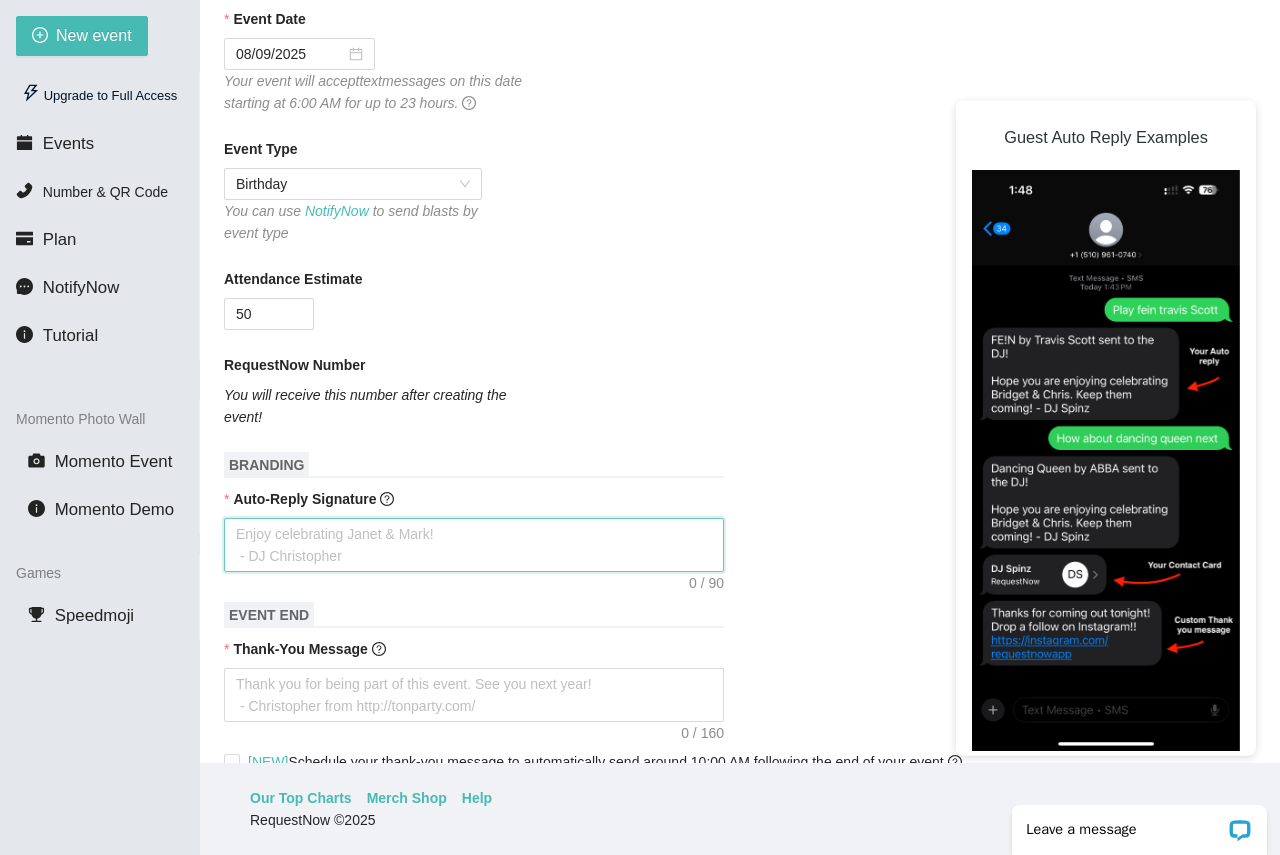 click on "Auto-Reply Signature" at bounding box center [474, 545] 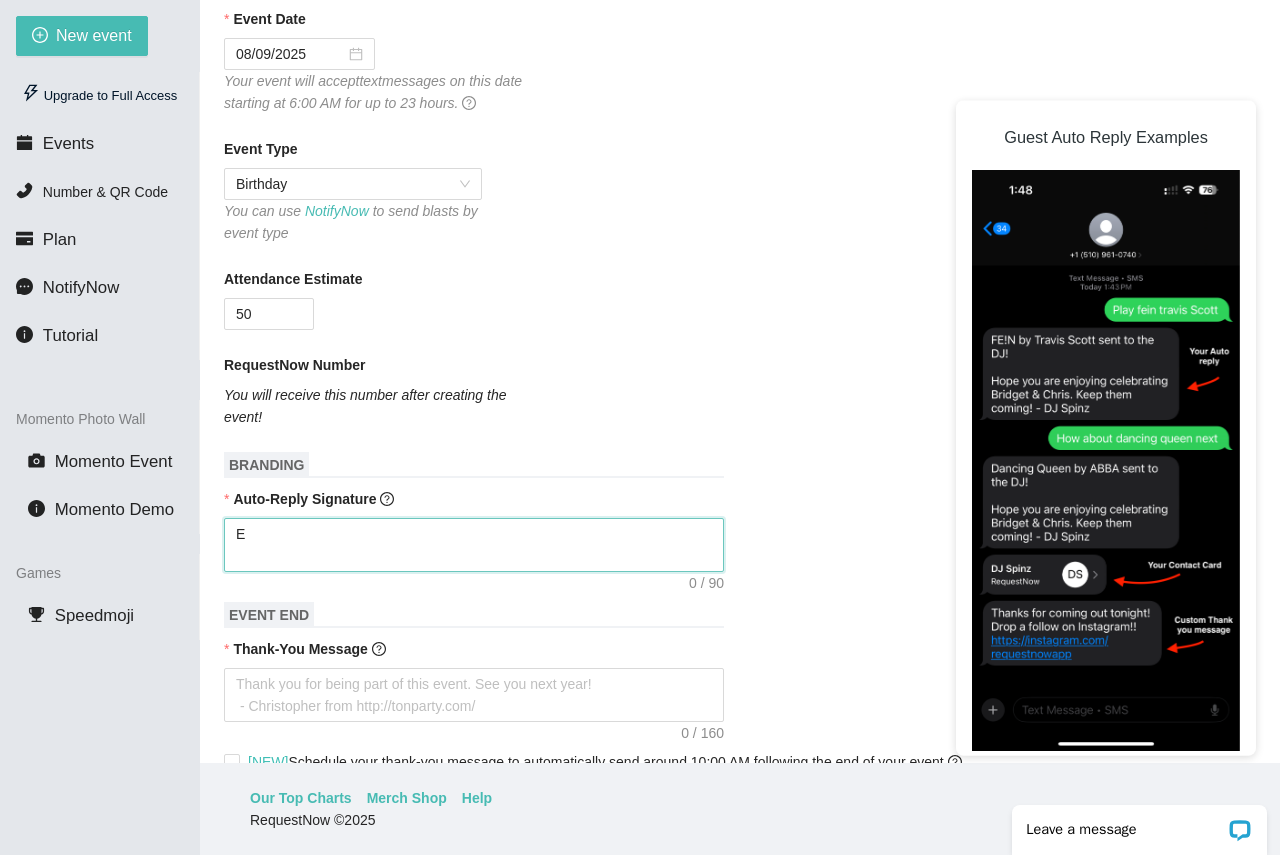 type on "En" 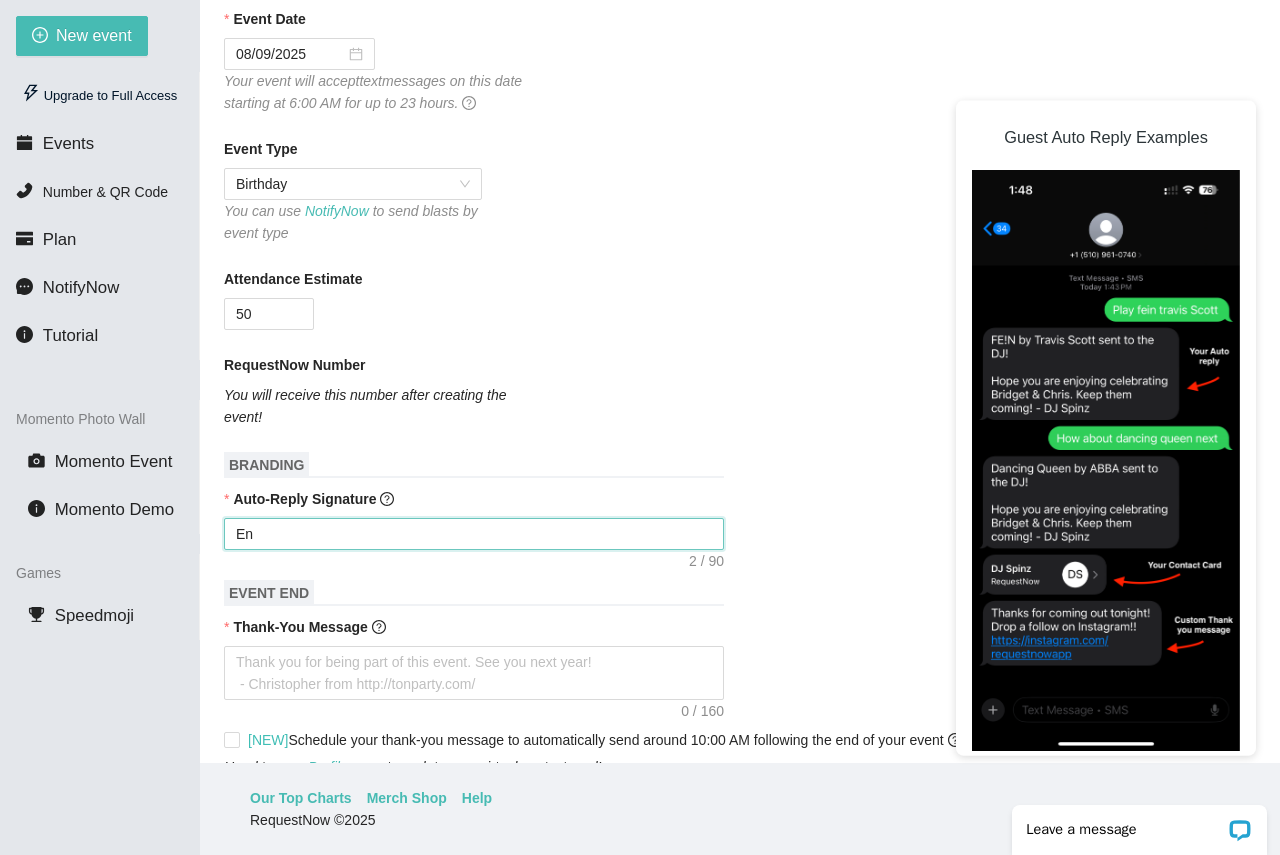 type on "Enj" 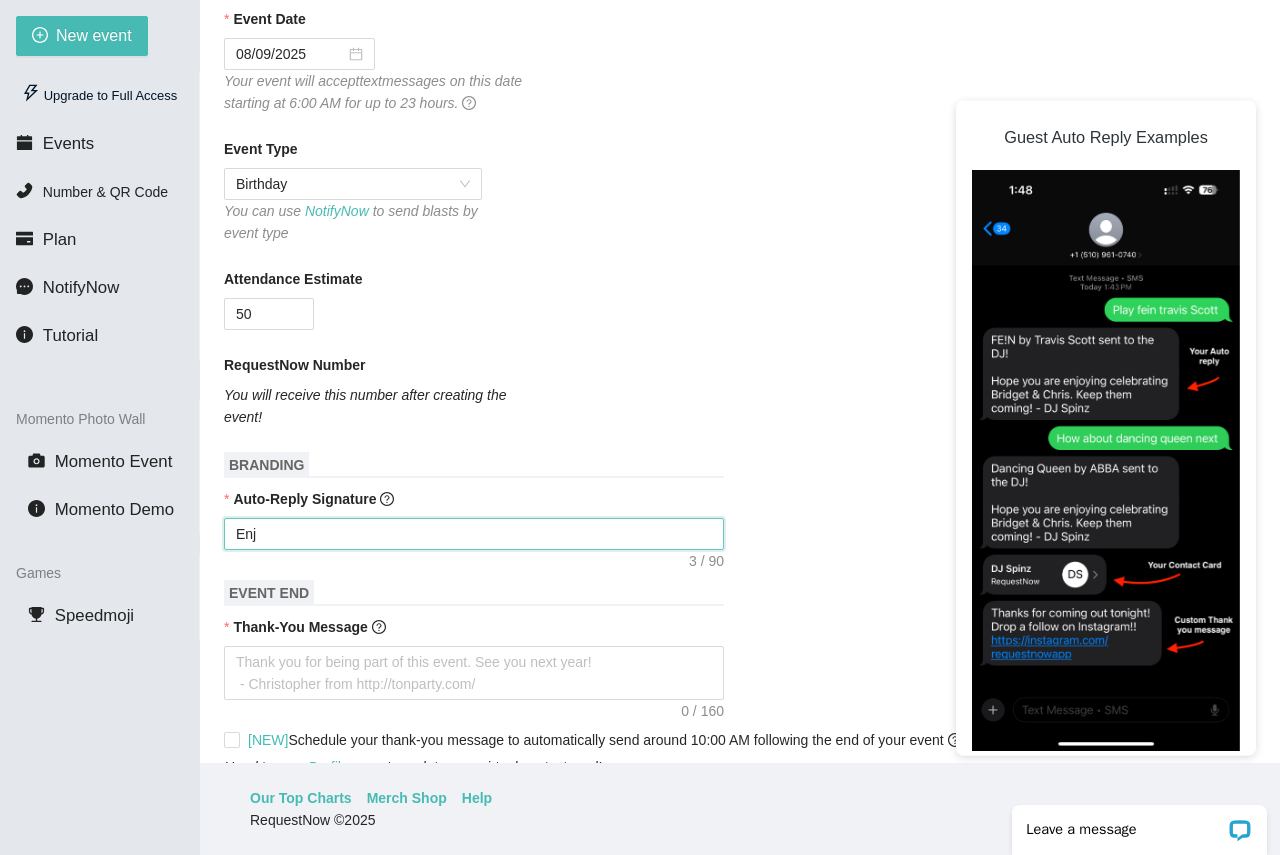 type on "Enjo" 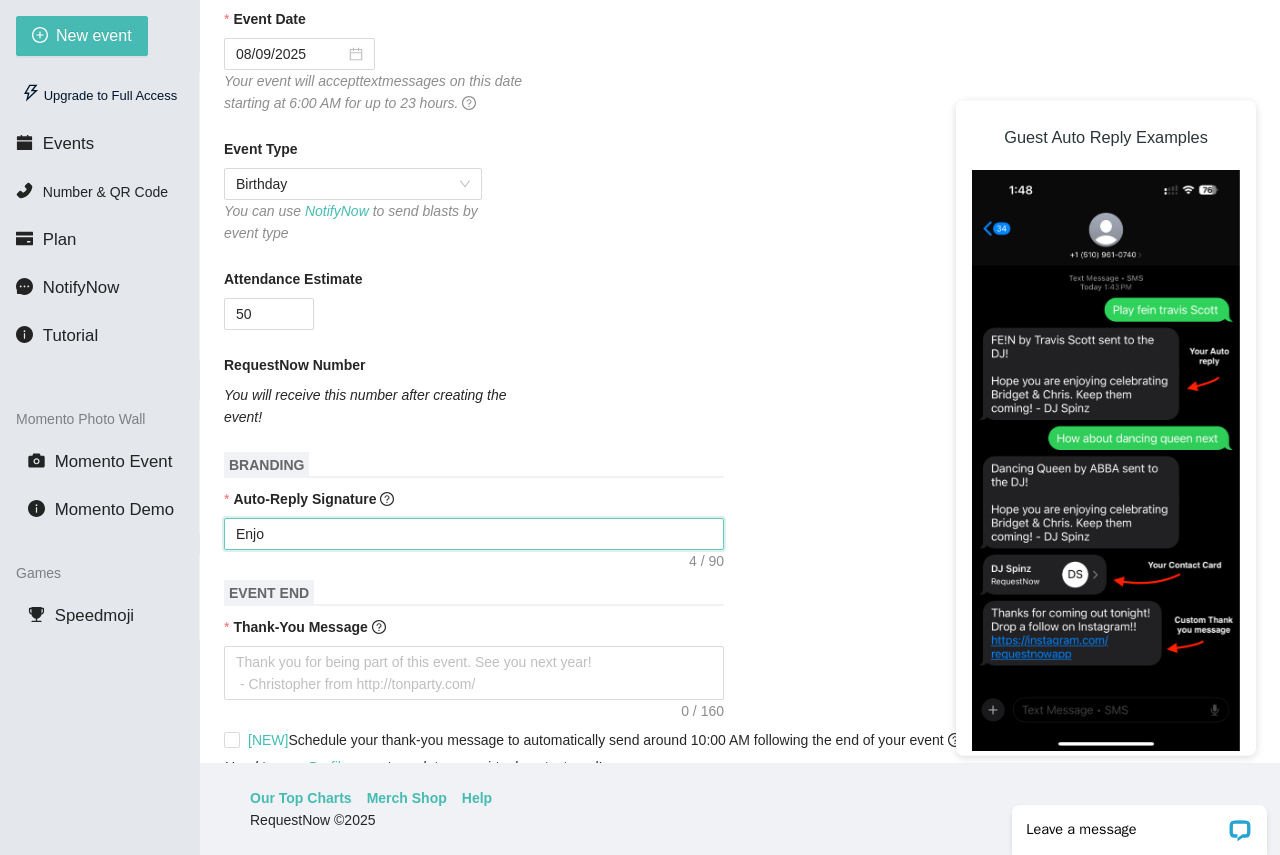 type on "Enjoy" 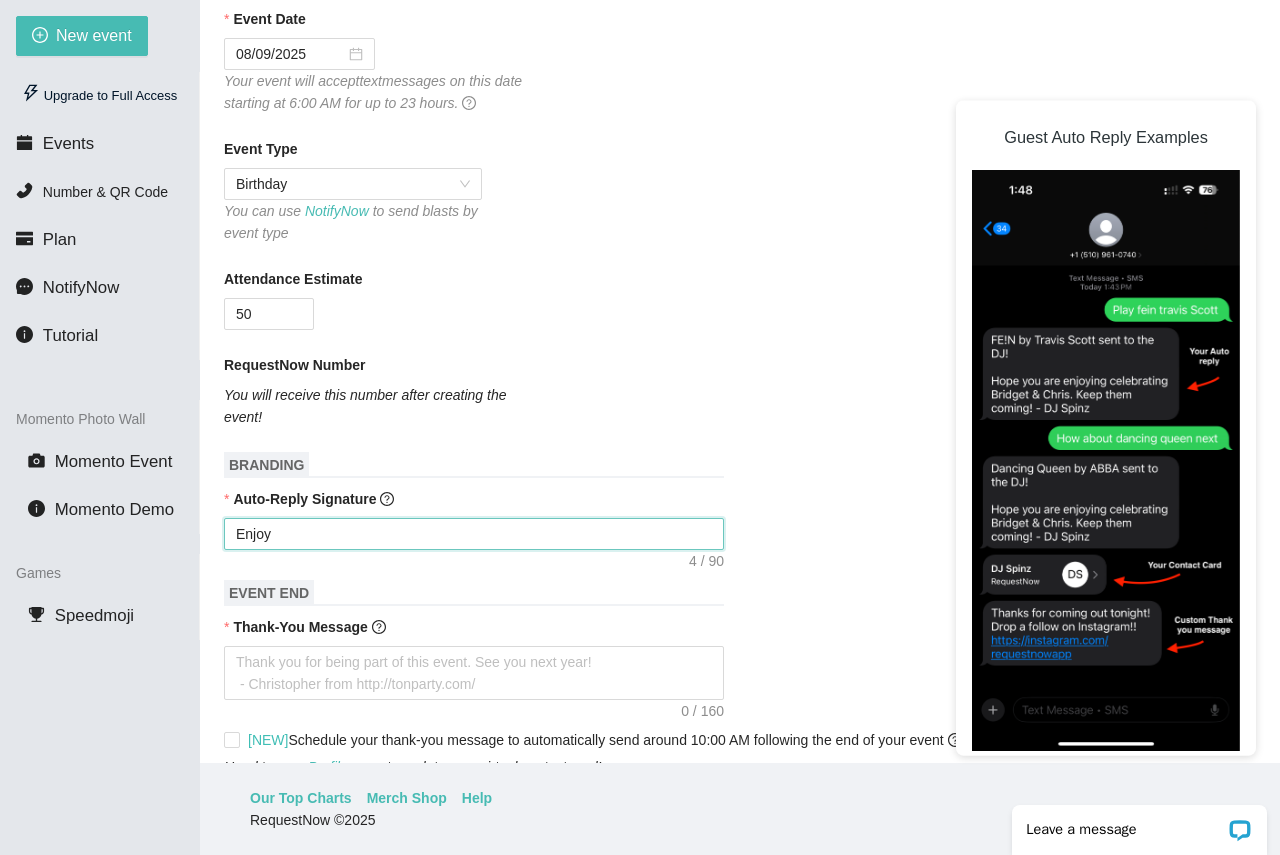 type on "Enjoy" 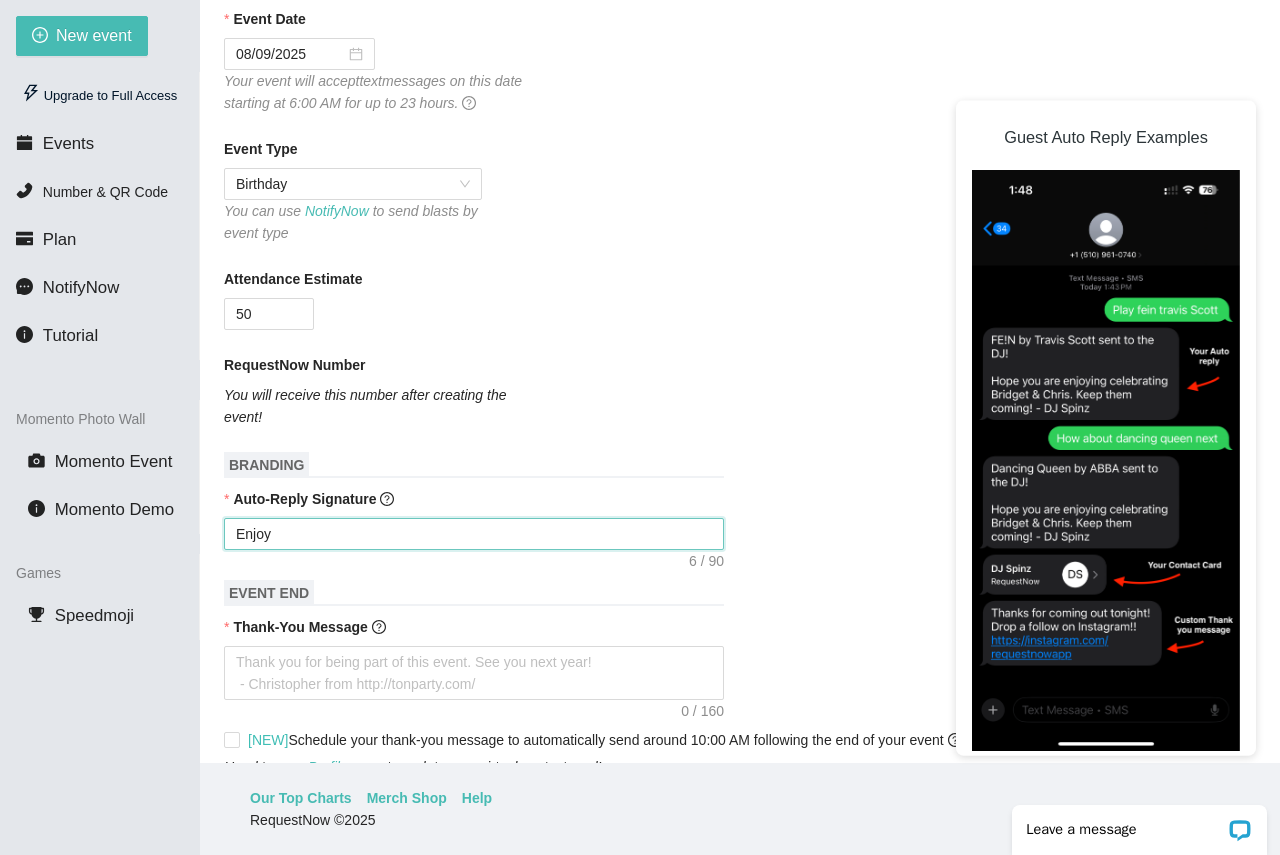 type on "Enjoy c" 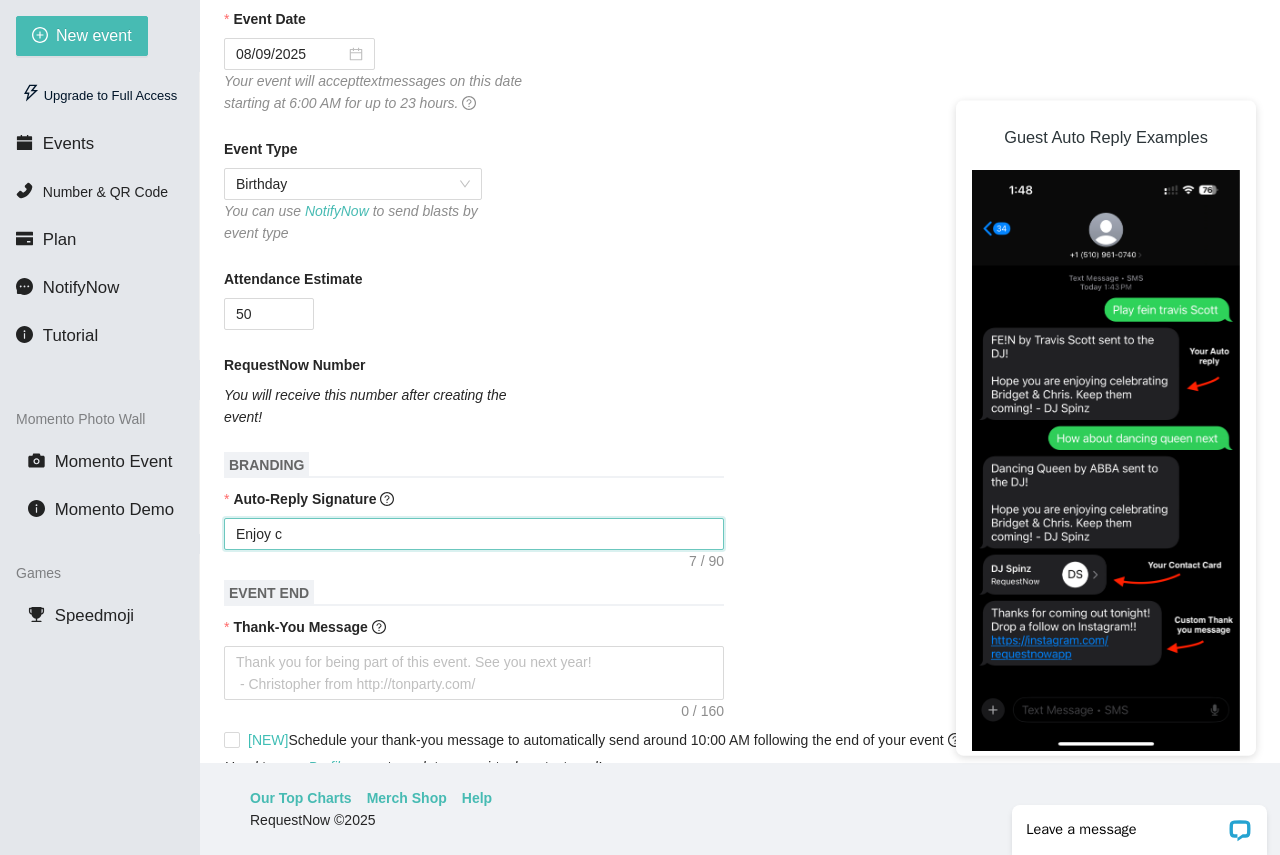 type on "Enjoy ce" 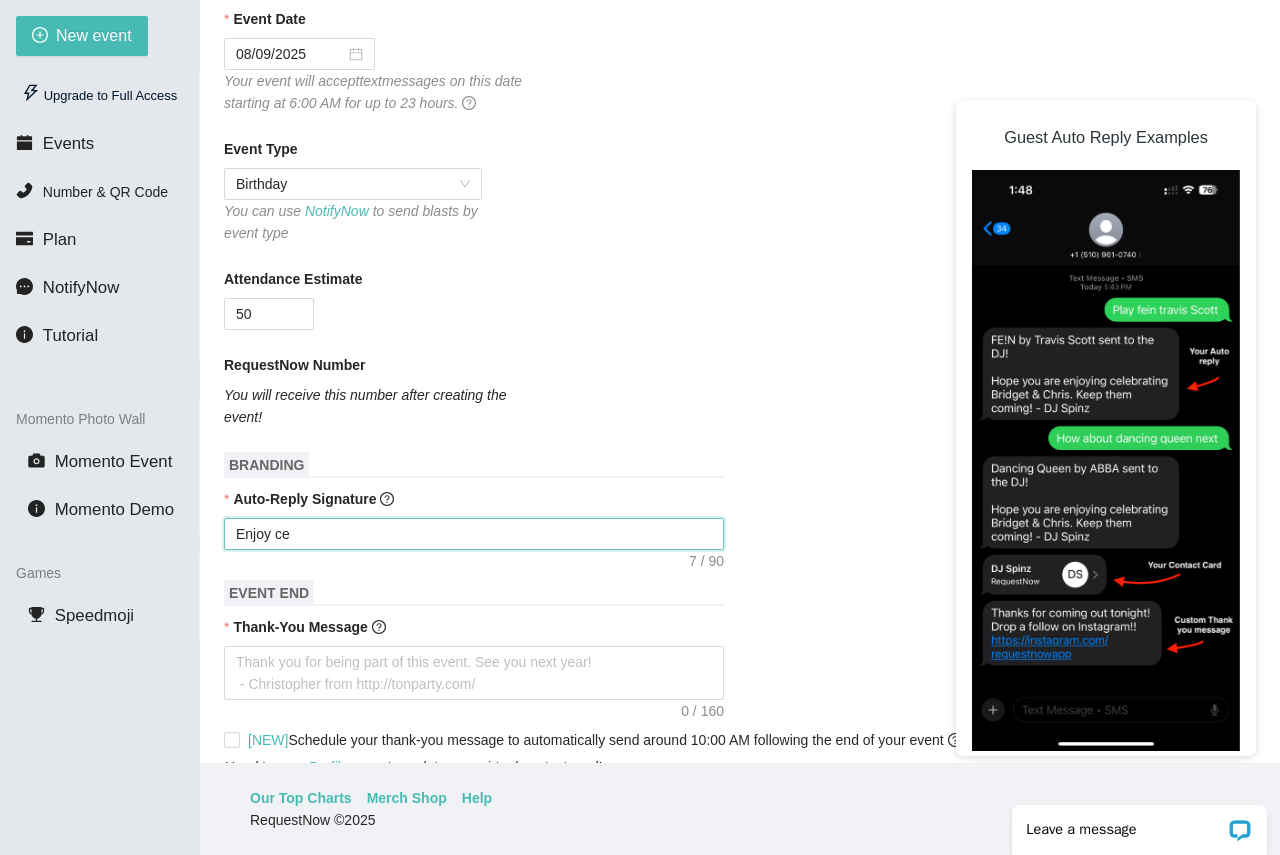 type on "Enjoy cel" 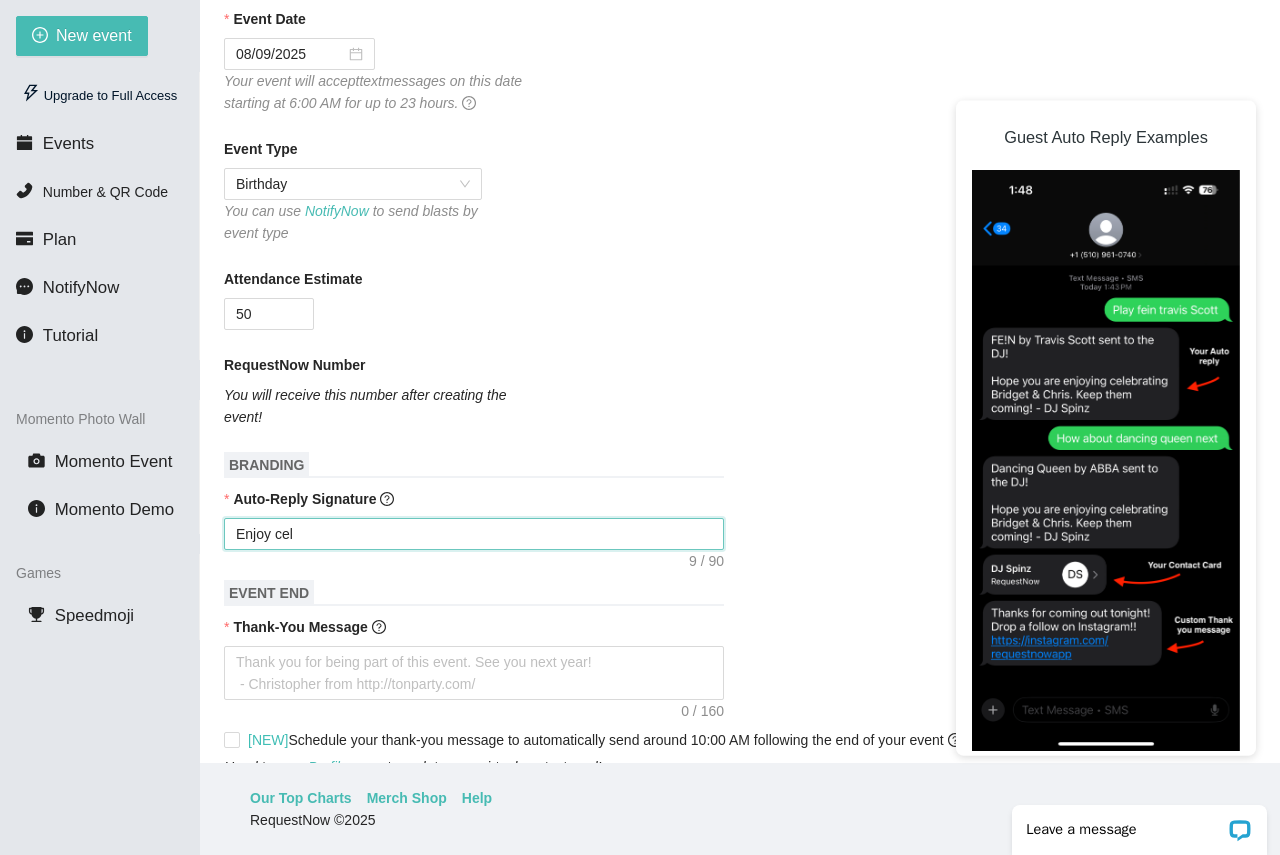 type on "Enjoy cele" 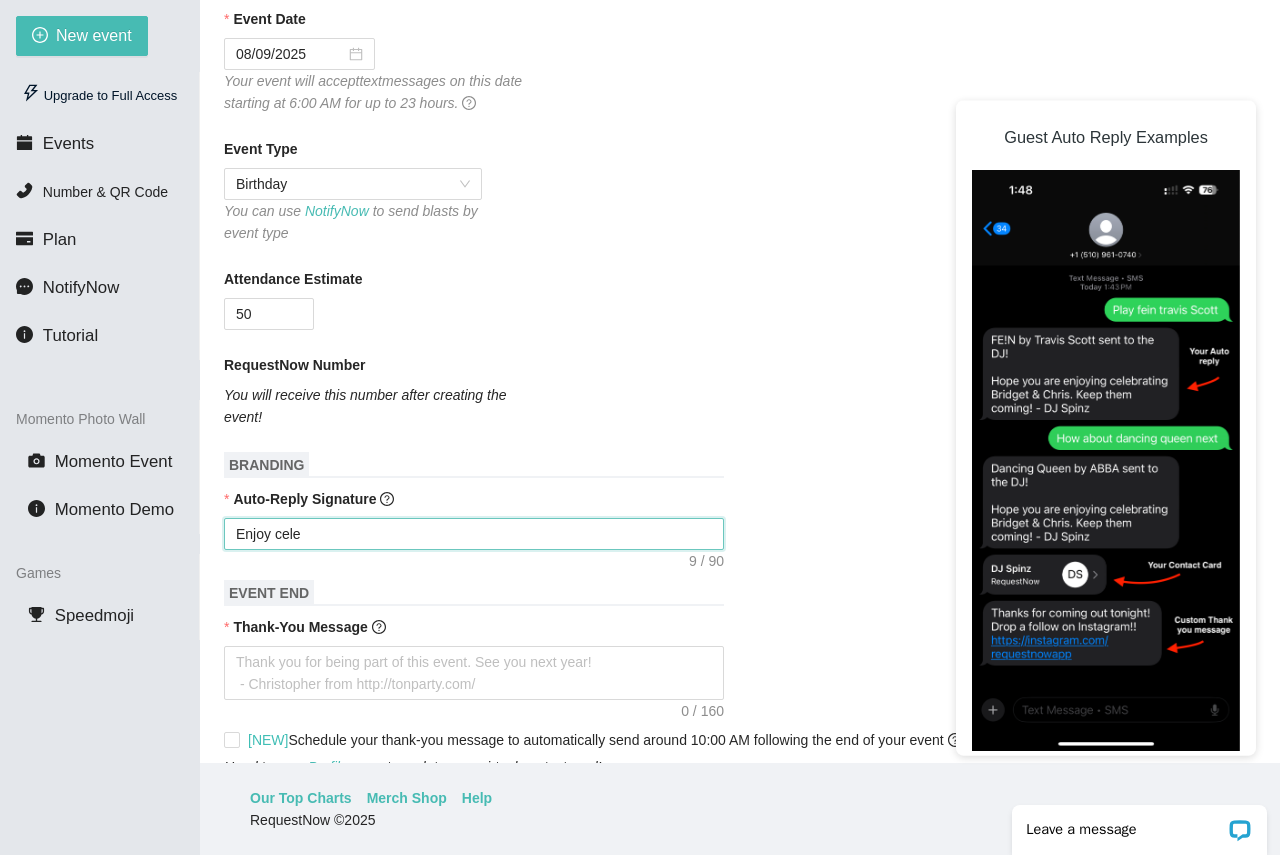 type on "Enjoy celeb" 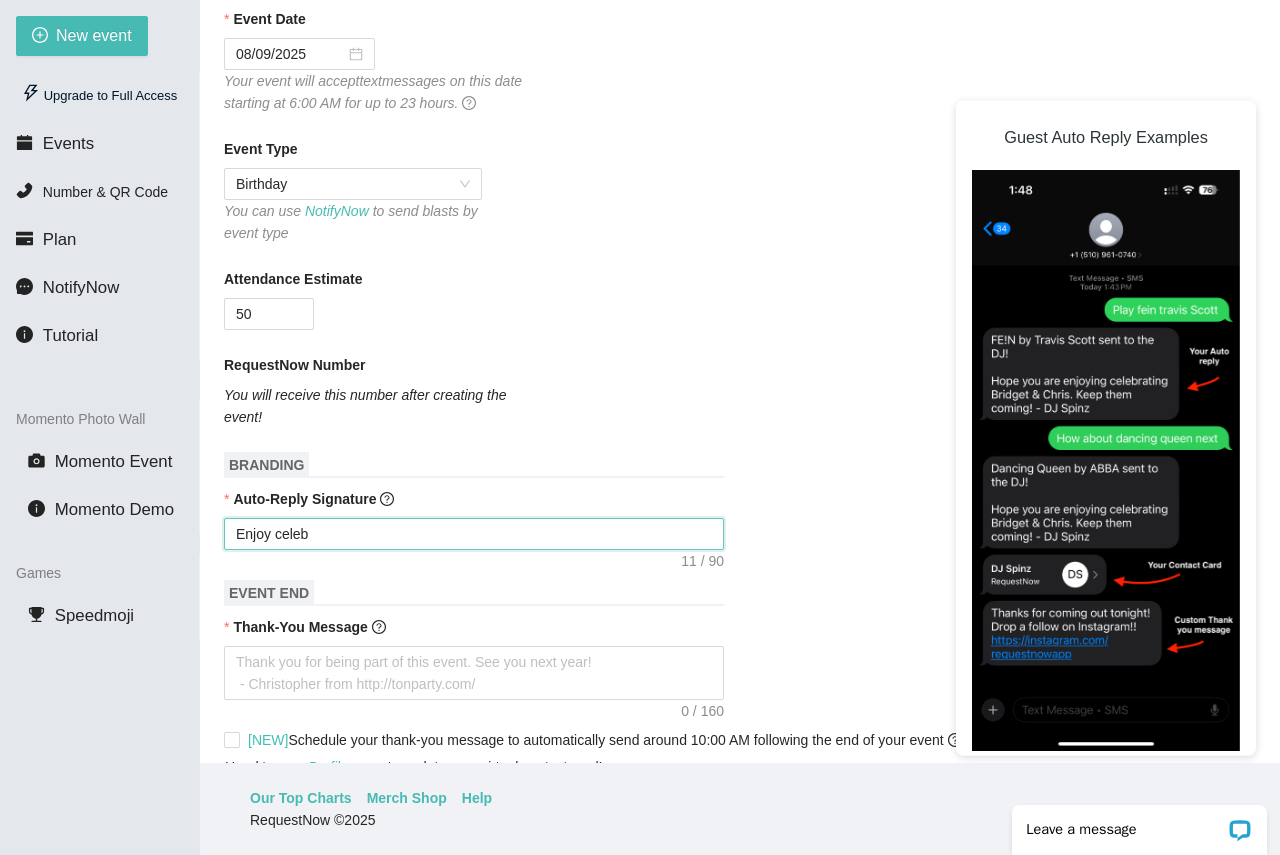 type on "Enjoy celebr" 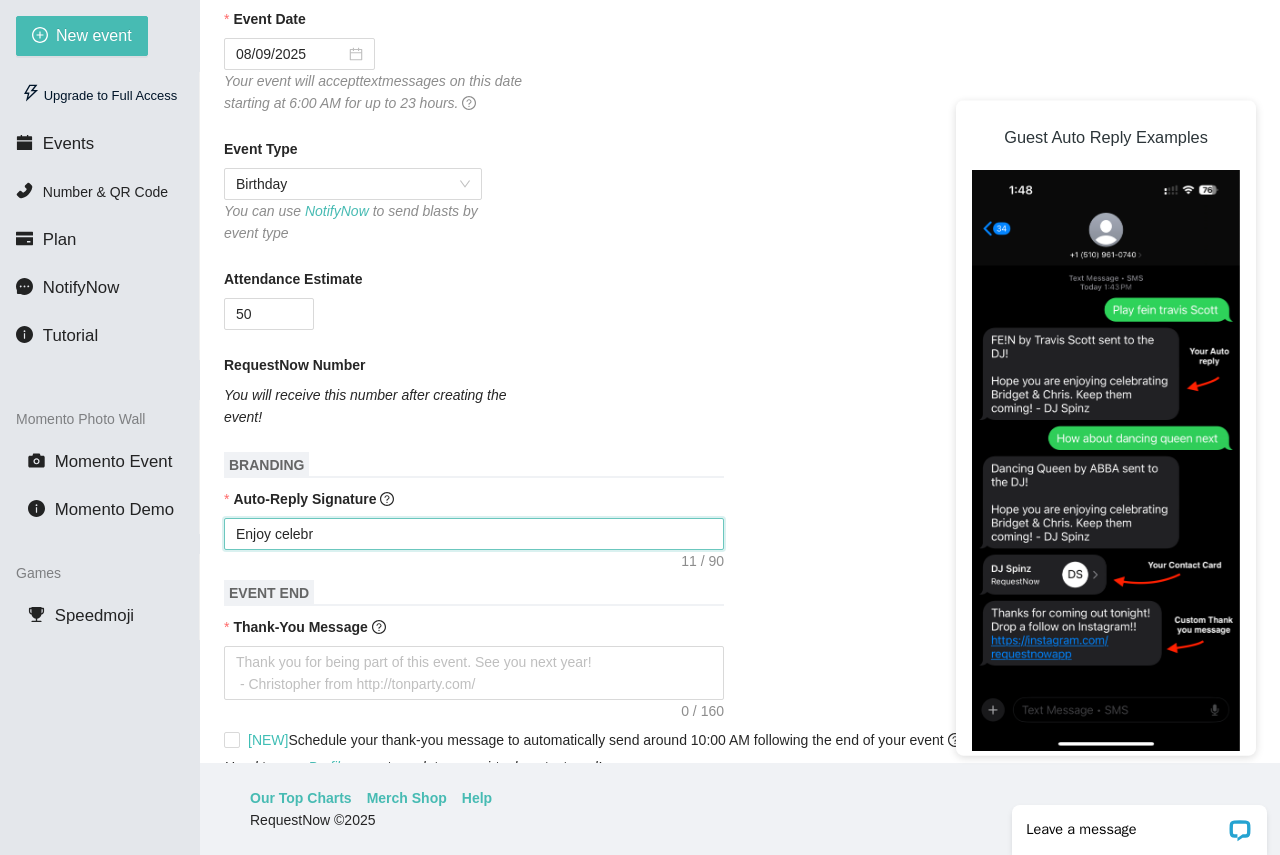 type on "Enjoy celebra" 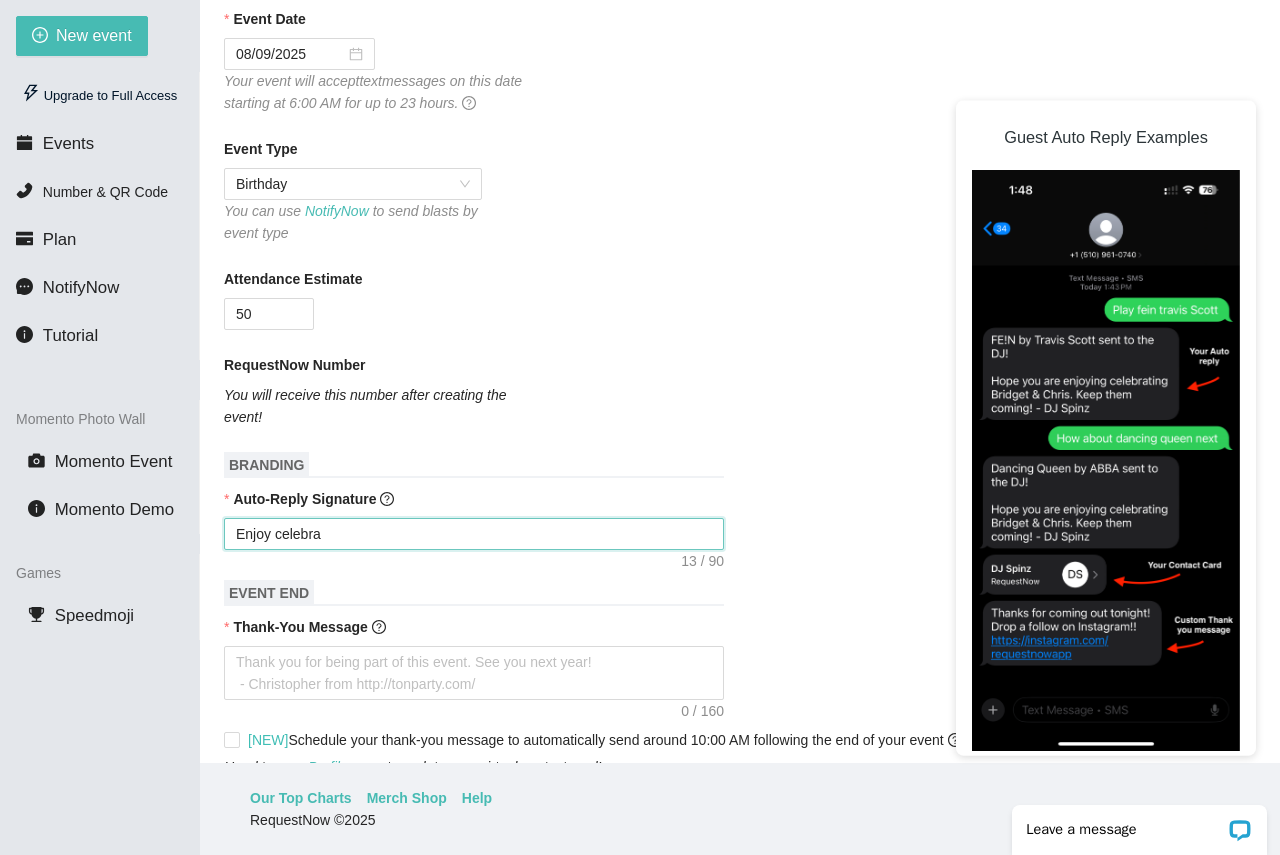 type on "Enjoy celebrat" 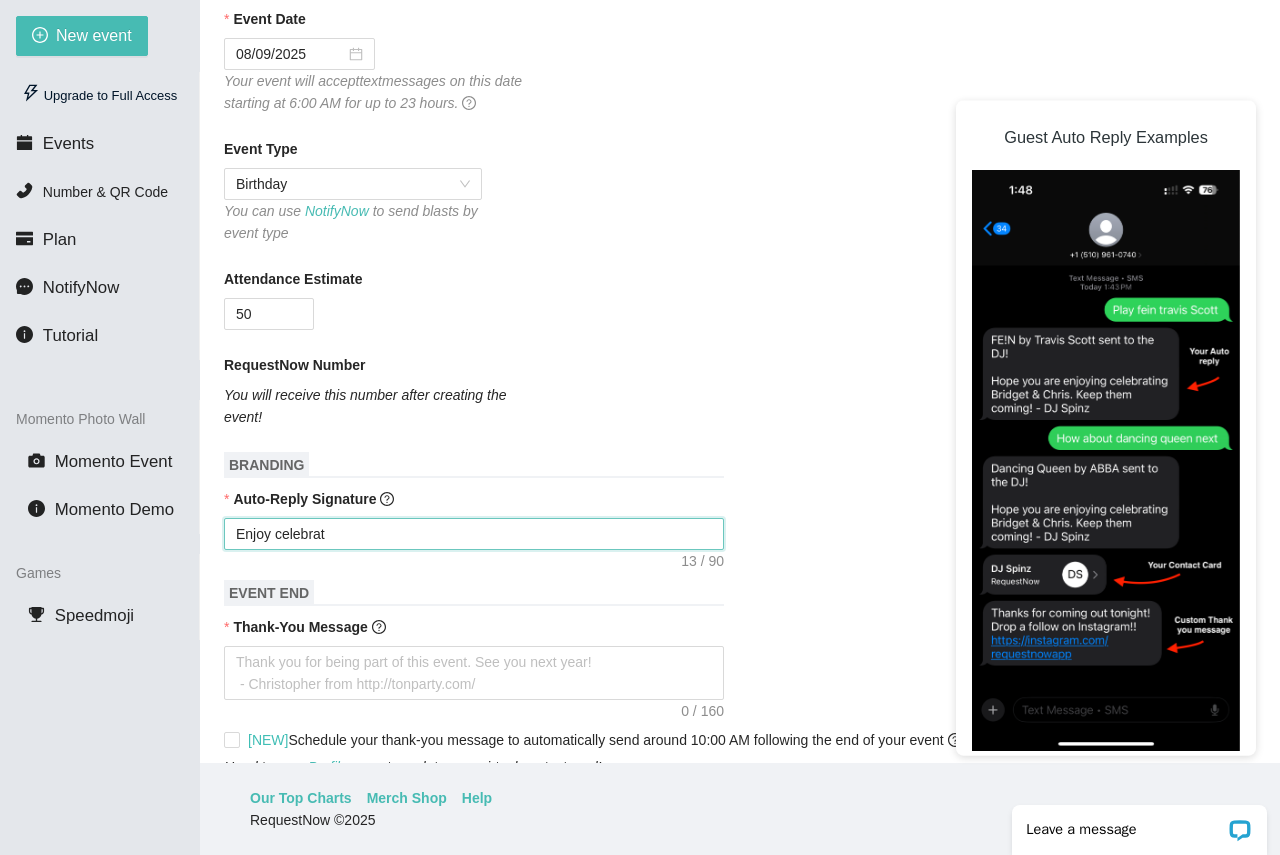 type on "Enjoy celebrati" 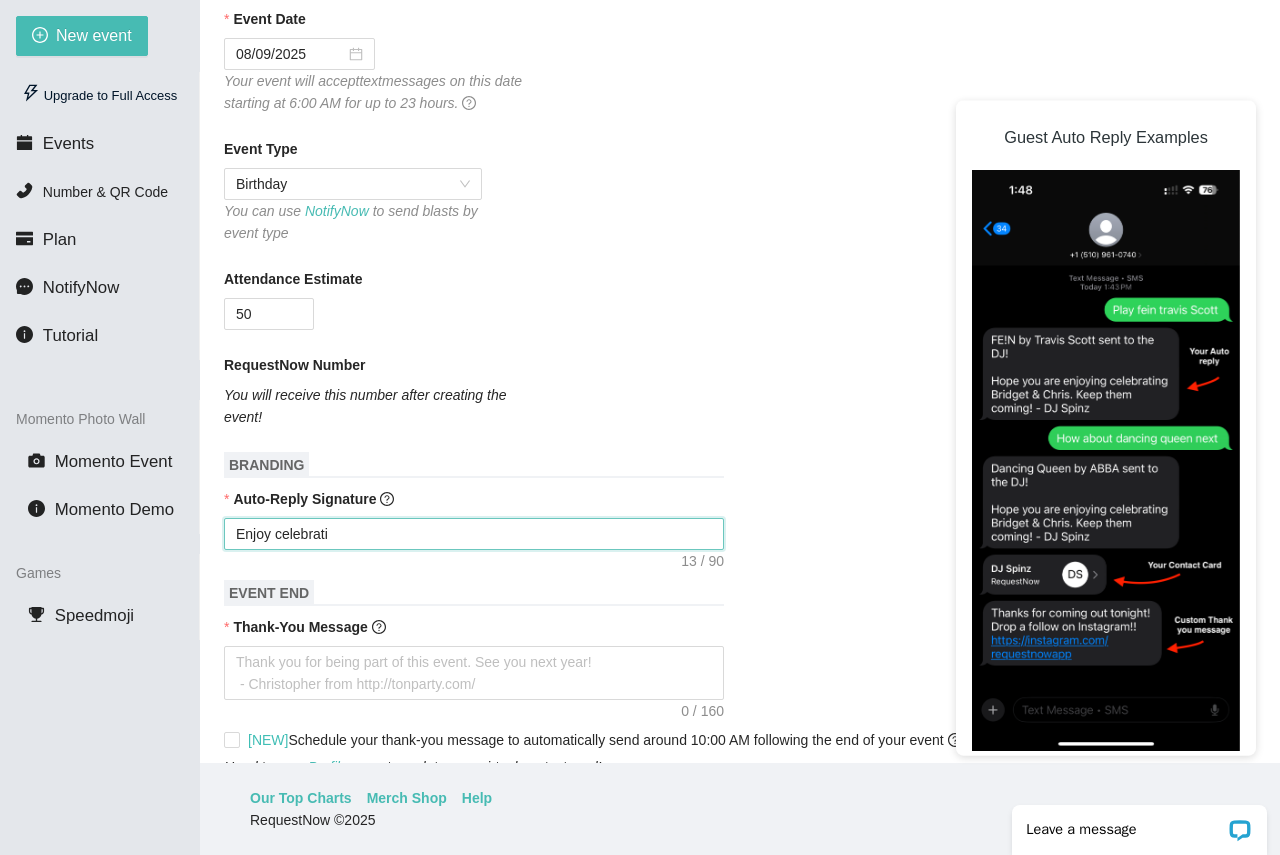 type on "Enjoy celebratin" 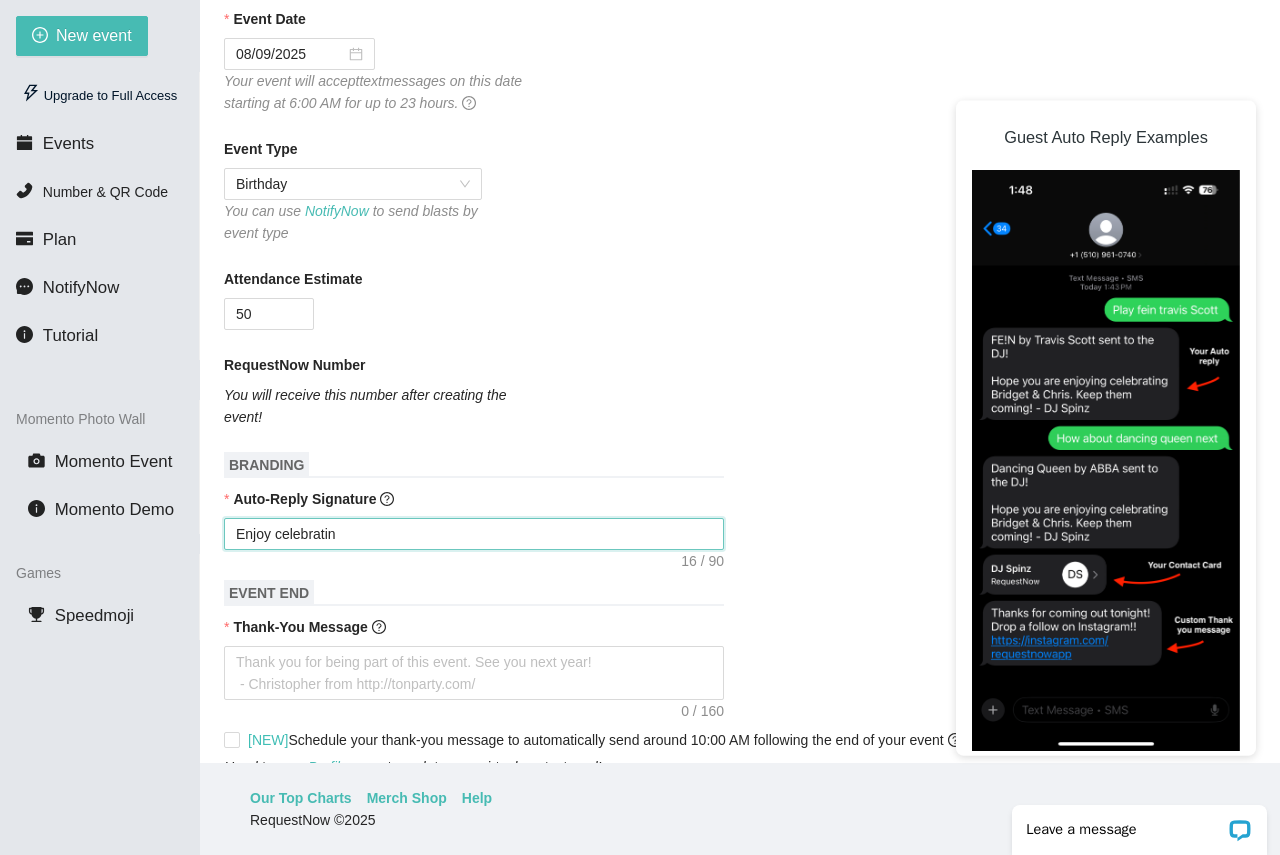 type on "Enjoy celebrating" 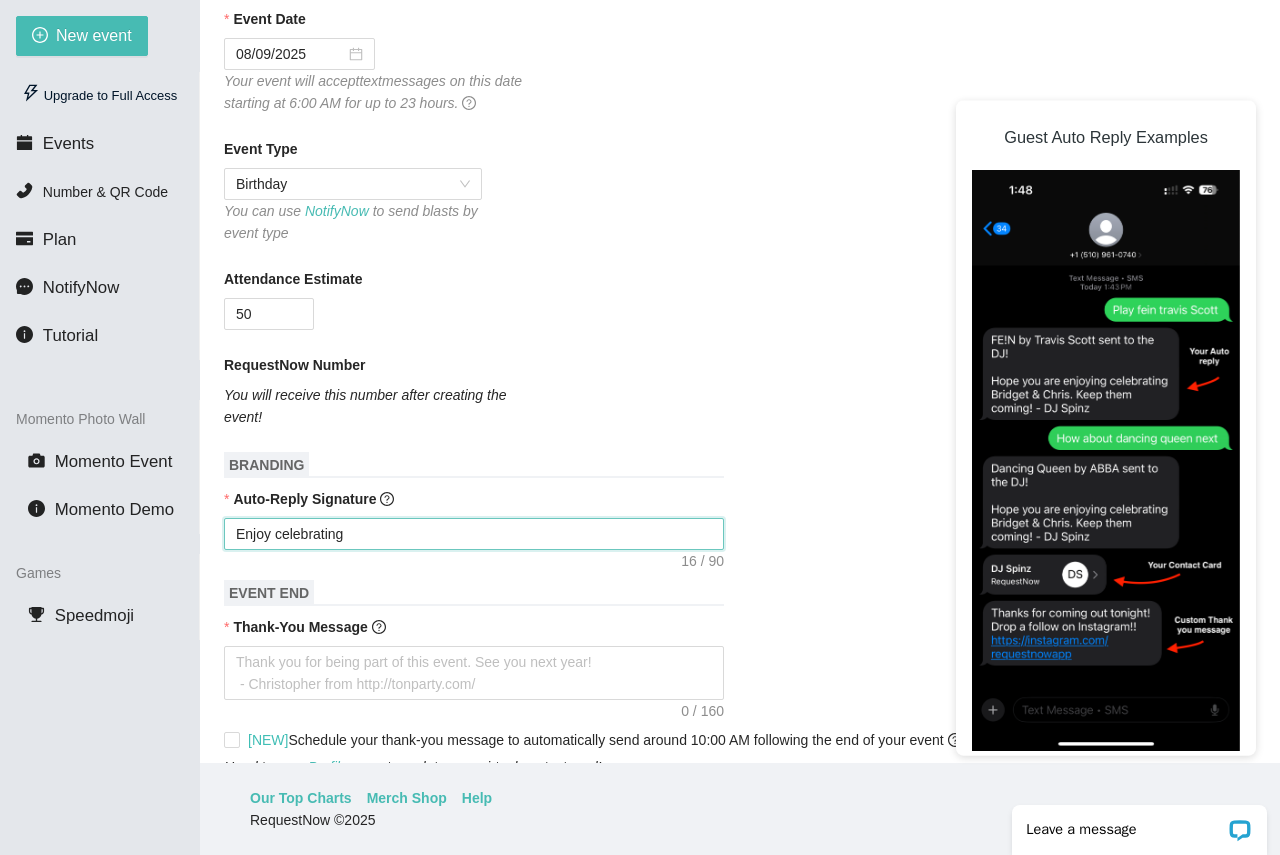 type on "Enjoy celebrating" 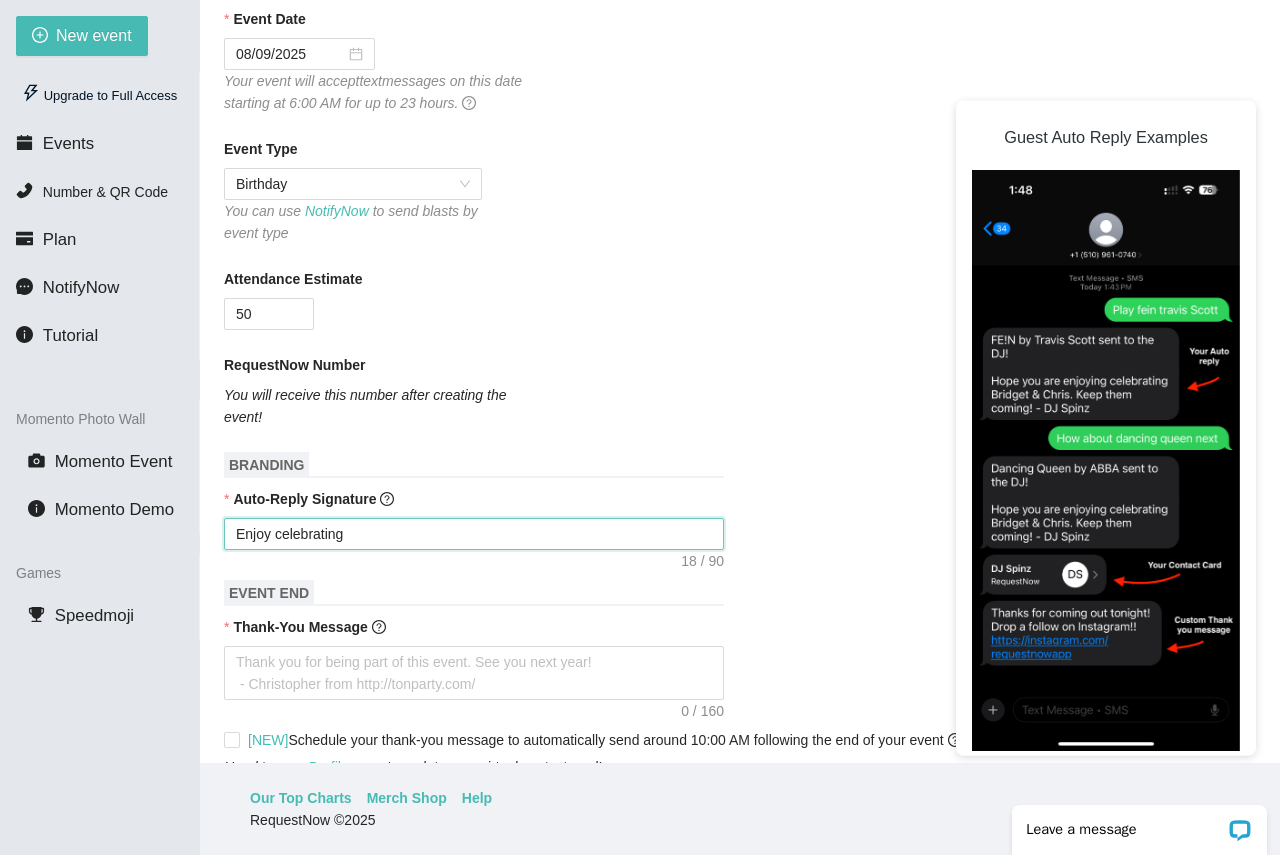 type on "Enjoy celebrating L" 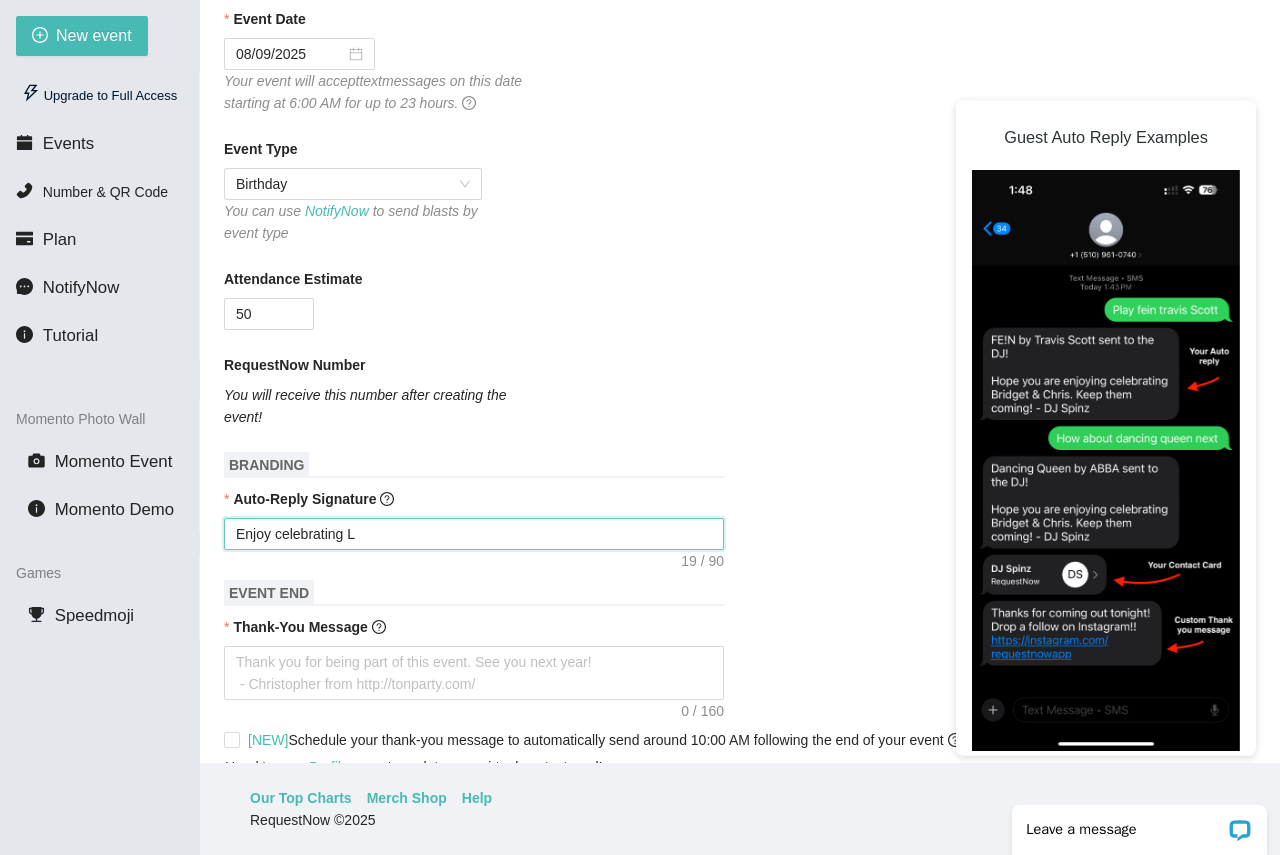 type on "Enjoy celebrating Le" 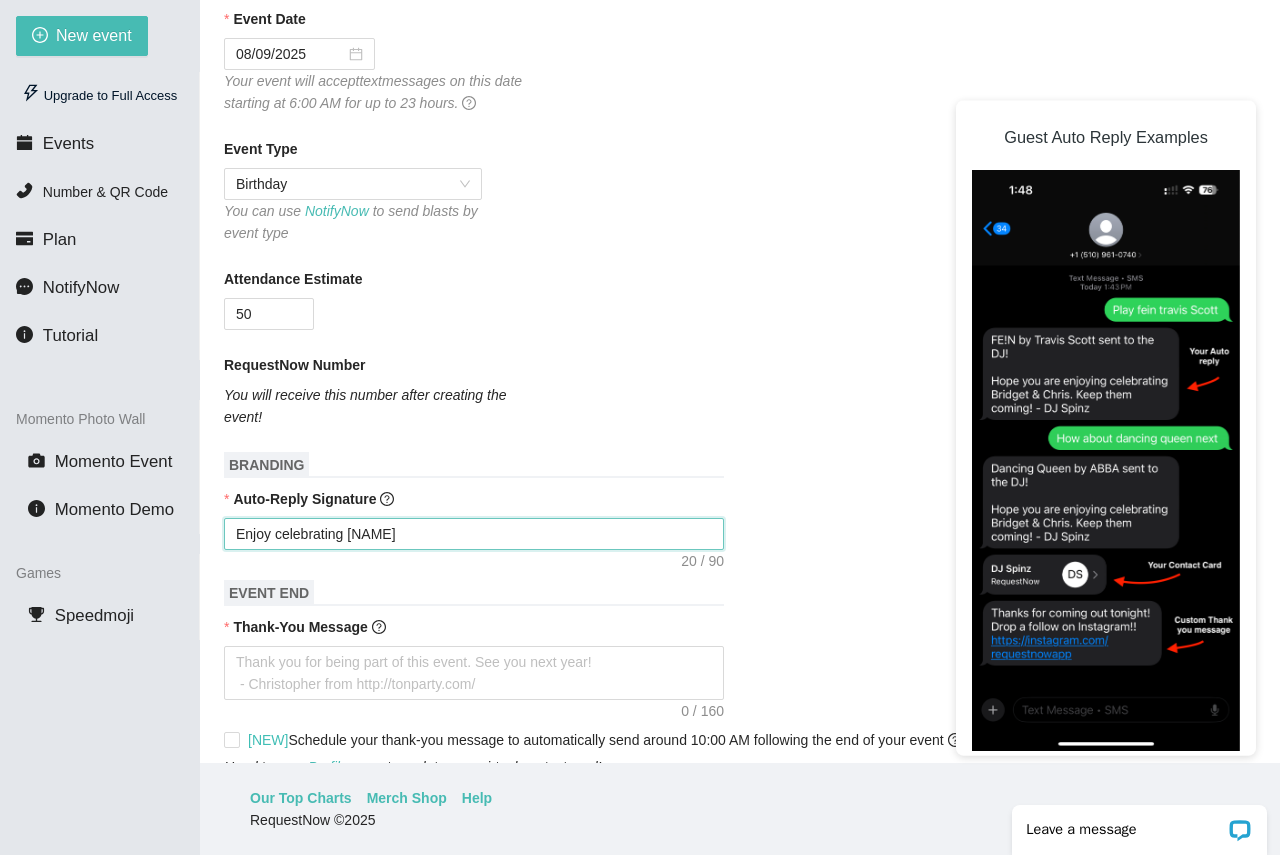 type on "Enjoy celebrating Lex" 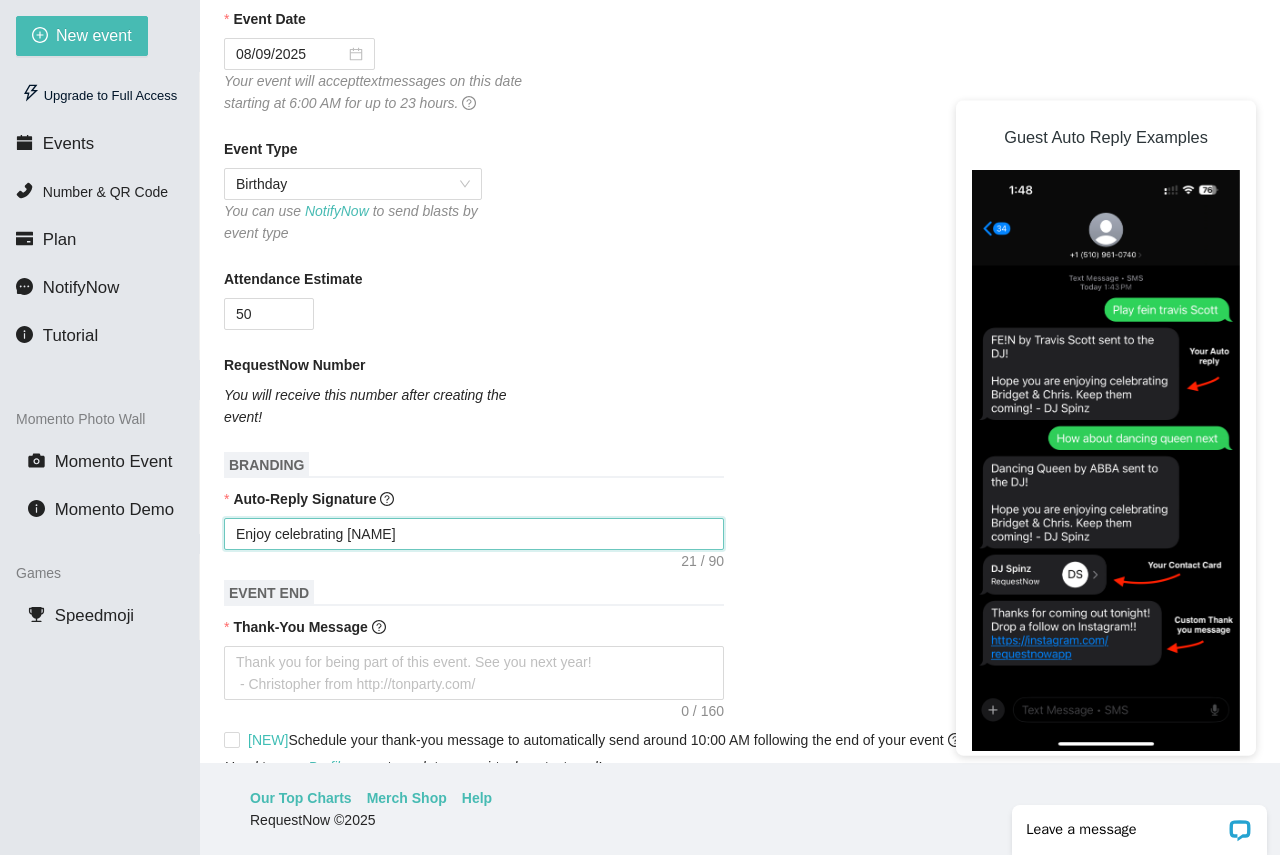 type on "Enjoy celebrating Lexi" 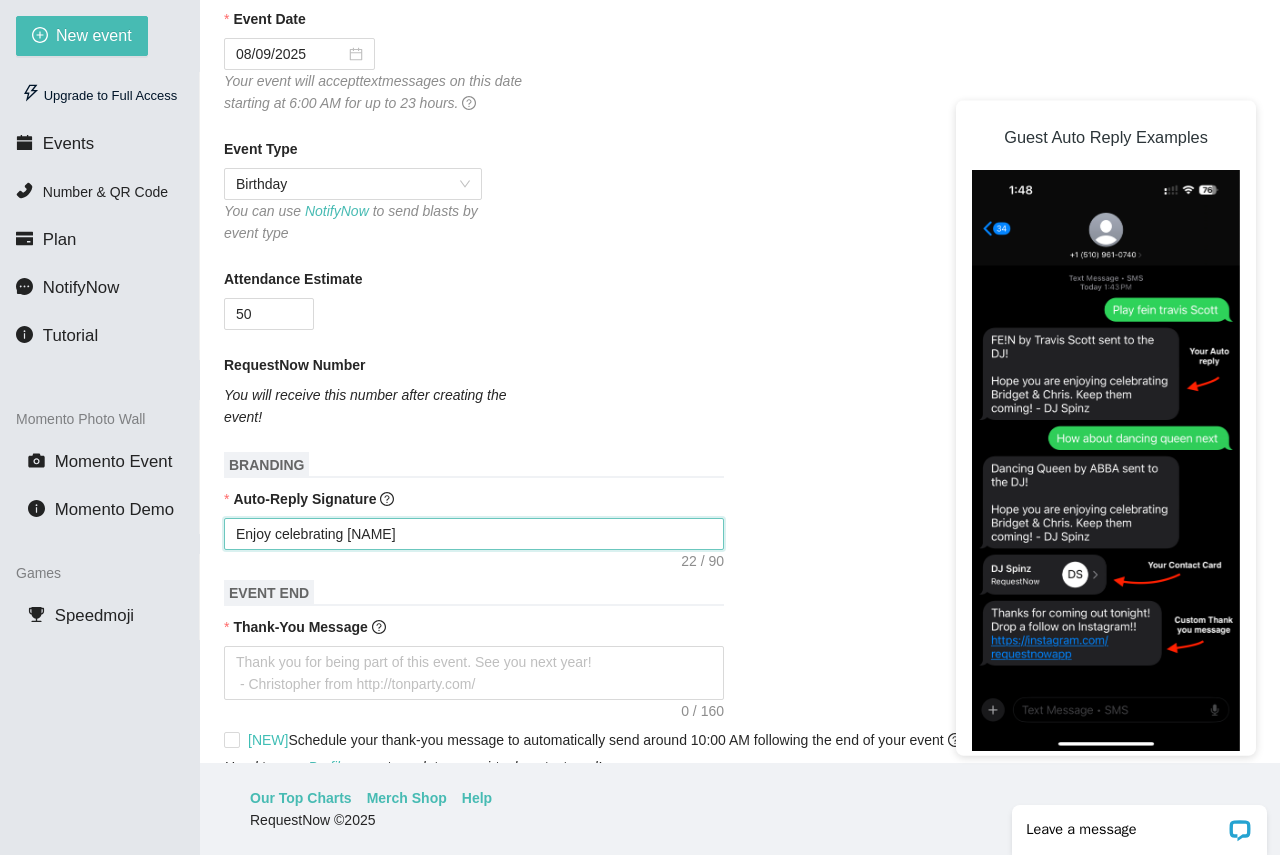 type on "Enjoy celebrating Lexi" 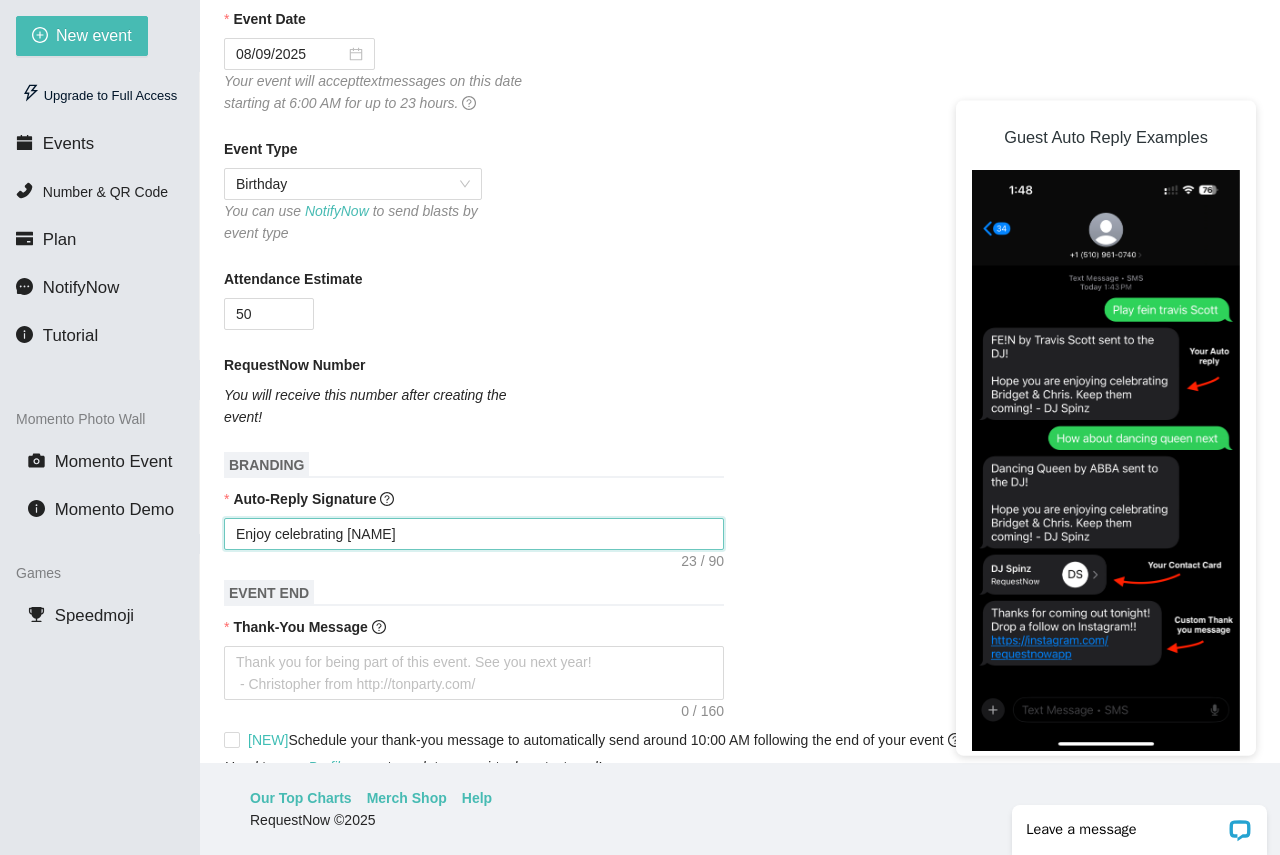 type on "Enjoy celebrating Lexi &" 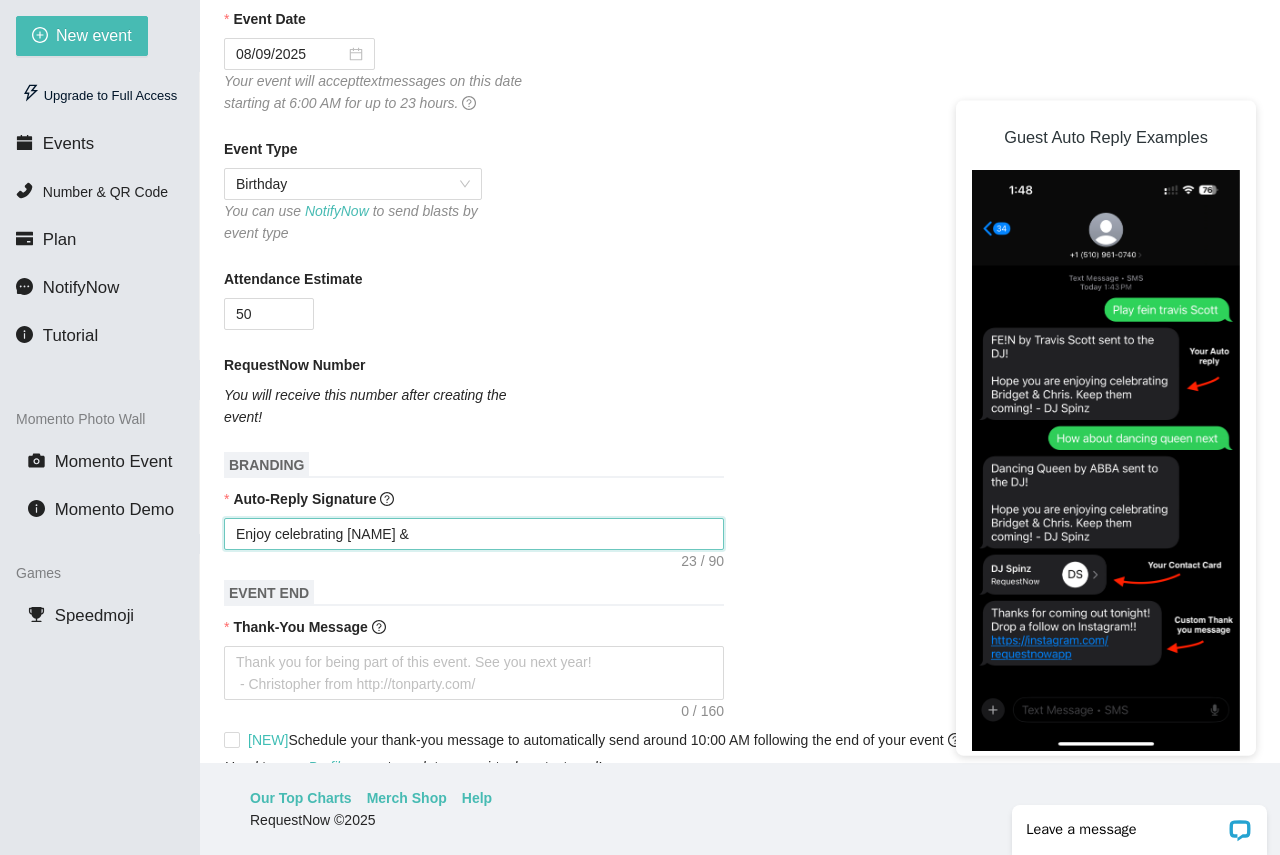 type on "Enjoy celebrating Lexi &" 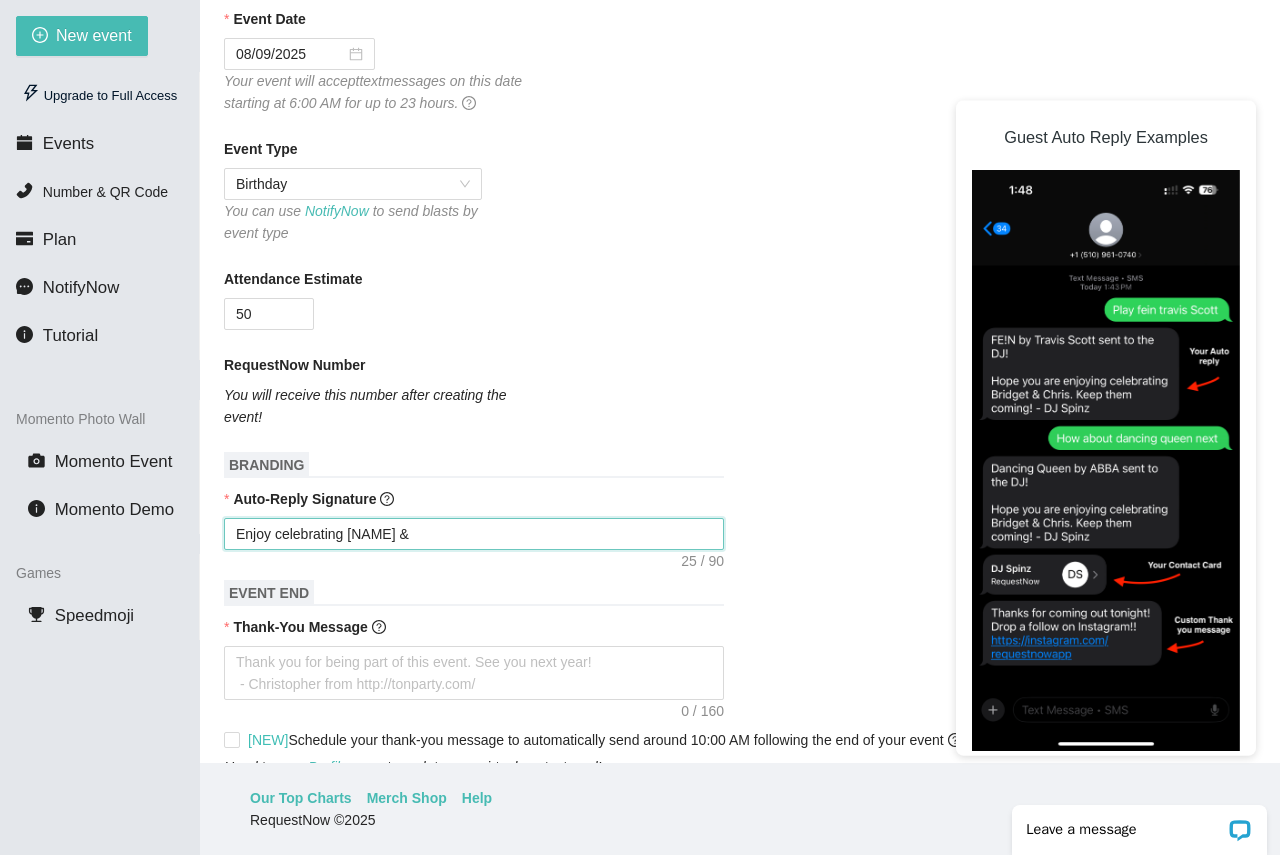 type on "Enjoy celebrating Lexi & B" 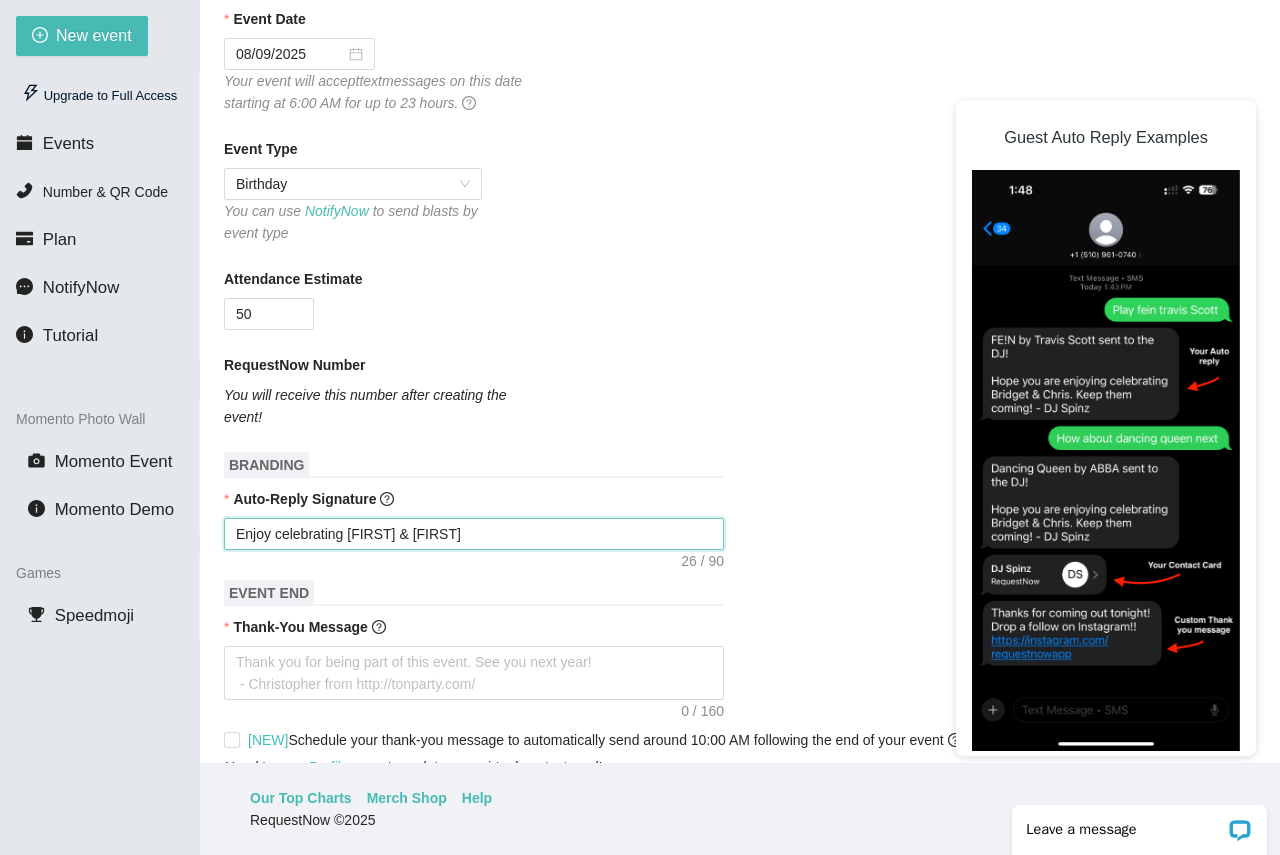 type on "Enjoy celebrating Lexi & Be" 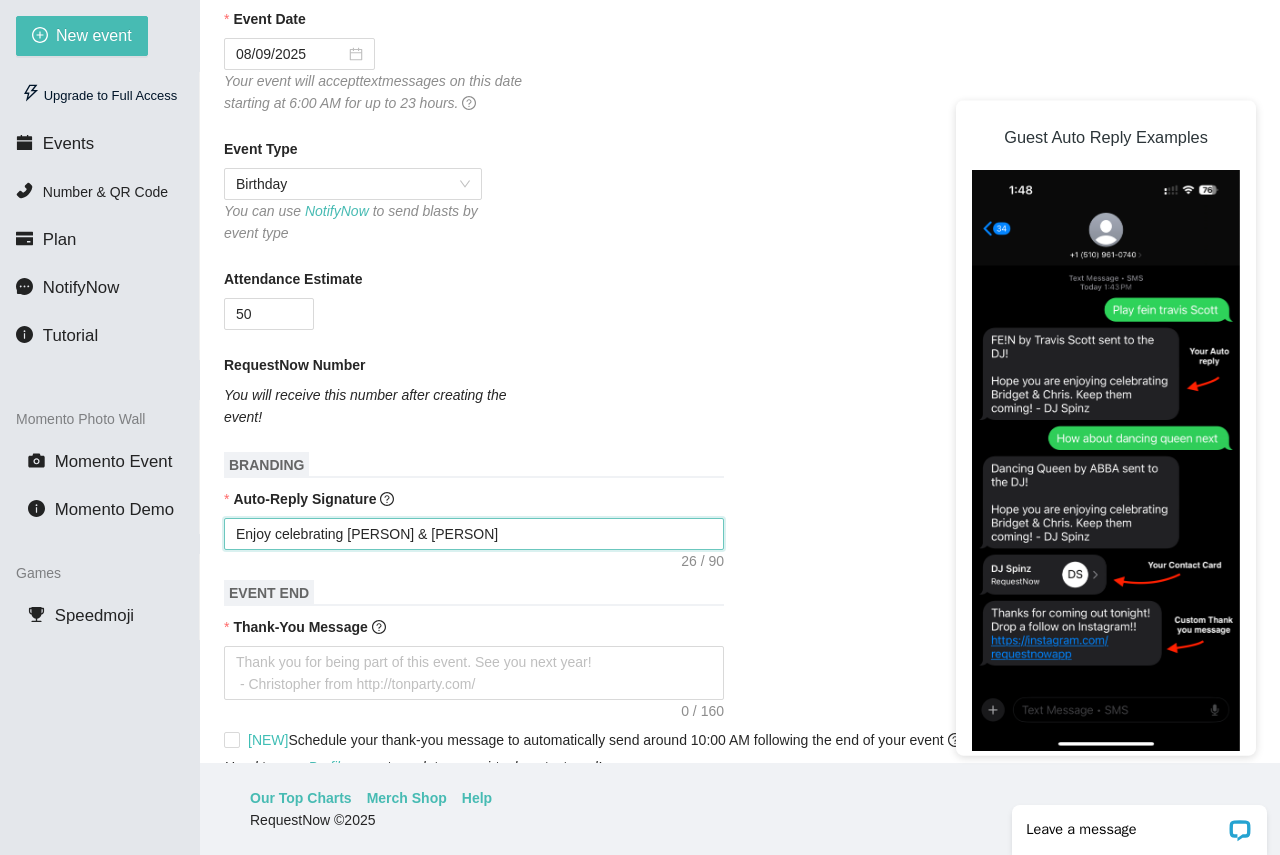 type on "Enjoy celebrating Lexi & Bec" 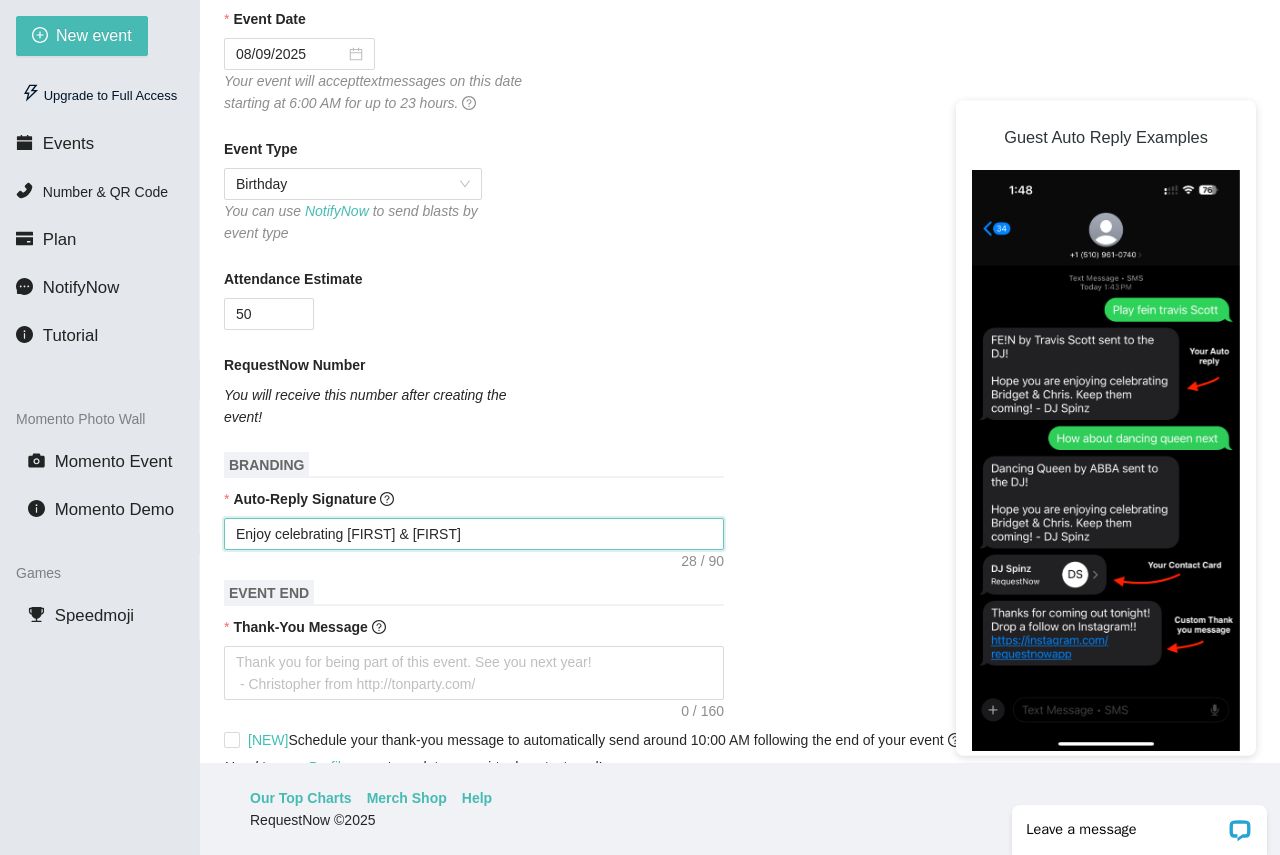 type on "Enjoy celebrating Lexi & Beck" 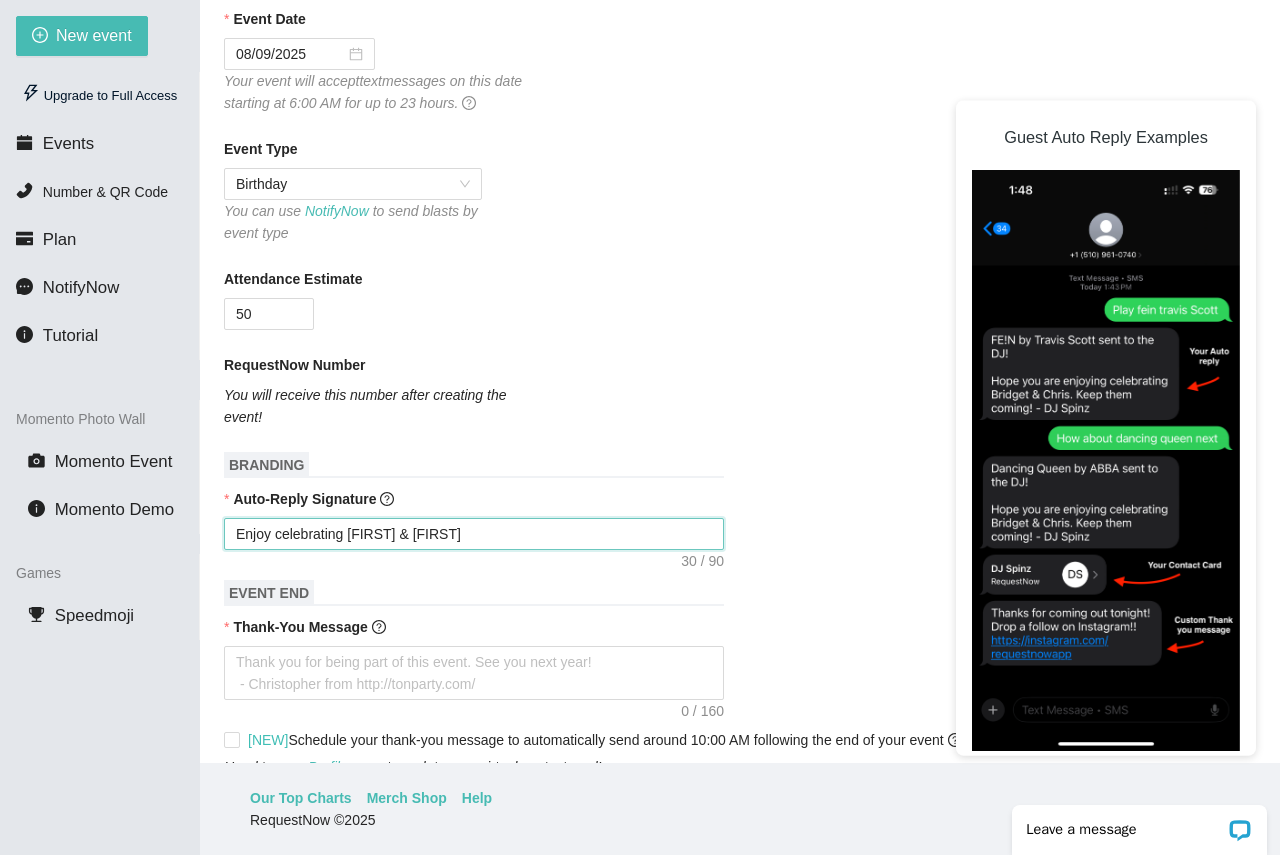 type on "Enjoy celebrating Lexi & Beckha" 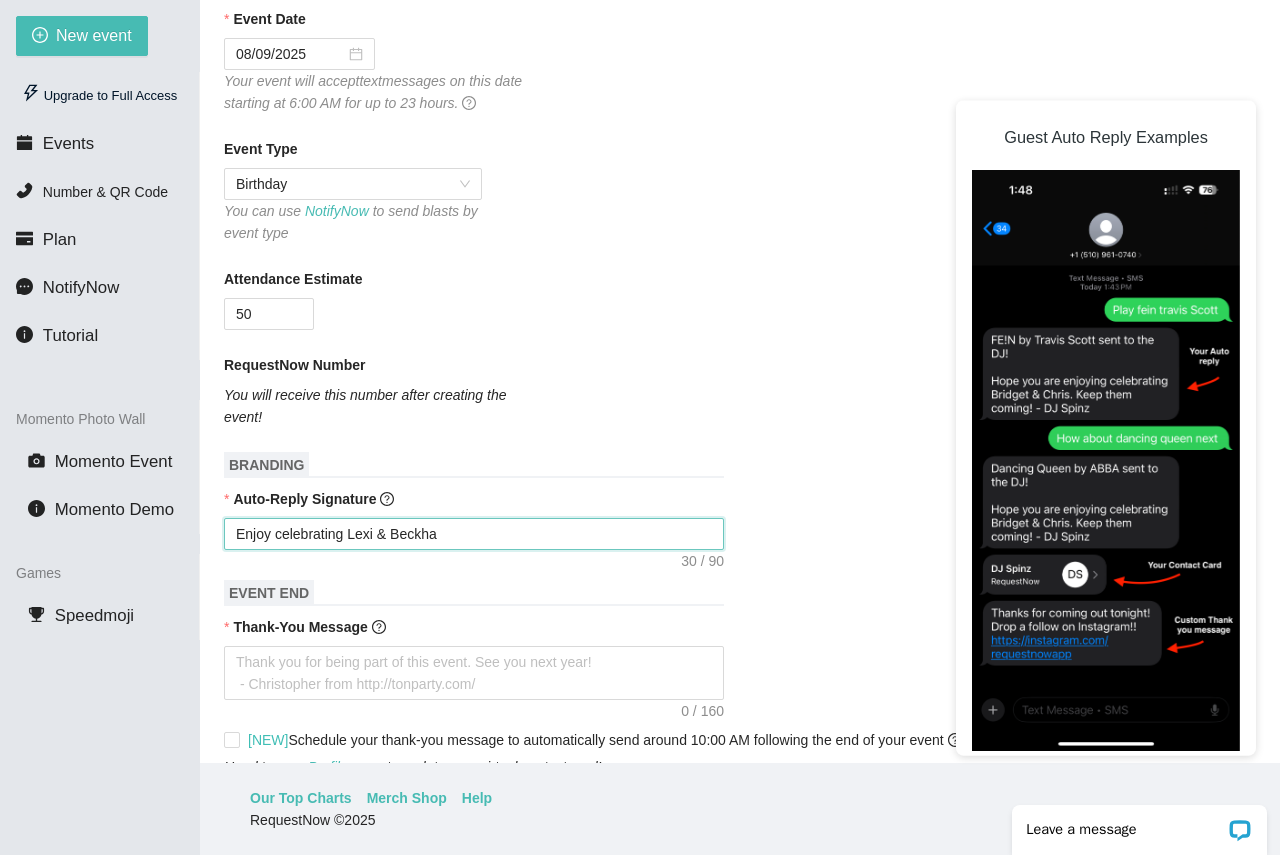 type on "Enjoy celebrating Lexi & Beckham" 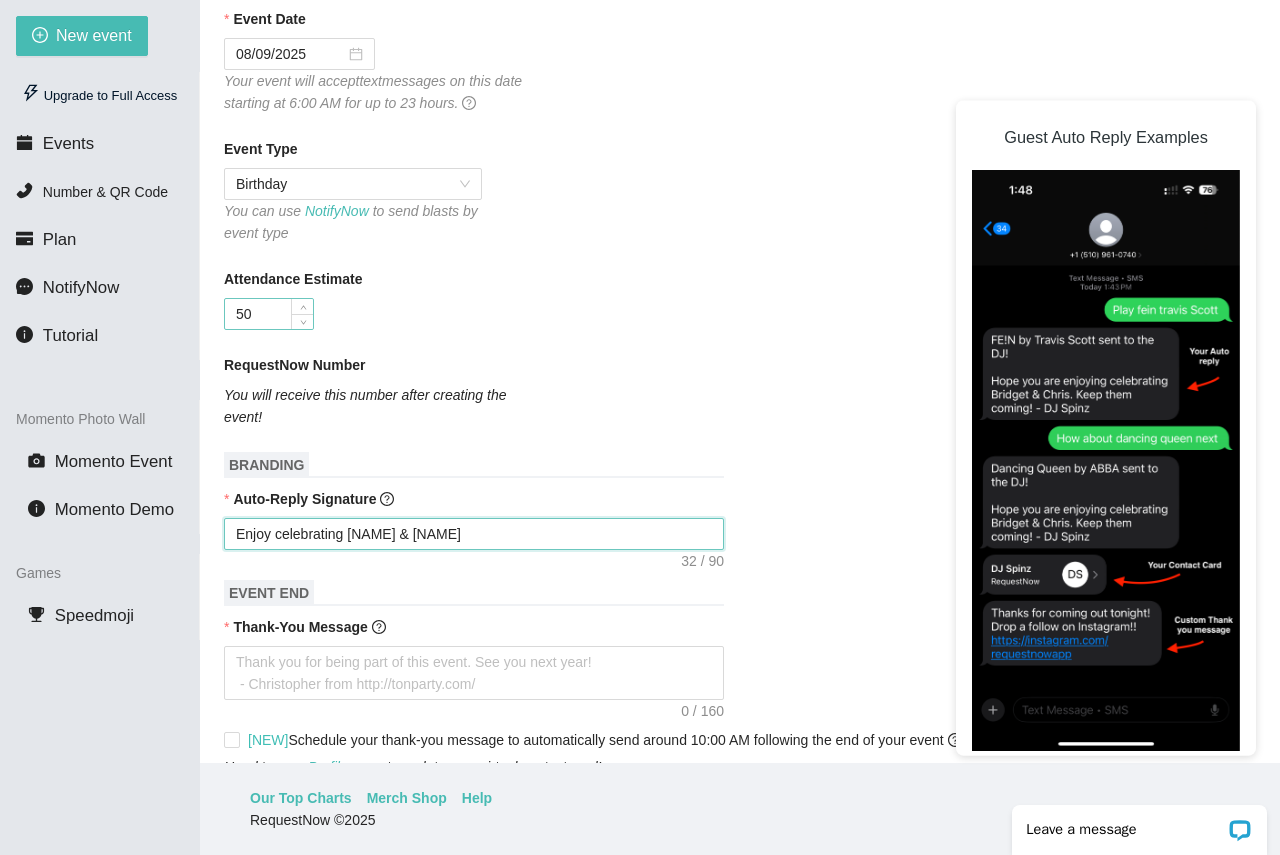 type on "Enjoy celebrating Lexi & Beckham" 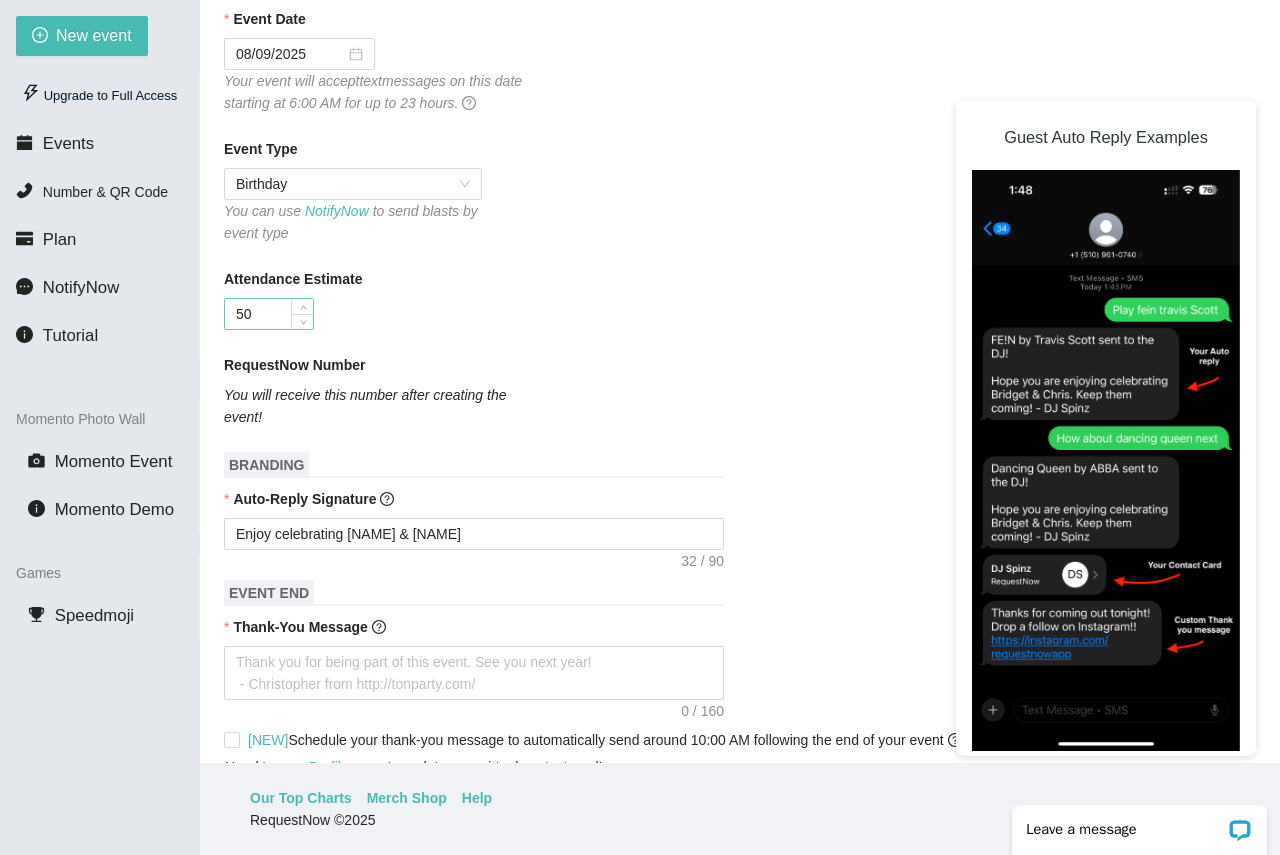 click on "50" at bounding box center (269, 314) 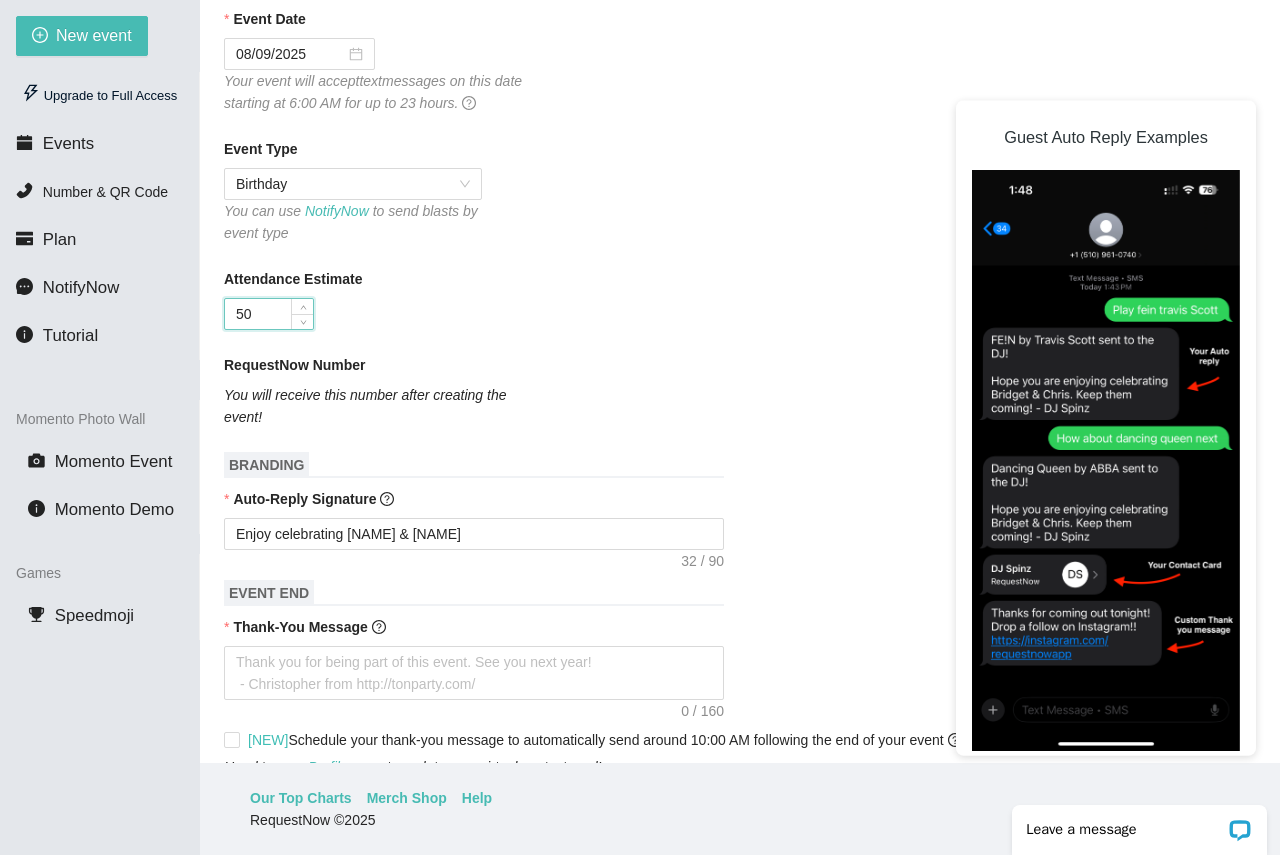 drag, startPoint x: 218, startPoint y: 316, endPoint x: 199, endPoint y: 315, distance: 19.026299 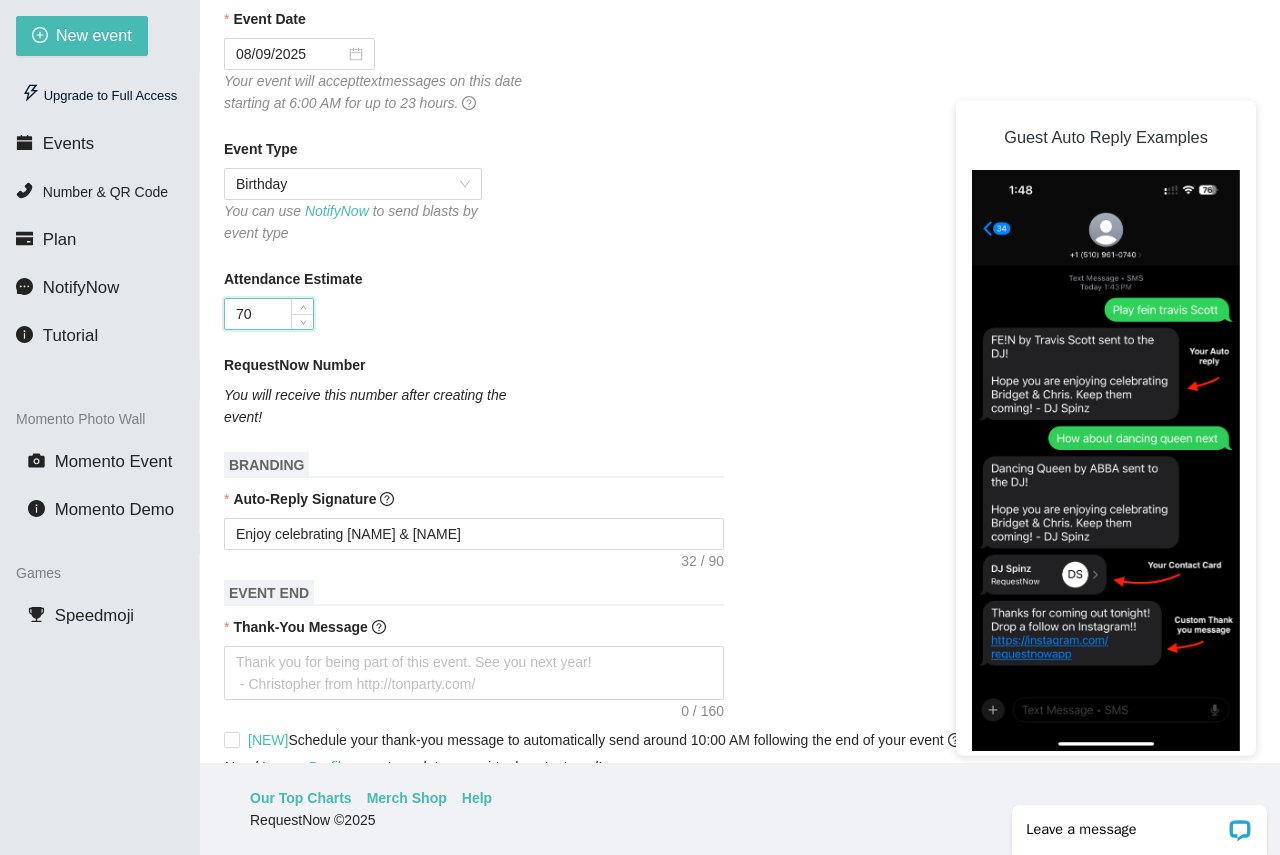 drag, startPoint x: 252, startPoint y: 310, endPoint x: 454, endPoint y: 296, distance: 202.48457 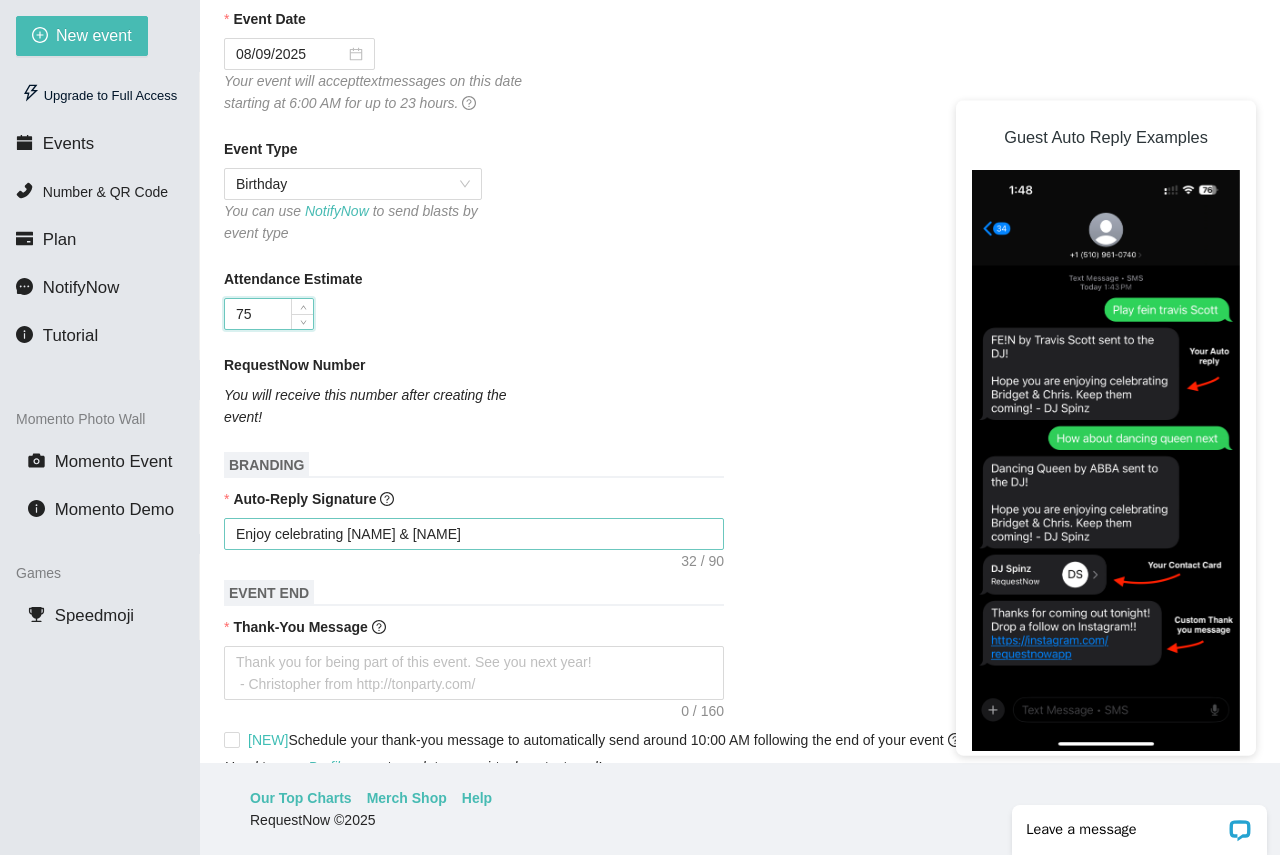 type on "75" 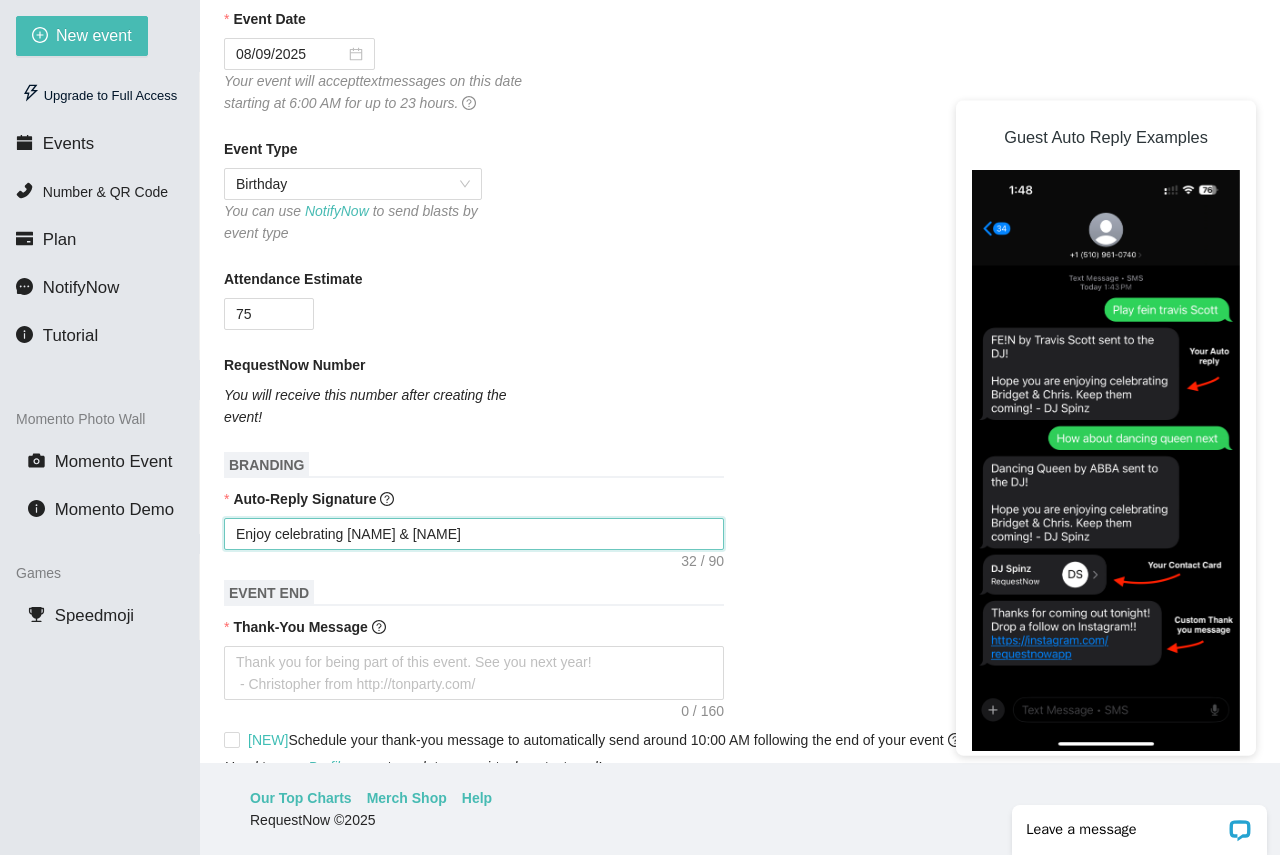 click on "Enjoy celebrating Lexi & Beckham" at bounding box center [474, 534] 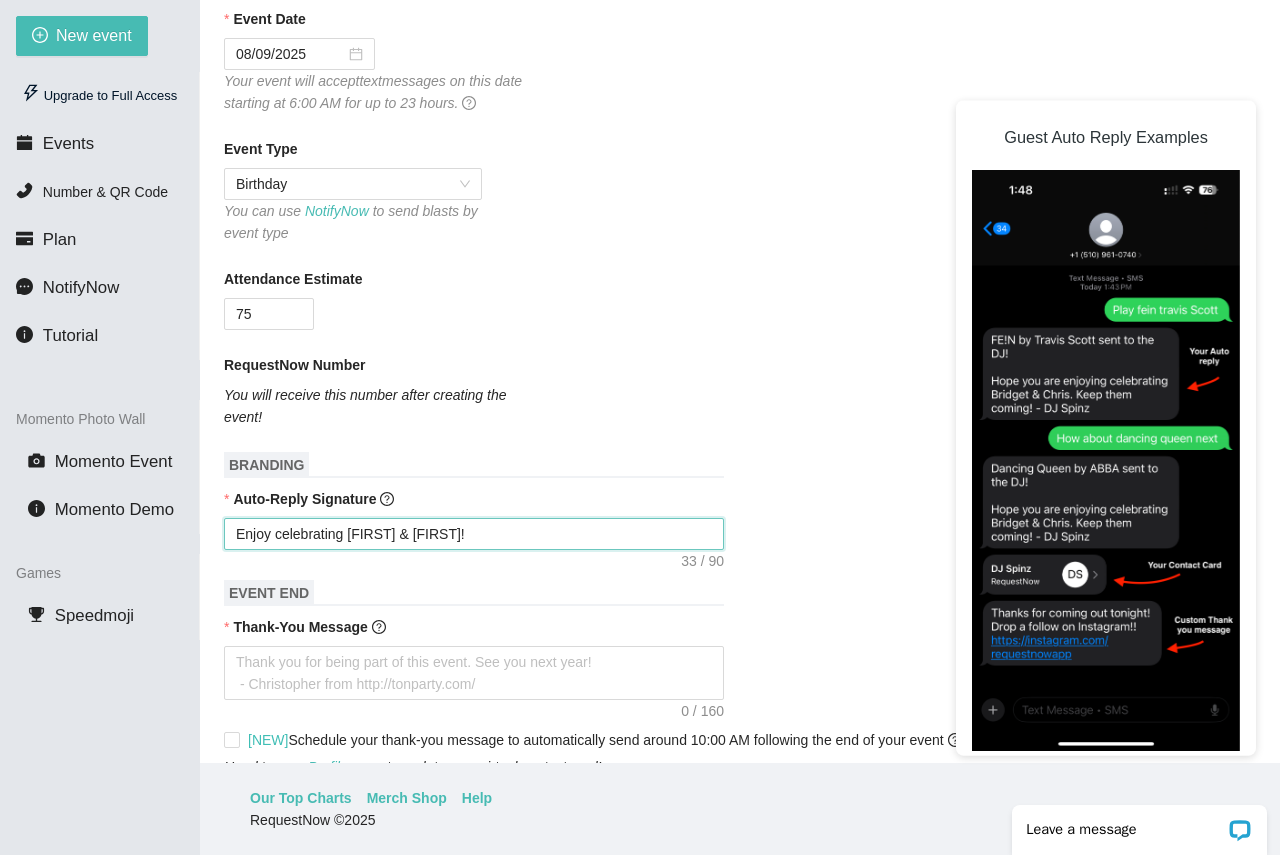 scroll, scrollTop: 400, scrollLeft: 0, axis: vertical 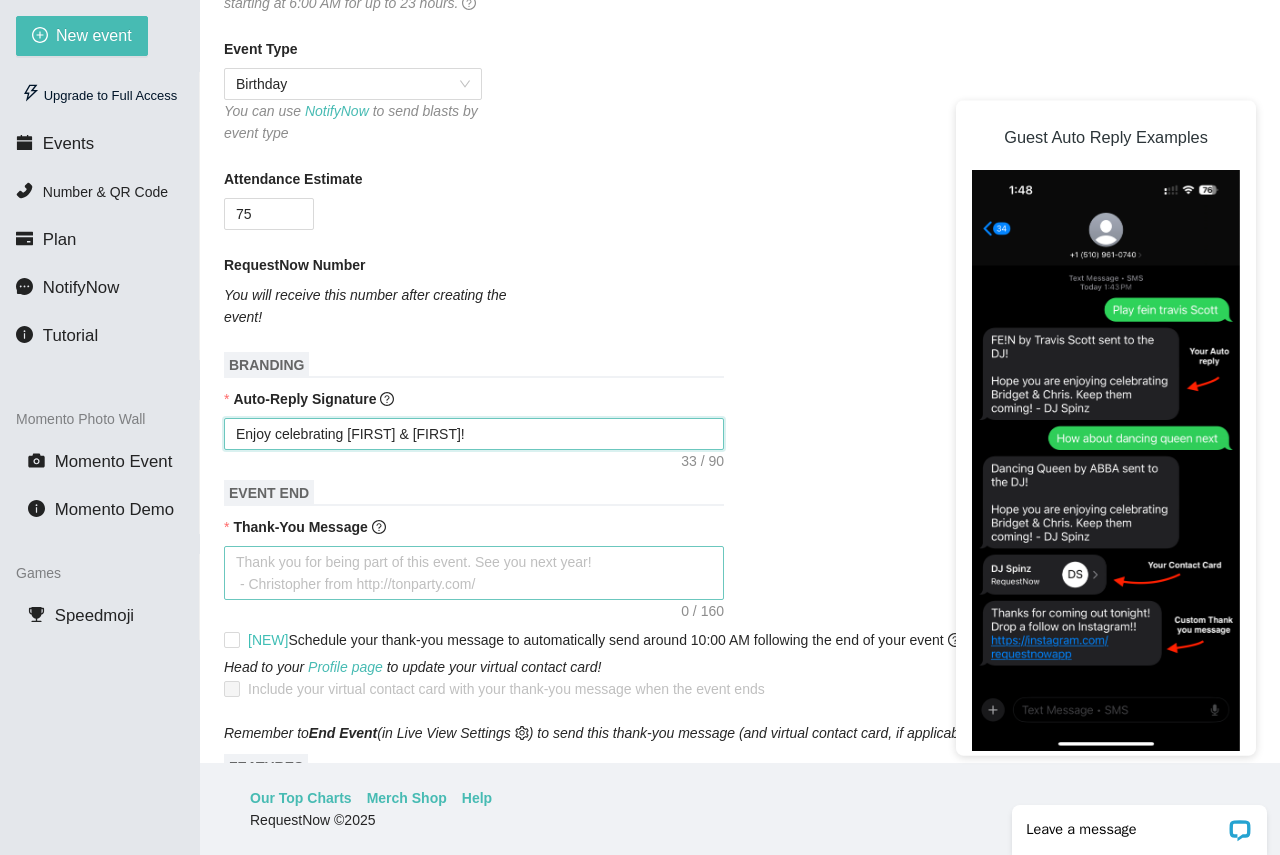 type on "Enjoy celebrating Lexi & Beckham!" 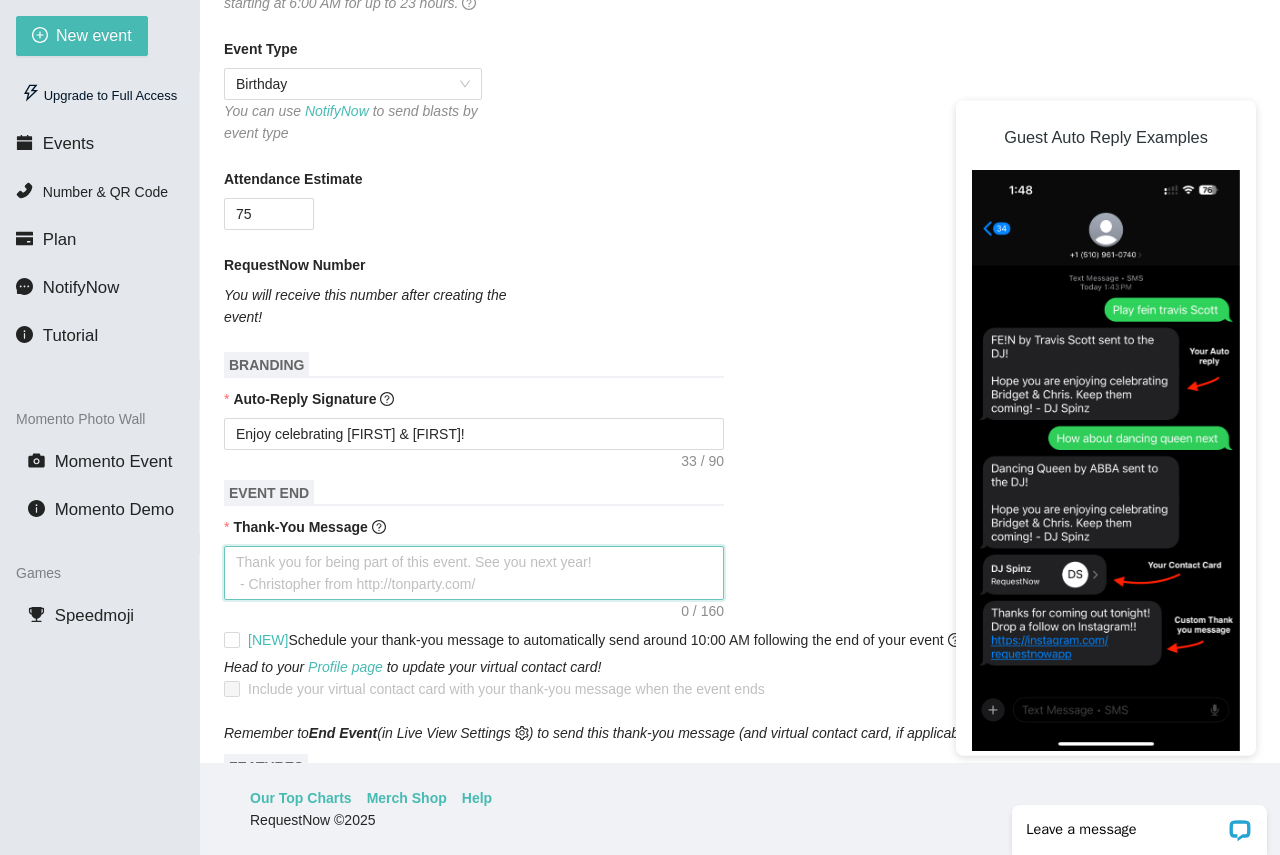 click on "Thank-You Message" at bounding box center [474, 573] 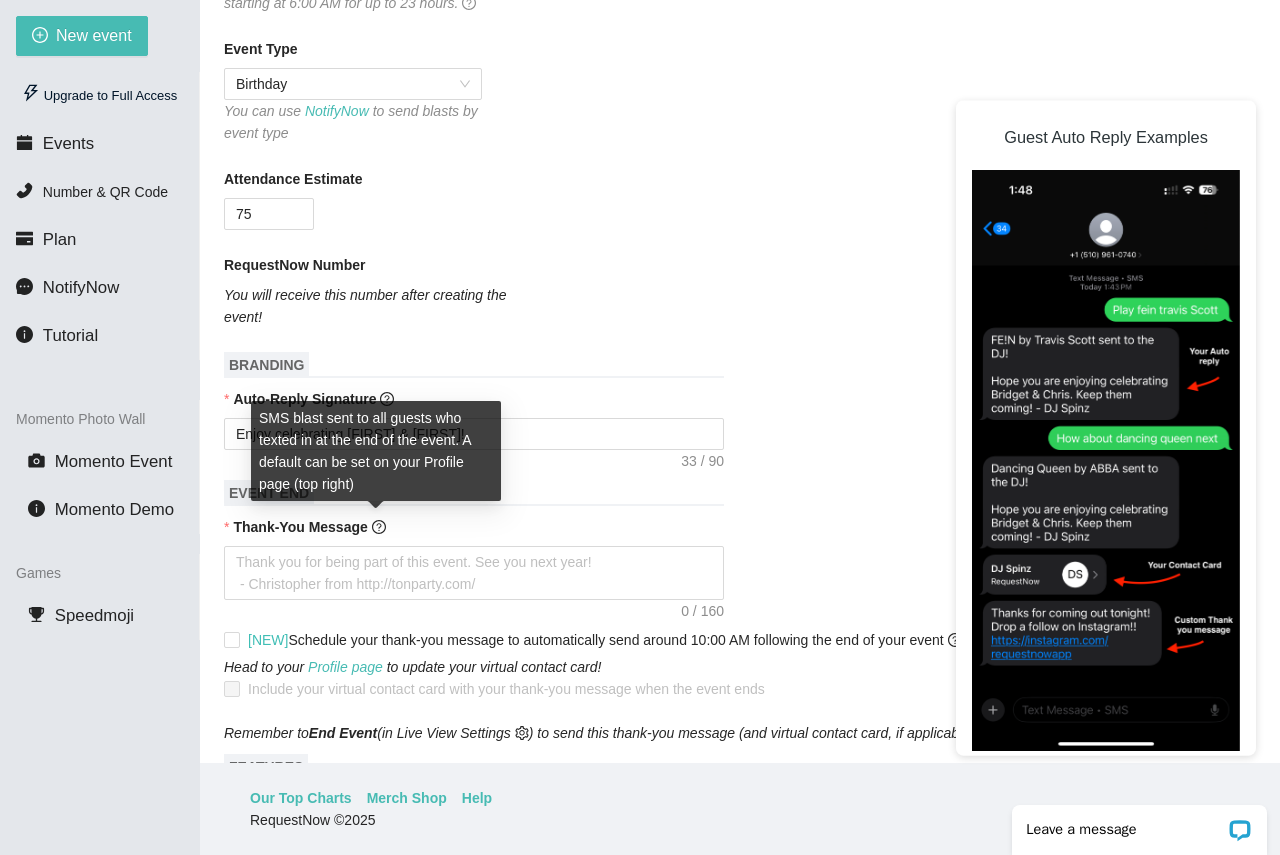 click 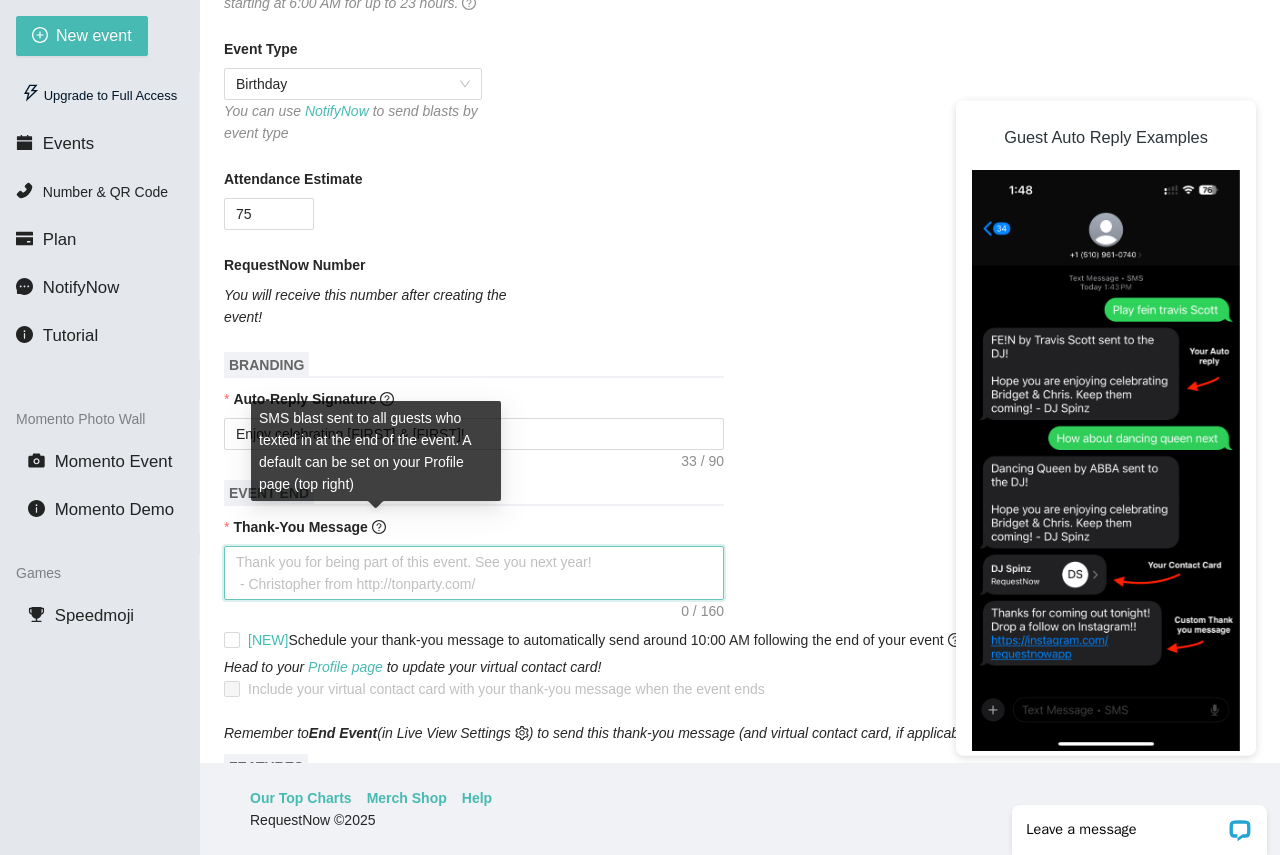 click on "Thank-You Message" at bounding box center [474, 573] 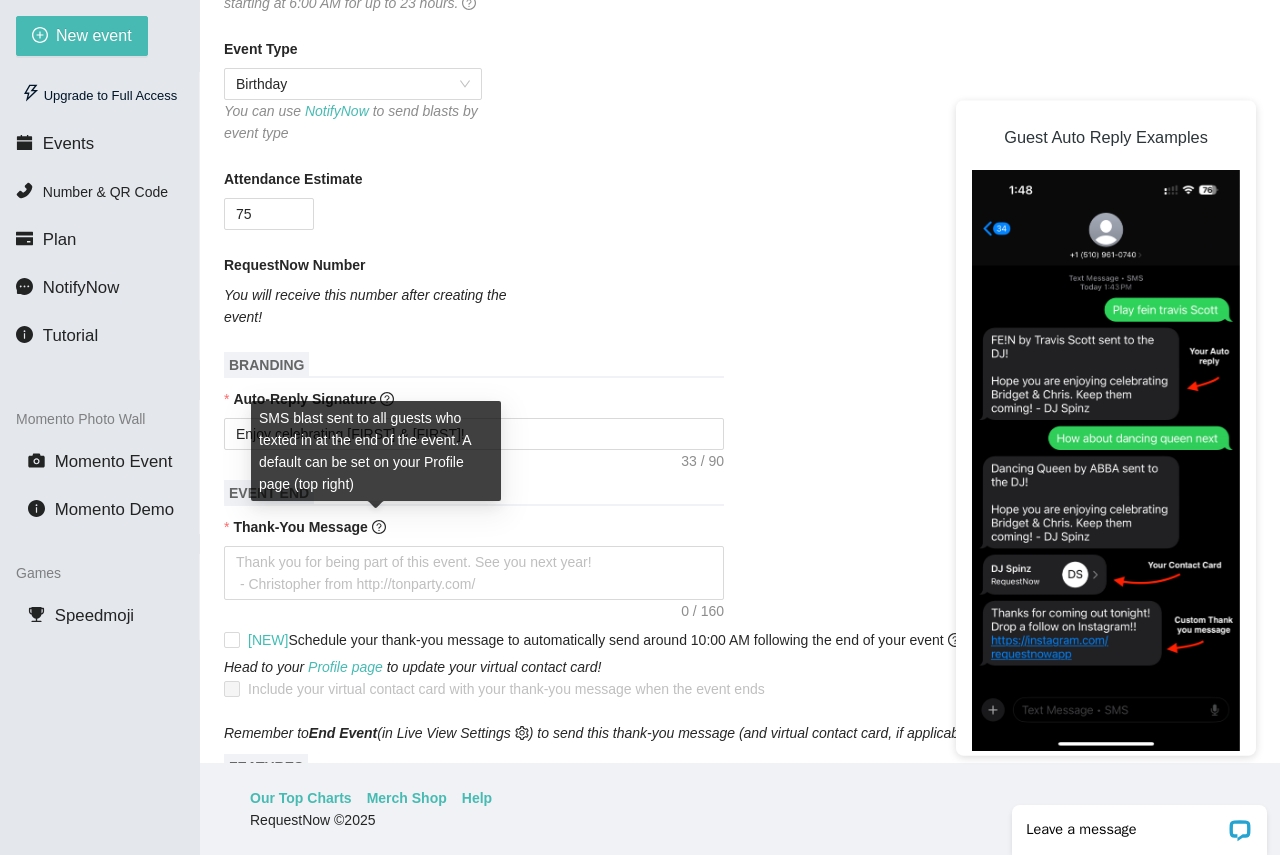 click 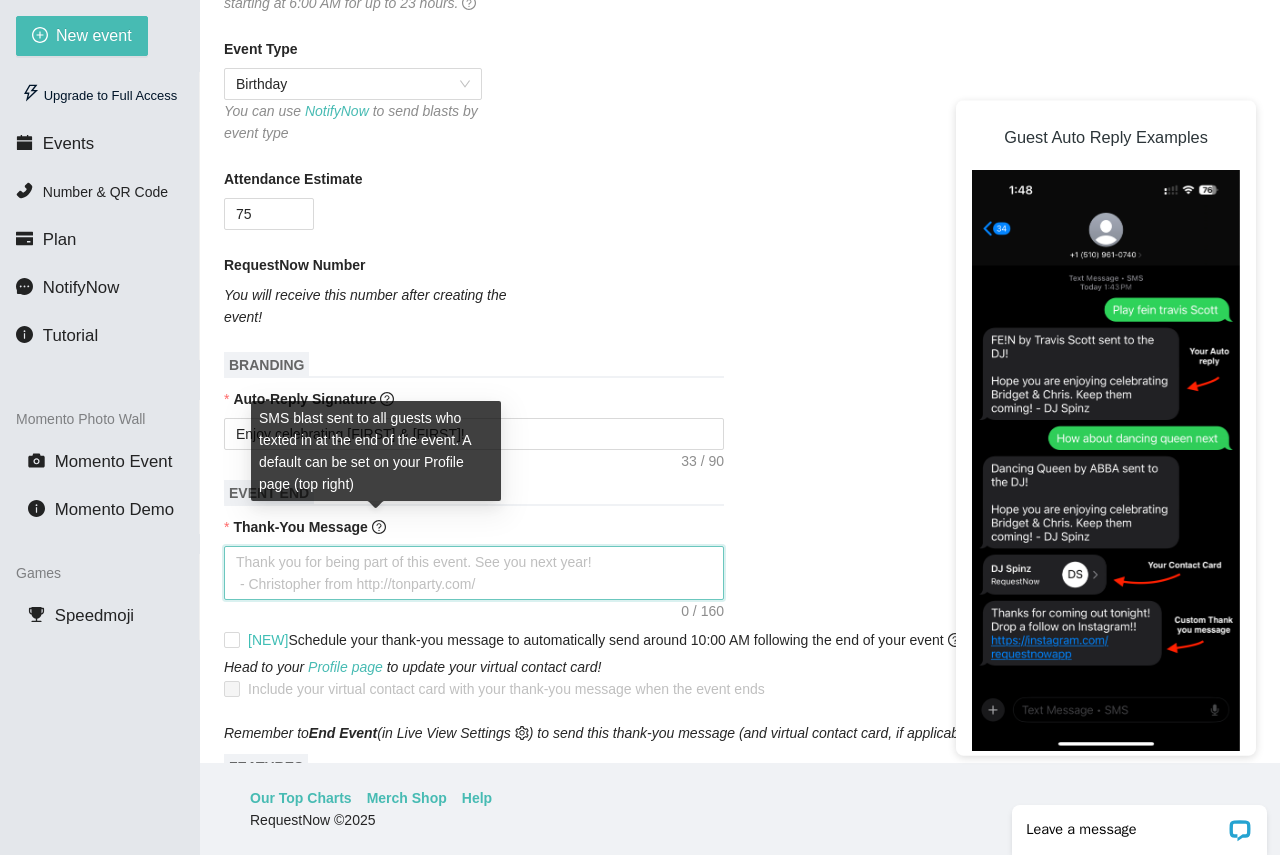 click on "Thank-You Message" at bounding box center (474, 573) 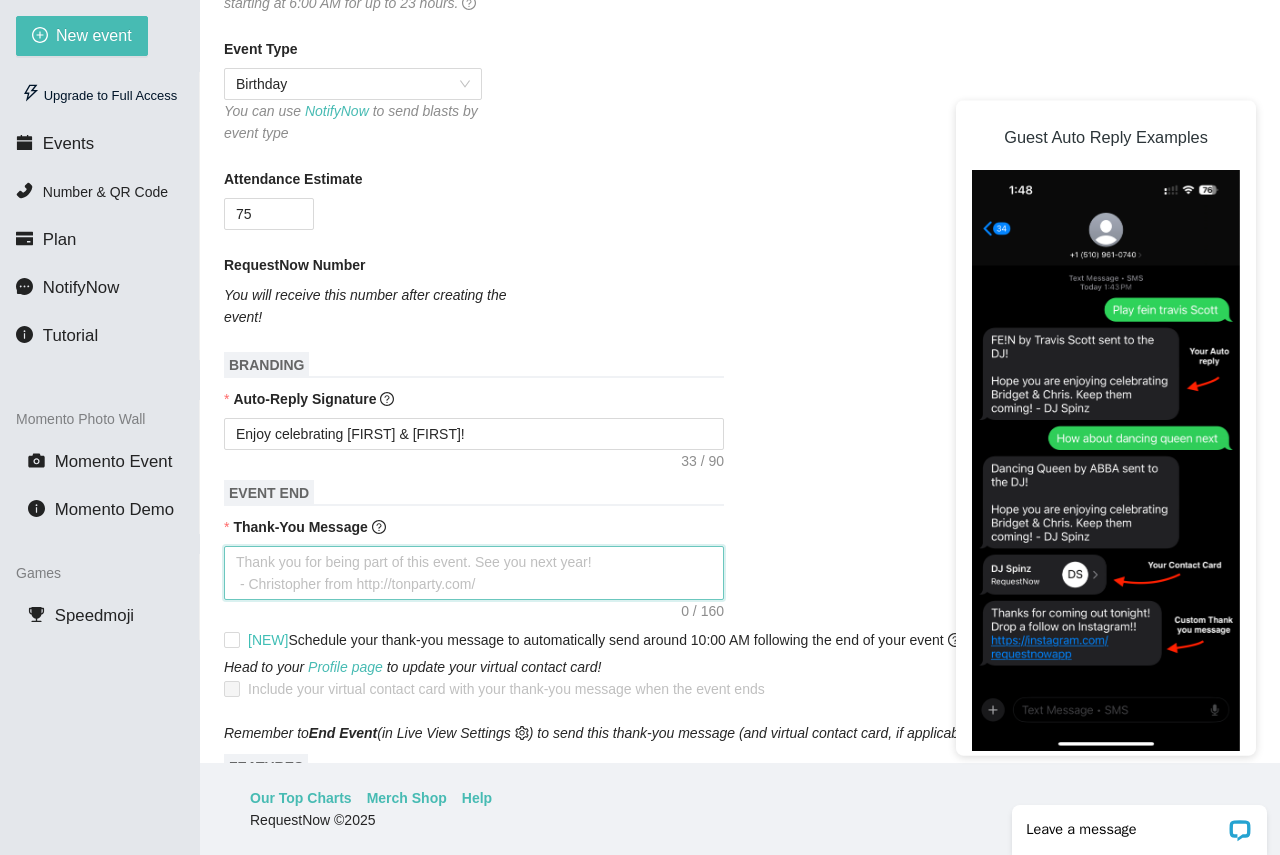click on "Thank-You Message" at bounding box center (474, 573) 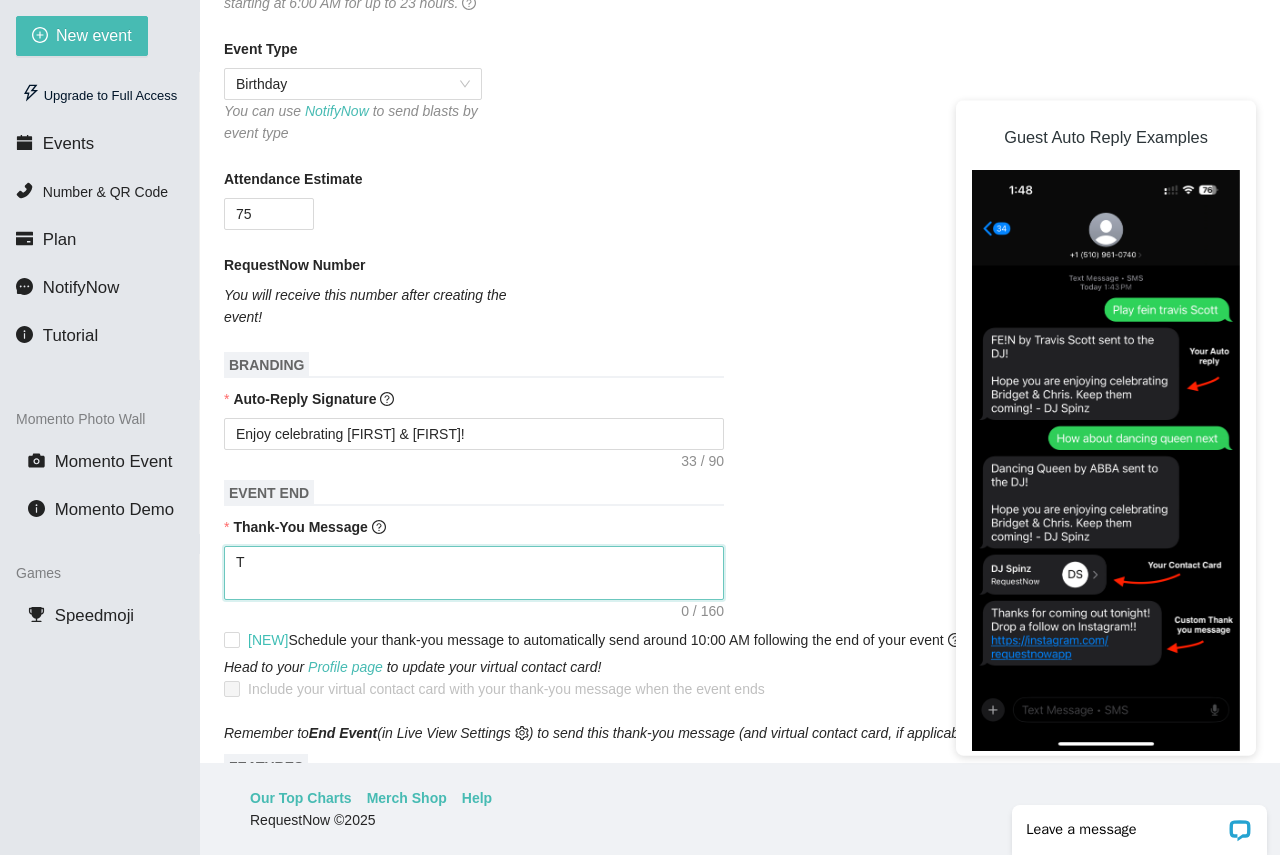 type on "Th" 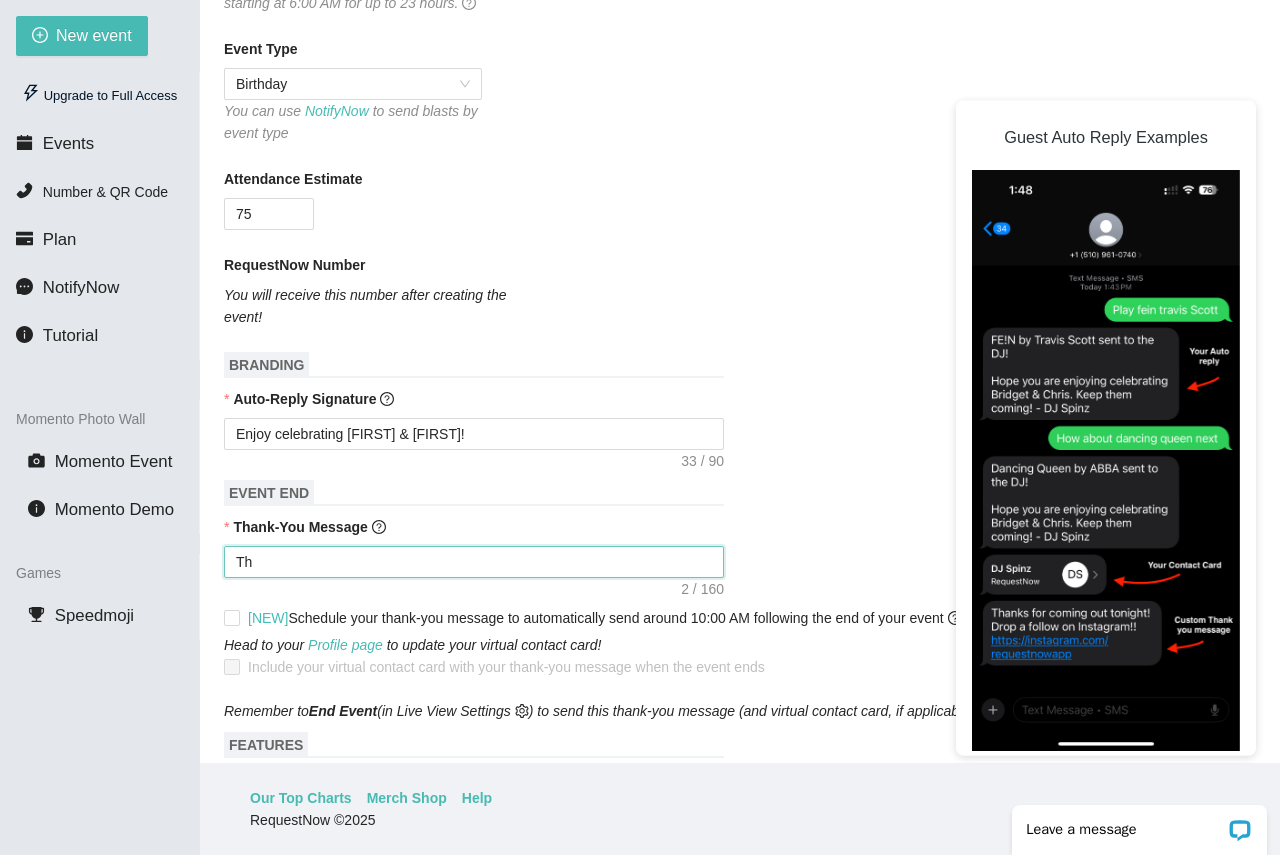 type on "Tha" 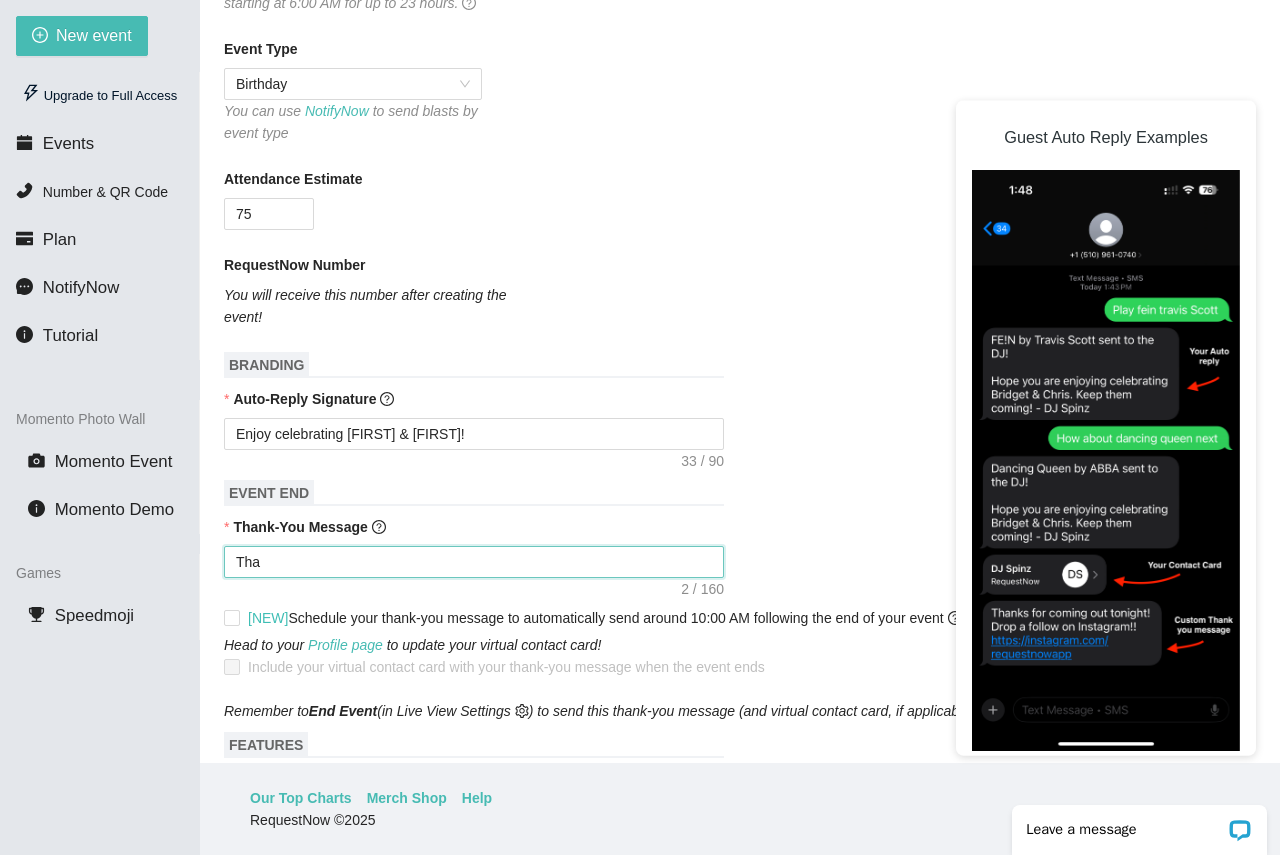 type on "Than" 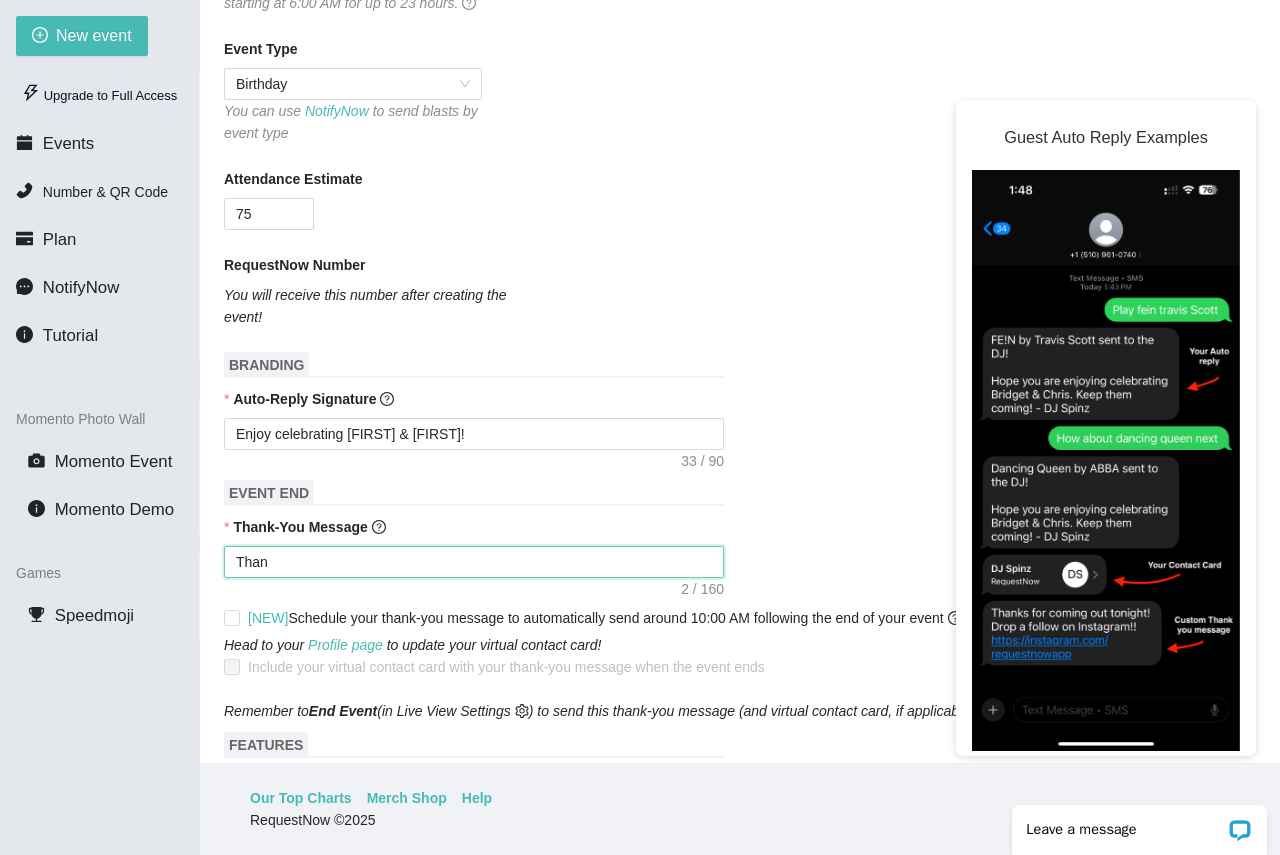 type on "Thank" 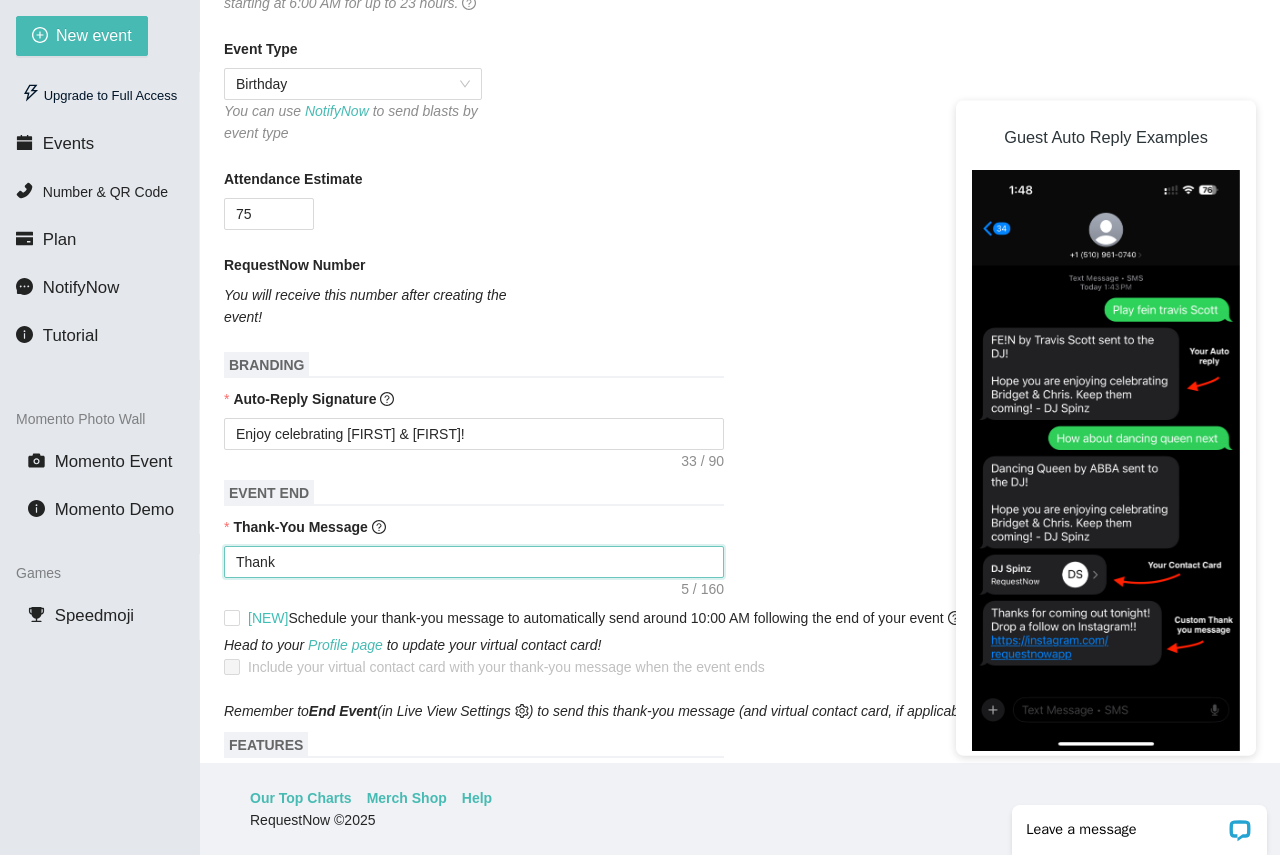 type on "Thank" 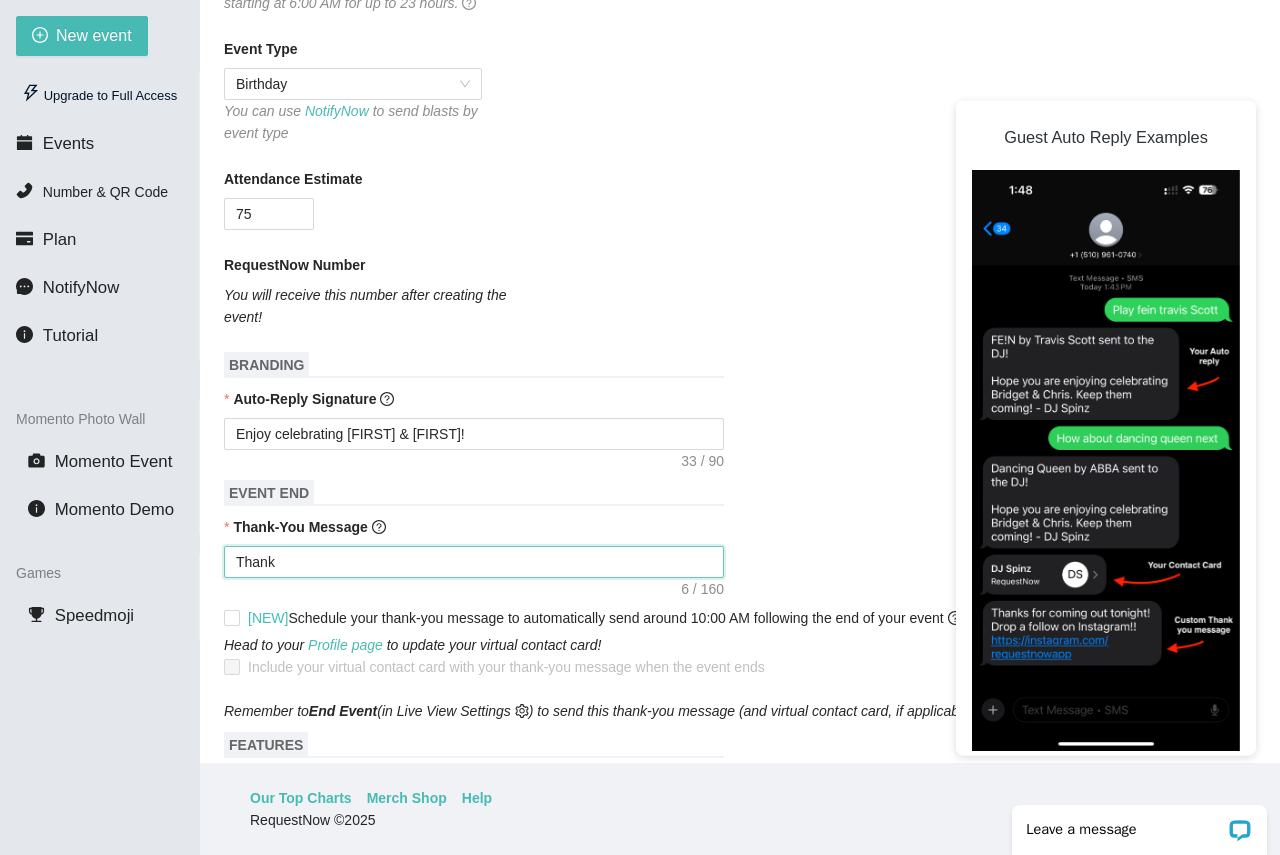 type on "Thank y" 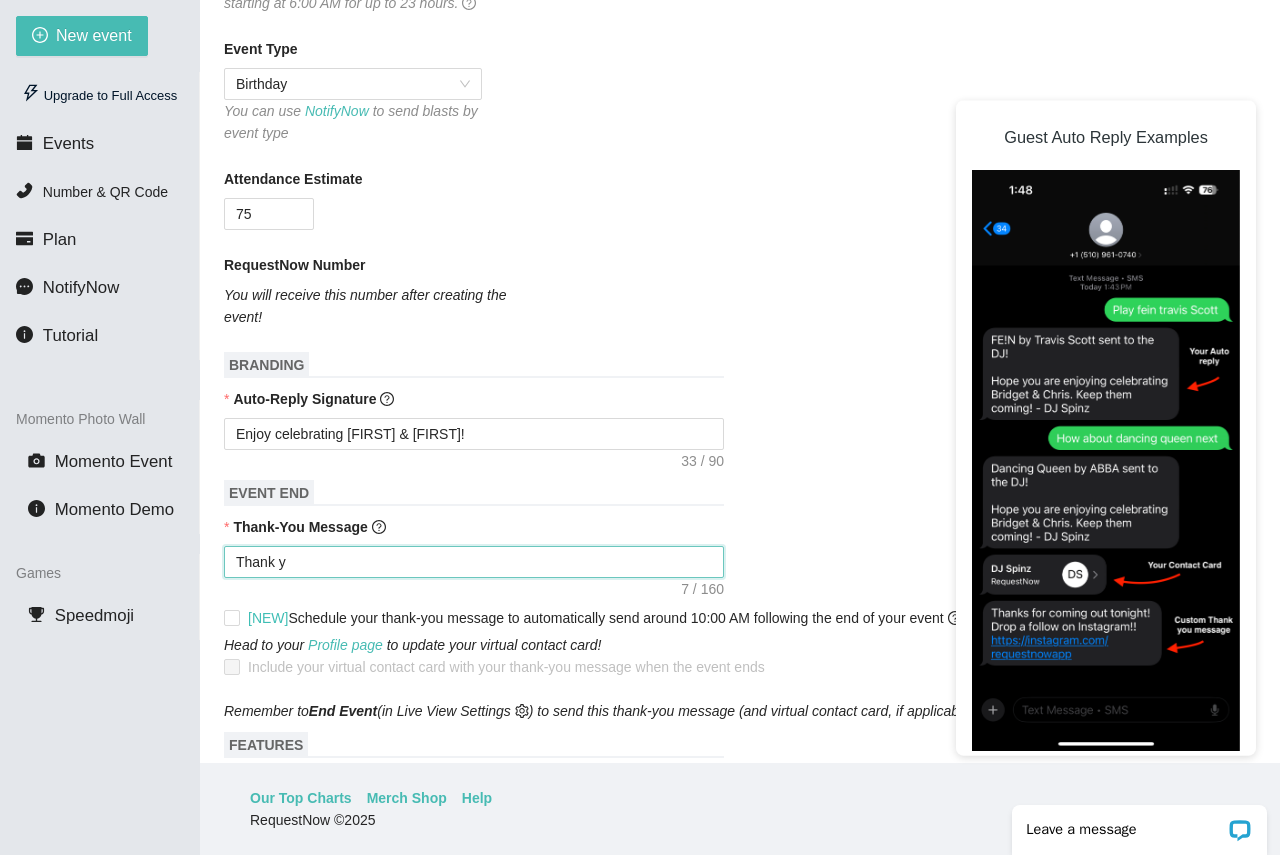type on "Thank yo" 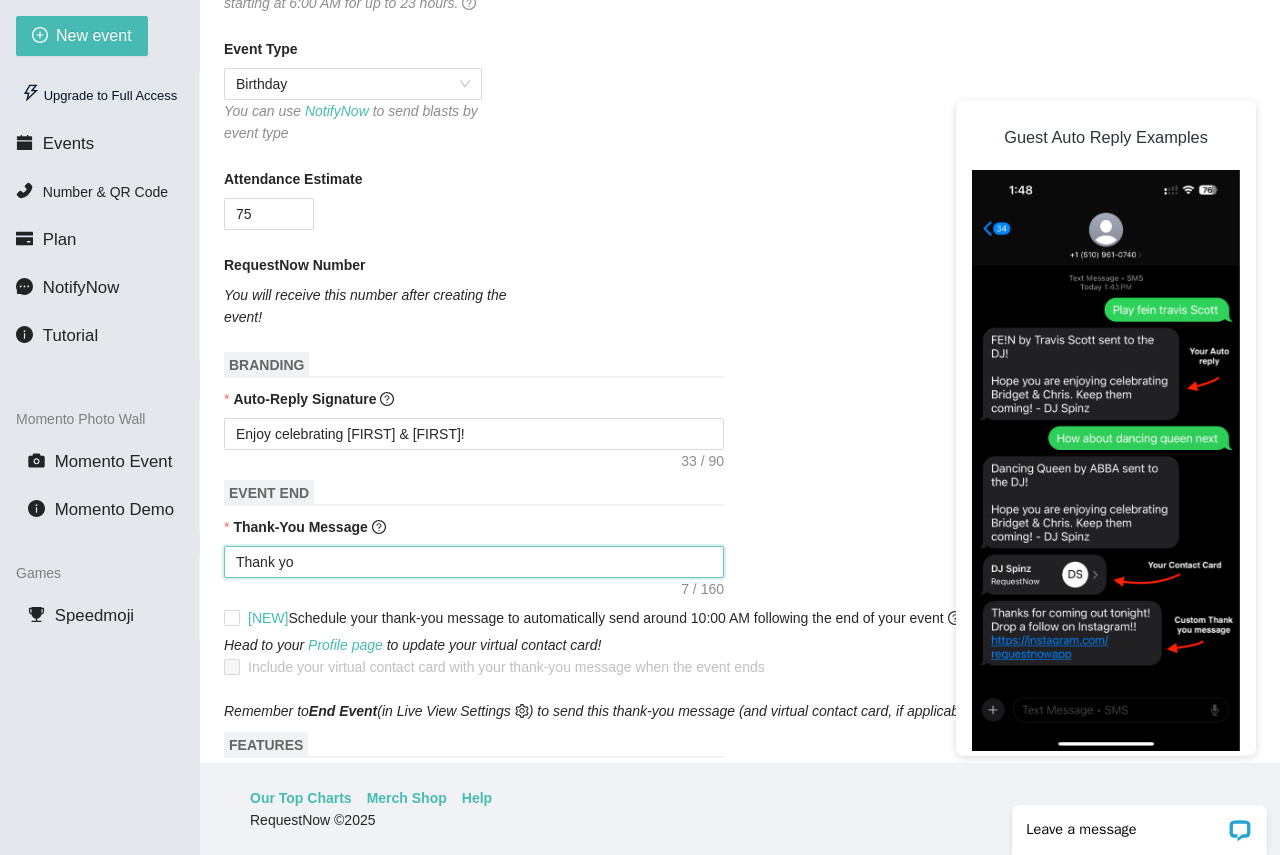 type on "Thank you" 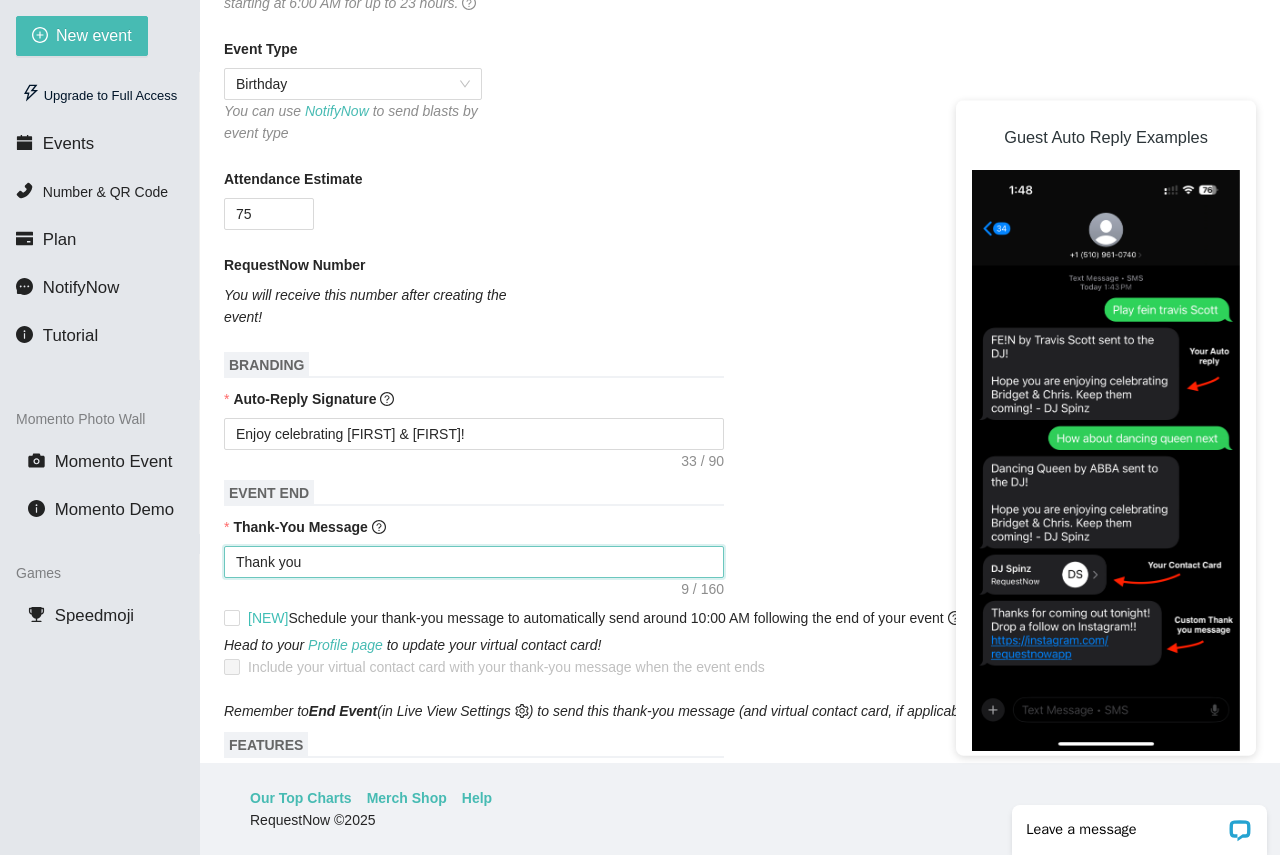 type on "Thank you" 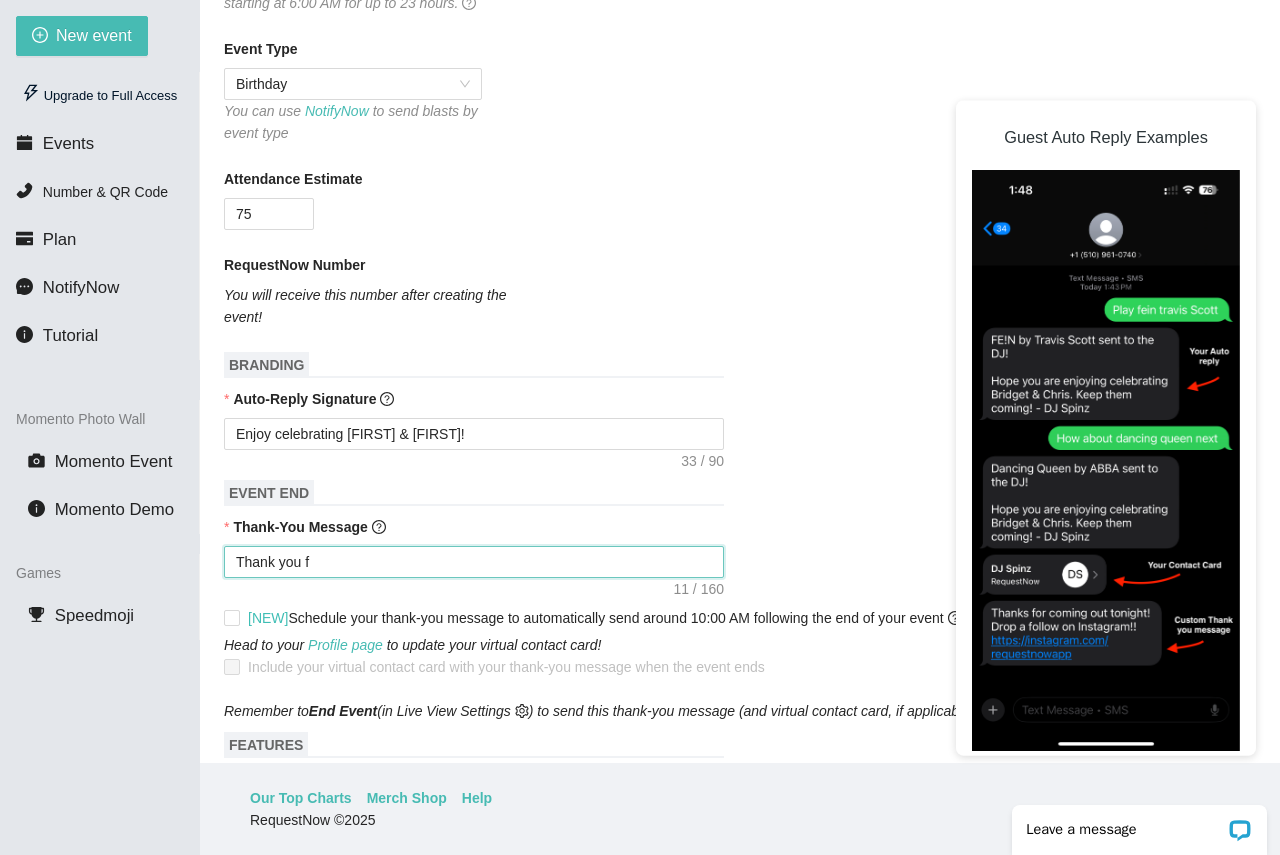 type on "Thank you fo" 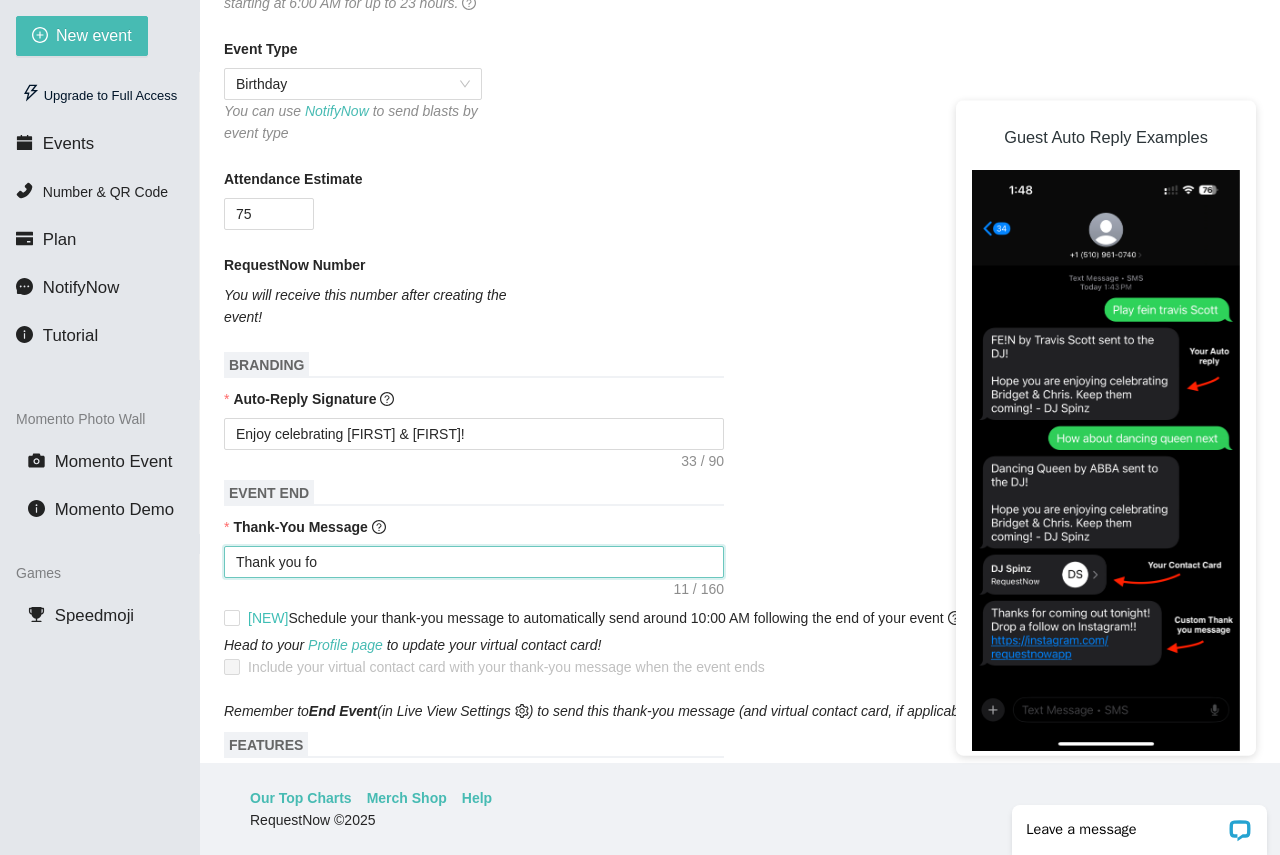 type on "Thank you for" 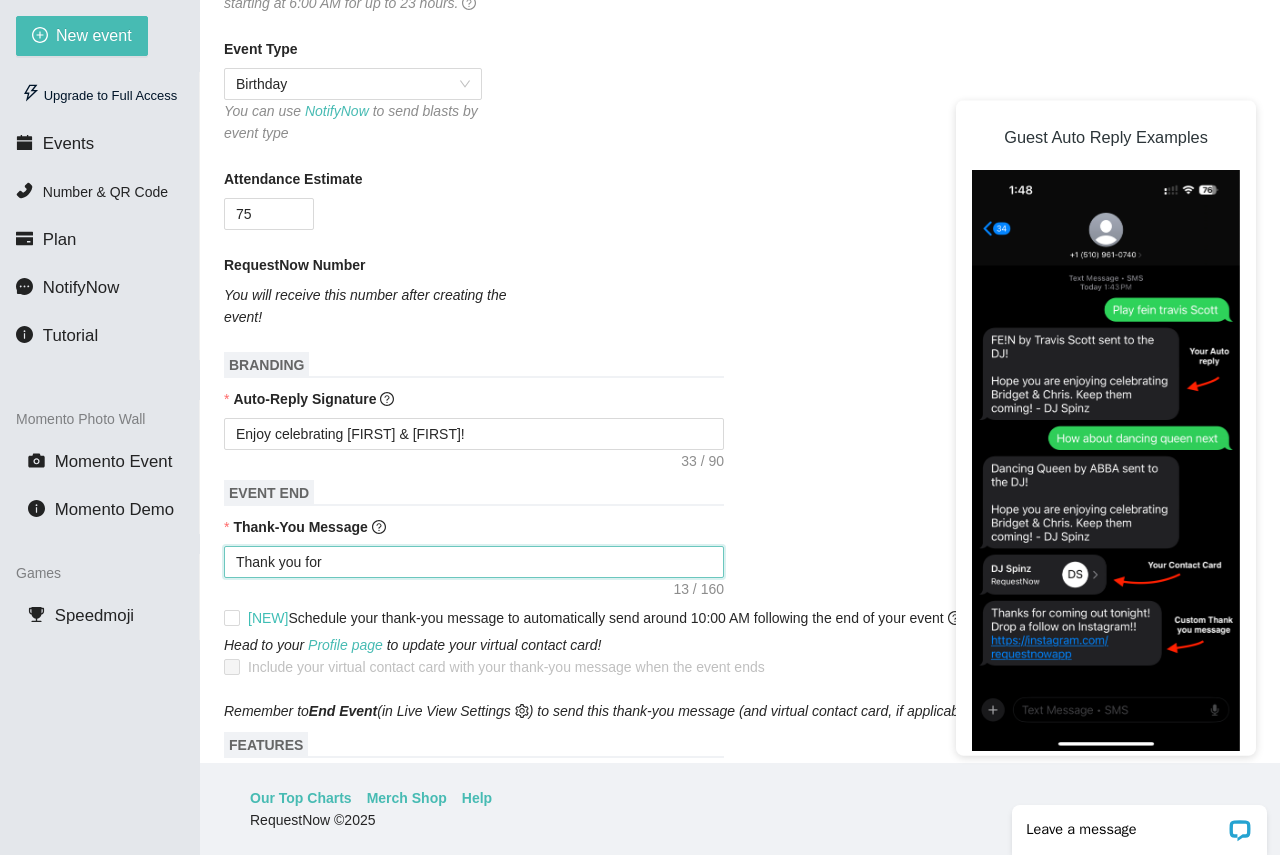drag, startPoint x: 399, startPoint y: 561, endPoint x: 388, endPoint y: 563, distance: 11.18034 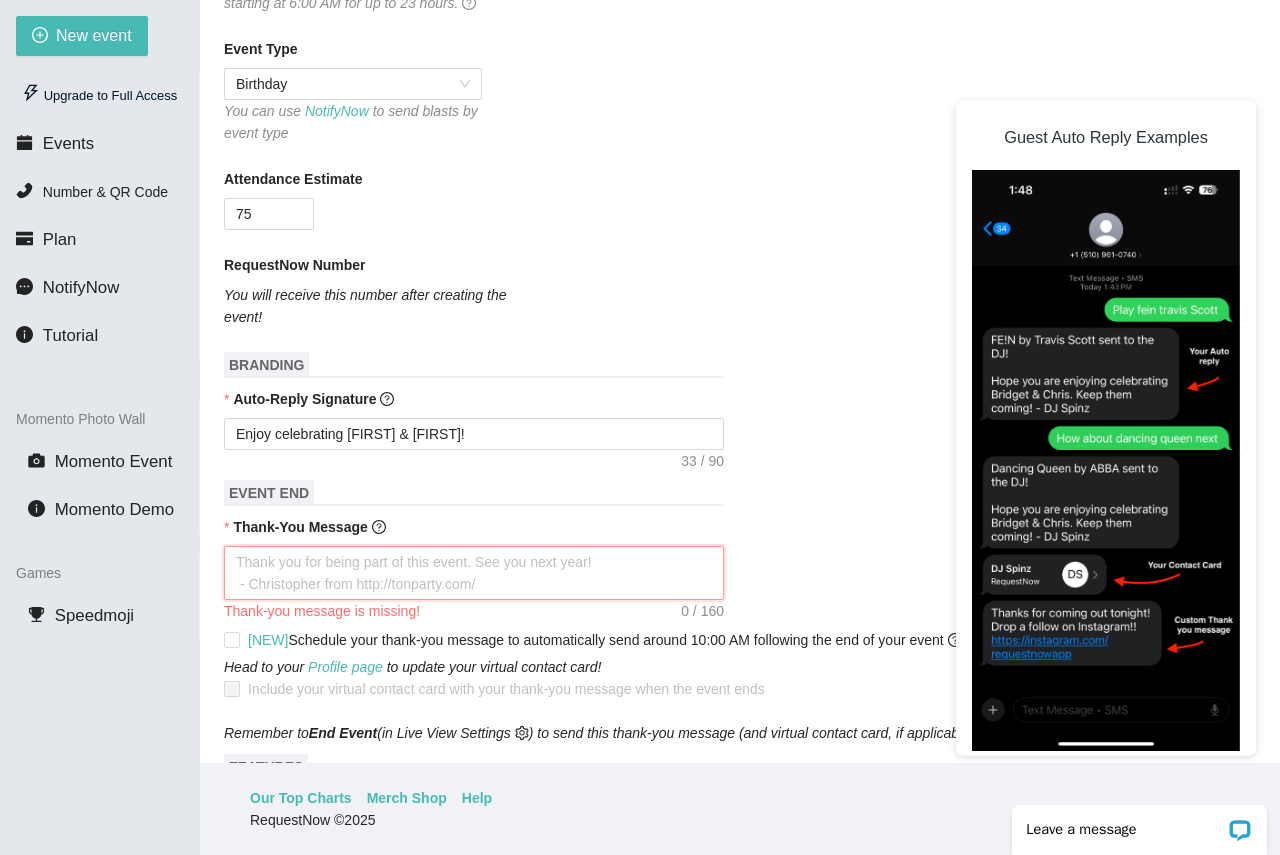 type on "T" 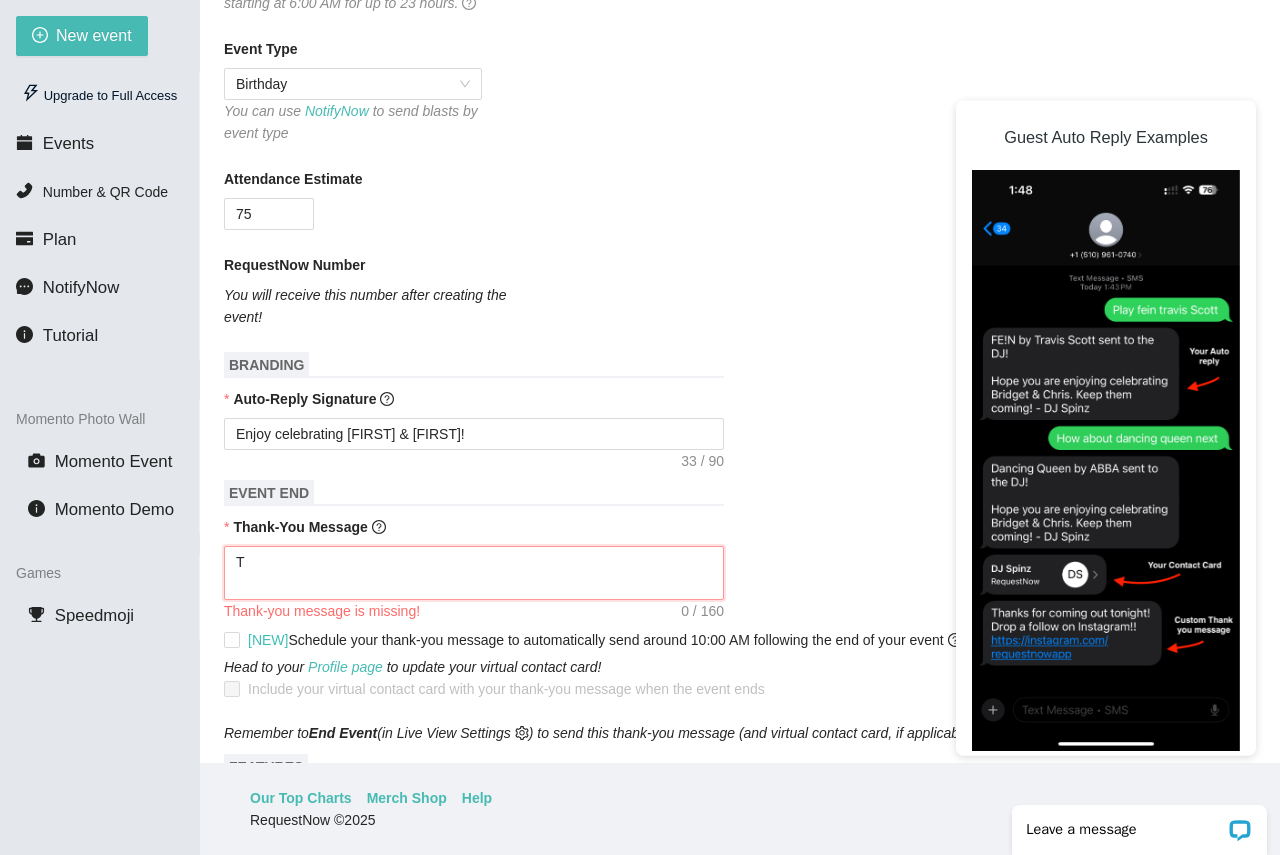 type on "Th" 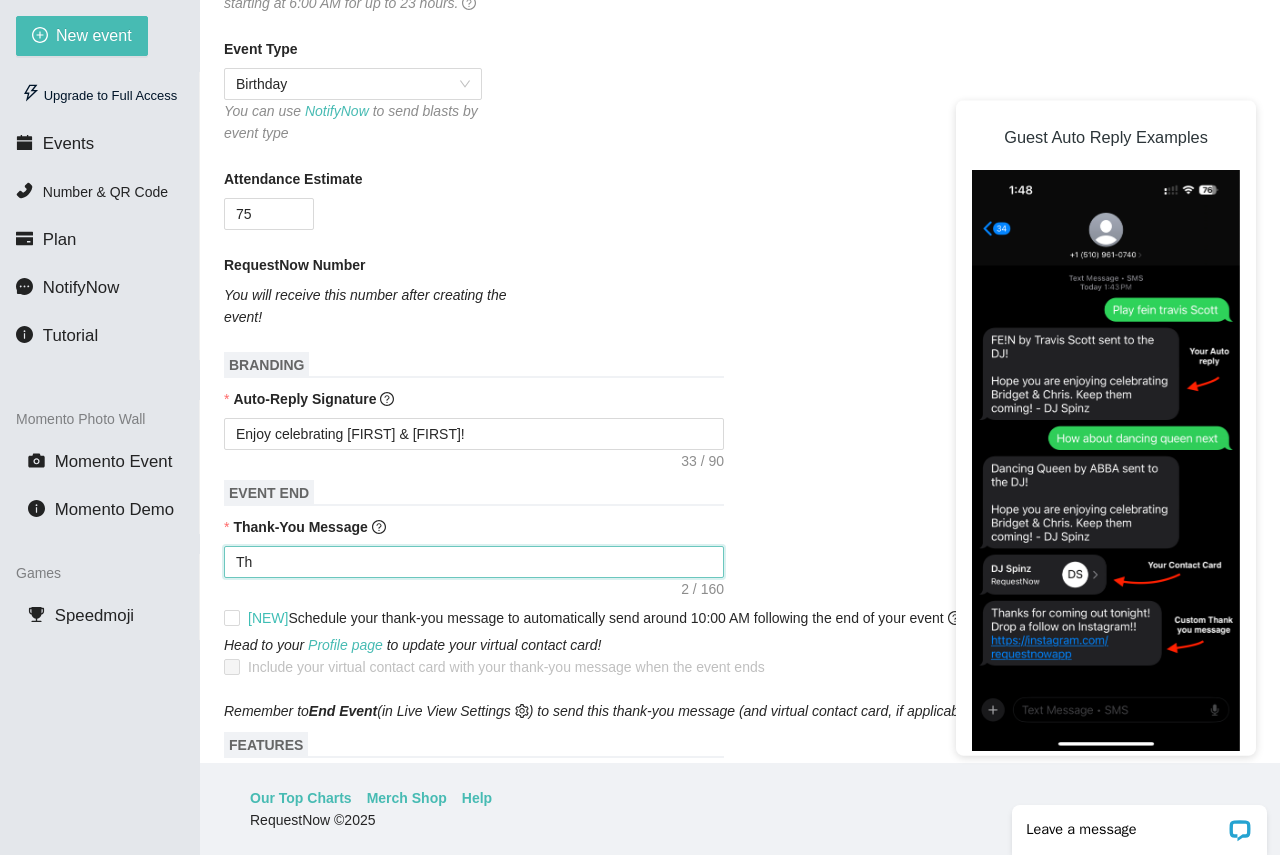 type on "Tha" 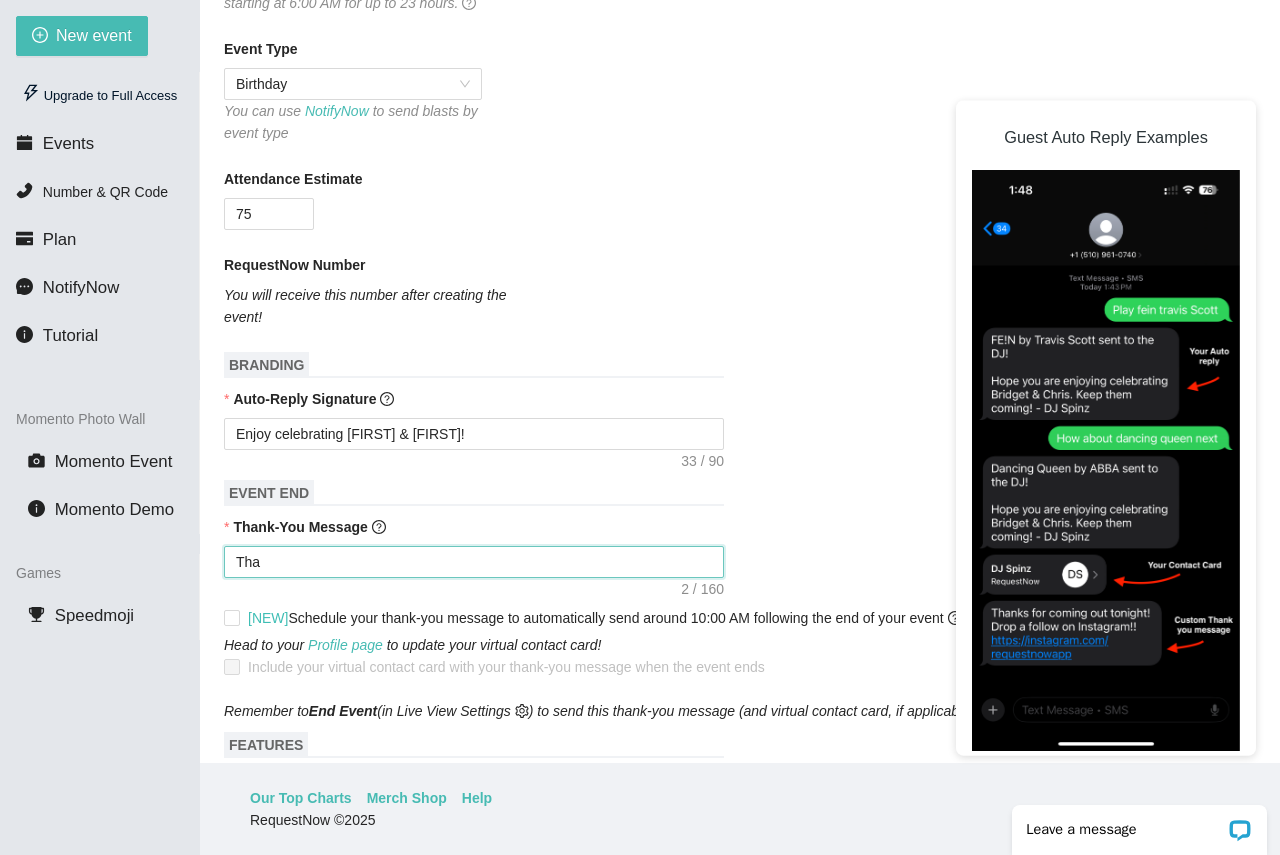 type on "Than" 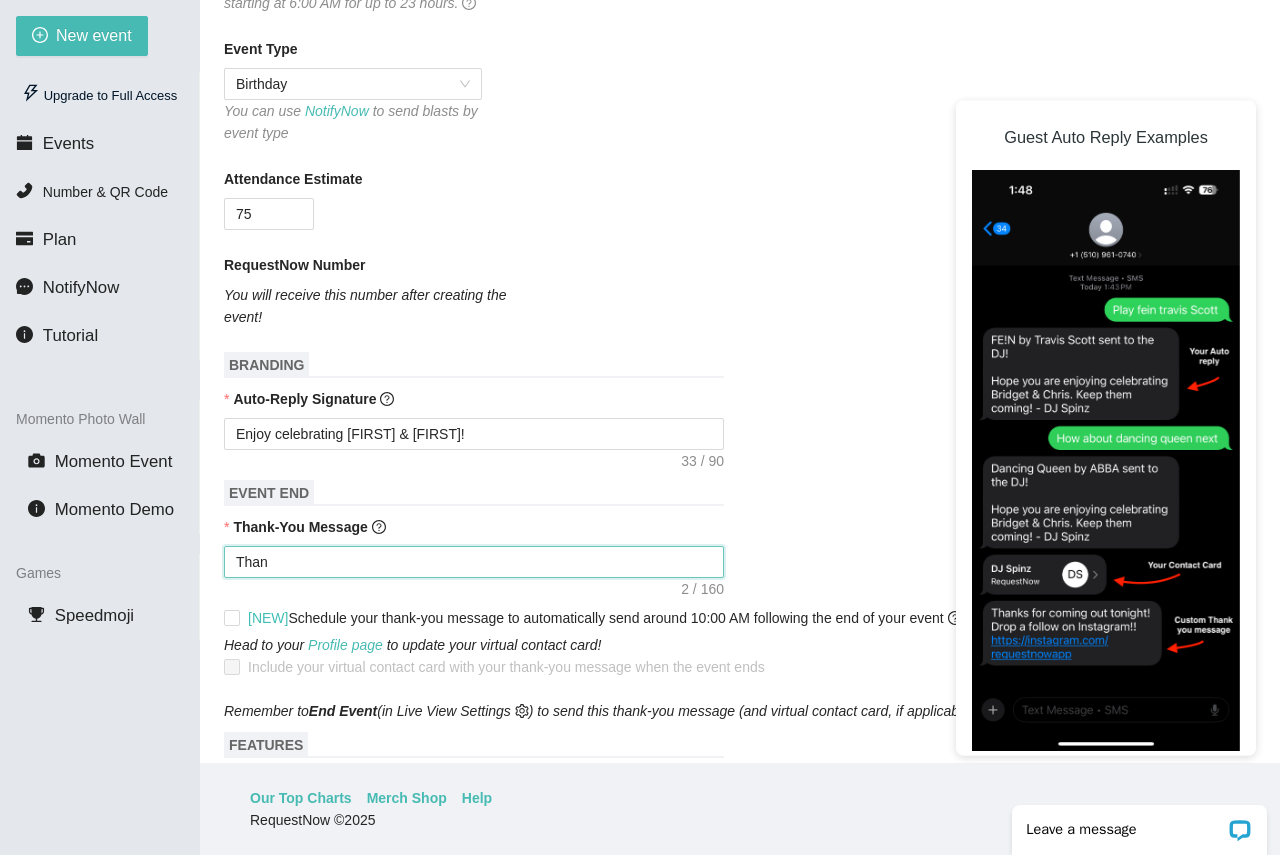 type on "Thank" 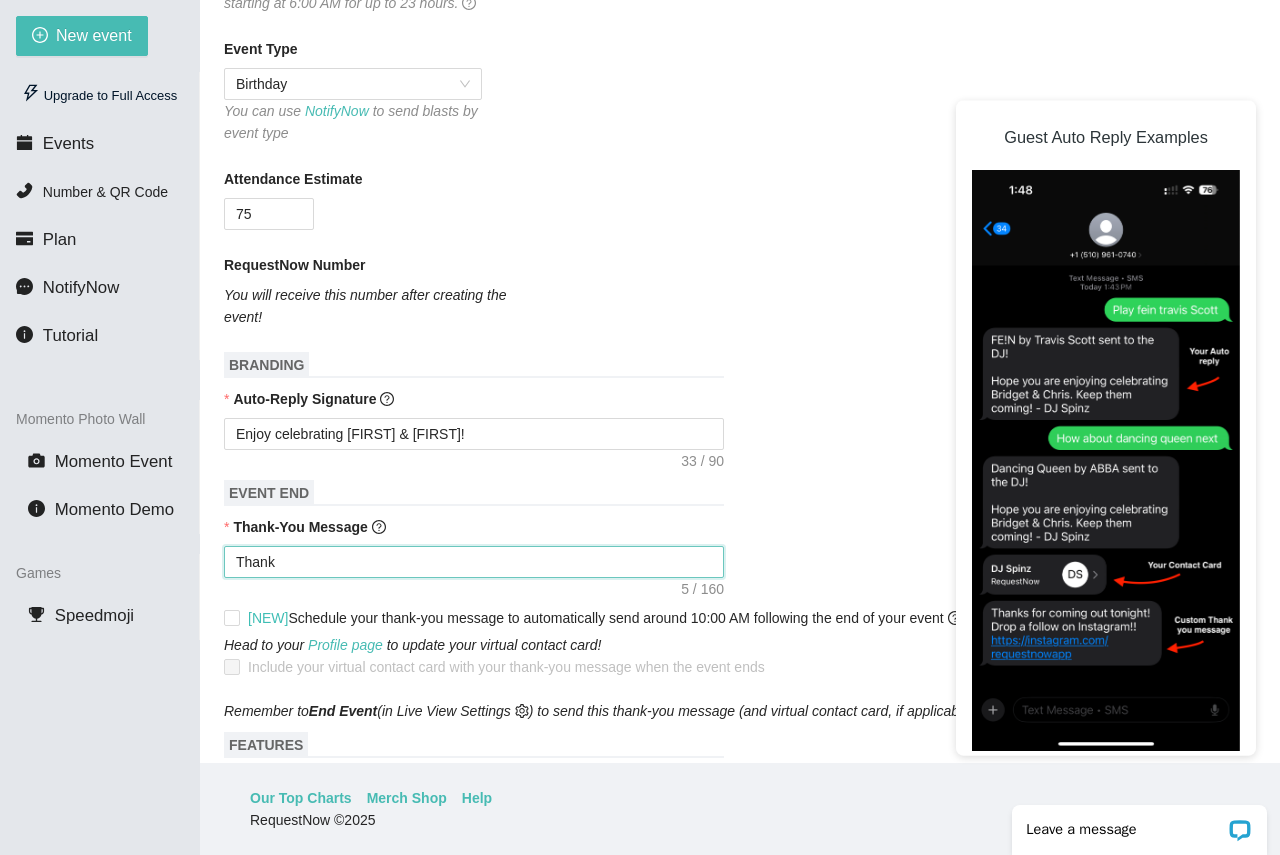type on "Thank" 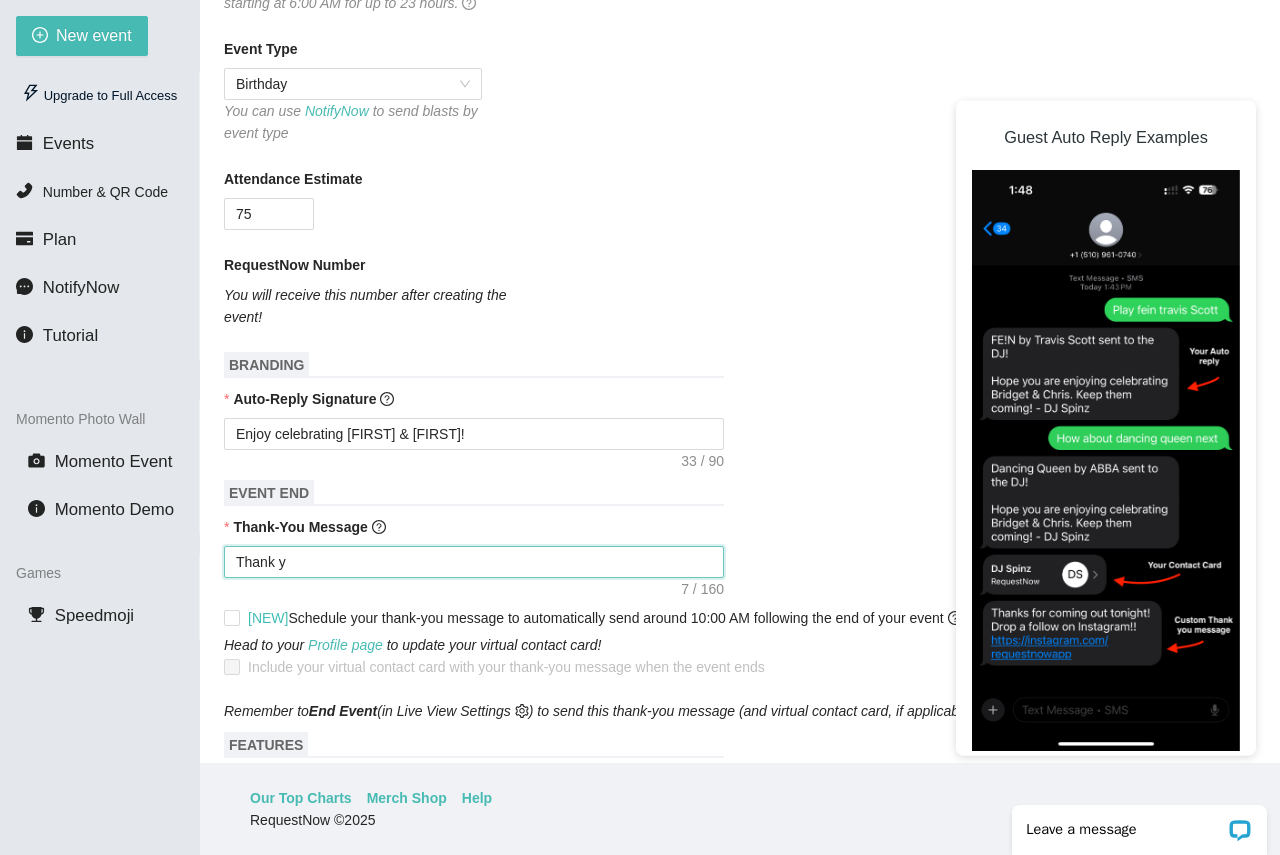 type on "Thank yo" 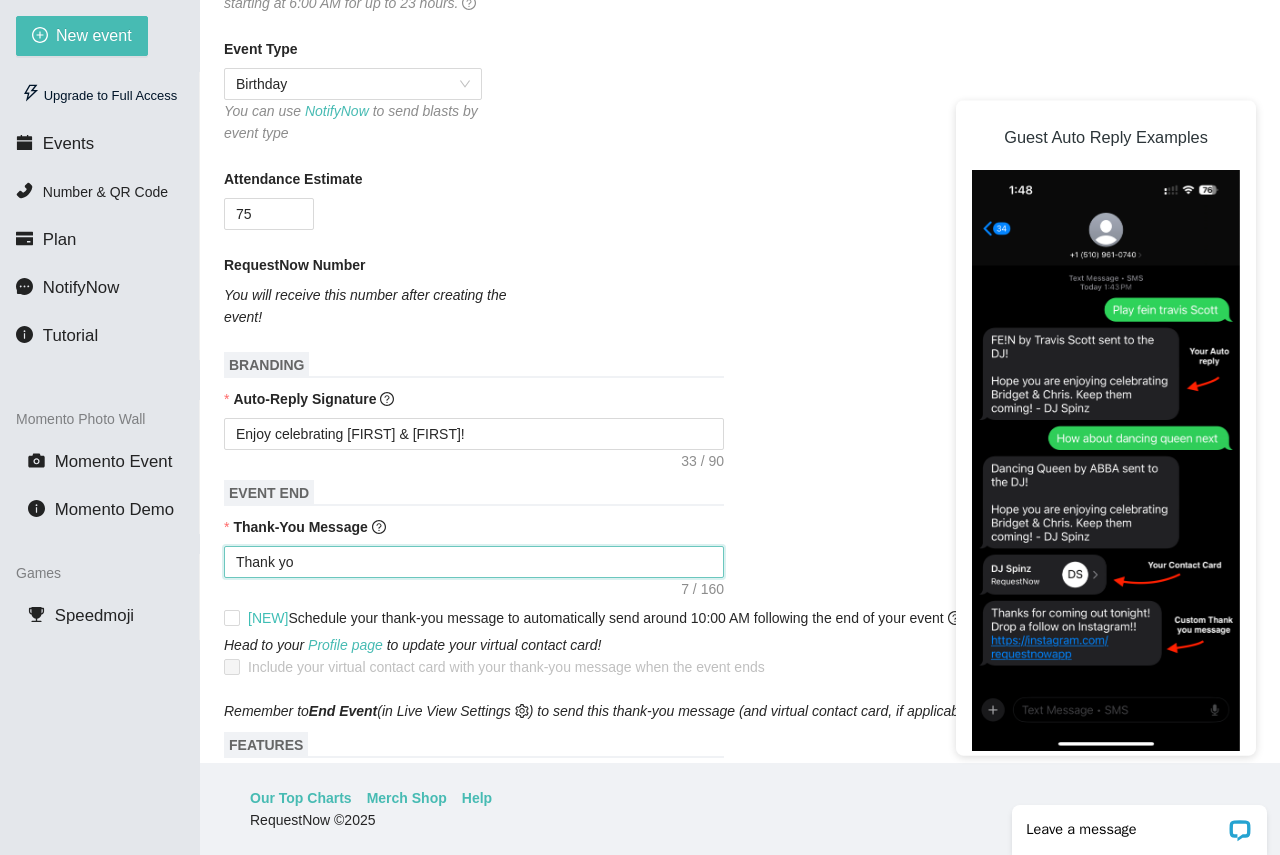 type on "Thank you" 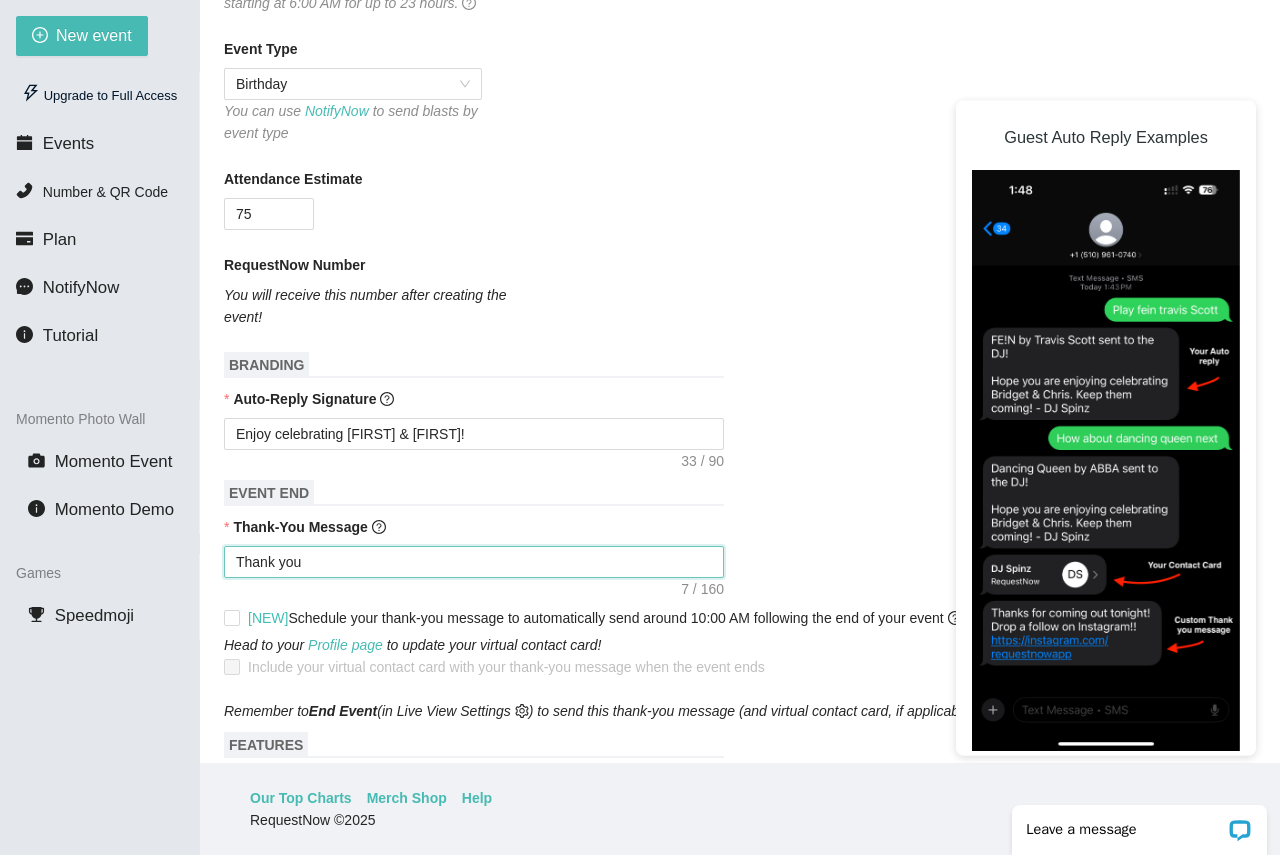 type on "Thank you" 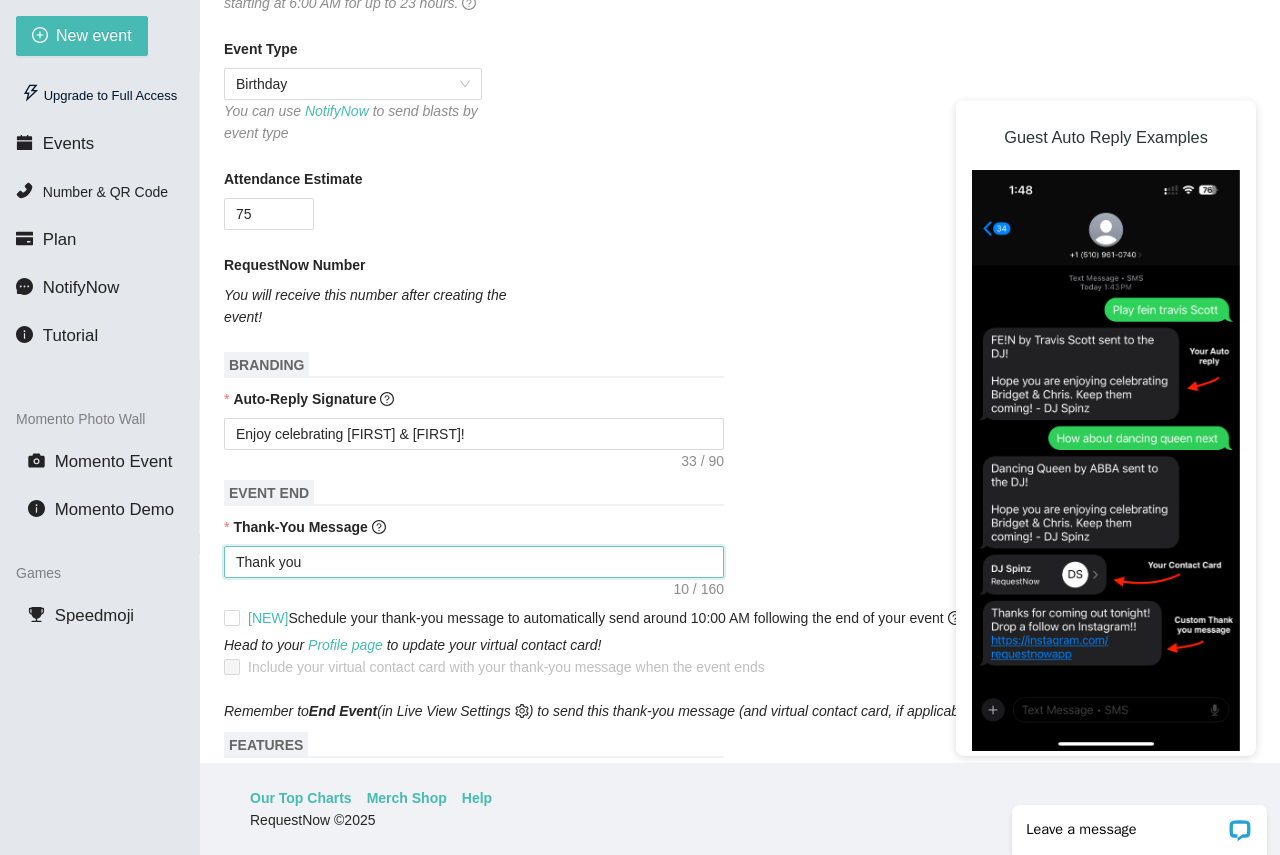 type on "Thank you f" 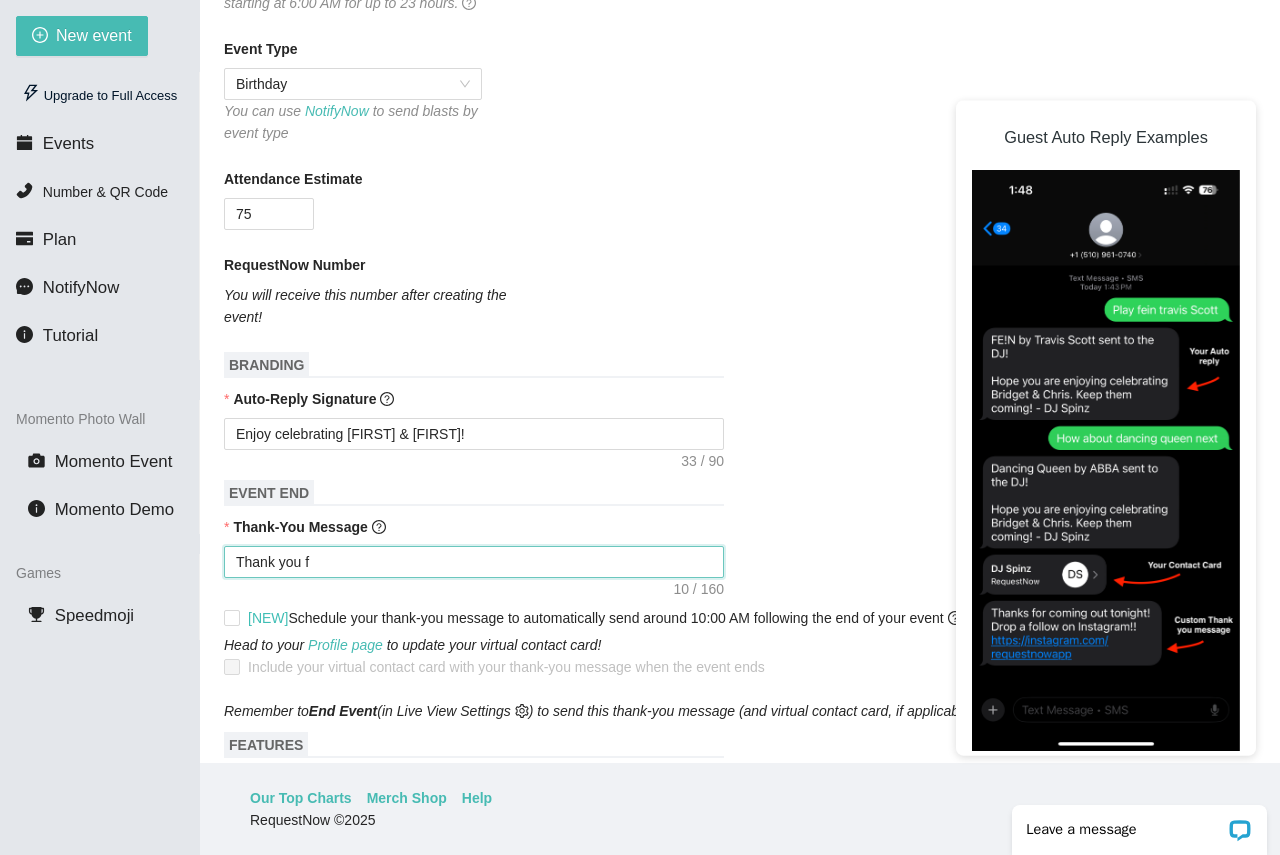 type on "Thank you fo" 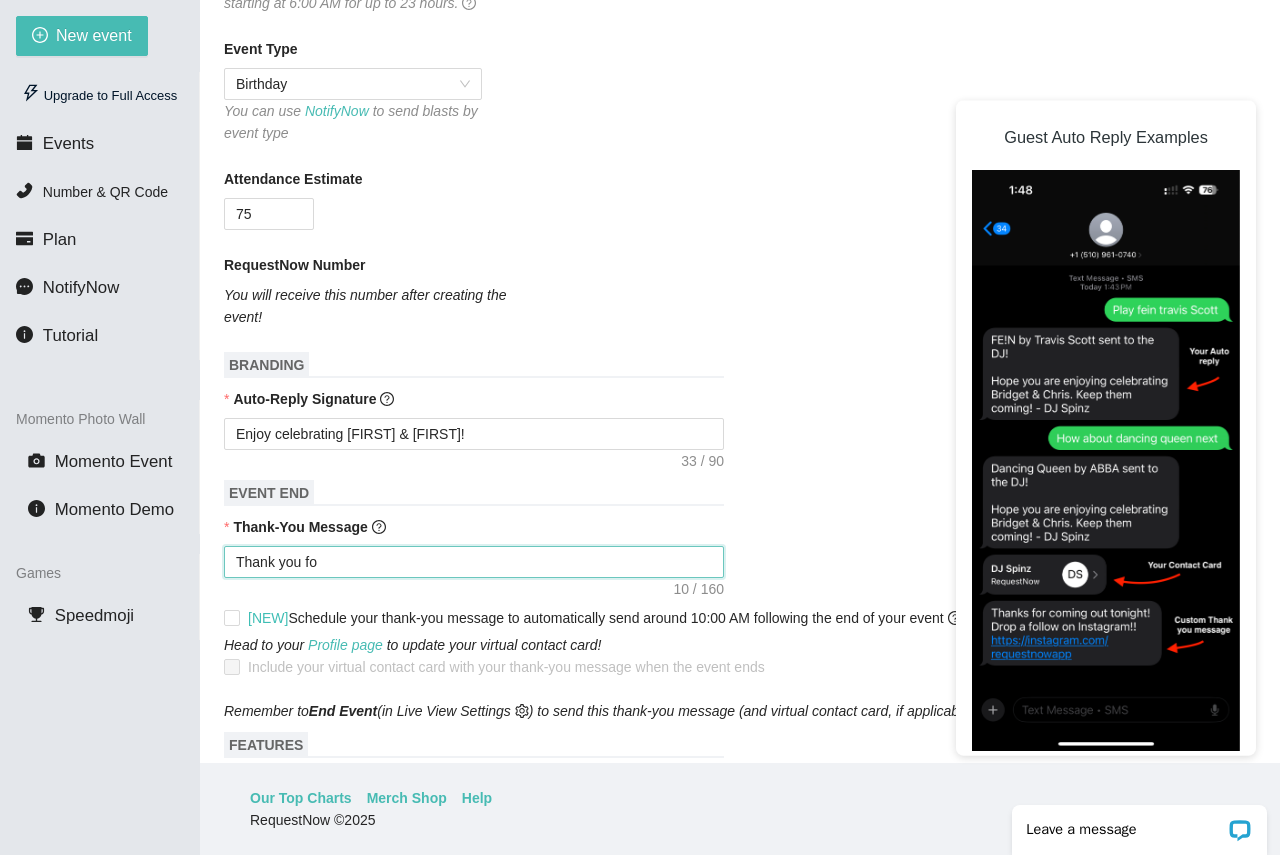 type on "Thank you for" 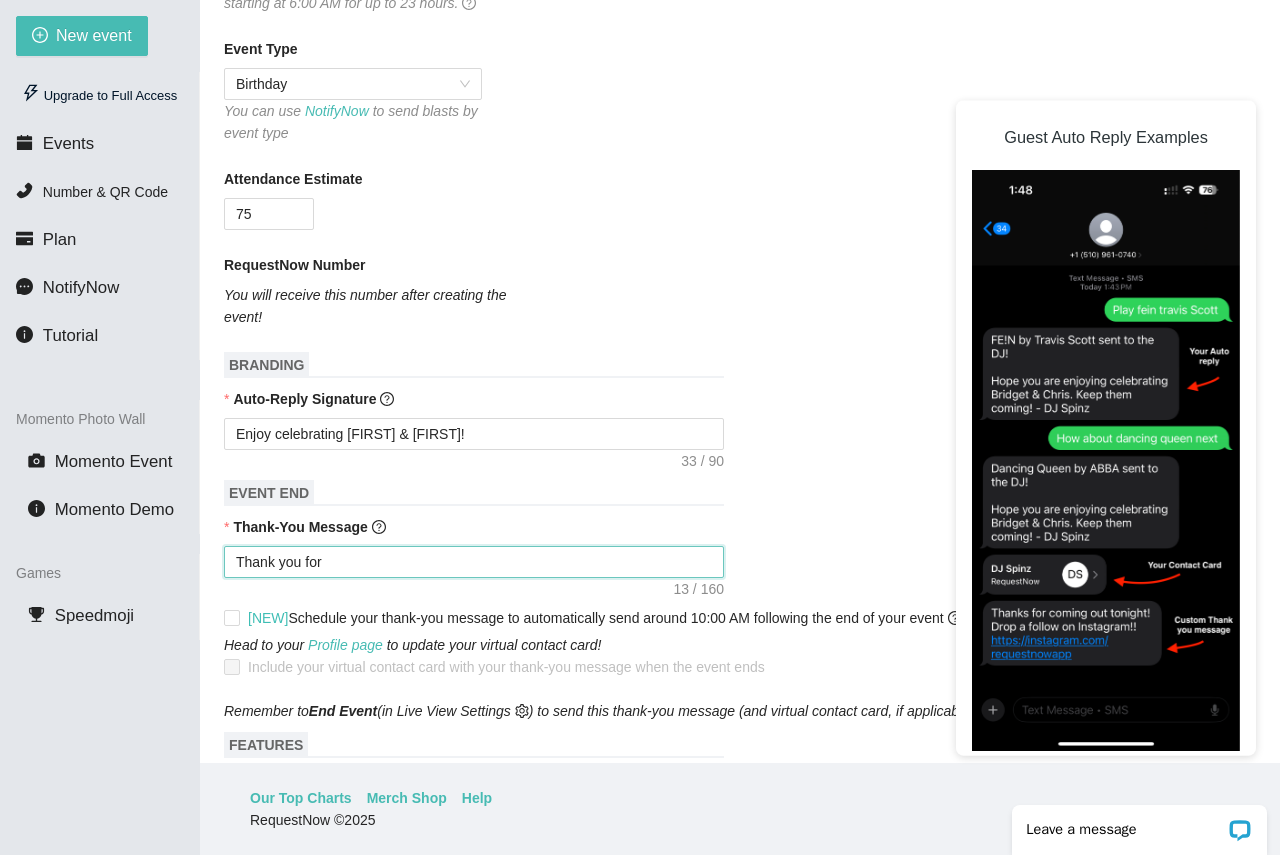 type on "Thank you for" 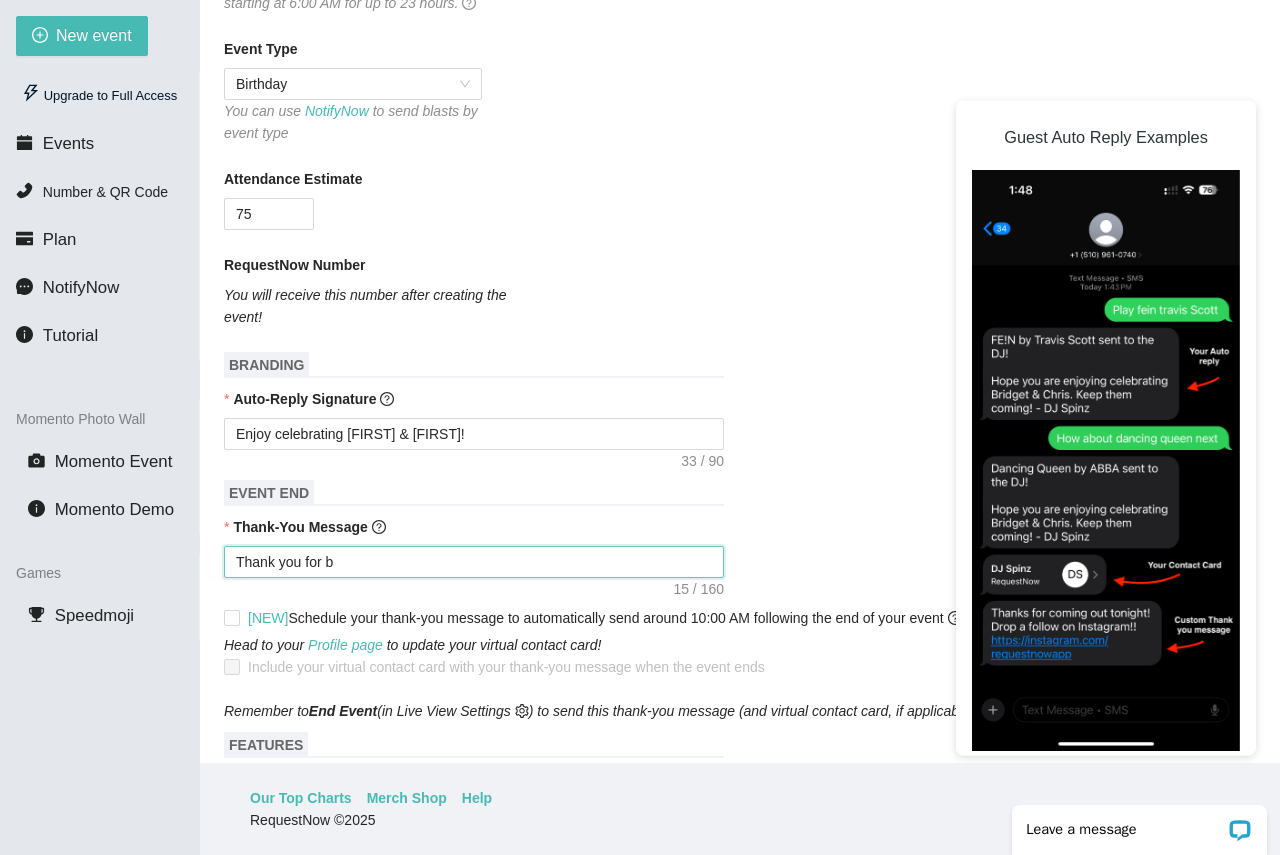 type on "Thank you for be" 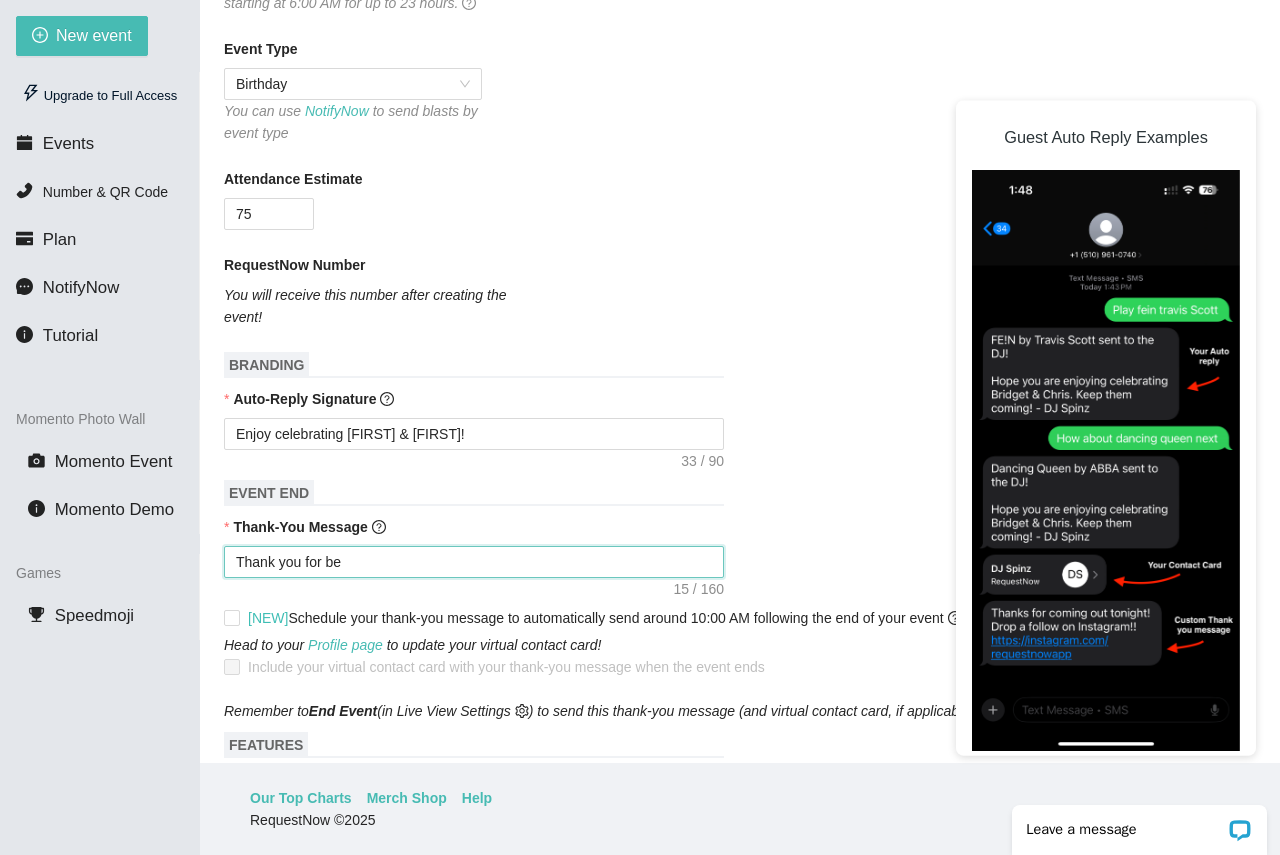 type on "Thank you for bei" 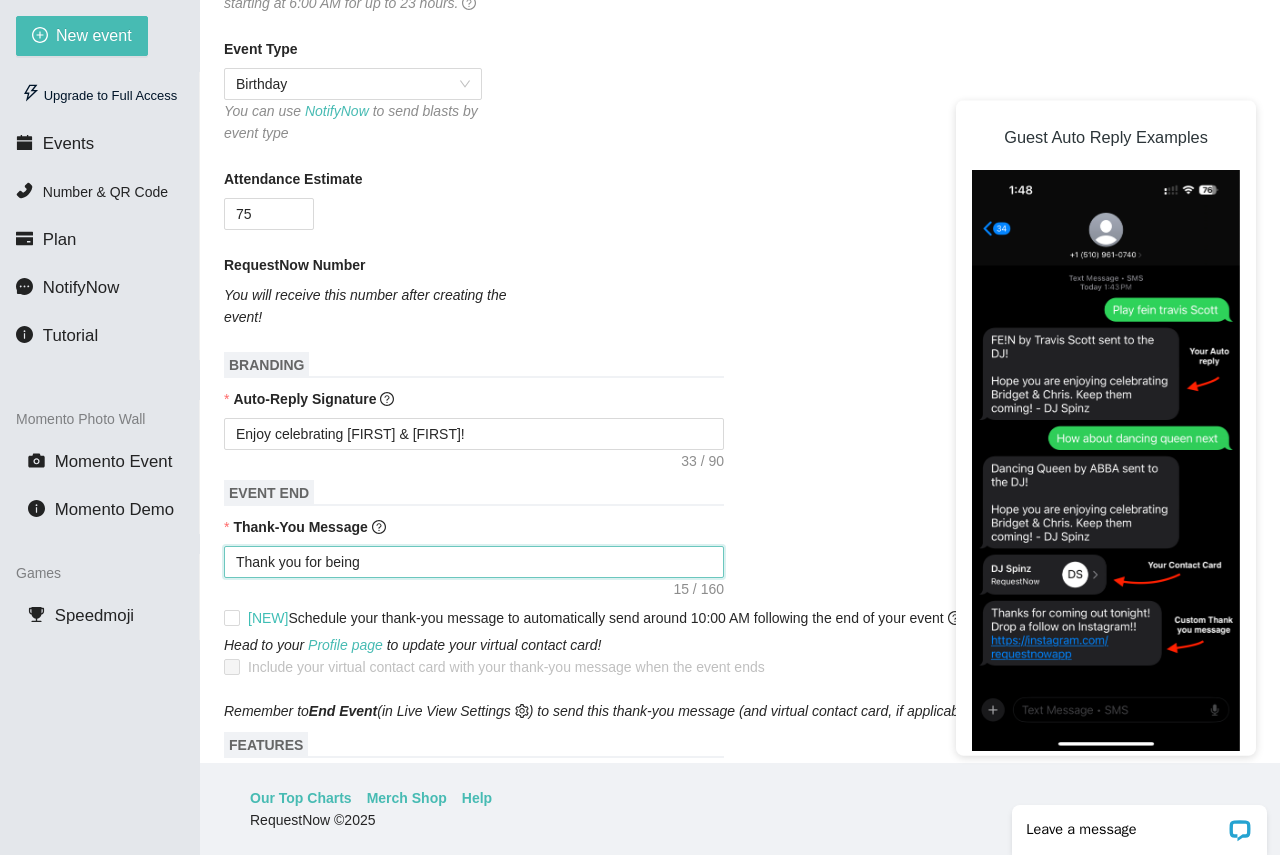 type on "Thank you for bein" 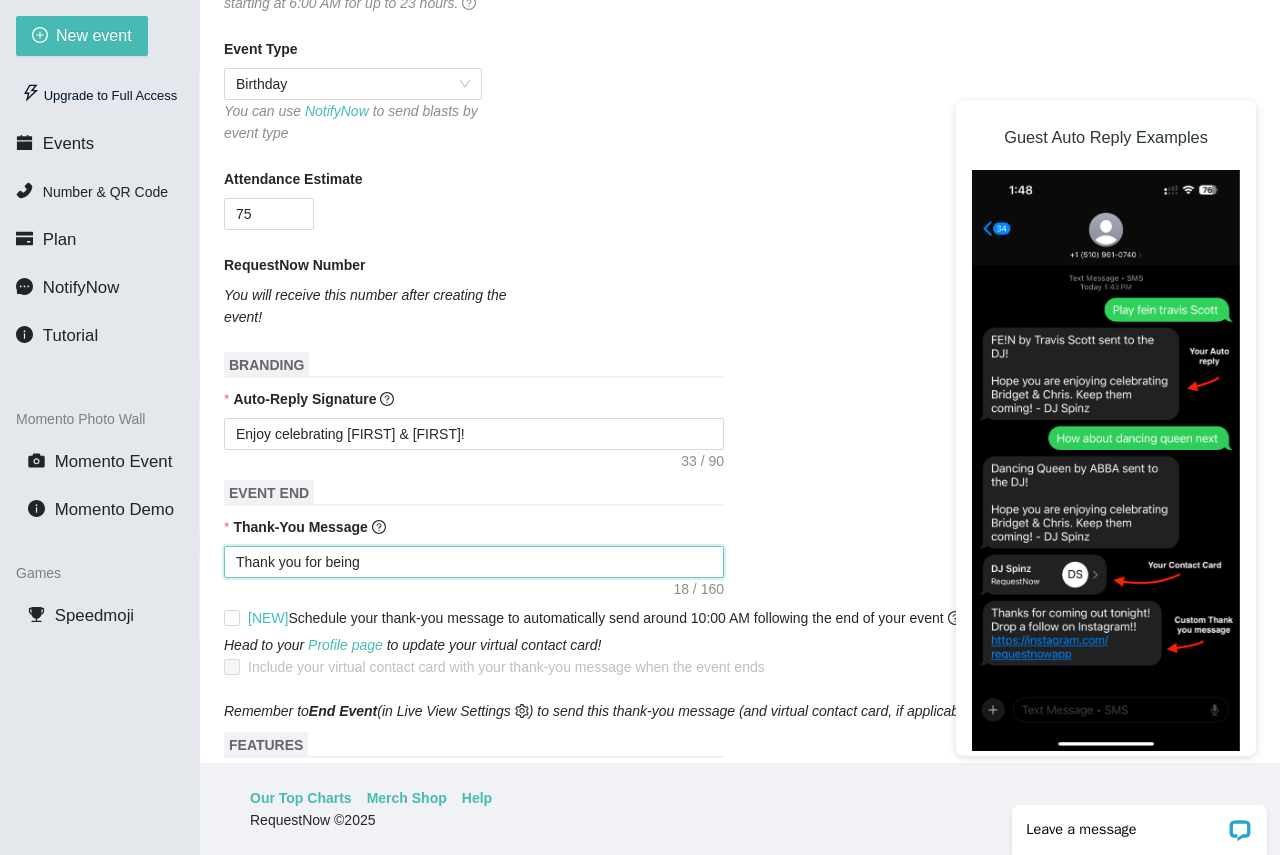type on "Thank you for being" 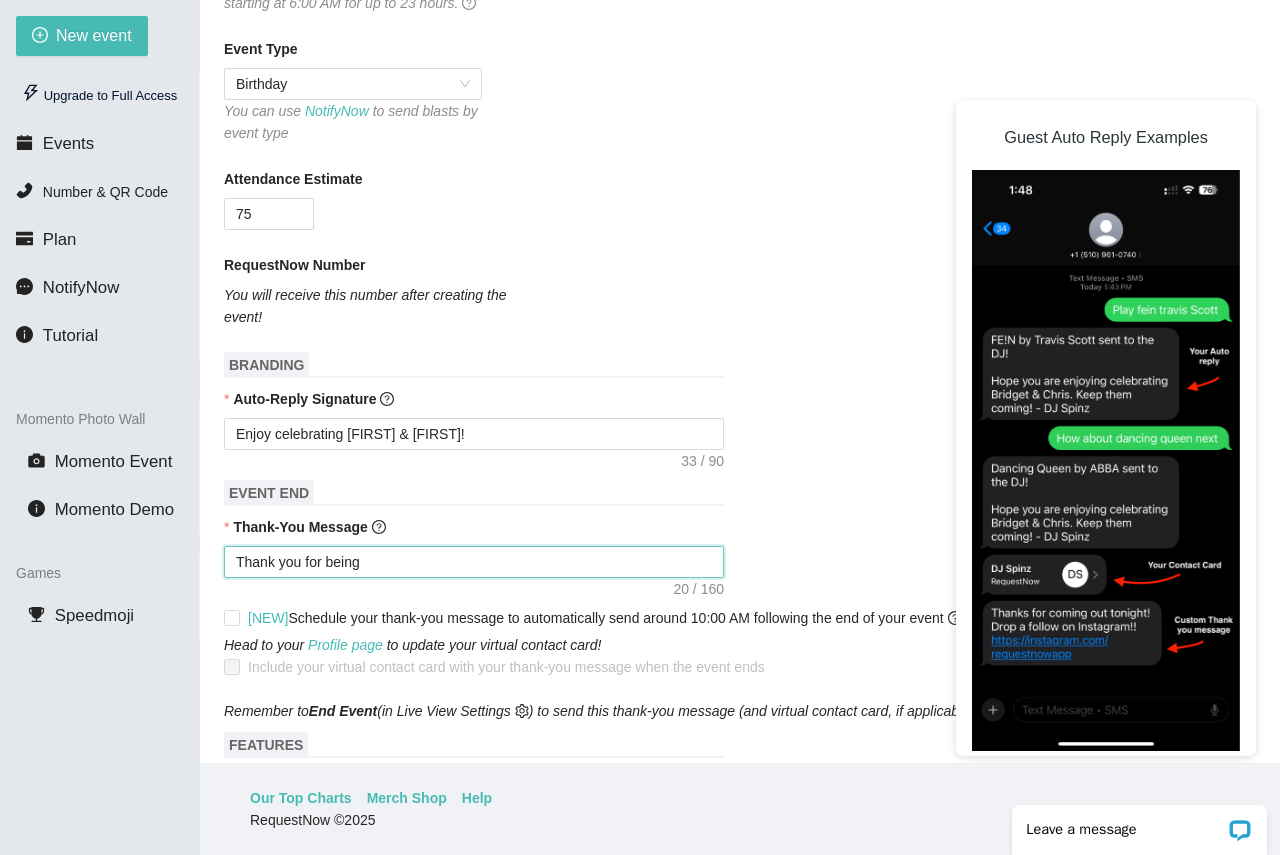 type on "Thank you for being p" 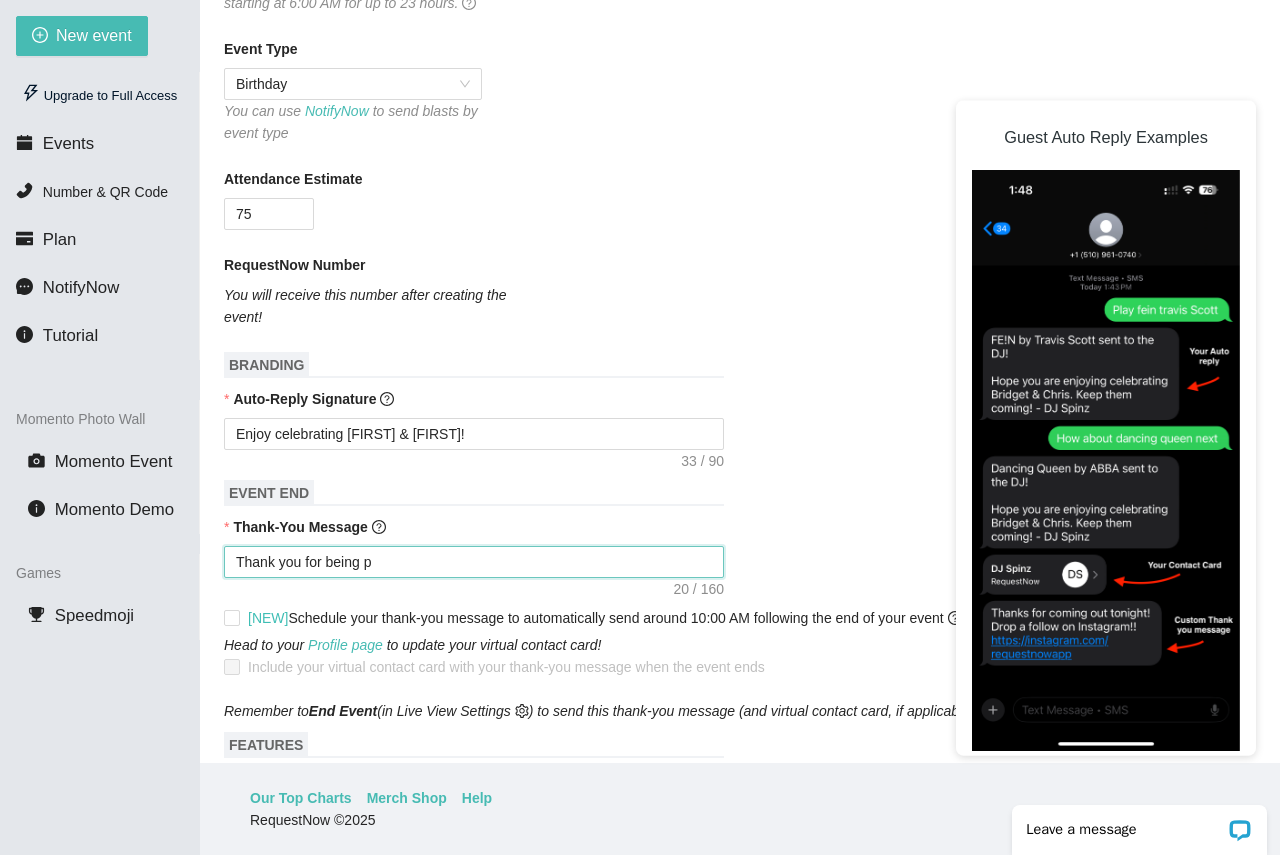 type on "Thank you for being pa" 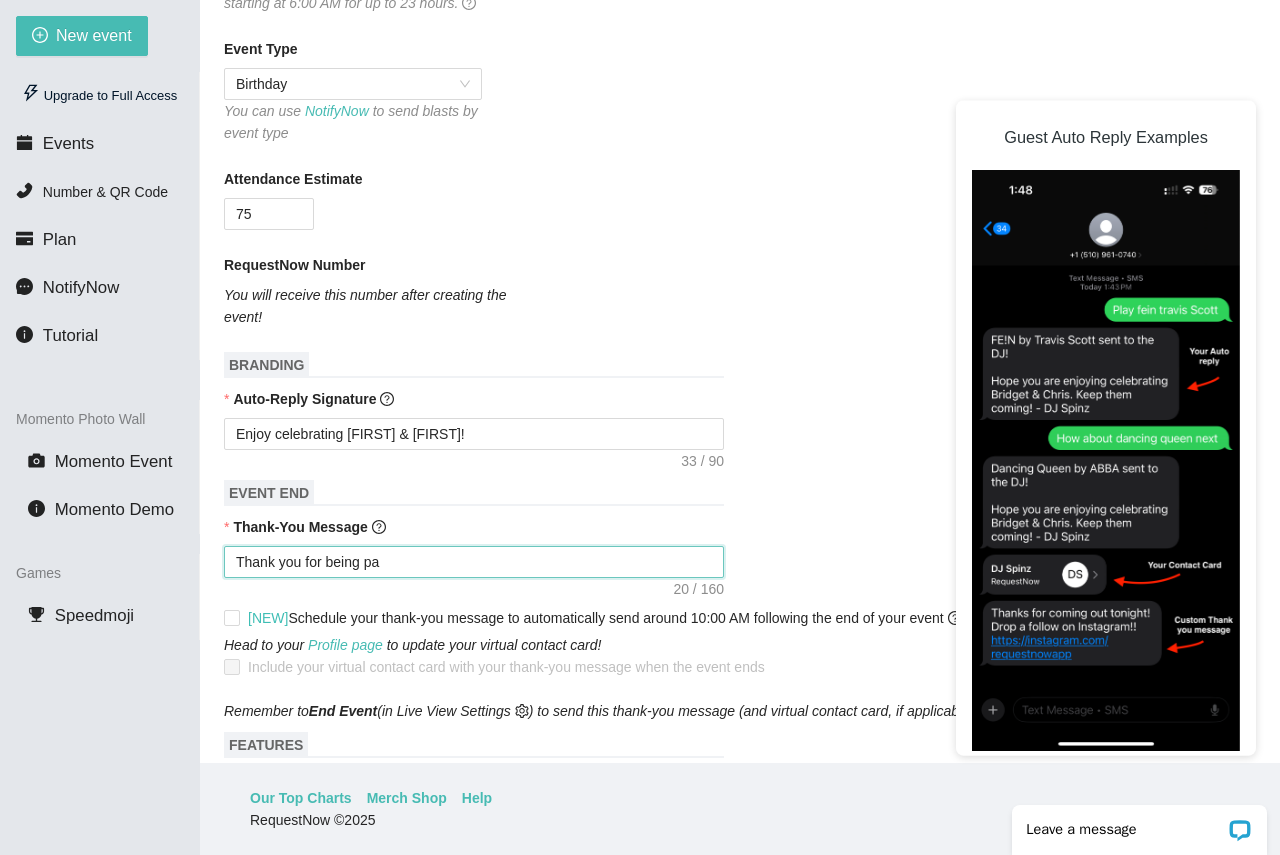 type on "Thank you for being par" 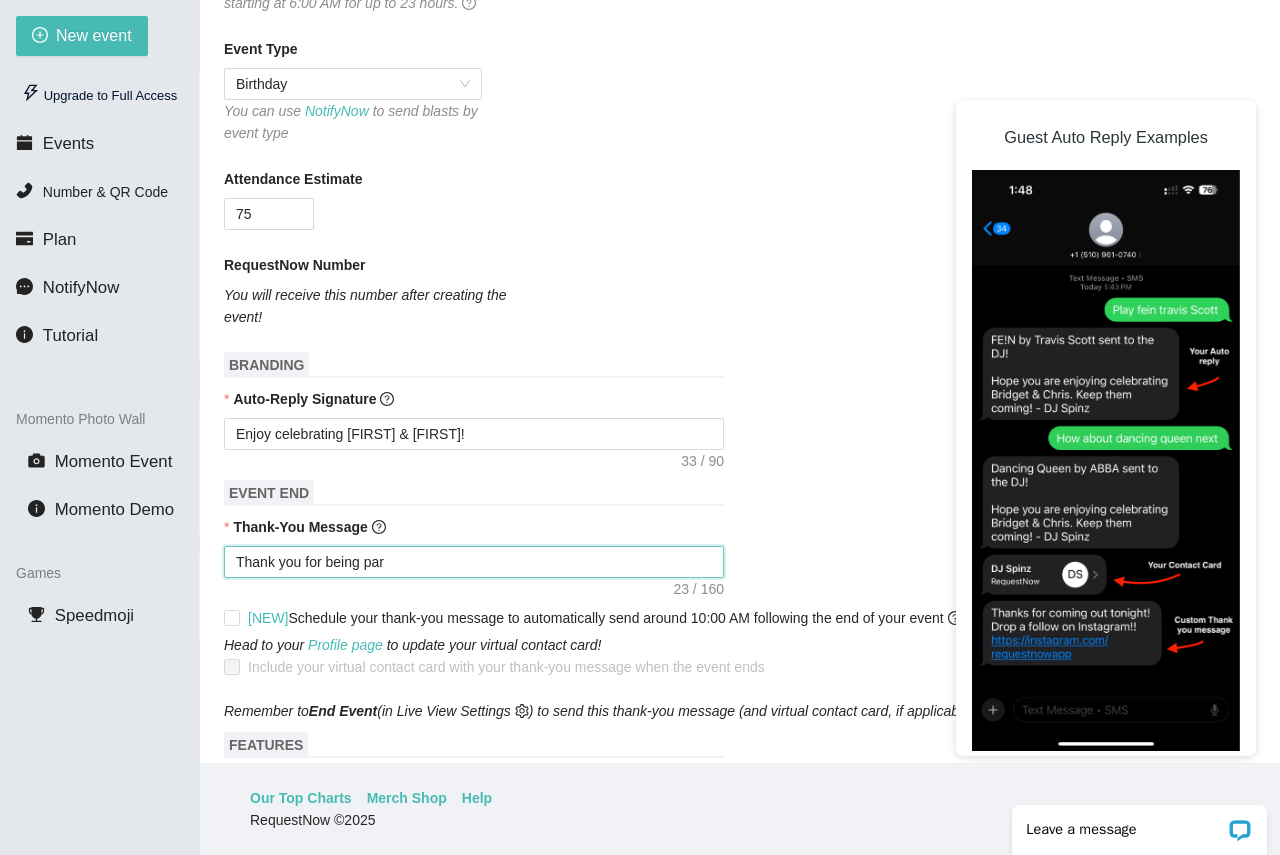 type on "Thank you for being part" 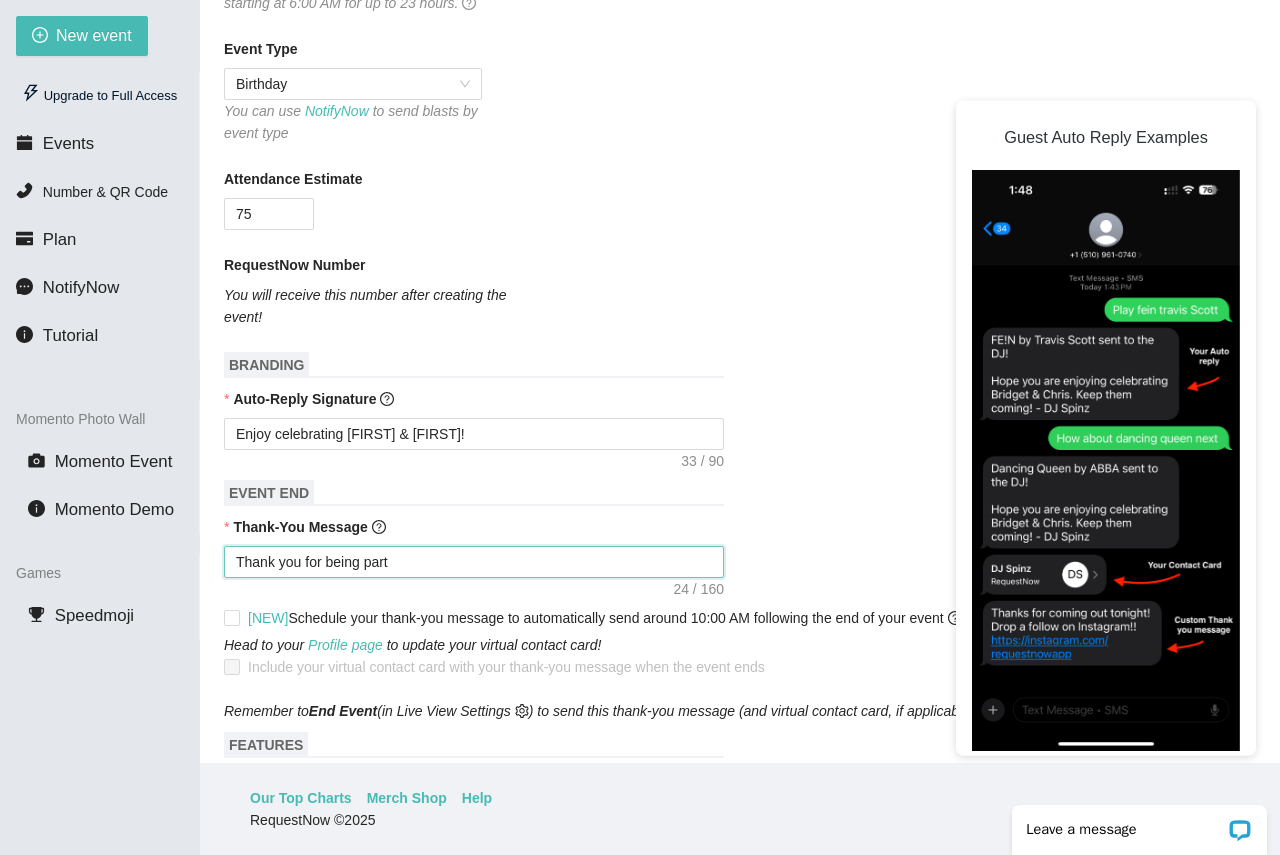 type on "Thank you for being part" 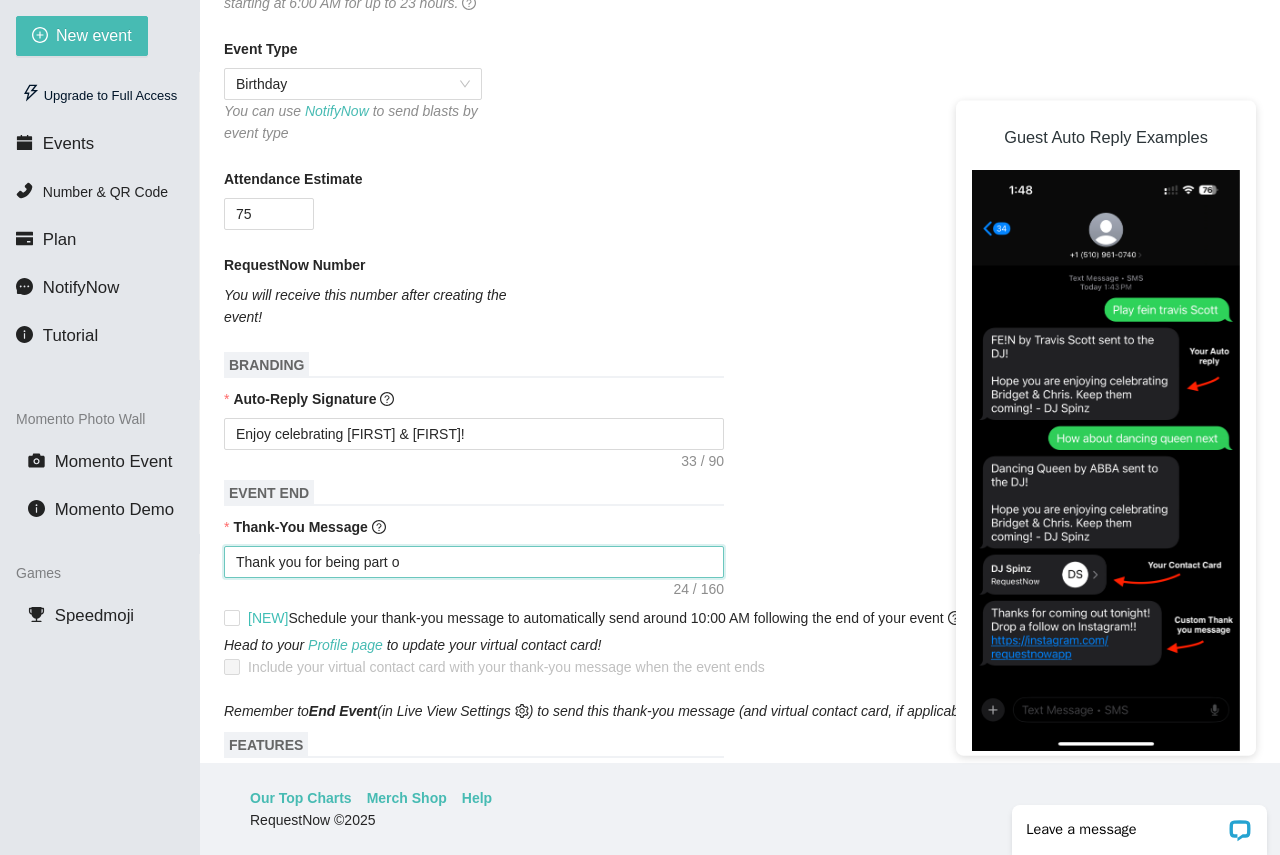 type on "Thank you for being part of" 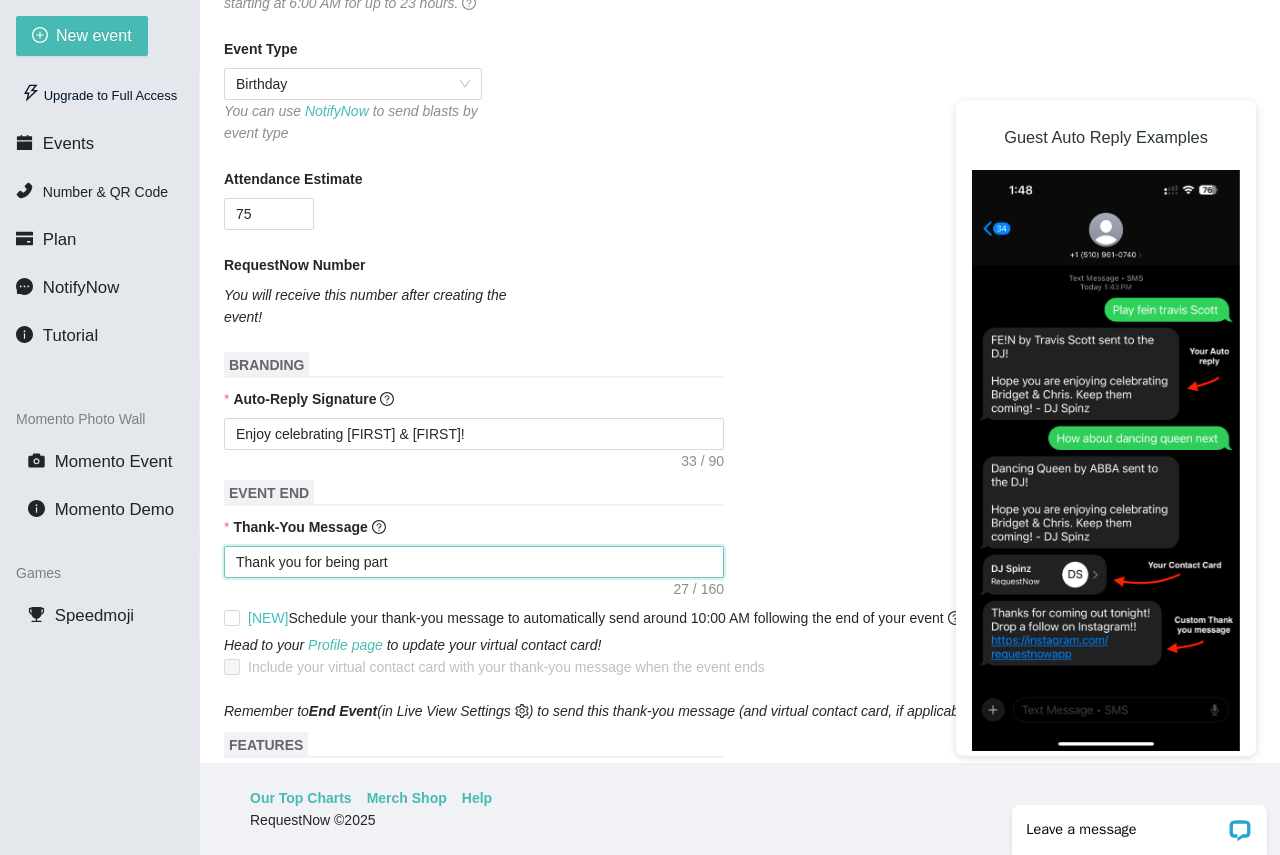type on "Thank you for being part of" 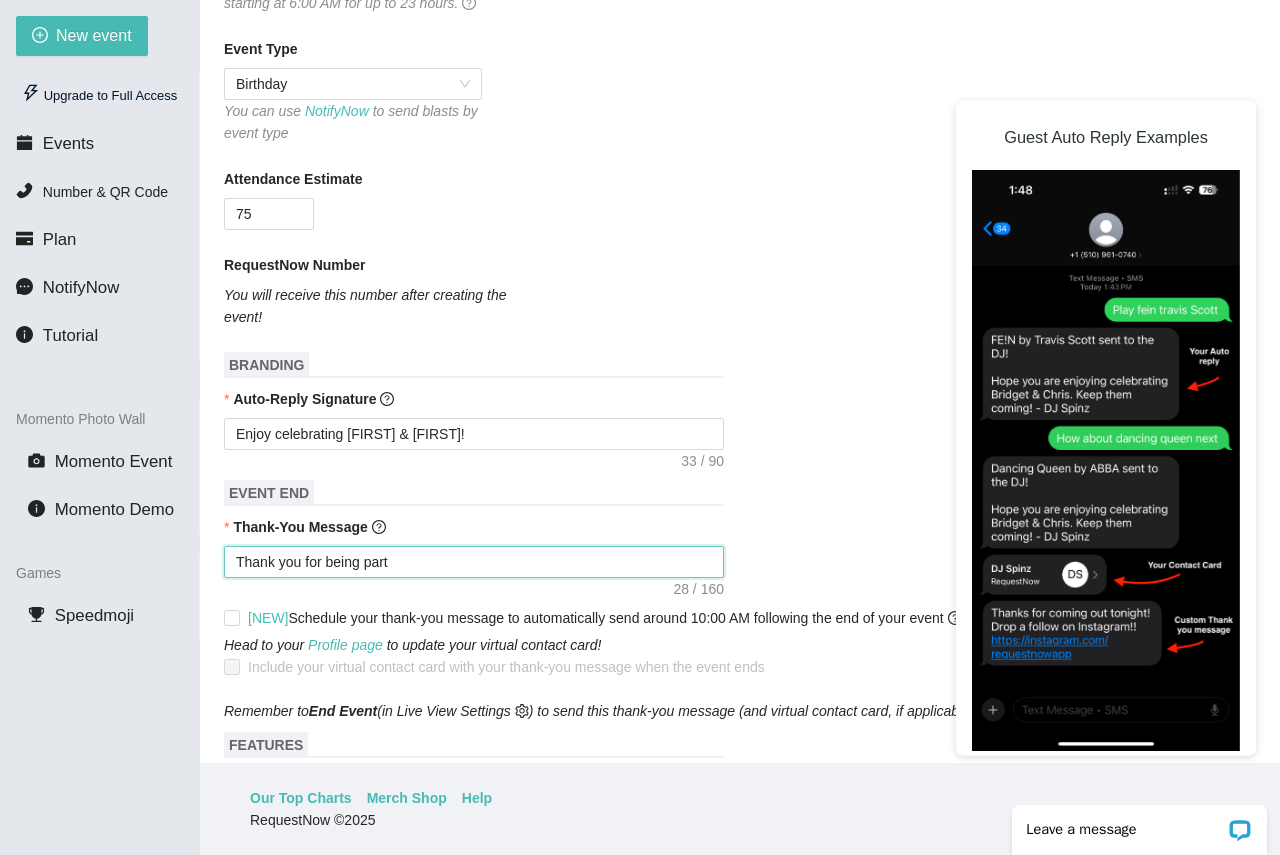 type on "Thank you for being part of" 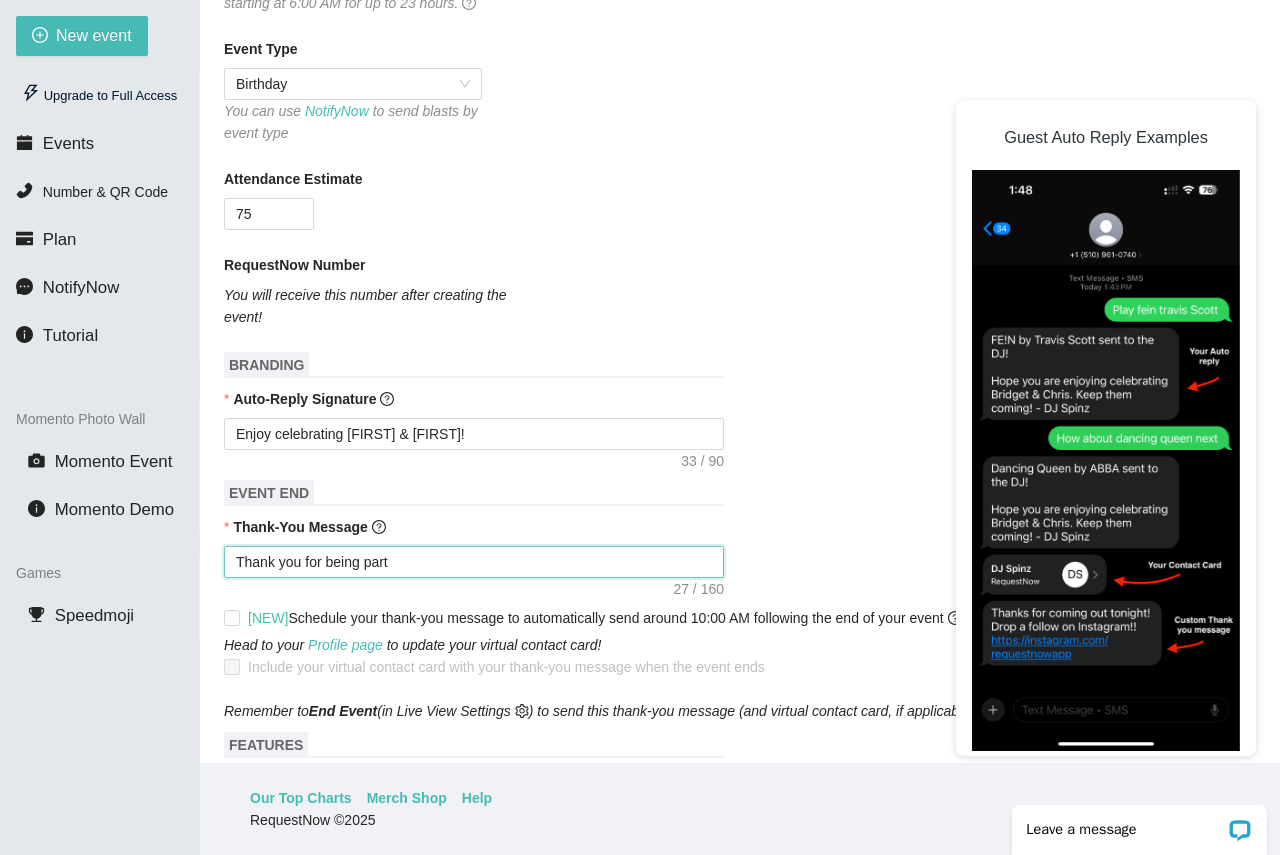 type on "Thank you for being part o" 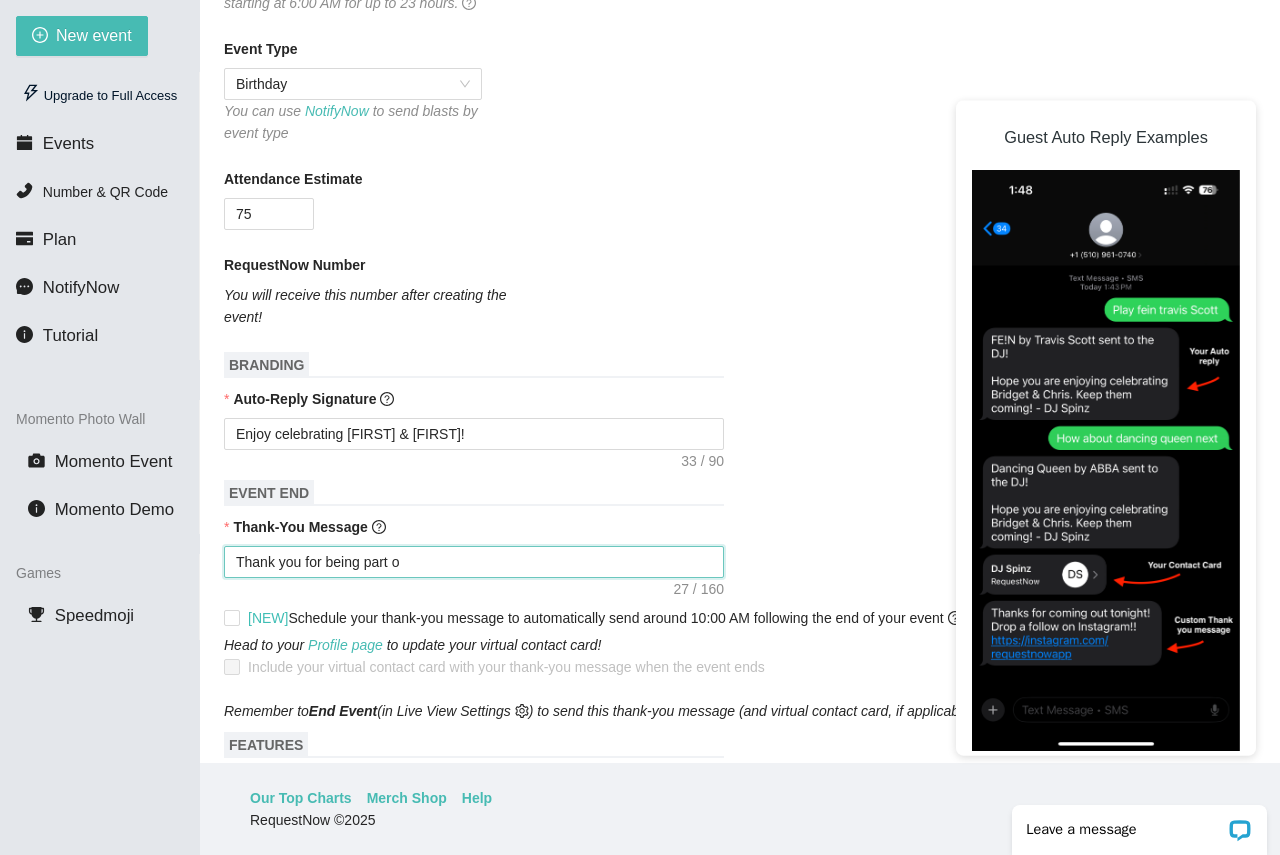 type on "Thank you for being part" 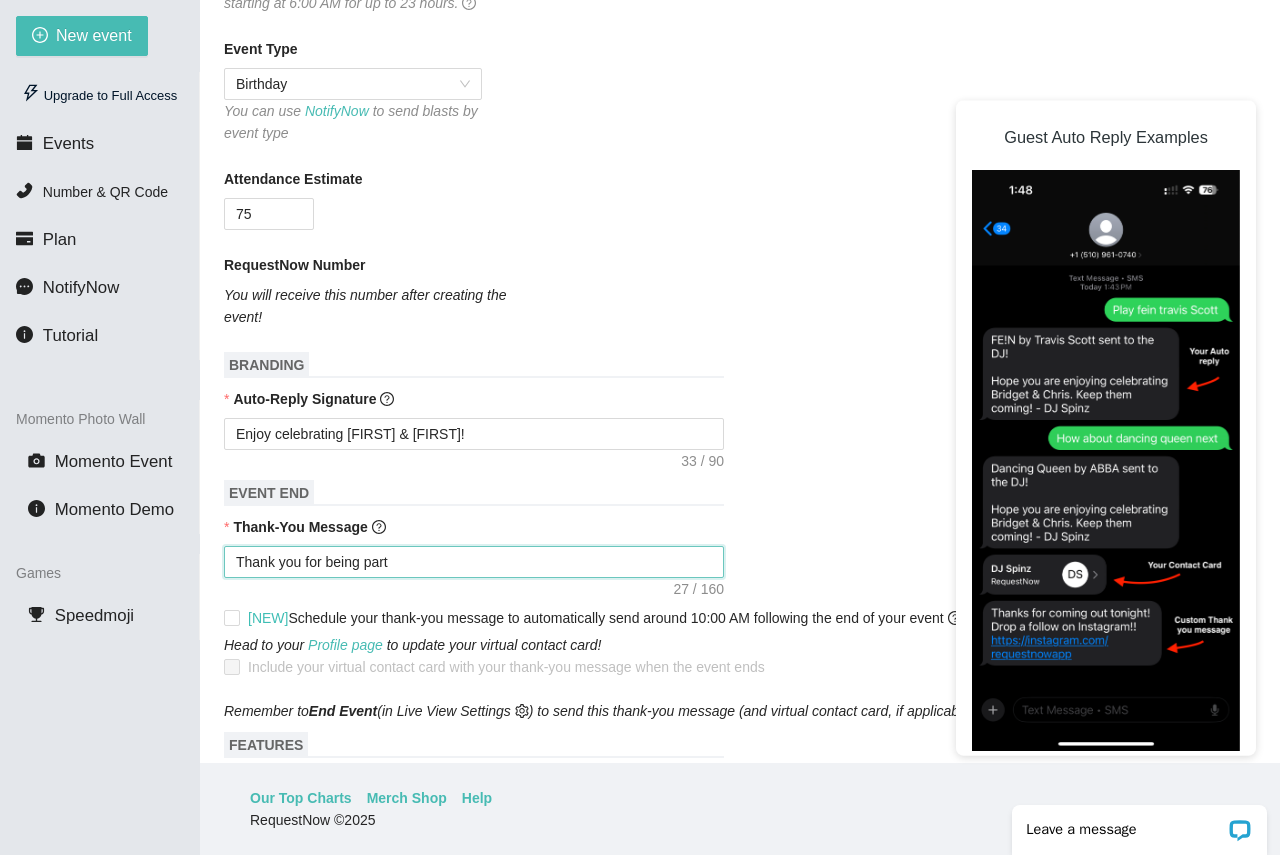 type on "Thank you for being part" 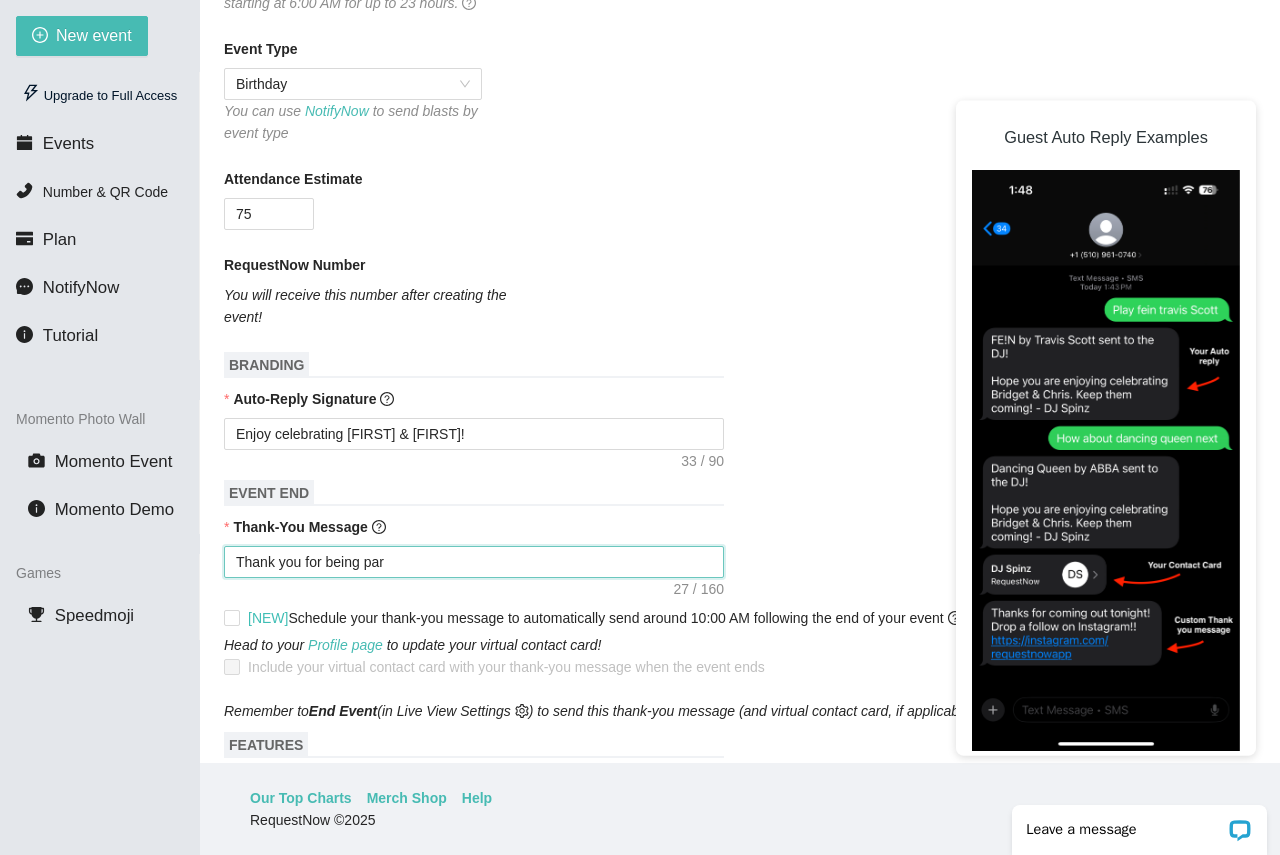 type on "Thank you for being pa" 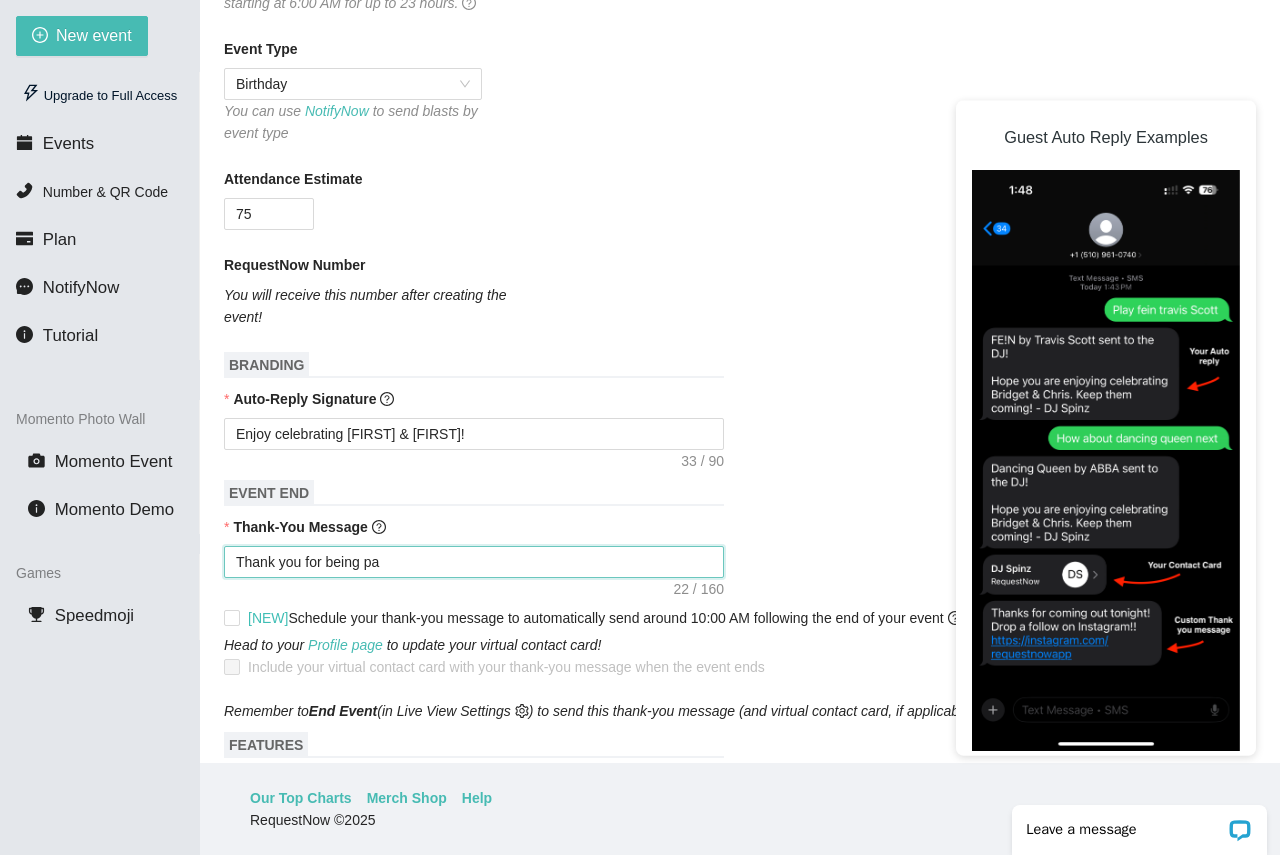 type on "Thank you for being p" 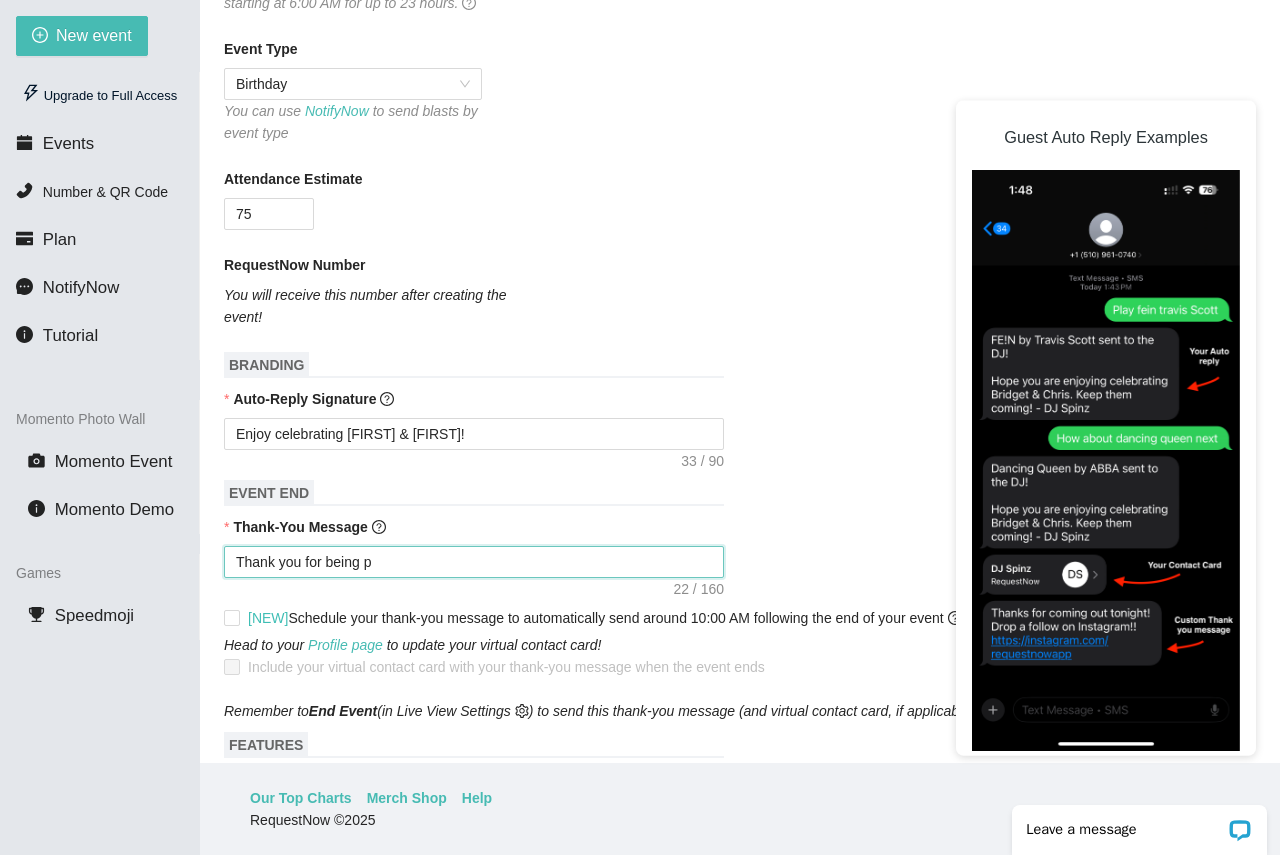 type on "Thank you for being" 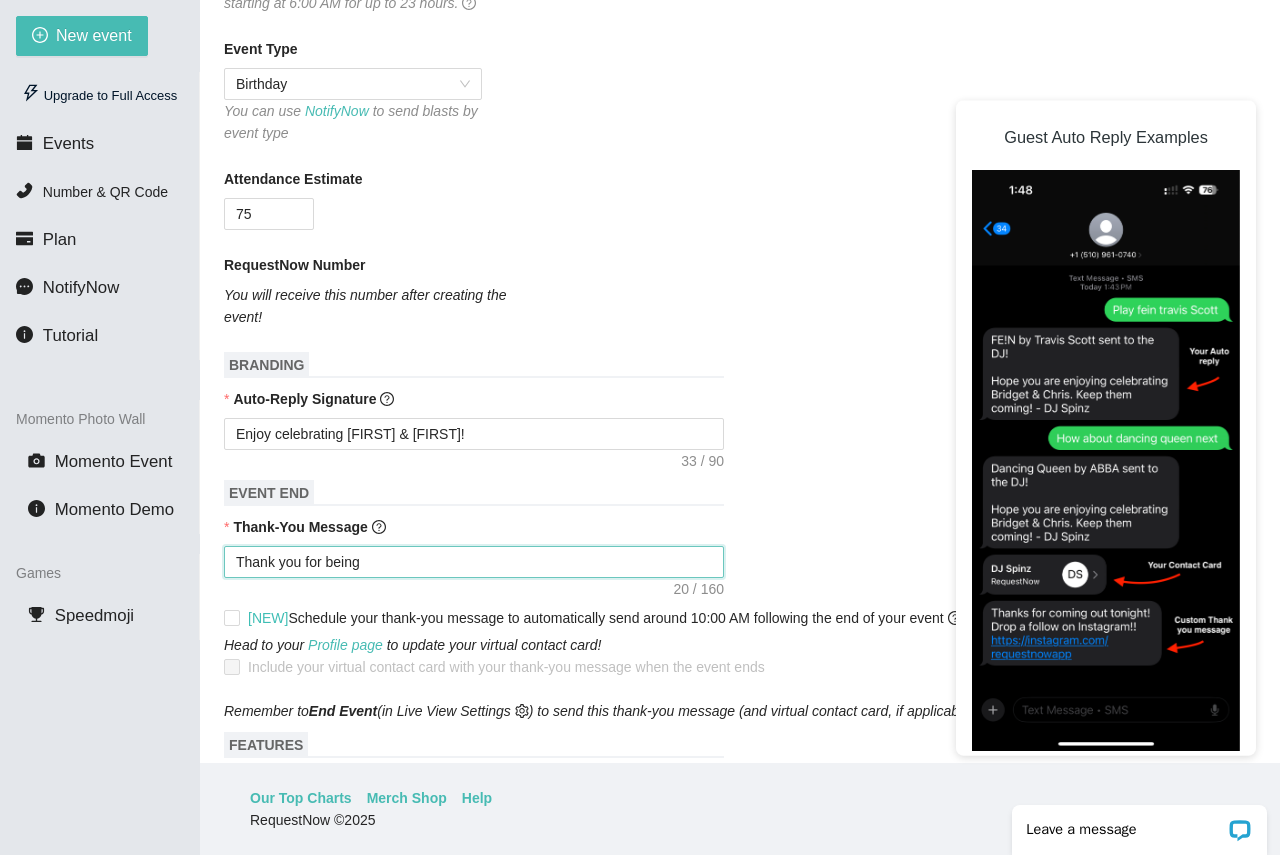 type on "Thank you for being" 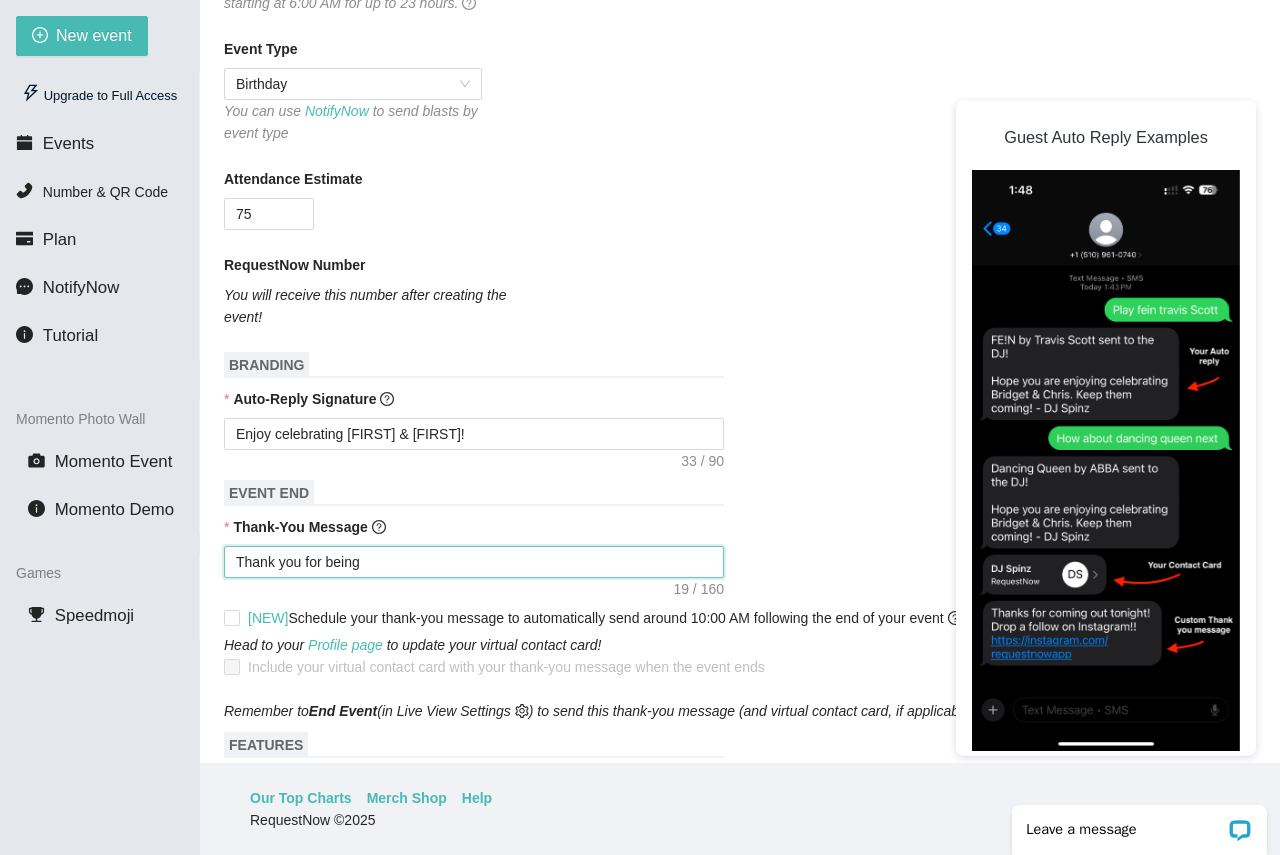 type on "Thank you for bein" 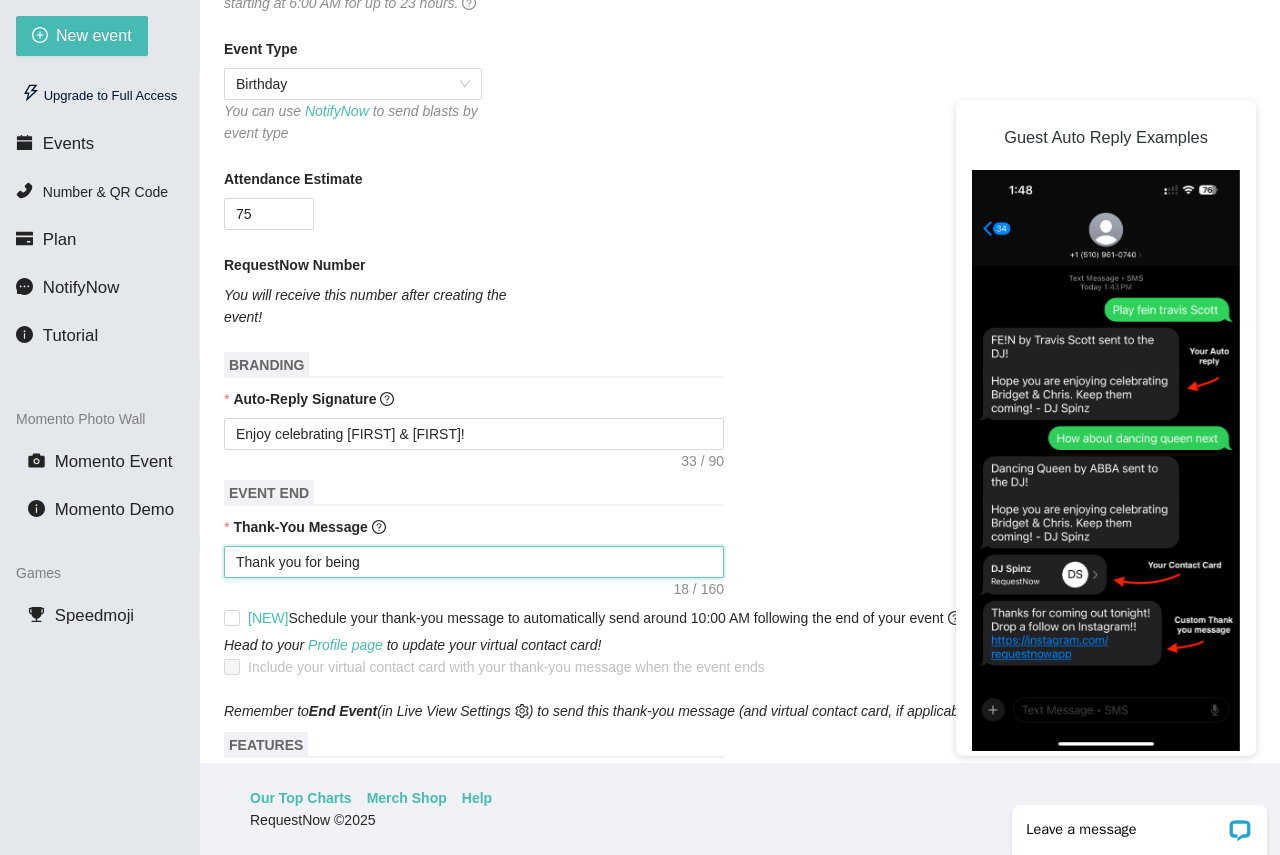 type on "Thank you for bei" 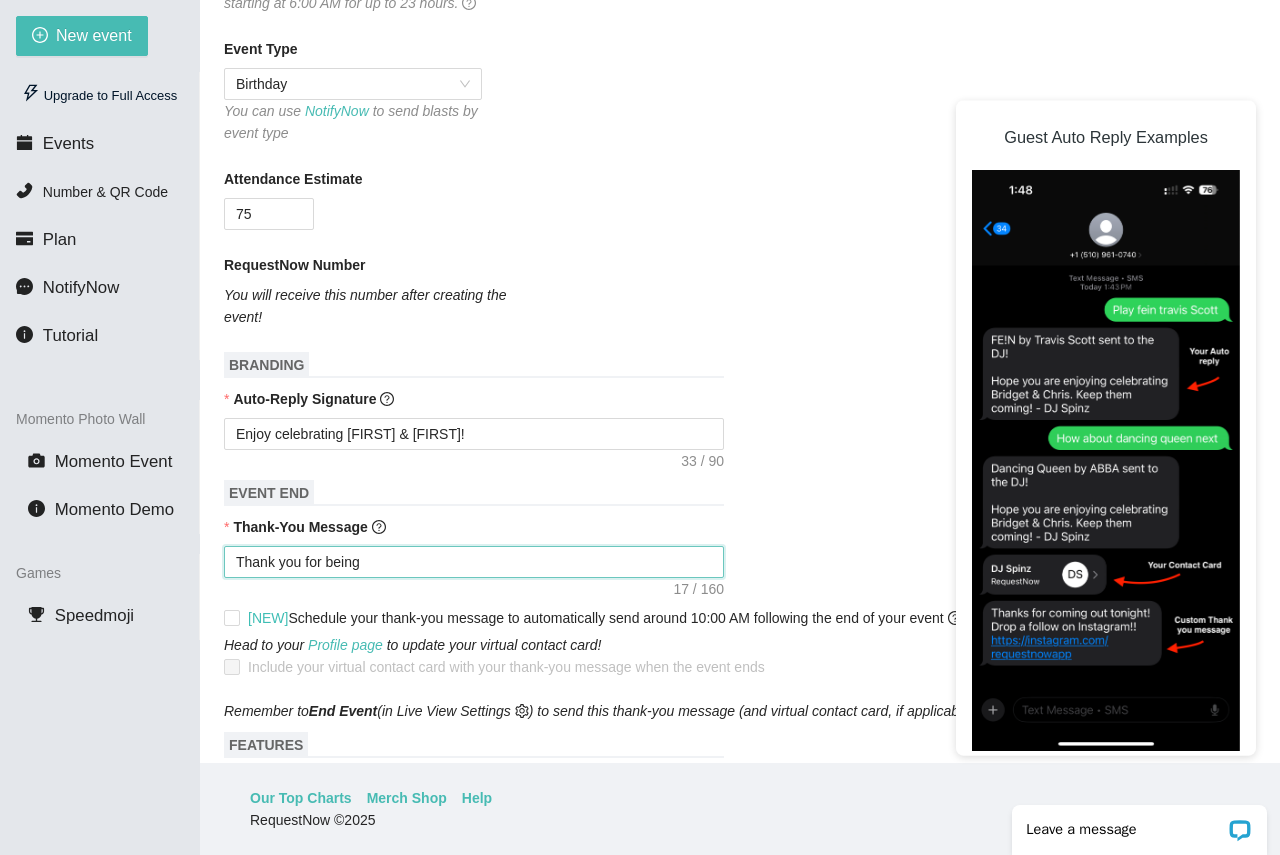 type on "Thank you for be" 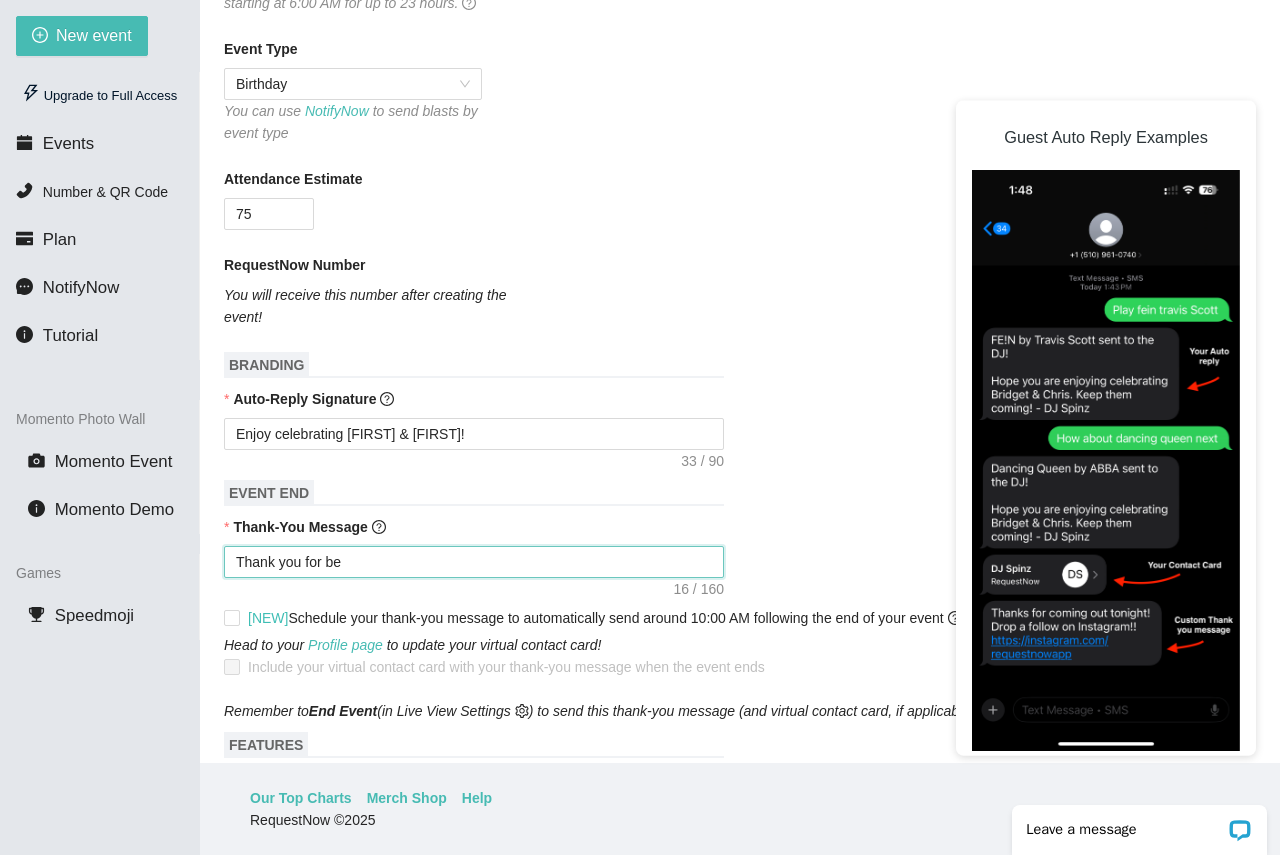 type on "Thank you for b" 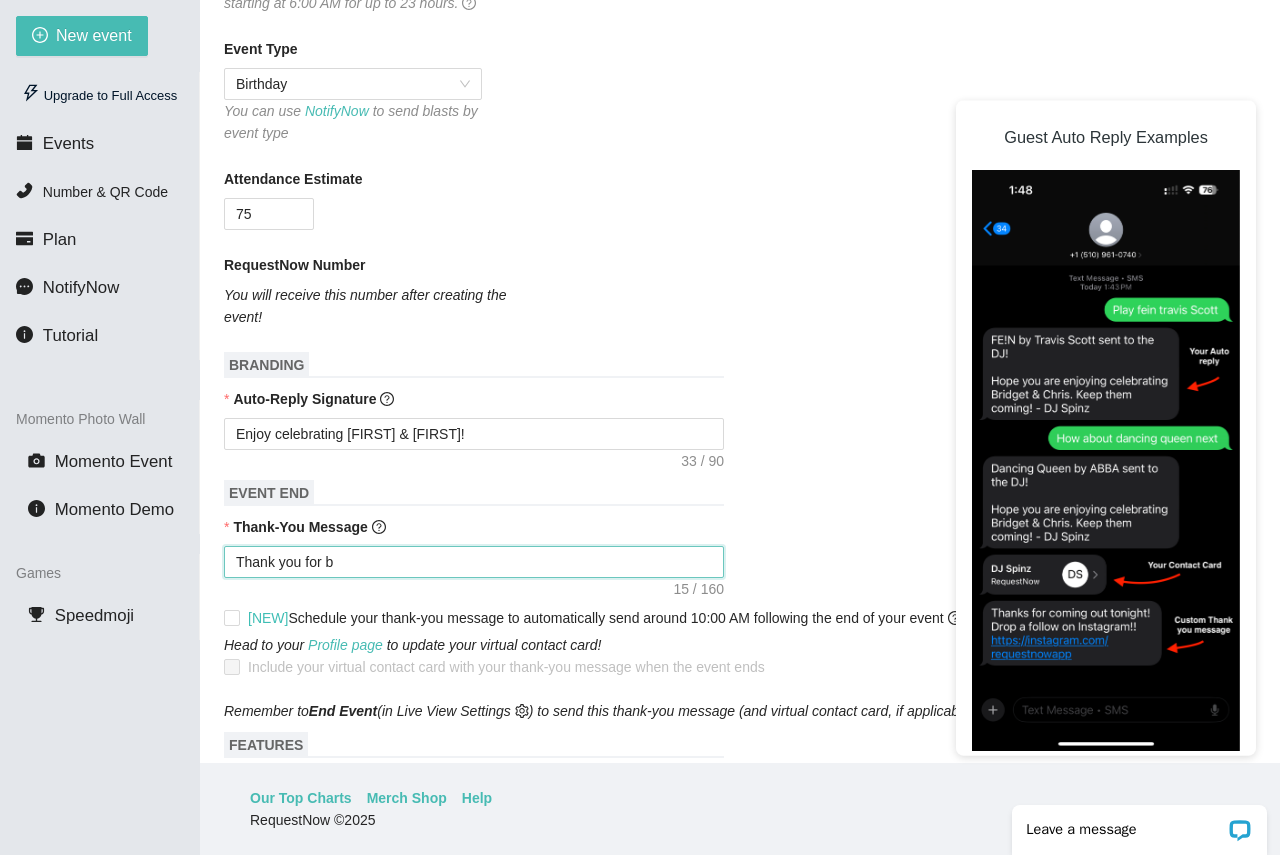 type on "Thank you for" 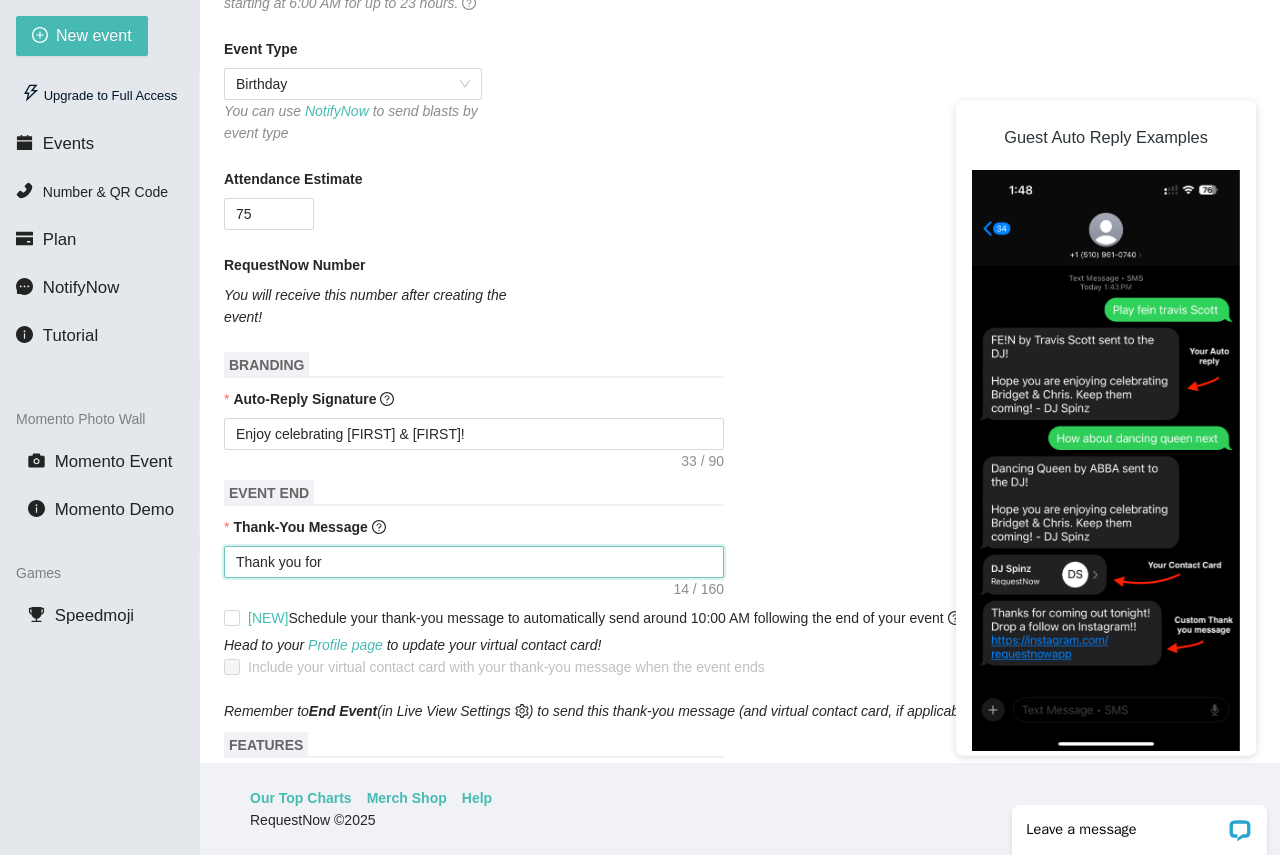 type on "Thank you for b" 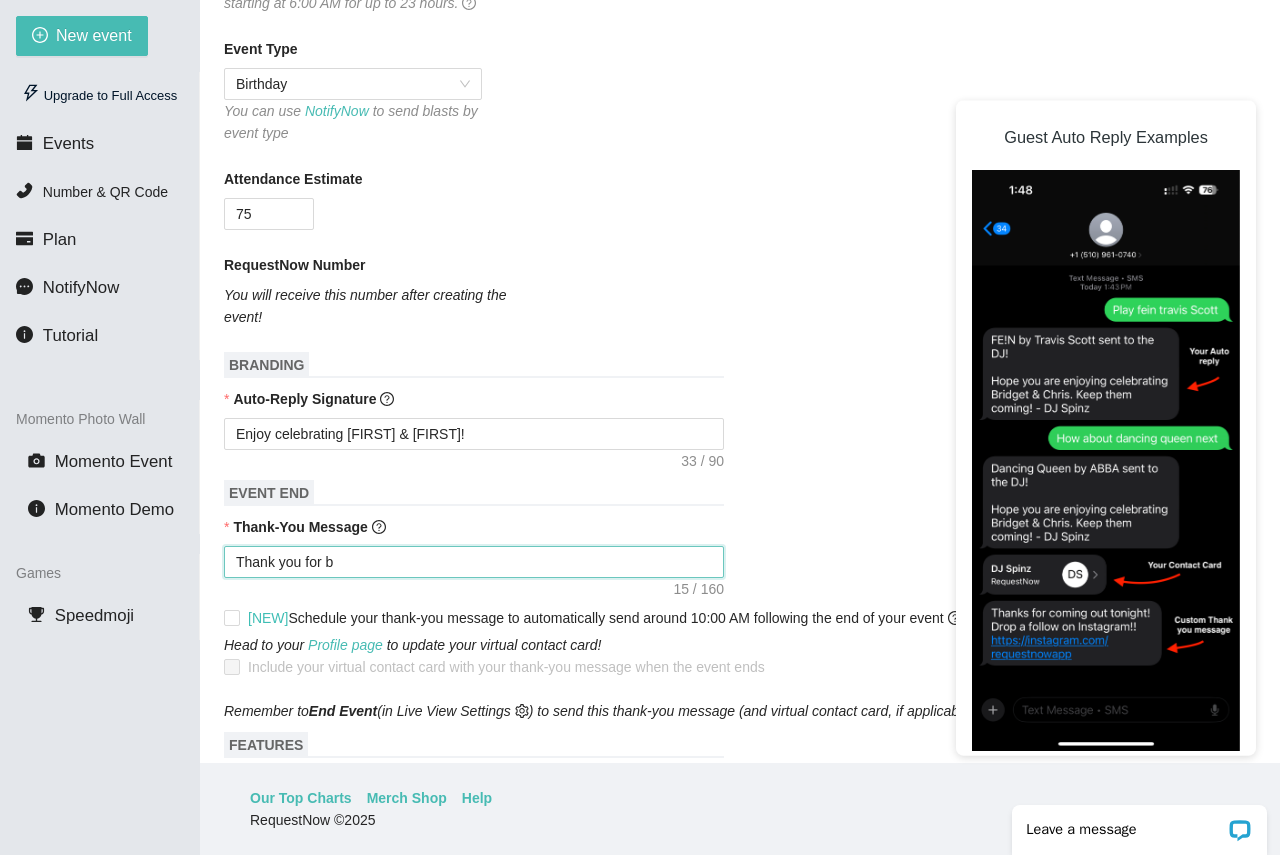 type on "Thank you for be" 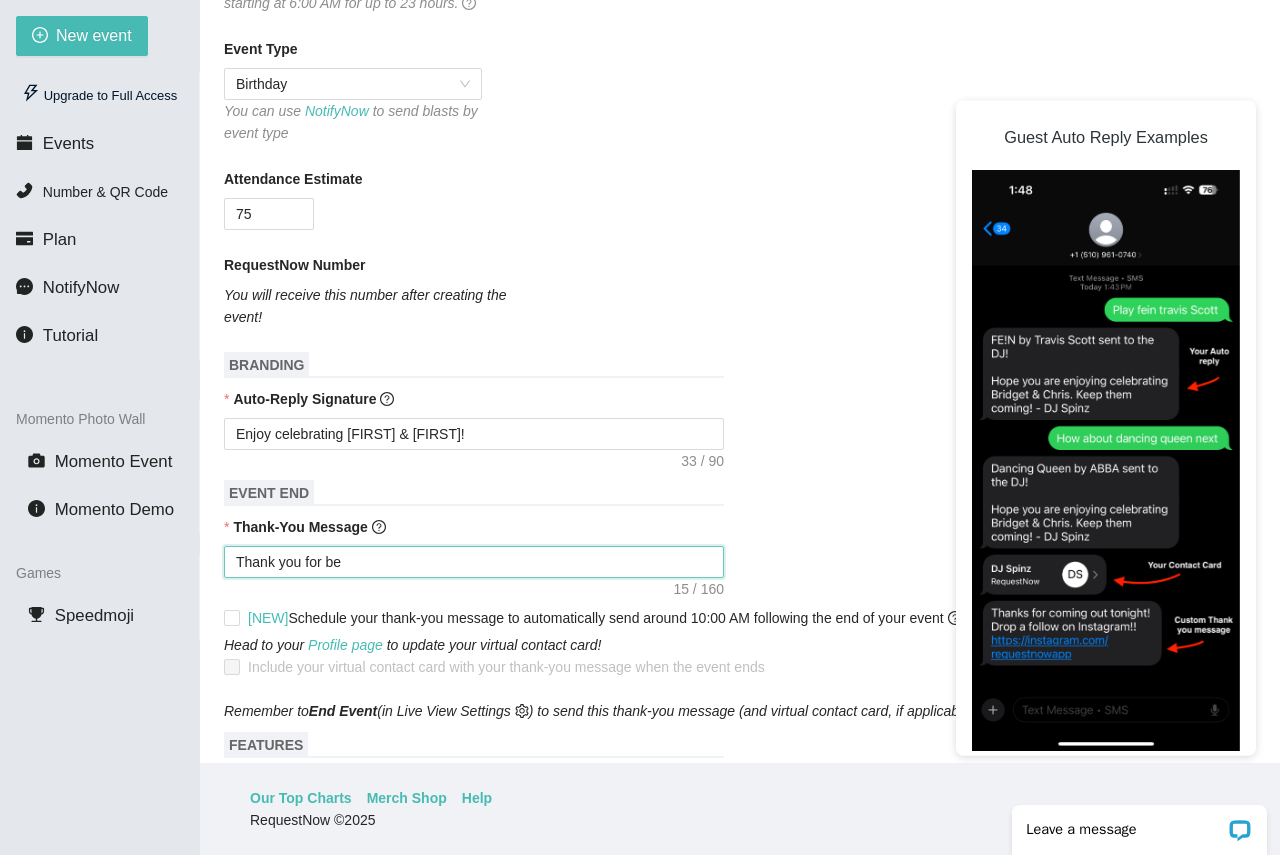 type on "Thank you for bei" 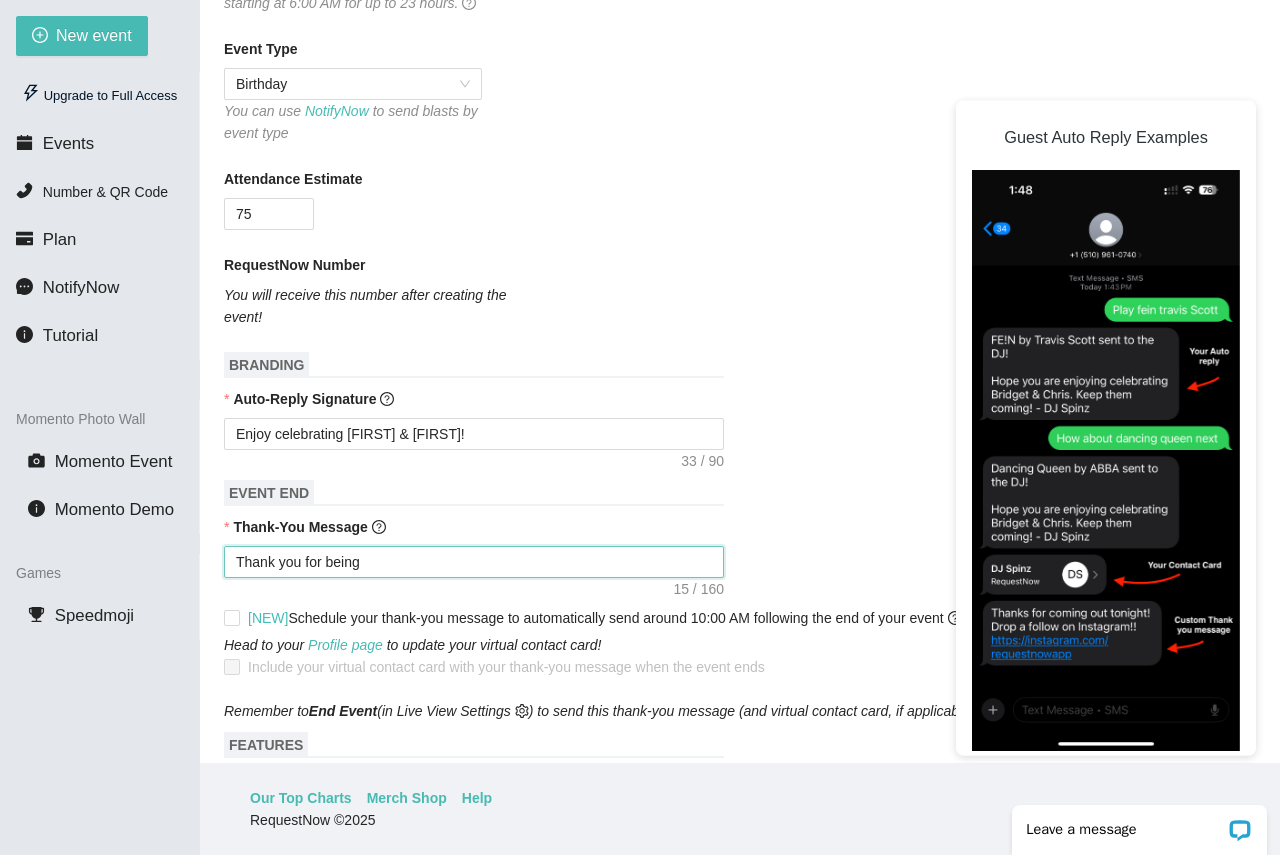 type on "Thank you for bein" 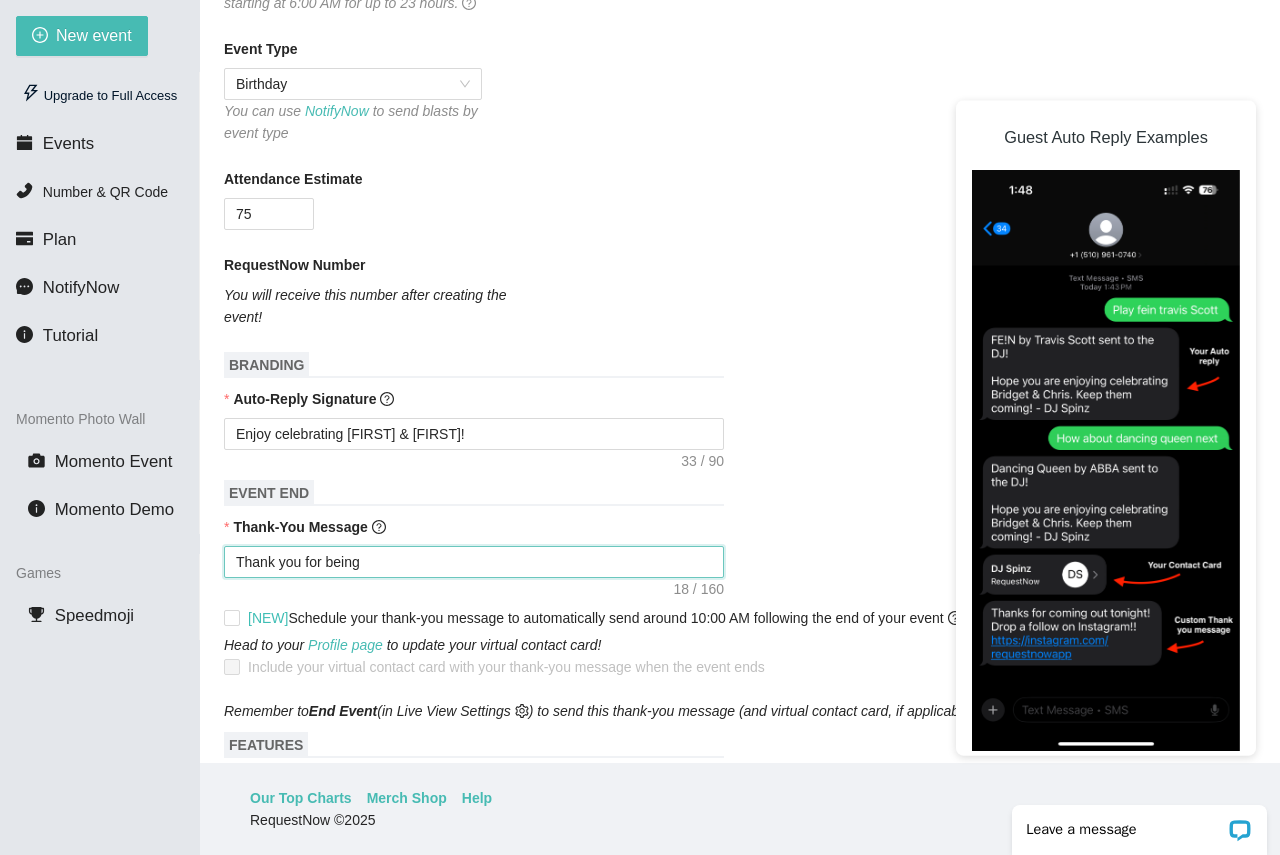 type on "Thank you for being" 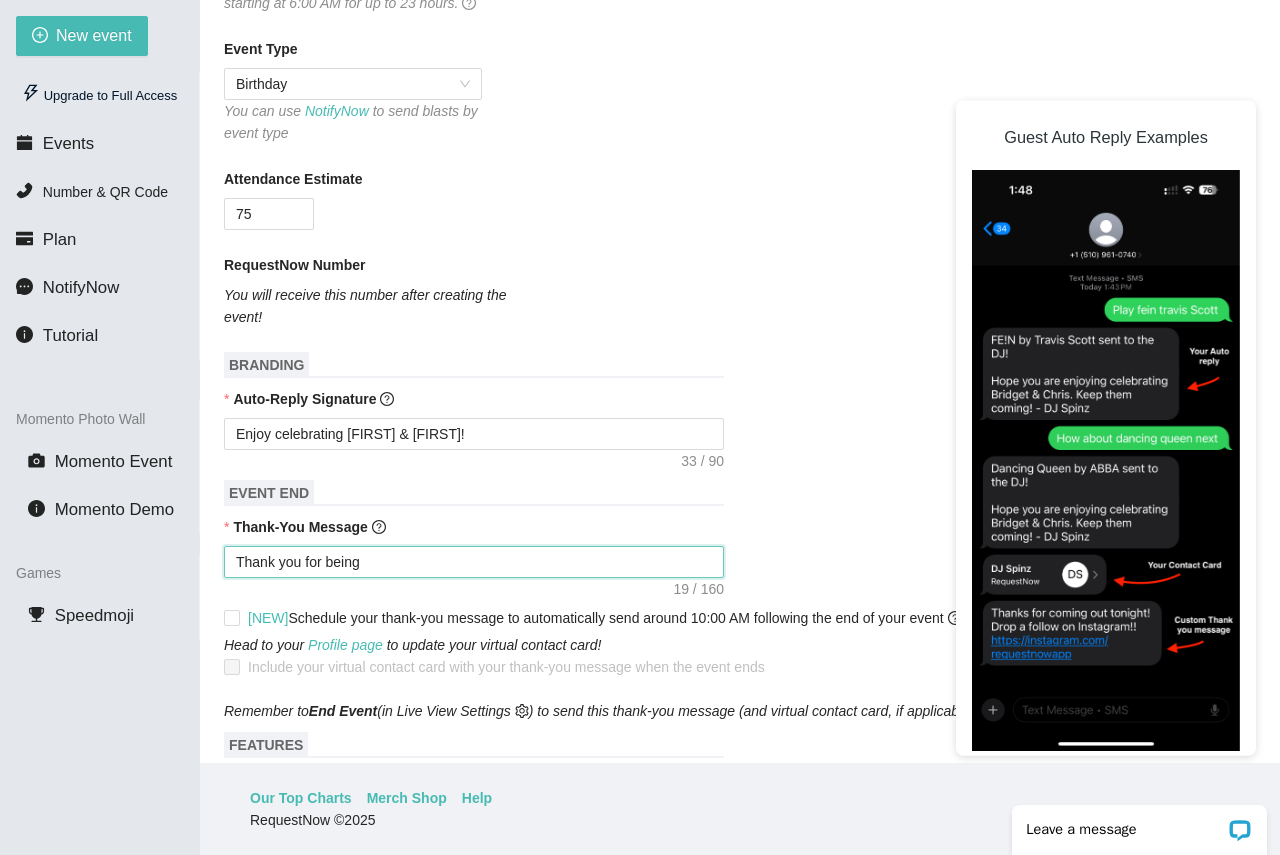 type on "Thank you for being" 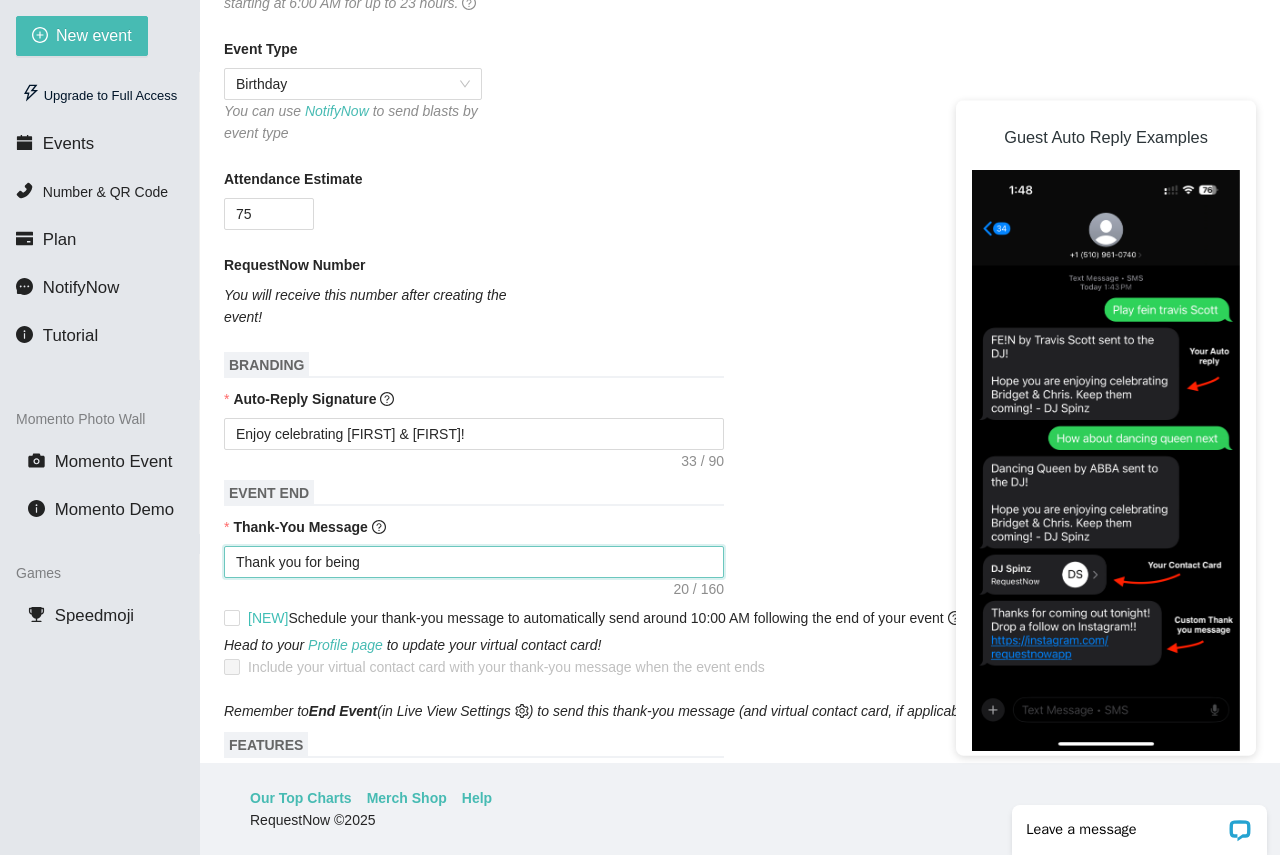 type on "Thank you for being a" 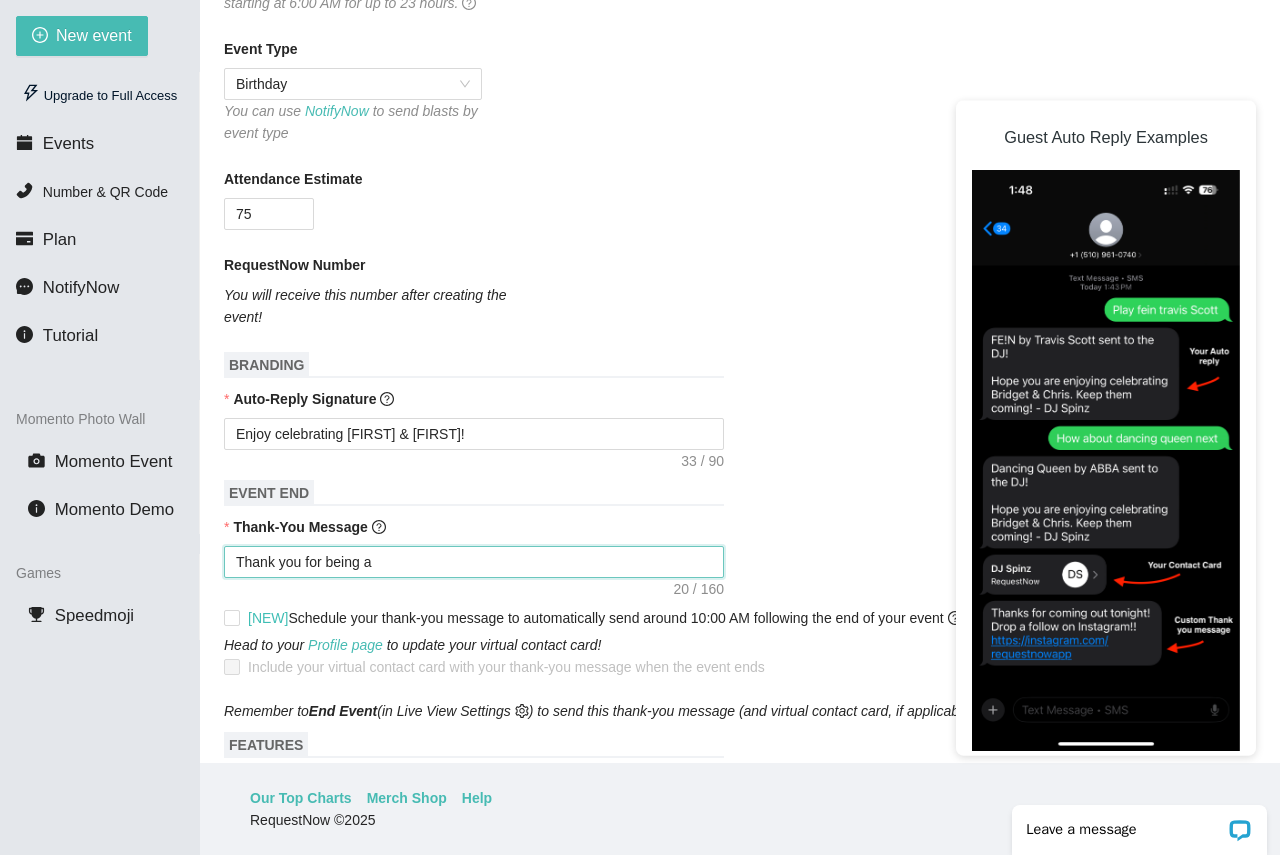 type on "Thank you for being a" 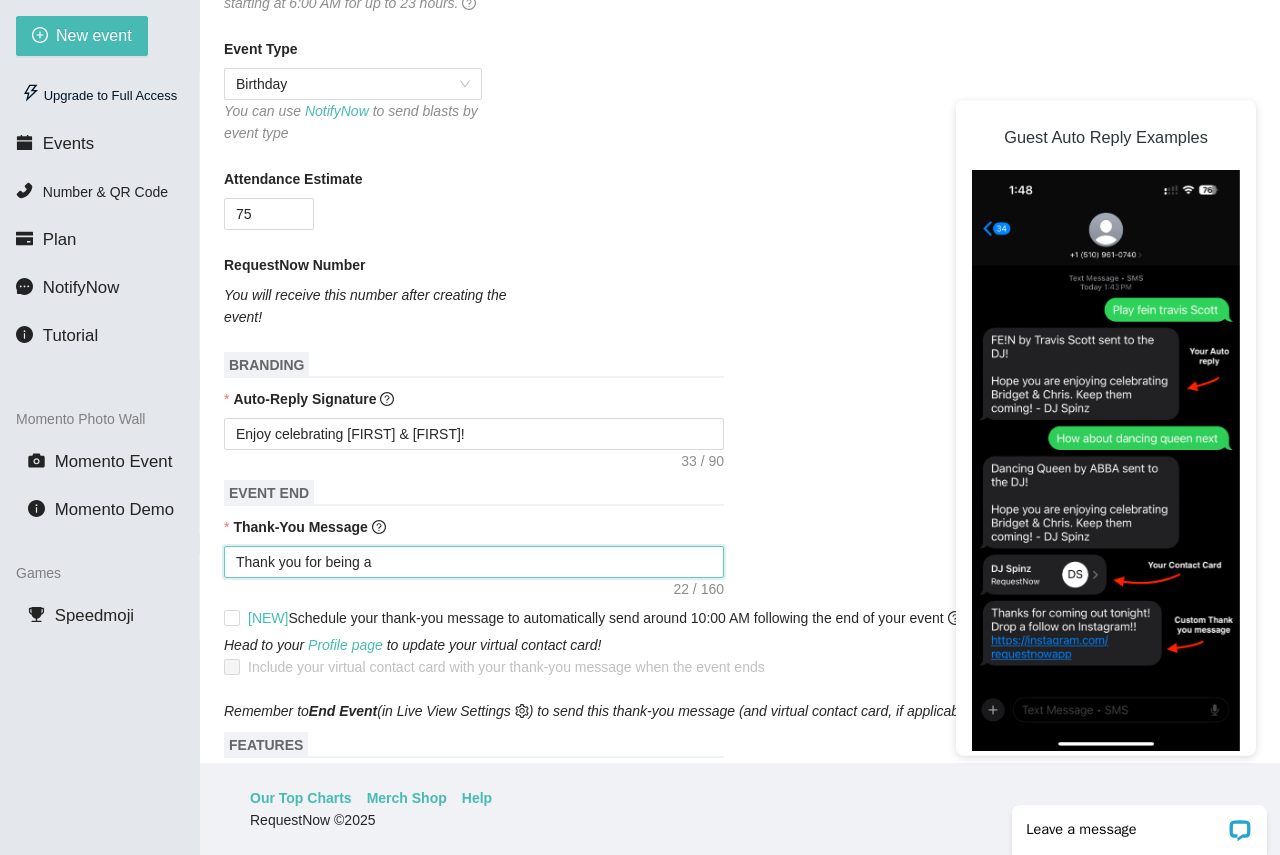 type on "Thank you for being a" 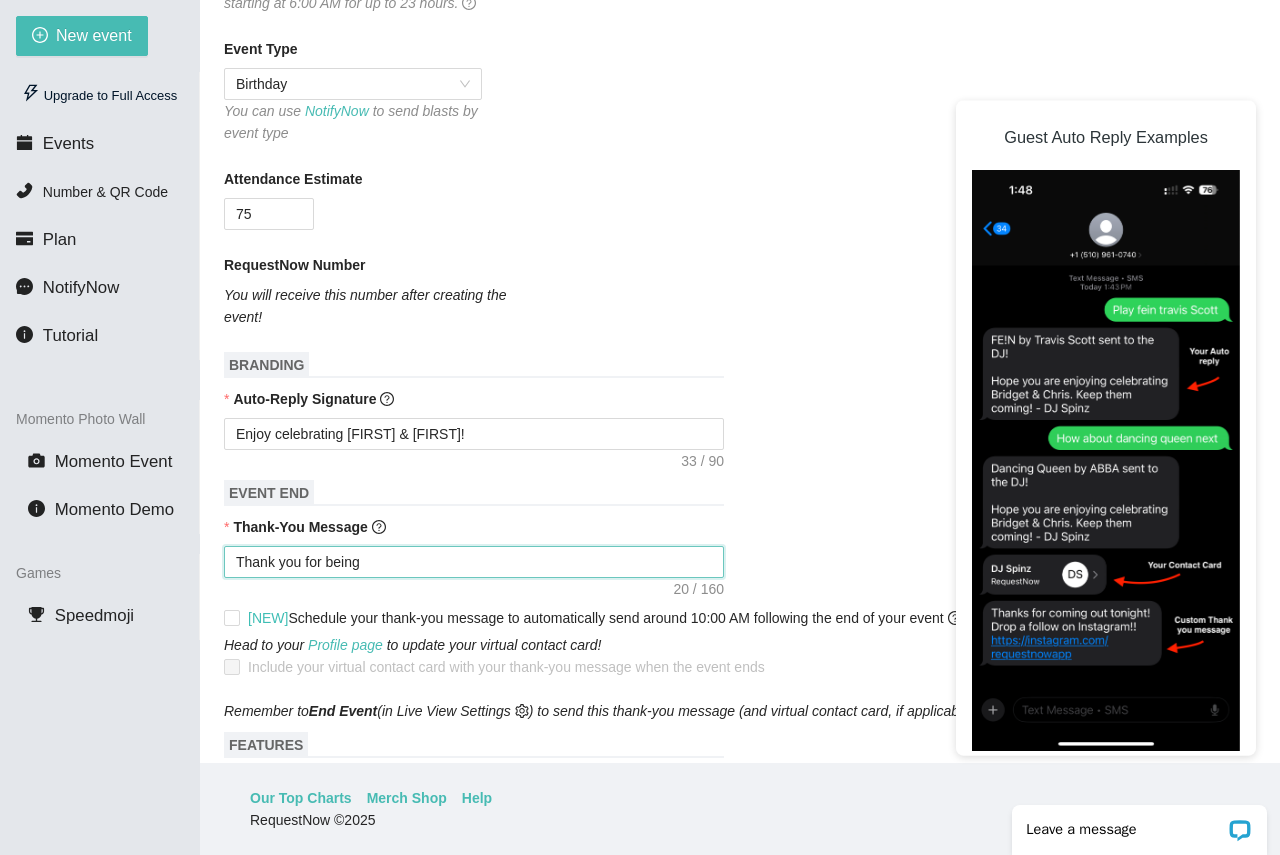 type on "Thank you for being p" 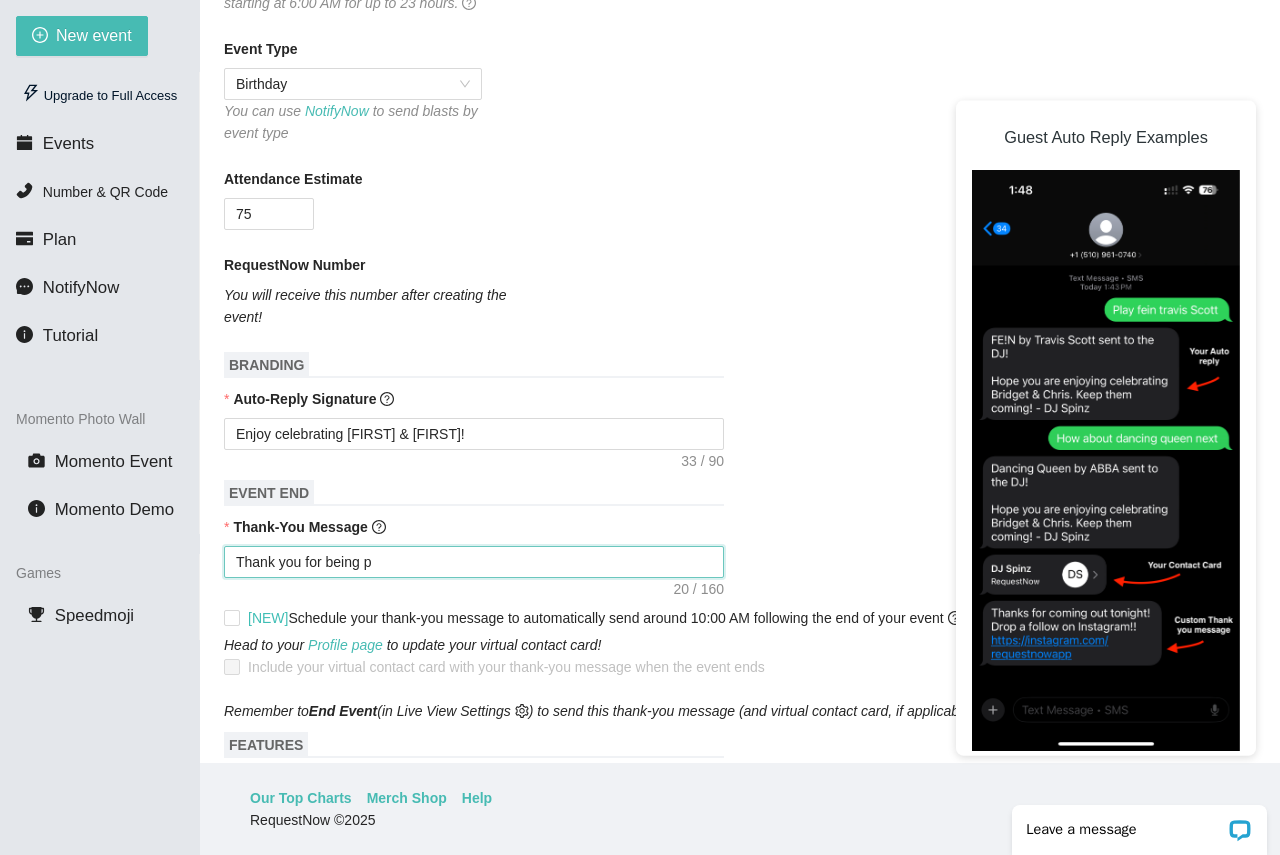 type on "Thank you for being p[" 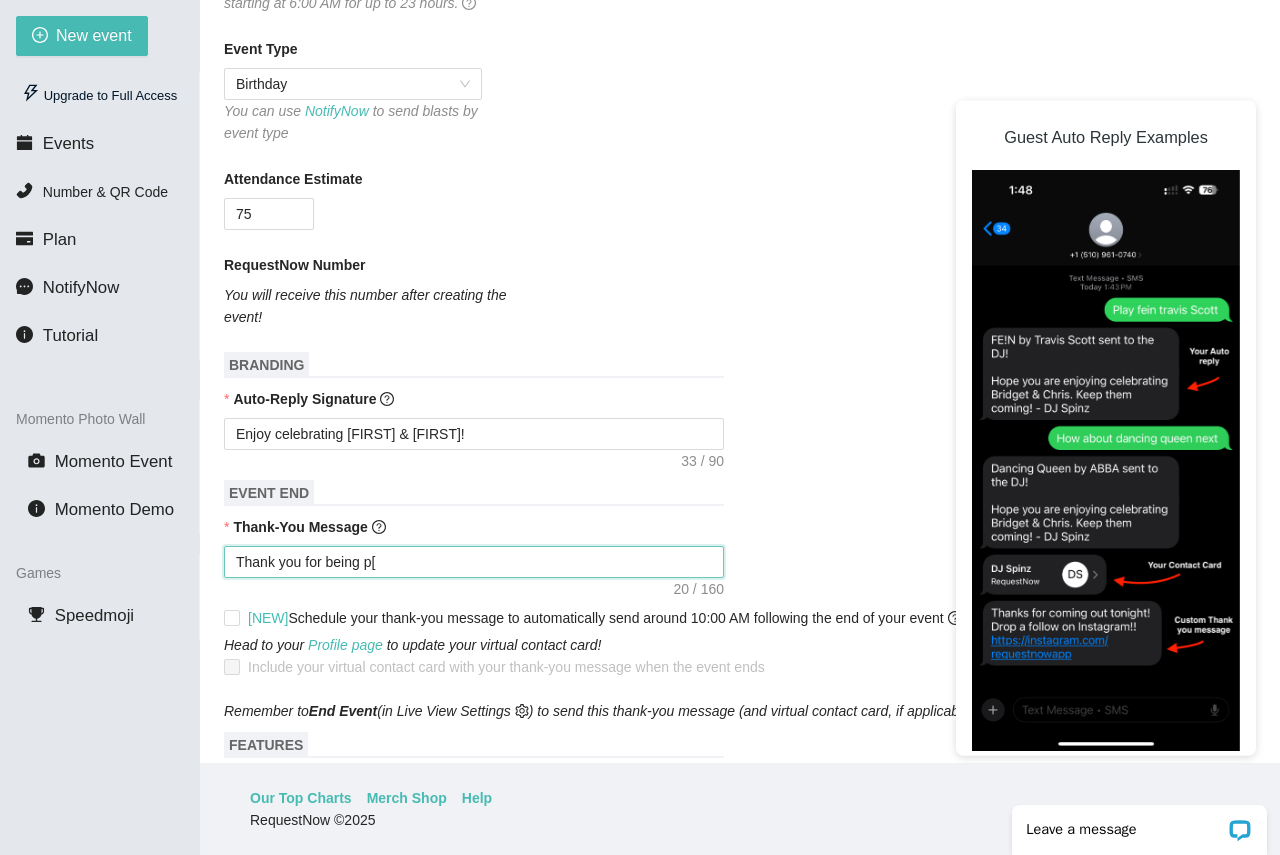 type on "Thank you for being p[a" 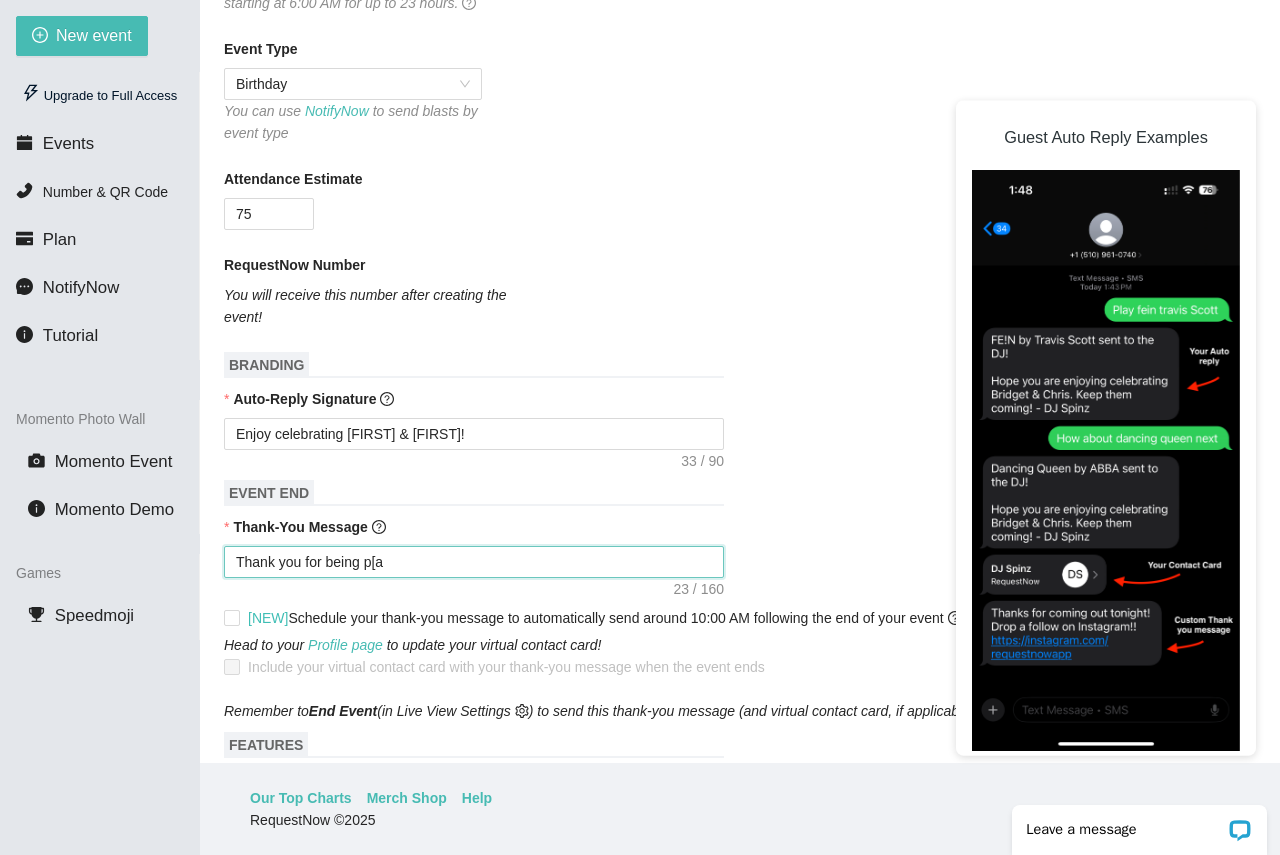 type on "Thank you for being p[ar" 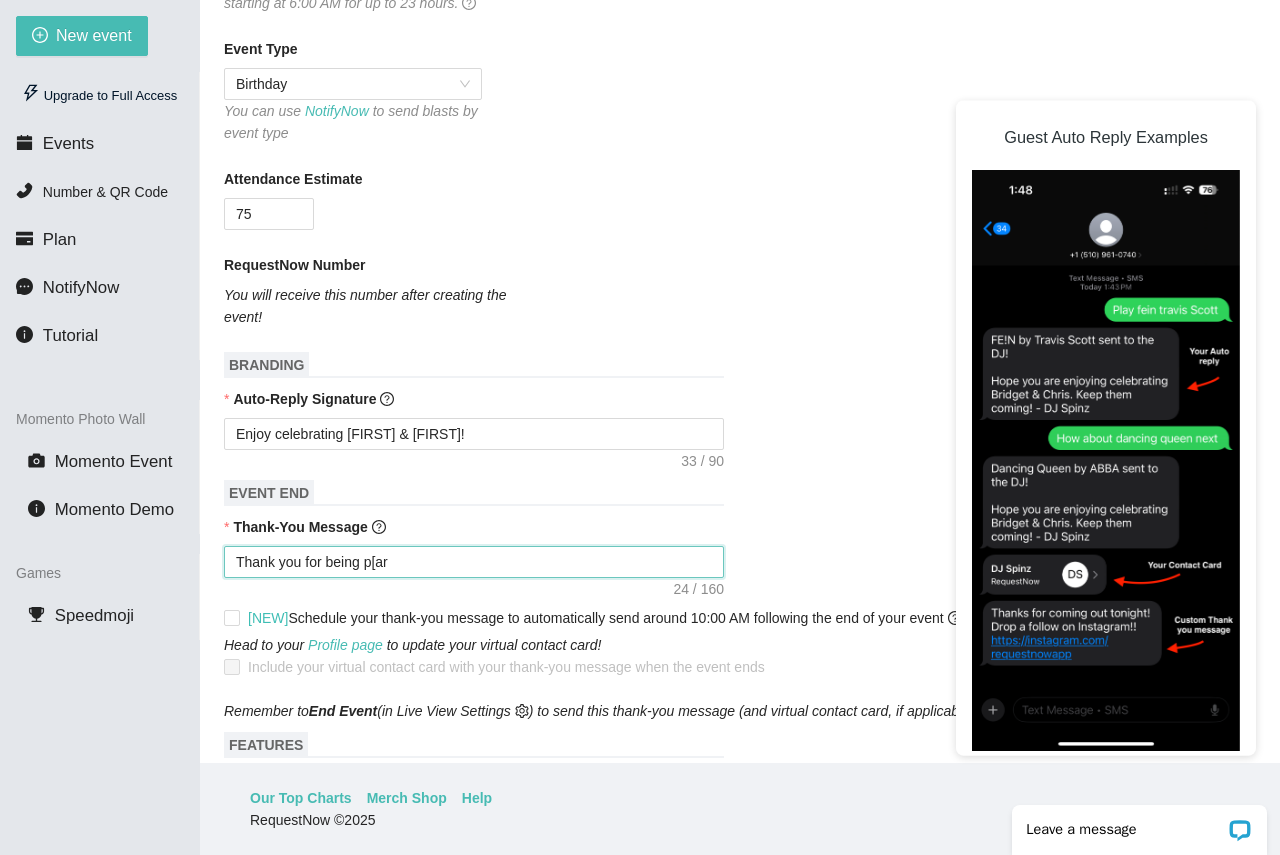 type on "Thank you for being p[a" 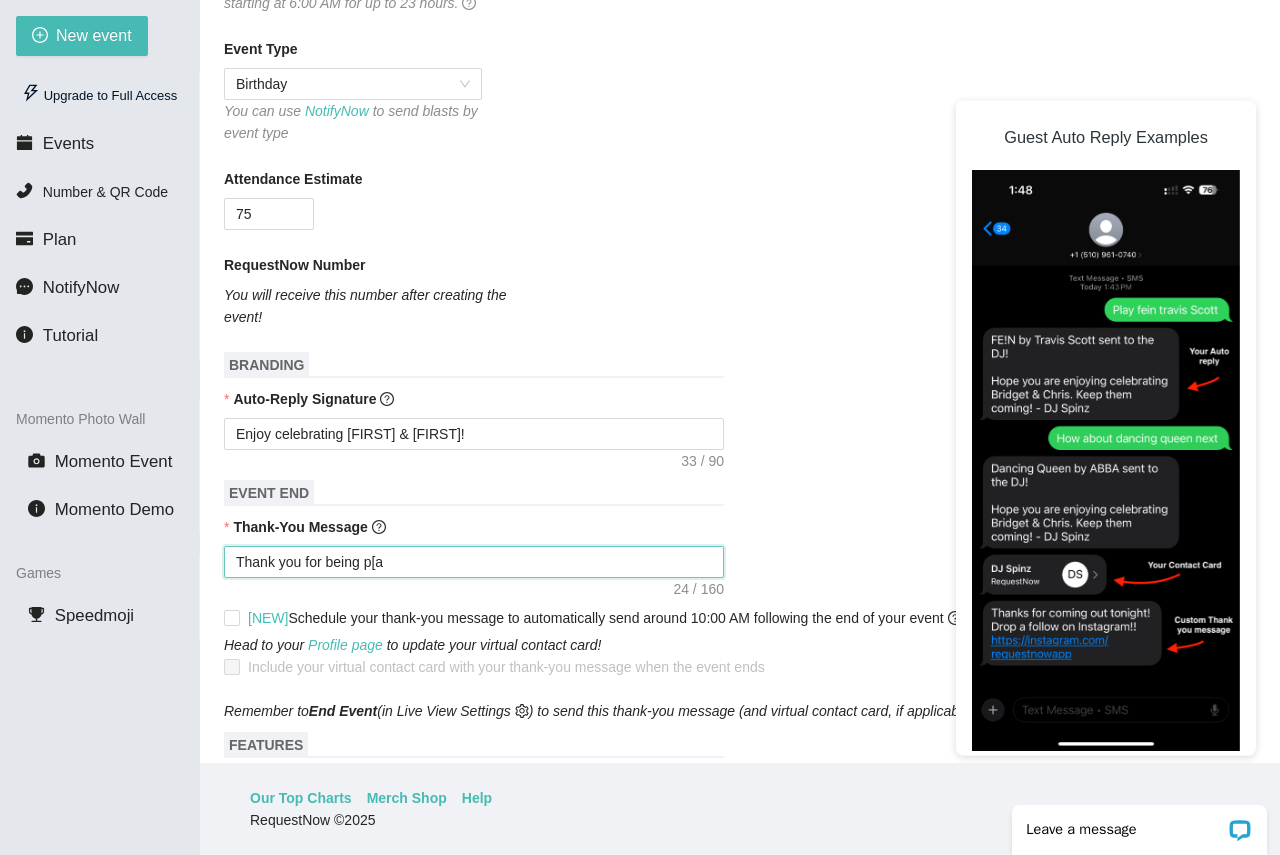 type 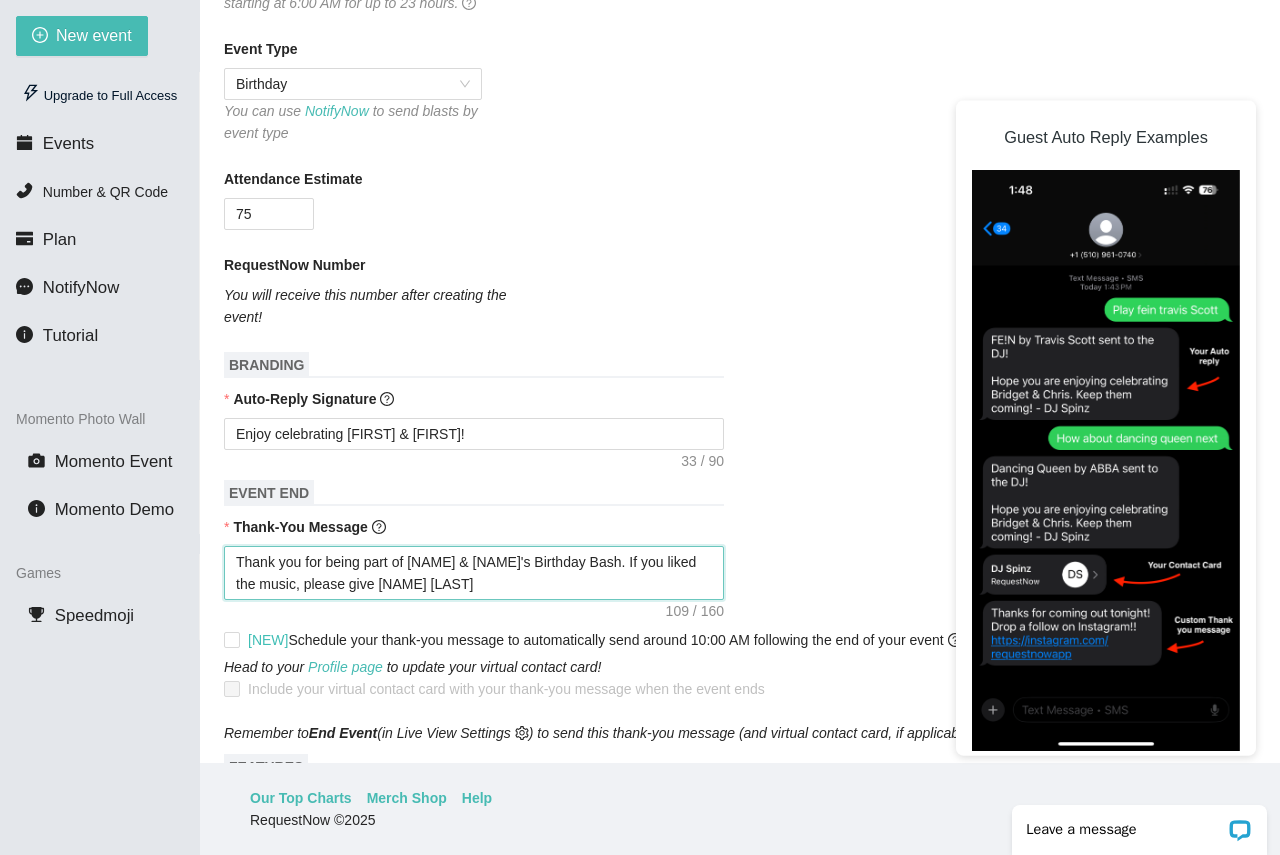 drag, startPoint x: 656, startPoint y: 561, endPoint x: 680, endPoint y: 562, distance: 24.020824 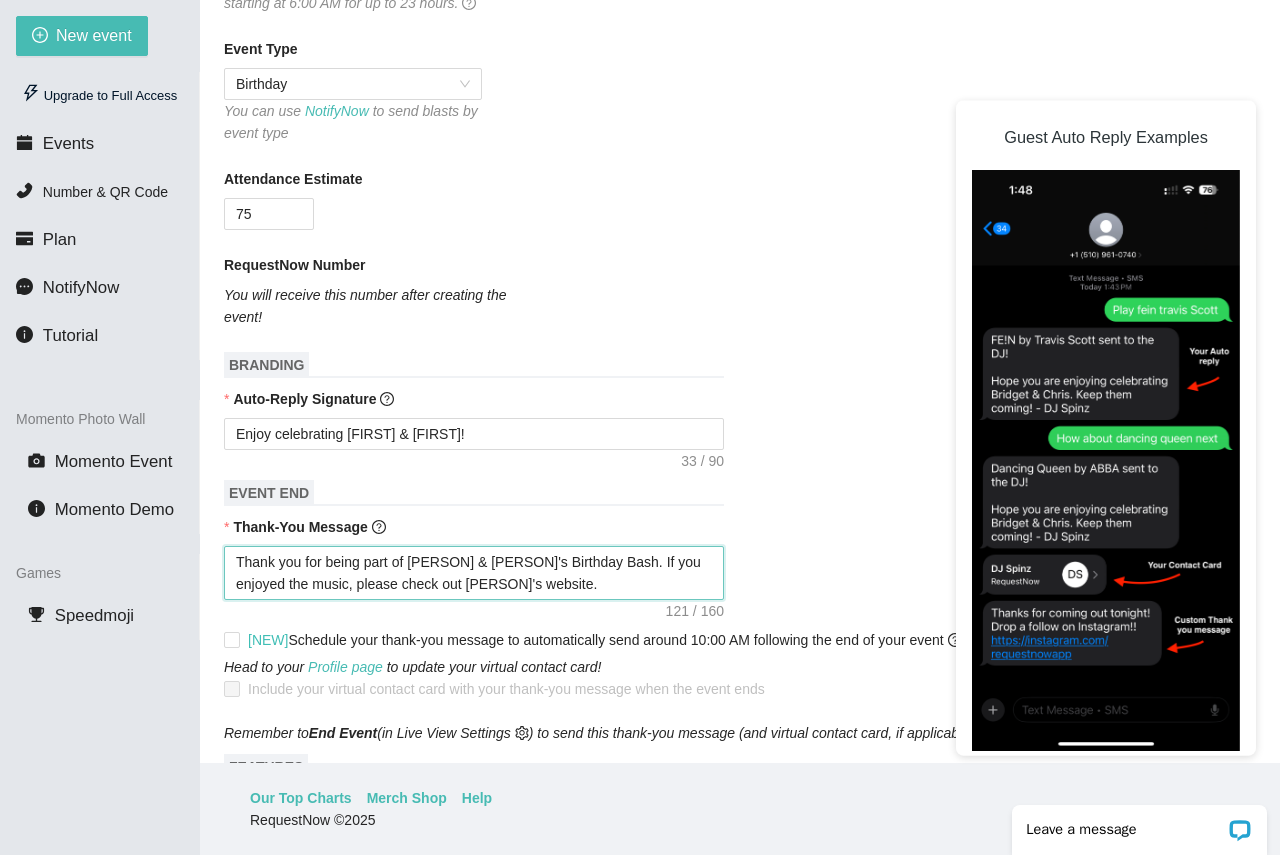paste on "https://matthewgarciamusic.com/" 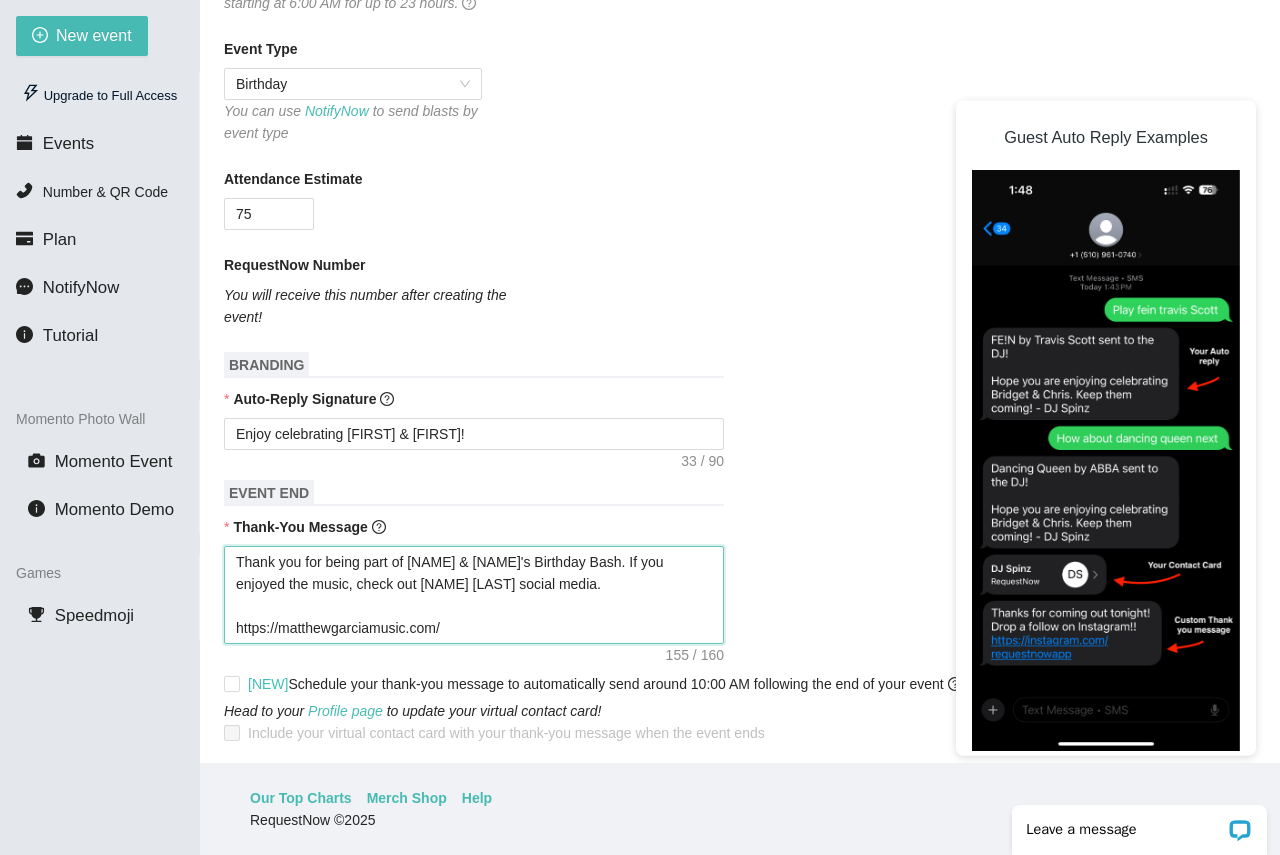 click on "Thank you for being part of Lexi & Beckham's Birthday Bash.  If you enjoyed the music, check out Matt Garcia social media.
https://matthewgarciamusic.com/" at bounding box center (474, 595) 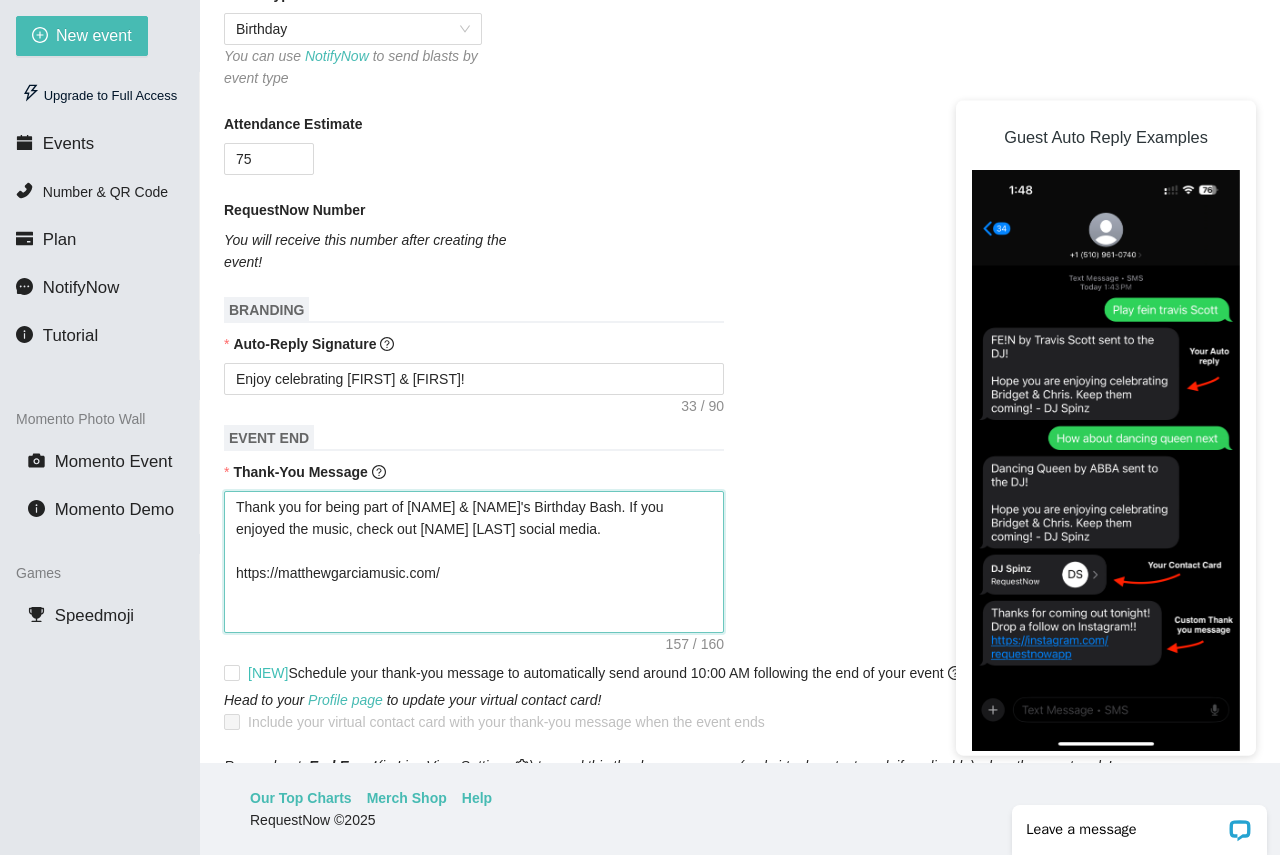 scroll, scrollTop: 500, scrollLeft: 0, axis: vertical 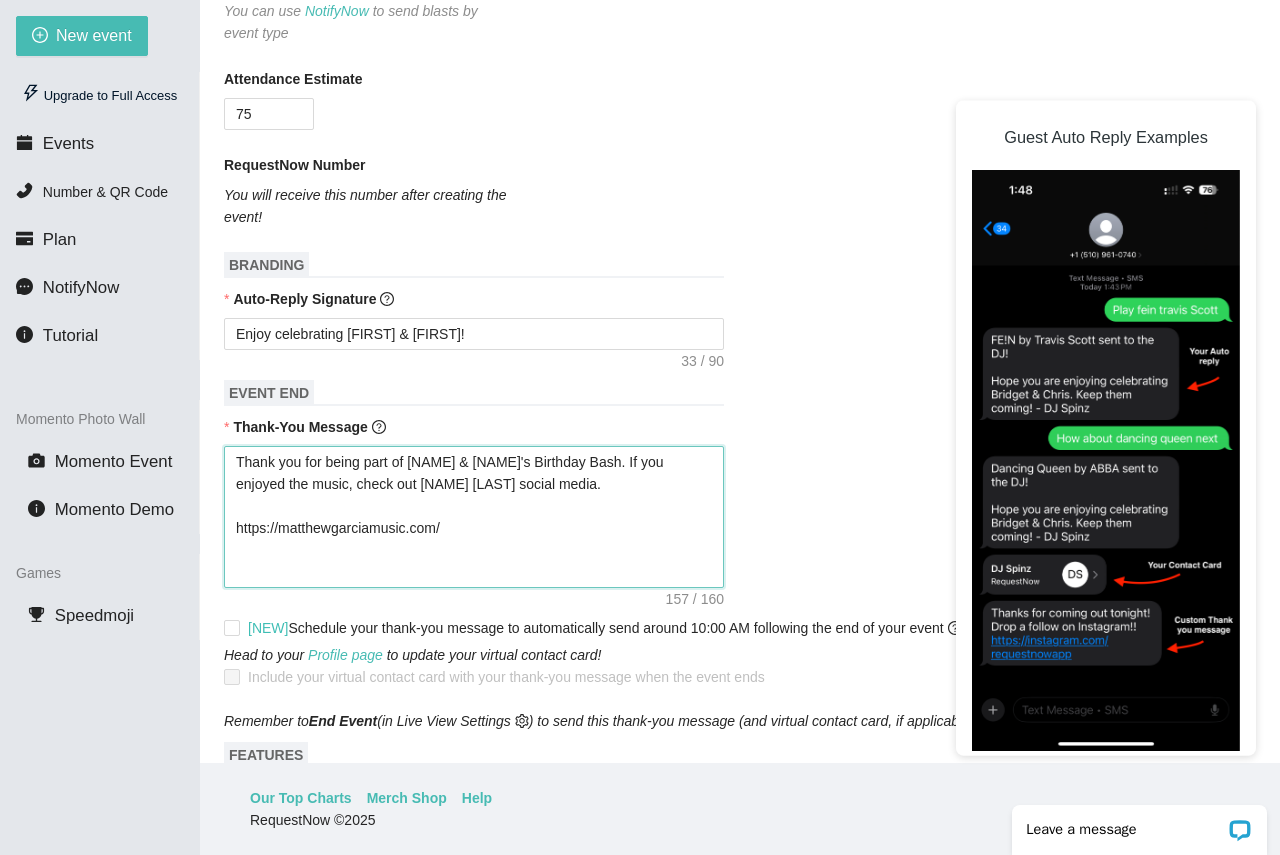paste on "htt" 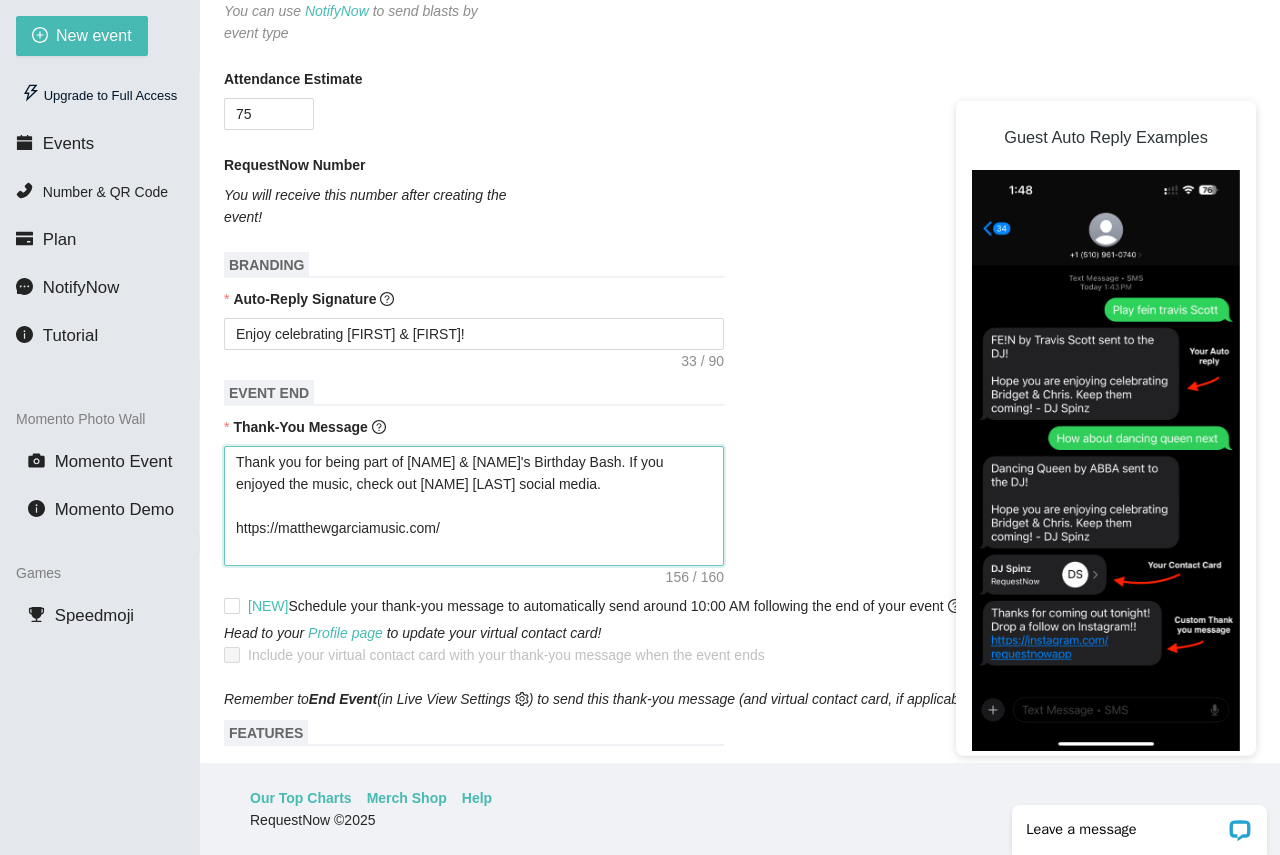 paste on "http" 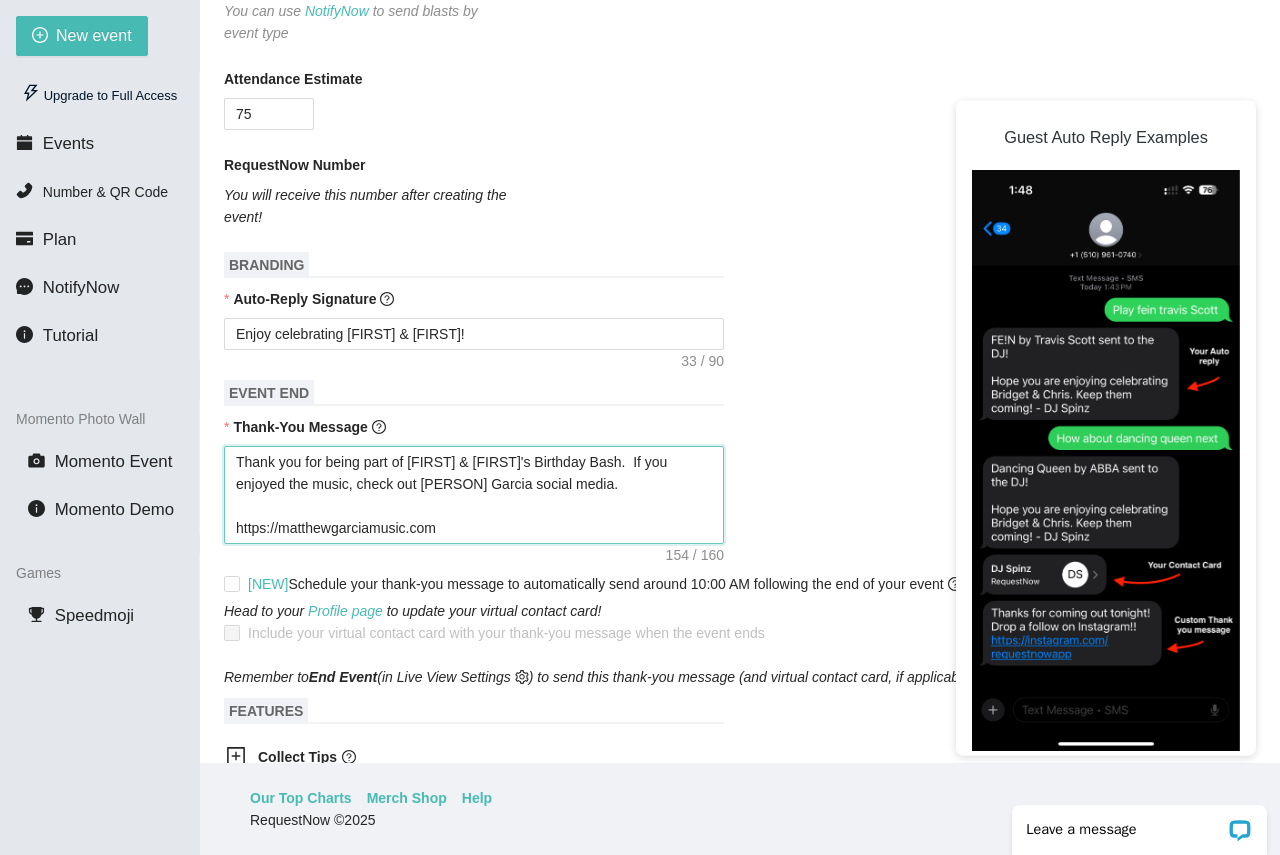 click on "Thank you for being part of Lexi & Beckham's Birthday Bash.  If you enjoyed the music, check out Matt Garcia social media.
https://matthewgarciamusic.com" at bounding box center [474, 495] 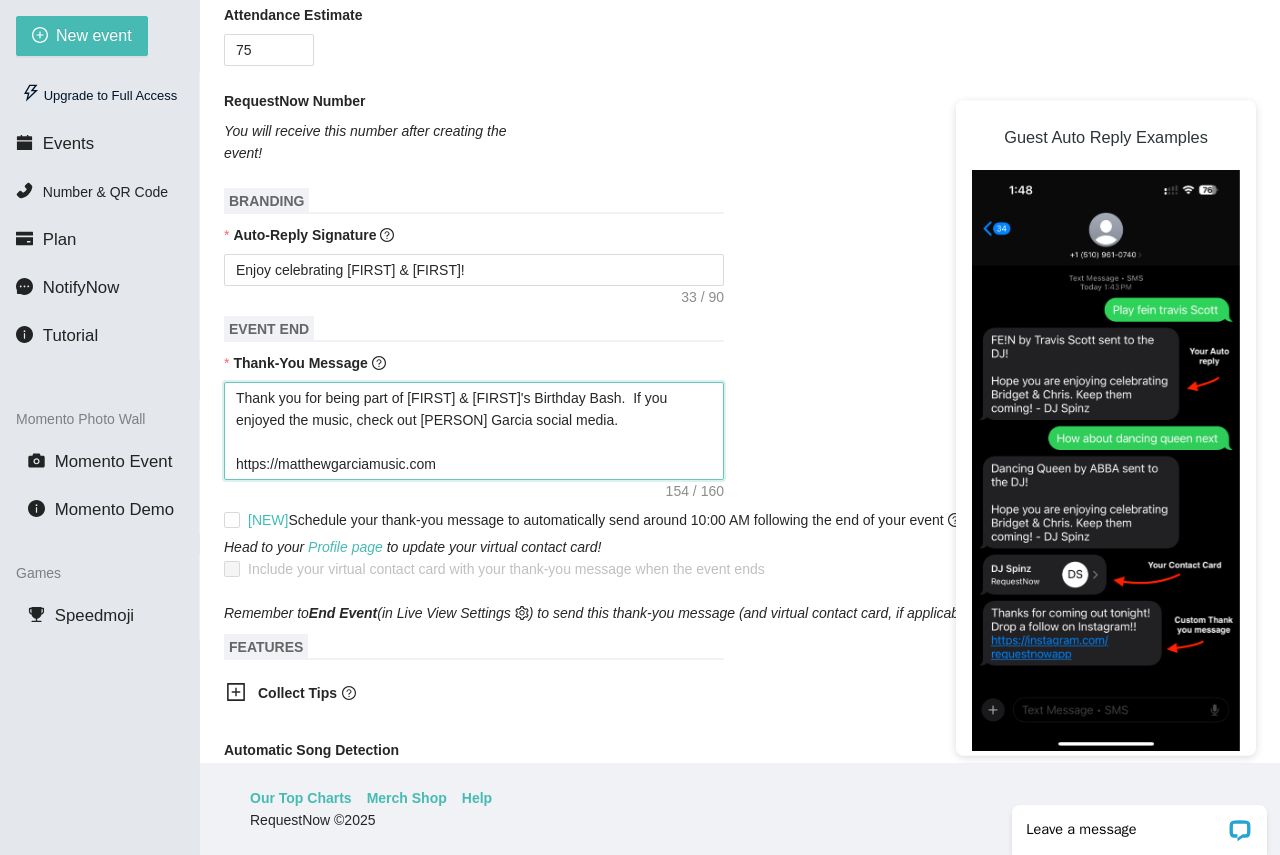 scroll, scrollTop: 800, scrollLeft: 0, axis: vertical 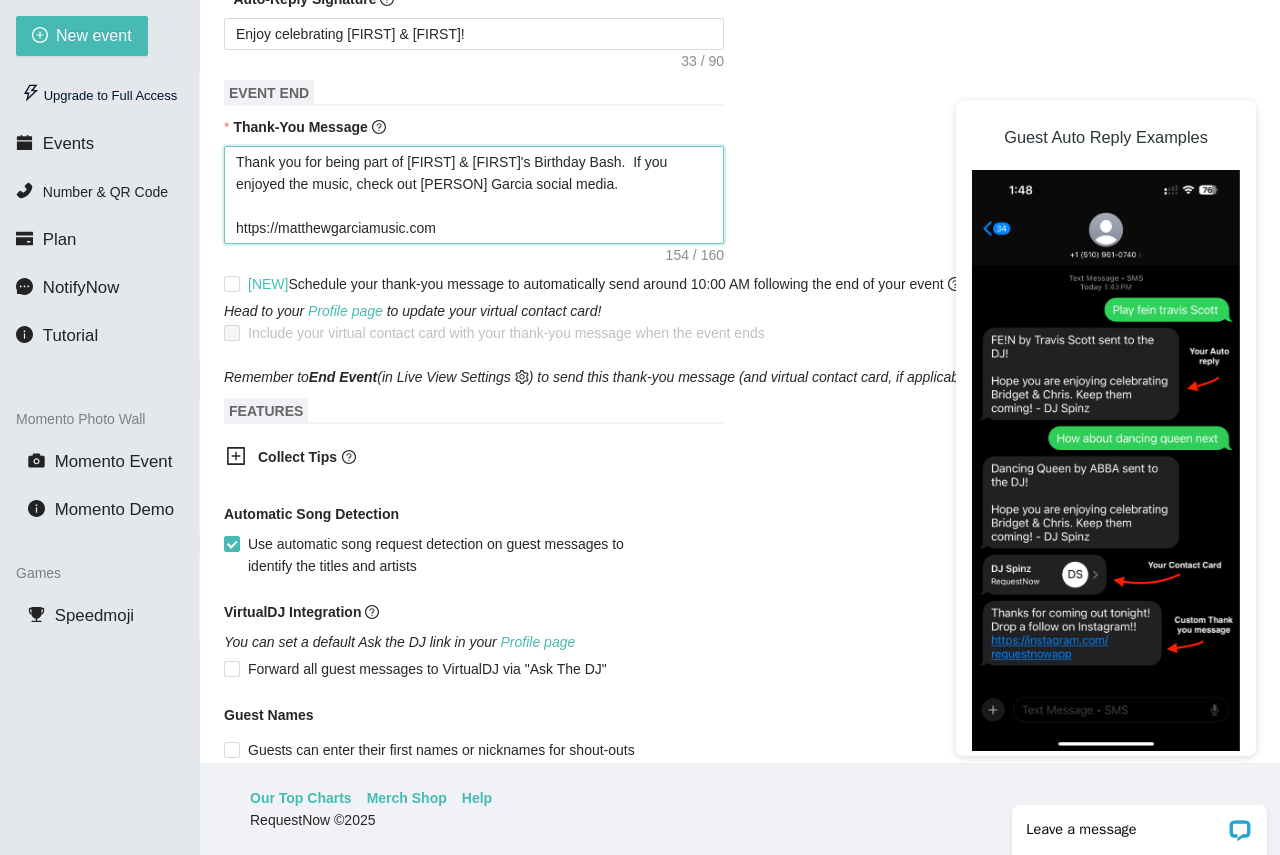 click on "Thank you for being part of Lexi & Beckham's Birthday Bash.  If you enjoyed the music, check out Matt Garcia social media.
https://matthewgarciamusic.com" at bounding box center [474, 195] 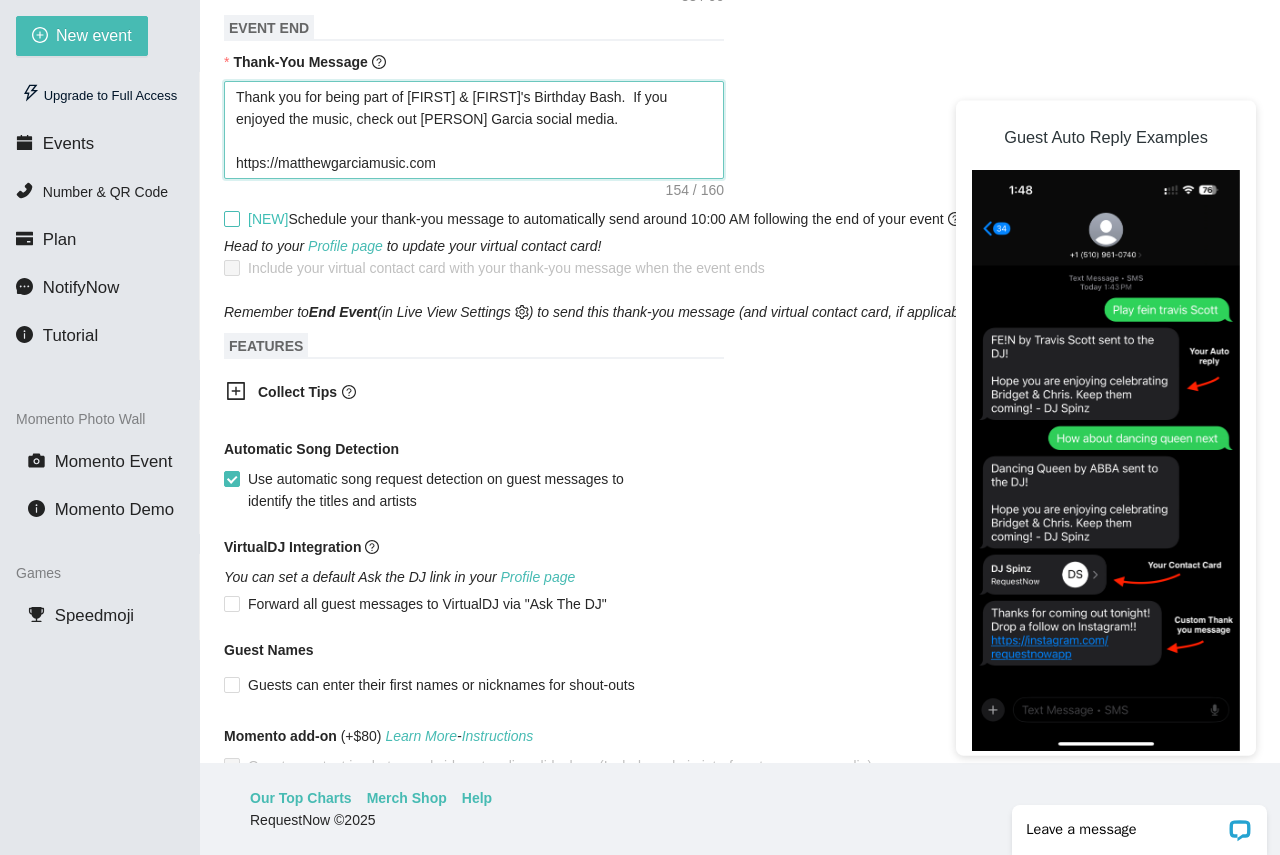scroll, scrollTop: 900, scrollLeft: 0, axis: vertical 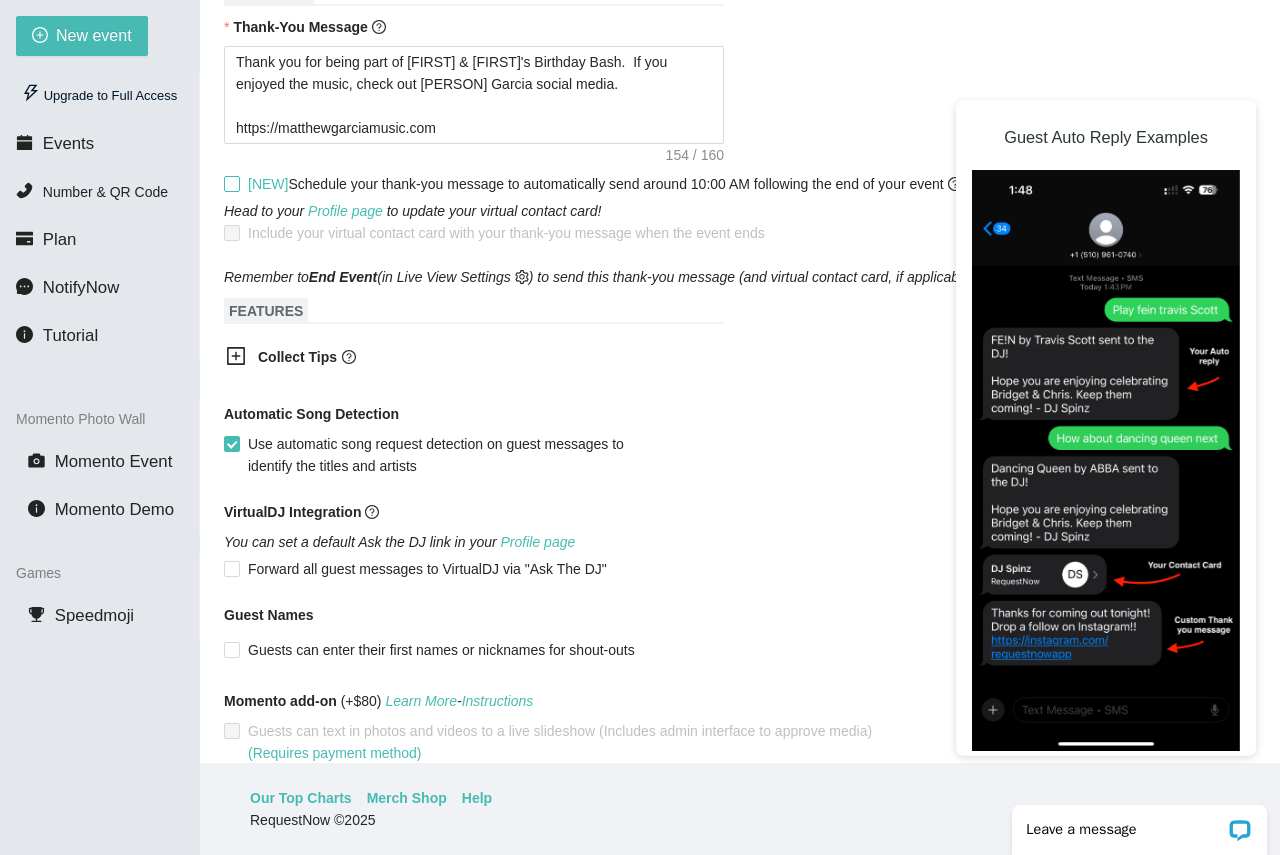 click on "[NEW]  Schedule your thank-you message to automatically send around 10:00 AM following the end of your event" at bounding box center (231, 183) 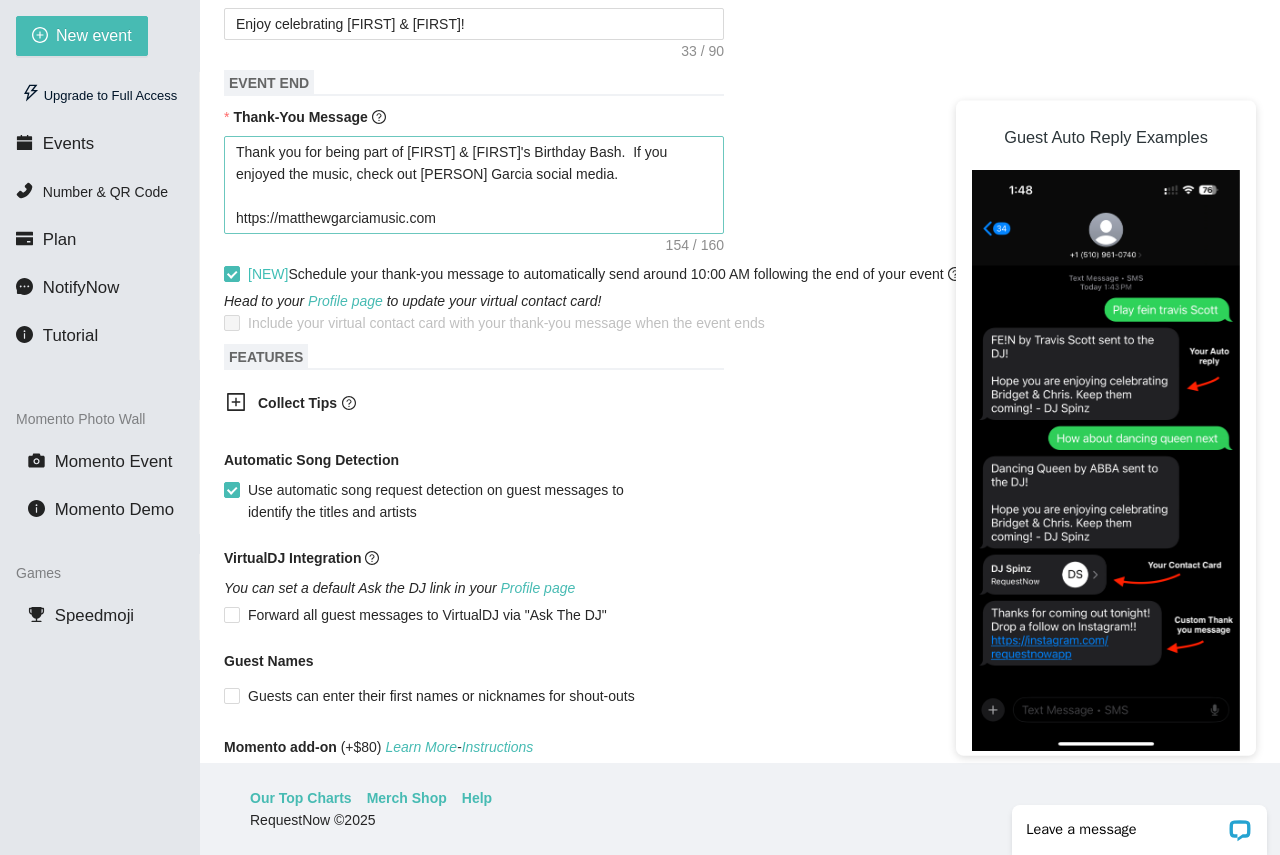 scroll, scrollTop: 797, scrollLeft: 0, axis: vertical 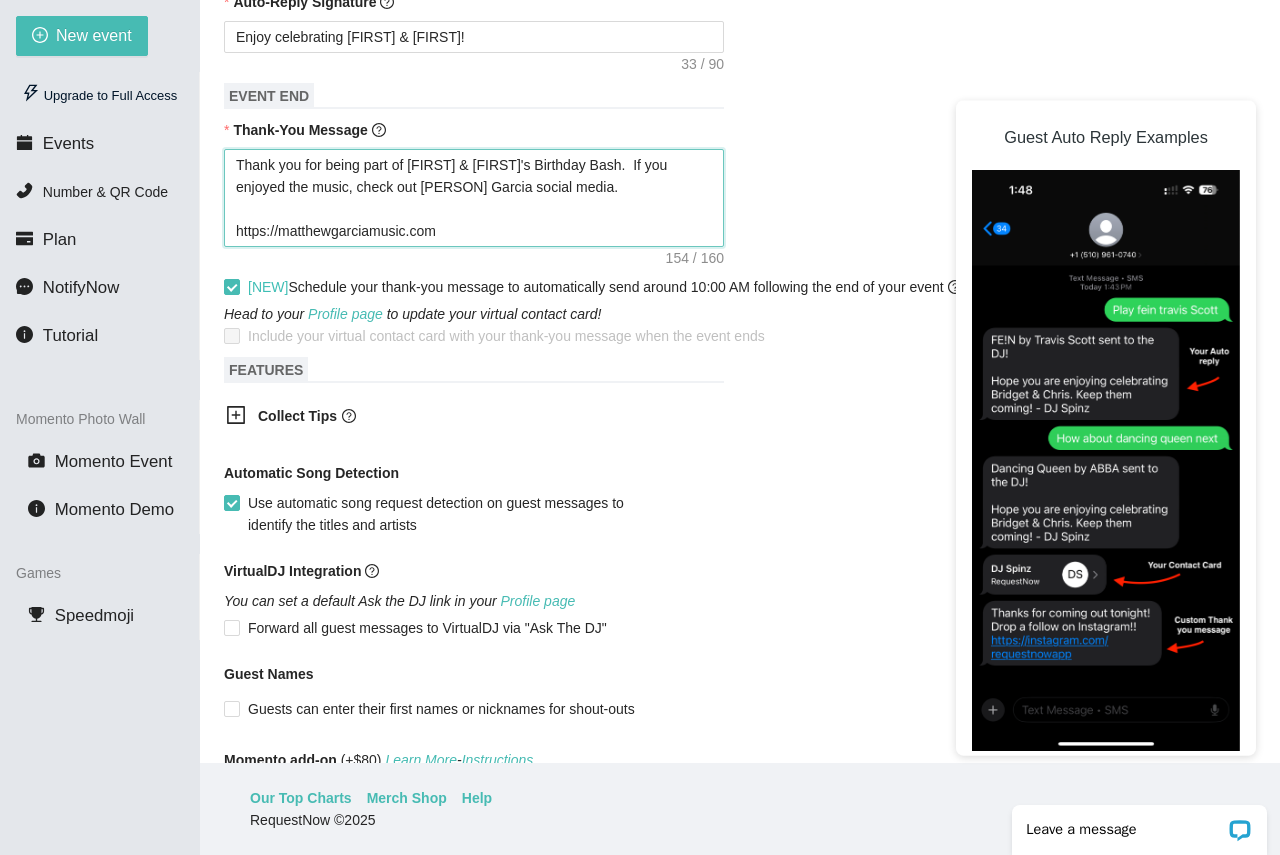 click on "Thank you for being part of Lexi & Beckham's Birthday Bash.  If you enjoyed the music, check out Matt Garcia social media.
https://matthewgarciamusic.com" at bounding box center [474, 198] 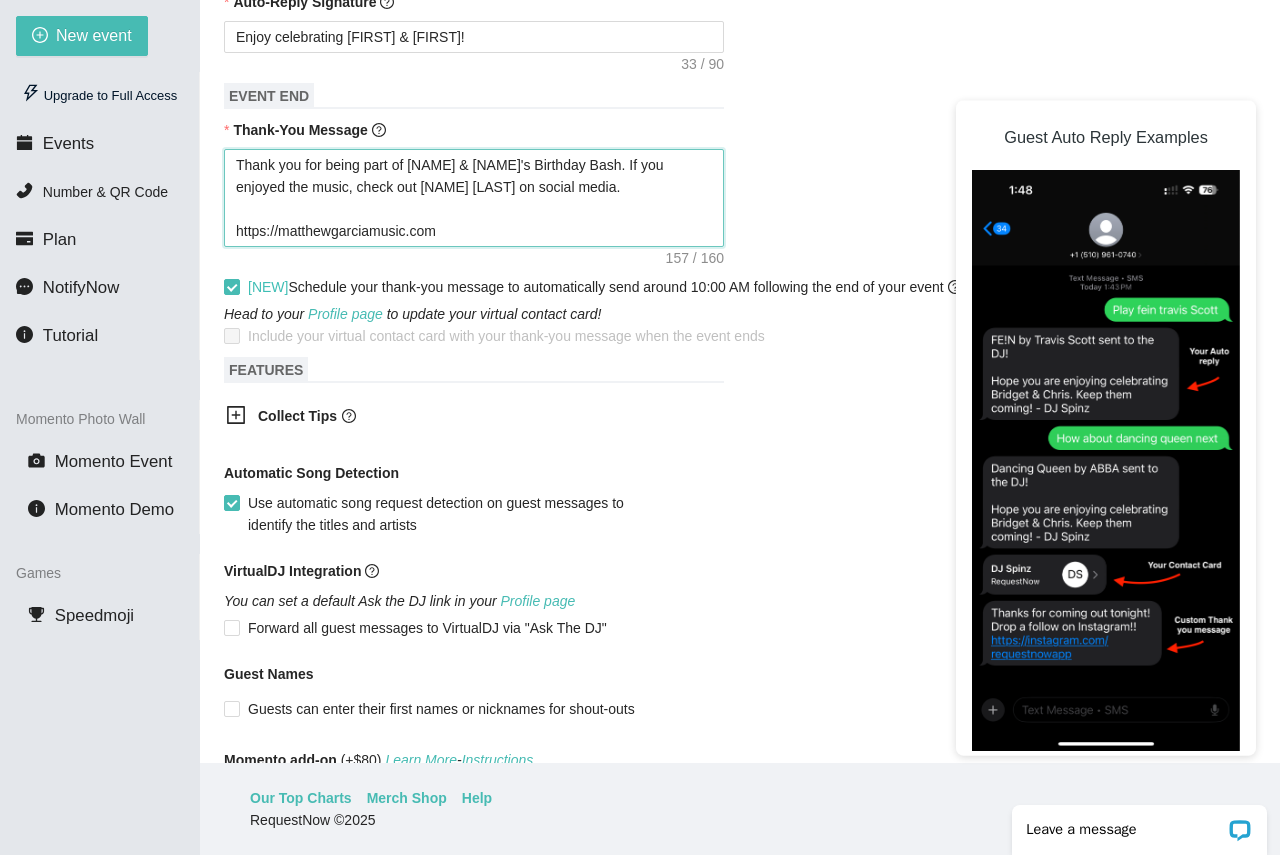 click on "Thank you for being part of Lexi & Beckham's Birthday Bash.  If you enjoyed the music, check out Matt Garcia on social media.
https://matthewgarciamusic.com" at bounding box center (474, 198) 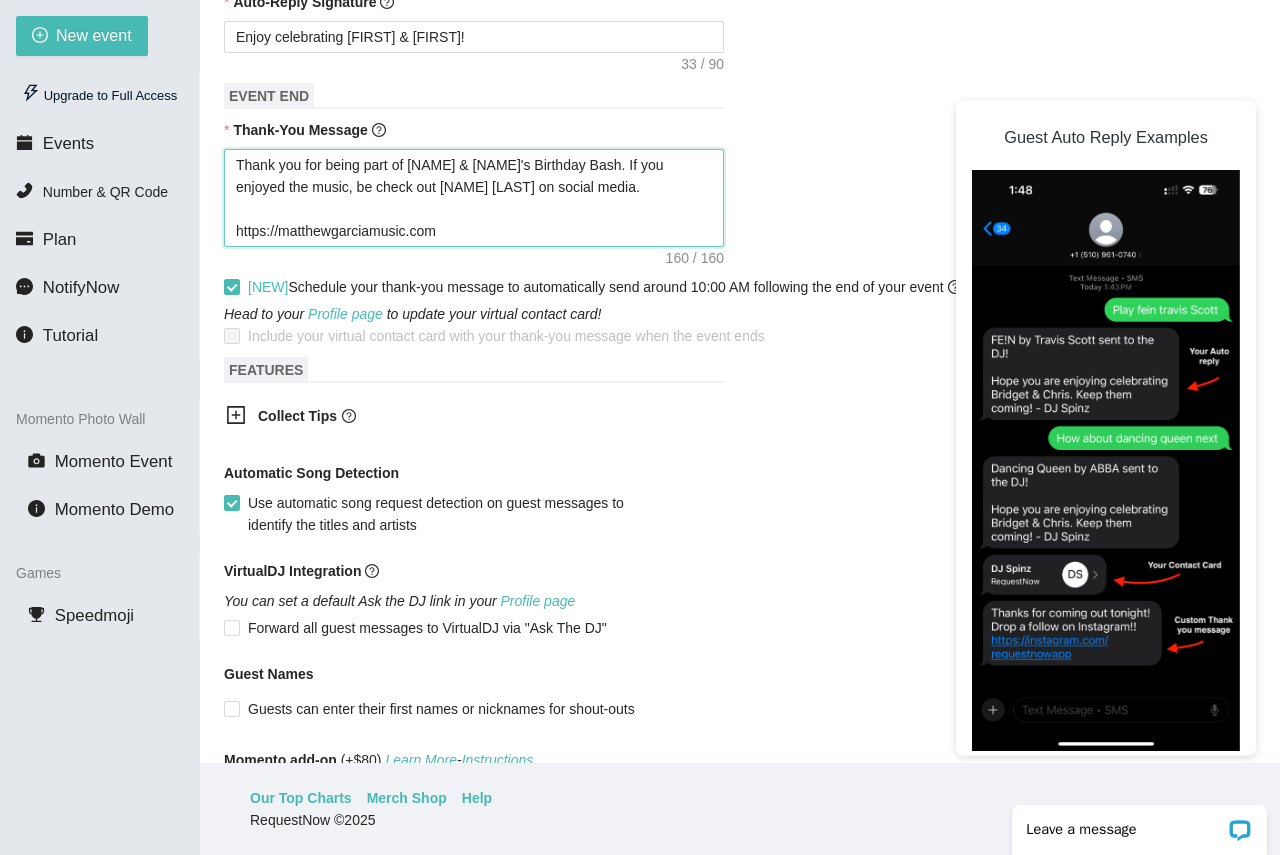 drag, startPoint x: 462, startPoint y: 187, endPoint x: 551, endPoint y: 184, distance: 89.050545 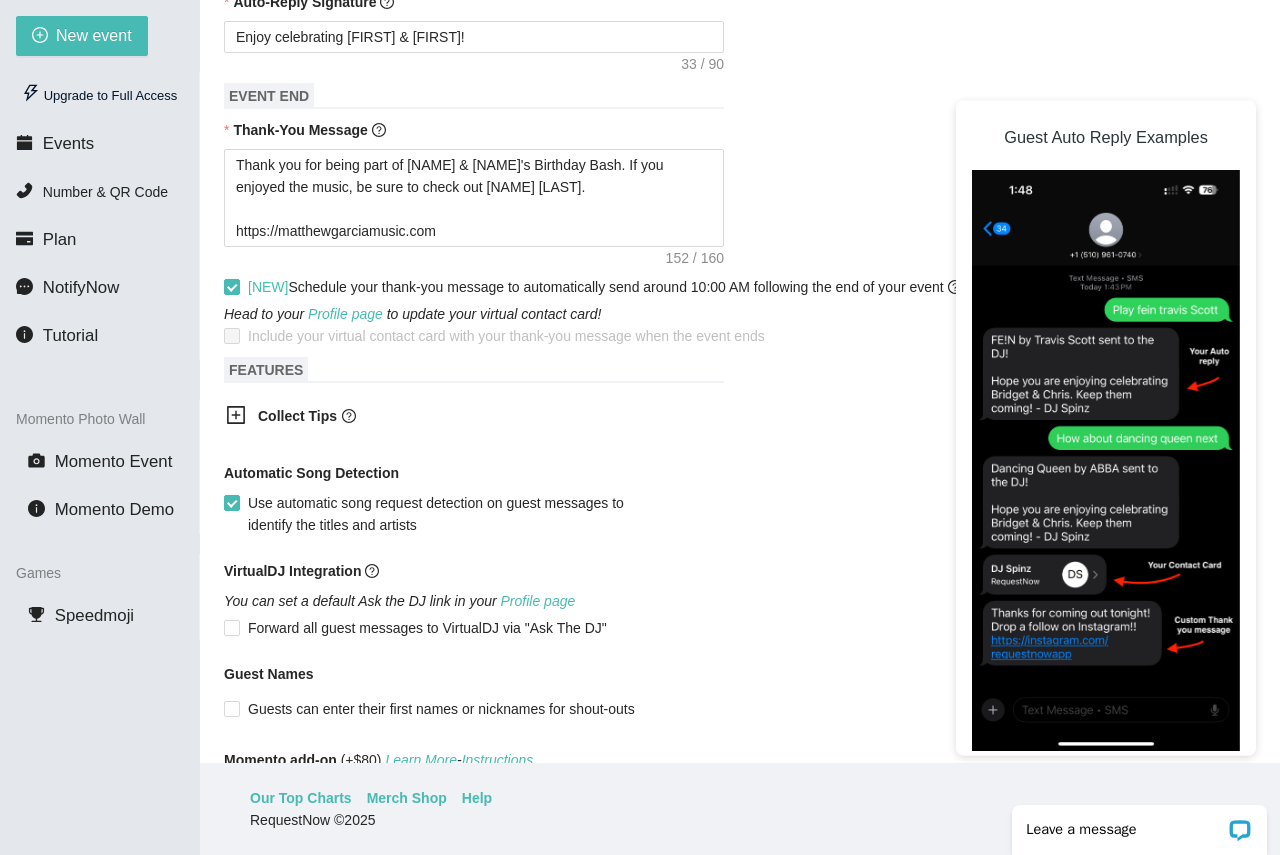 click on "Automatic Song Detection Use automatic song request detection on guest messages to identify the titles and artists" at bounding box center [740, 499] 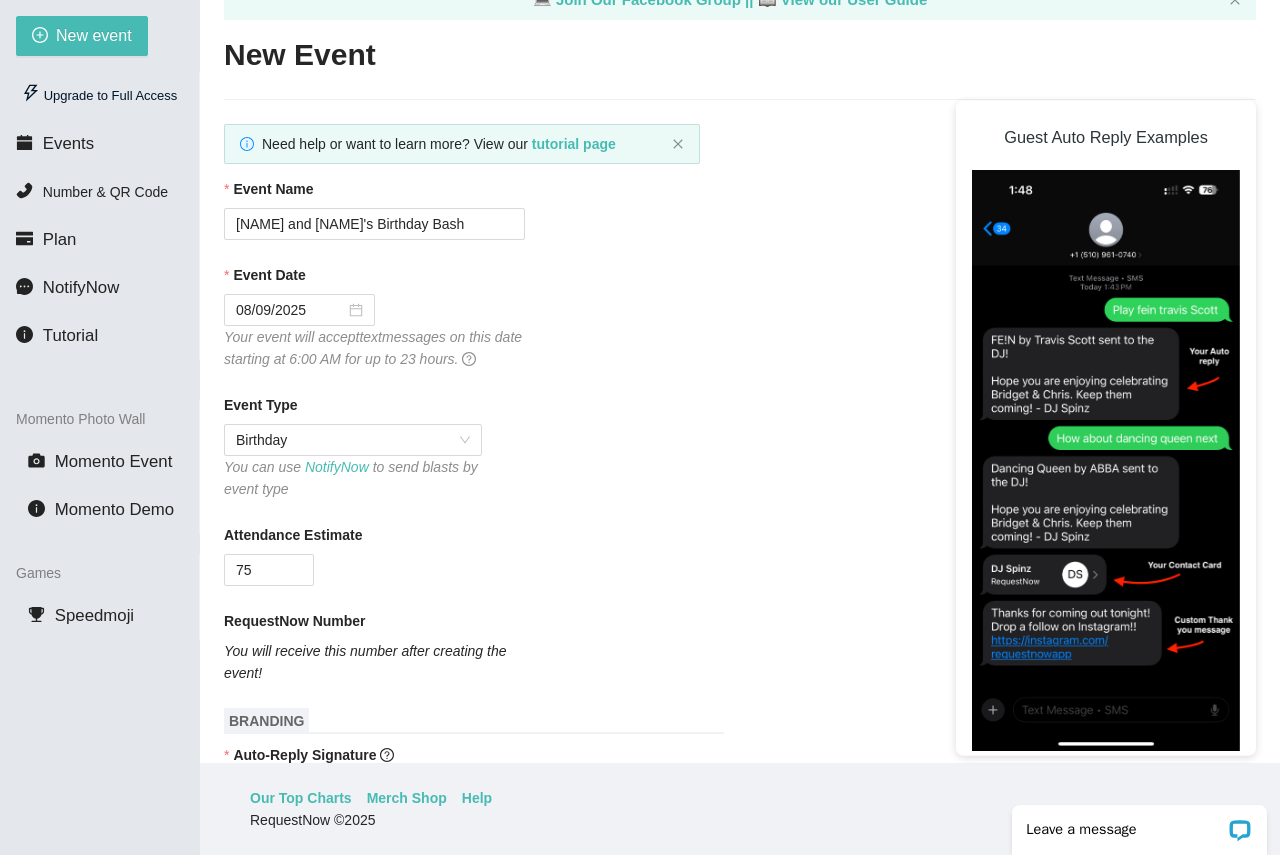 scroll, scrollTop: 0, scrollLeft: 0, axis: both 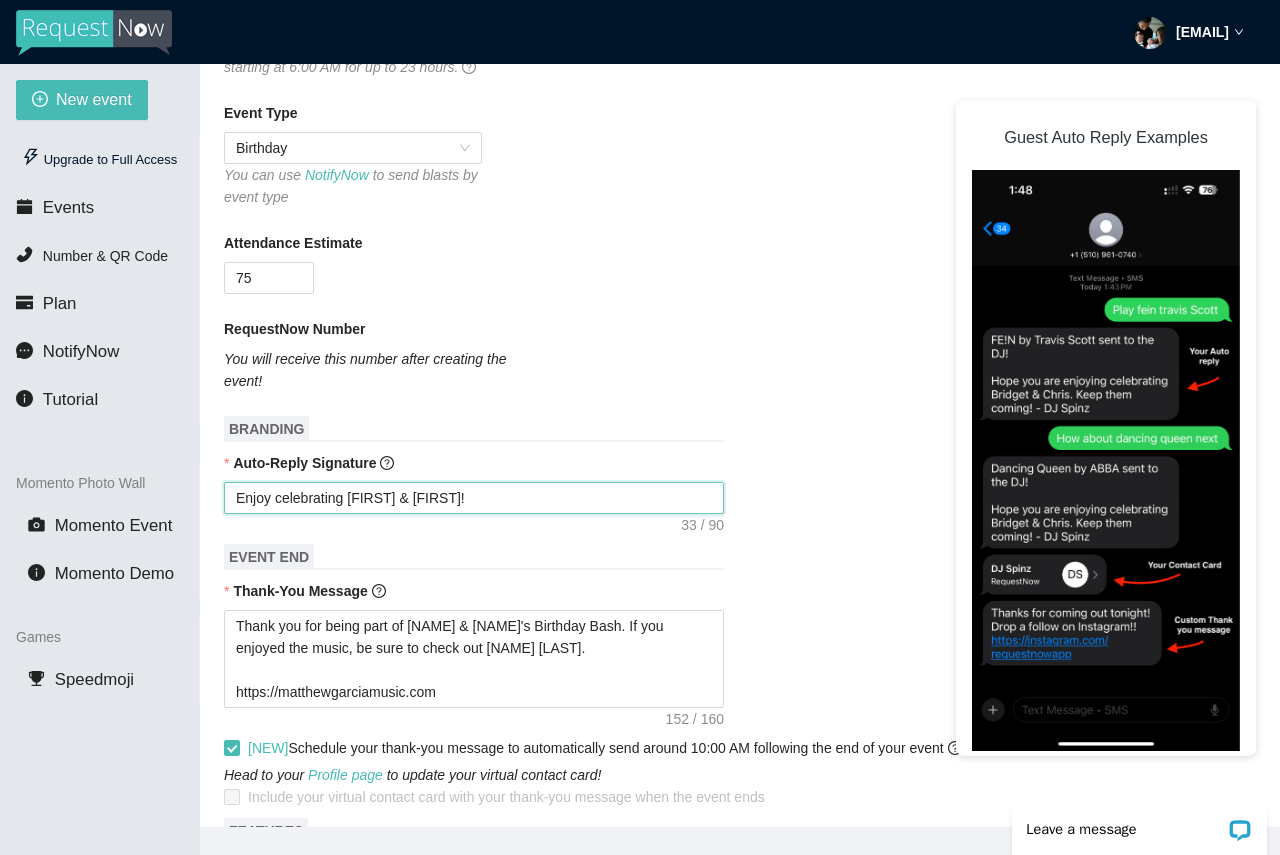 click on "Enjoy celebrating Lexi & Beckham!" at bounding box center [474, 498] 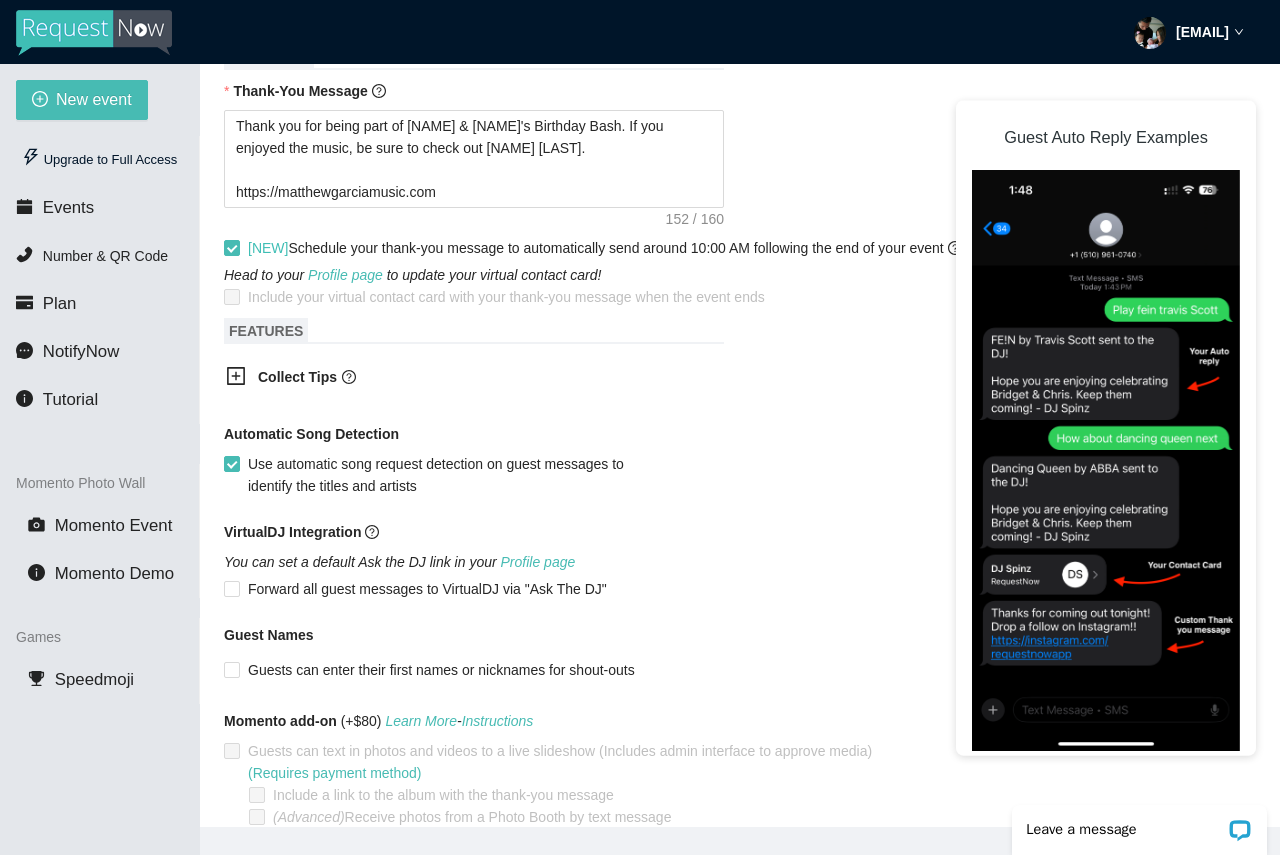 scroll, scrollTop: 997, scrollLeft: 0, axis: vertical 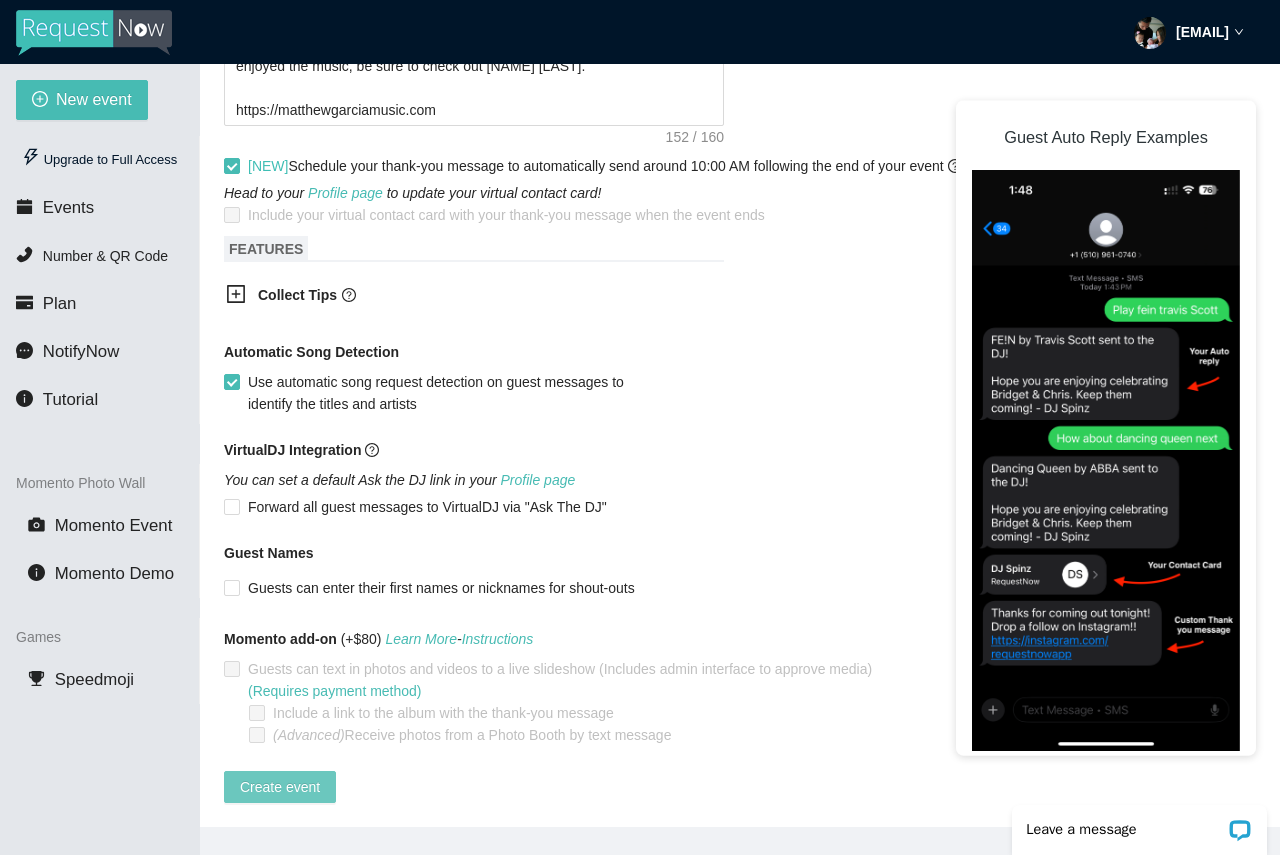 click on "Create event" at bounding box center [280, 787] 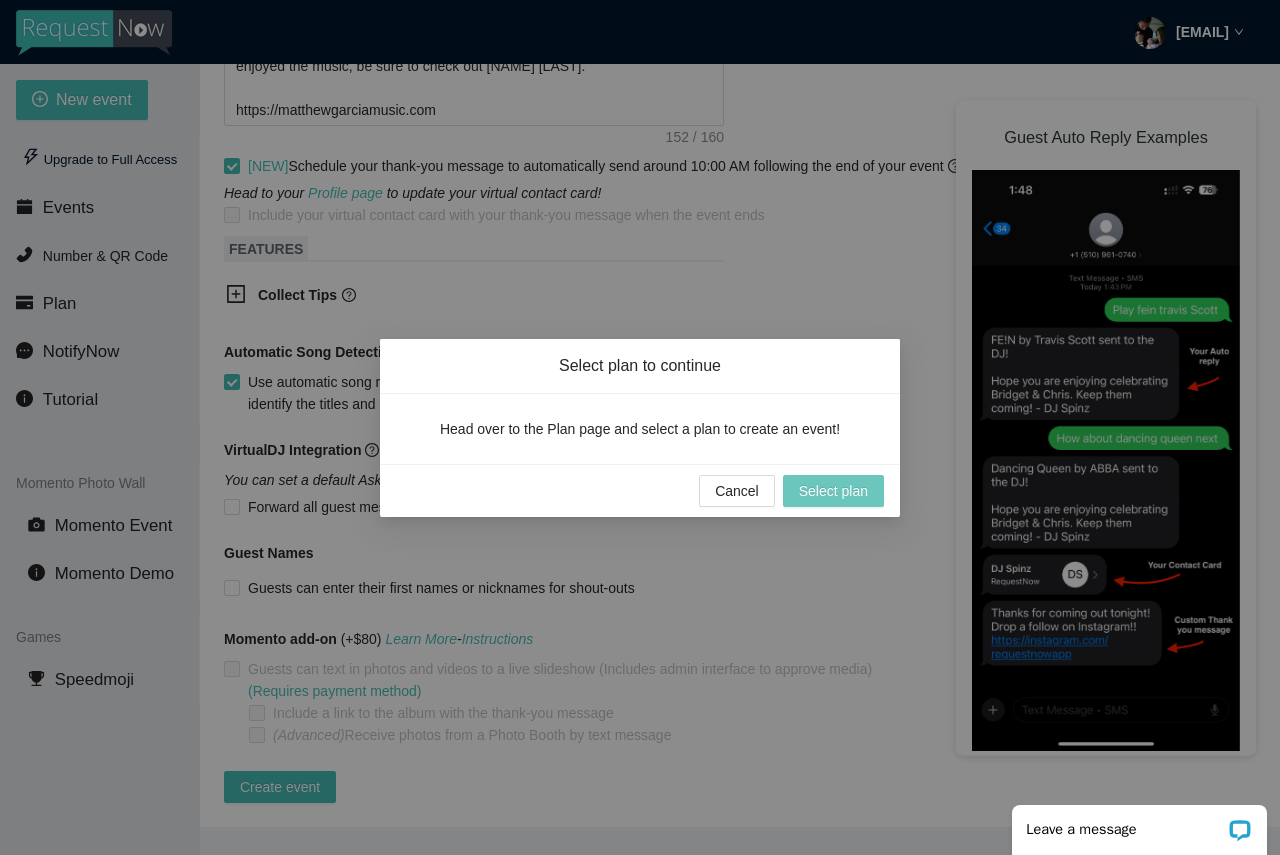 click on "Select plan" at bounding box center (833, 491) 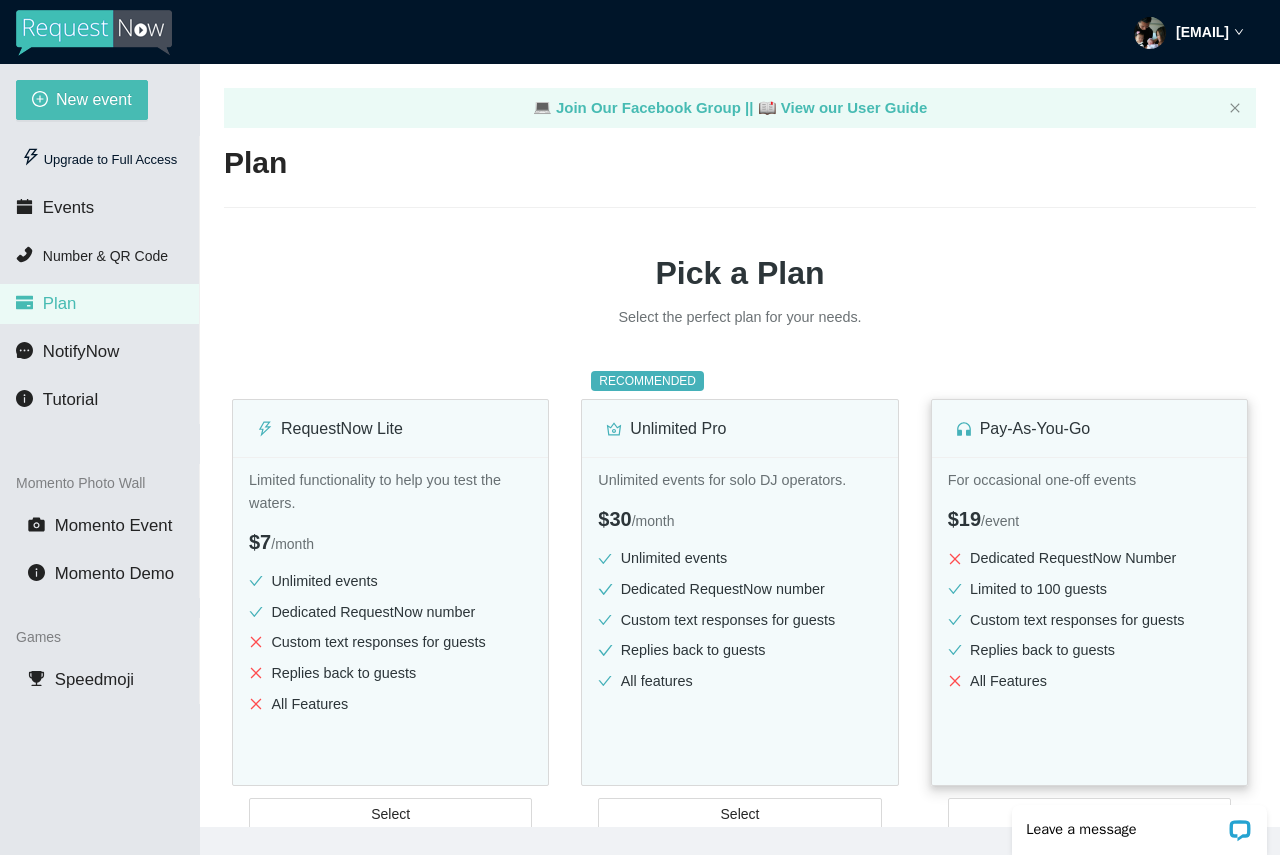 scroll, scrollTop: 0, scrollLeft: 0, axis: both 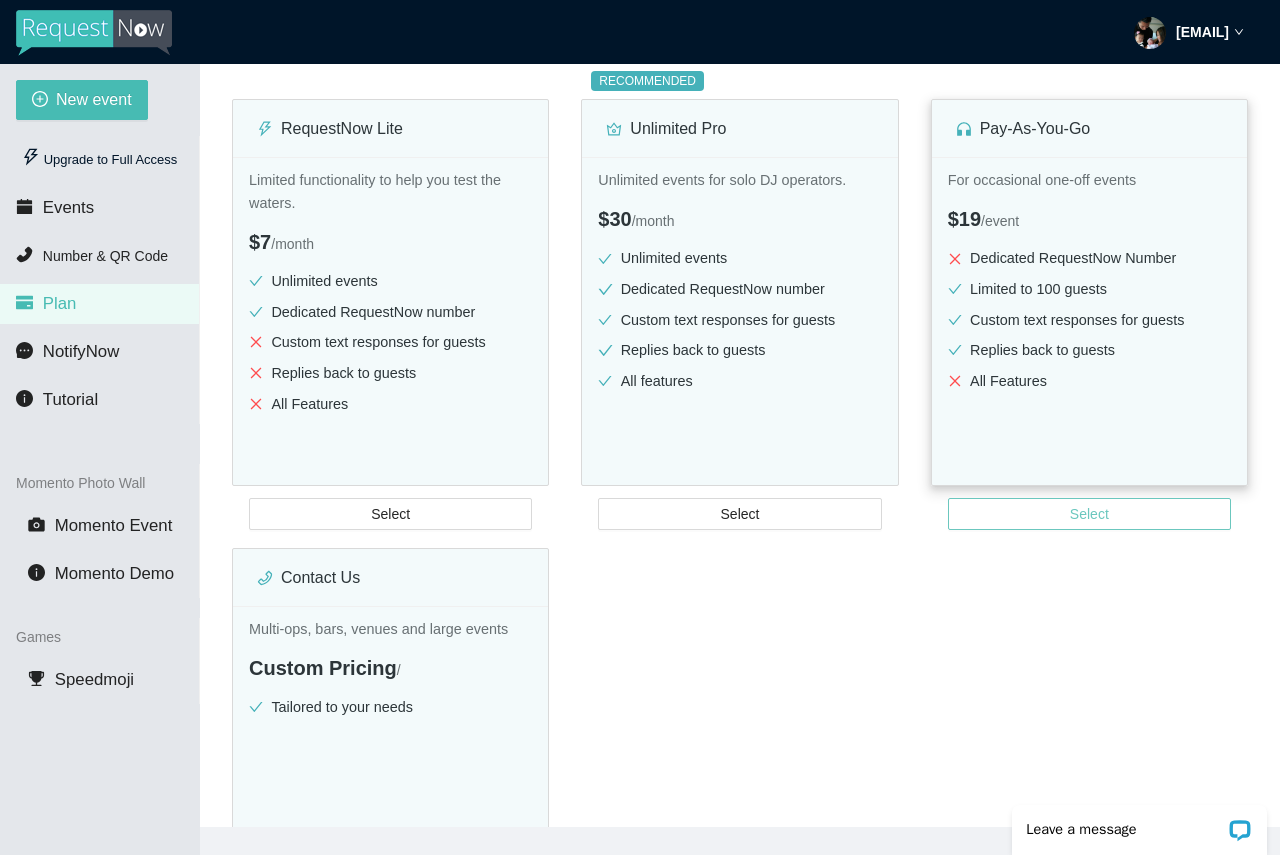 click on "Select" at bounding box center (1089, 514) 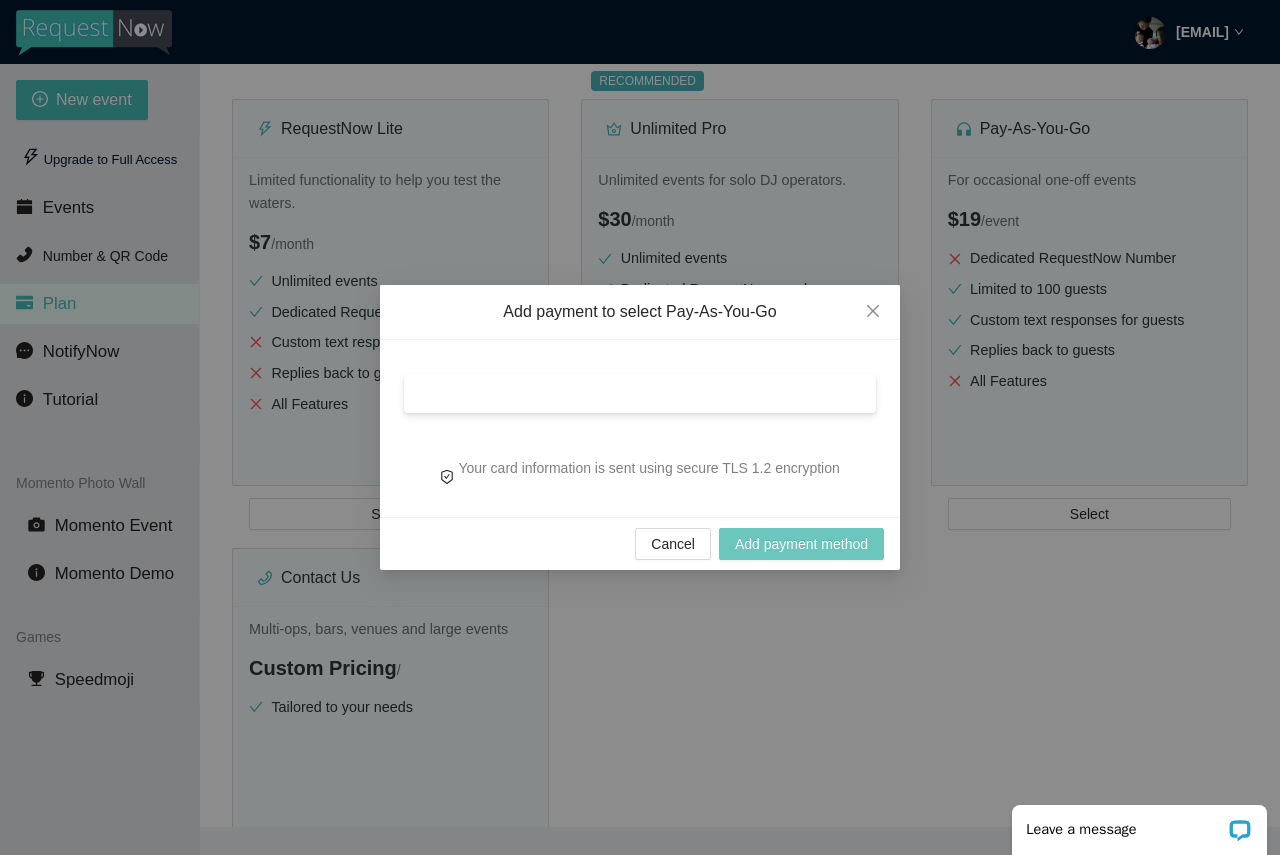 click on "Add payment method" at bounding box center [801, 544] 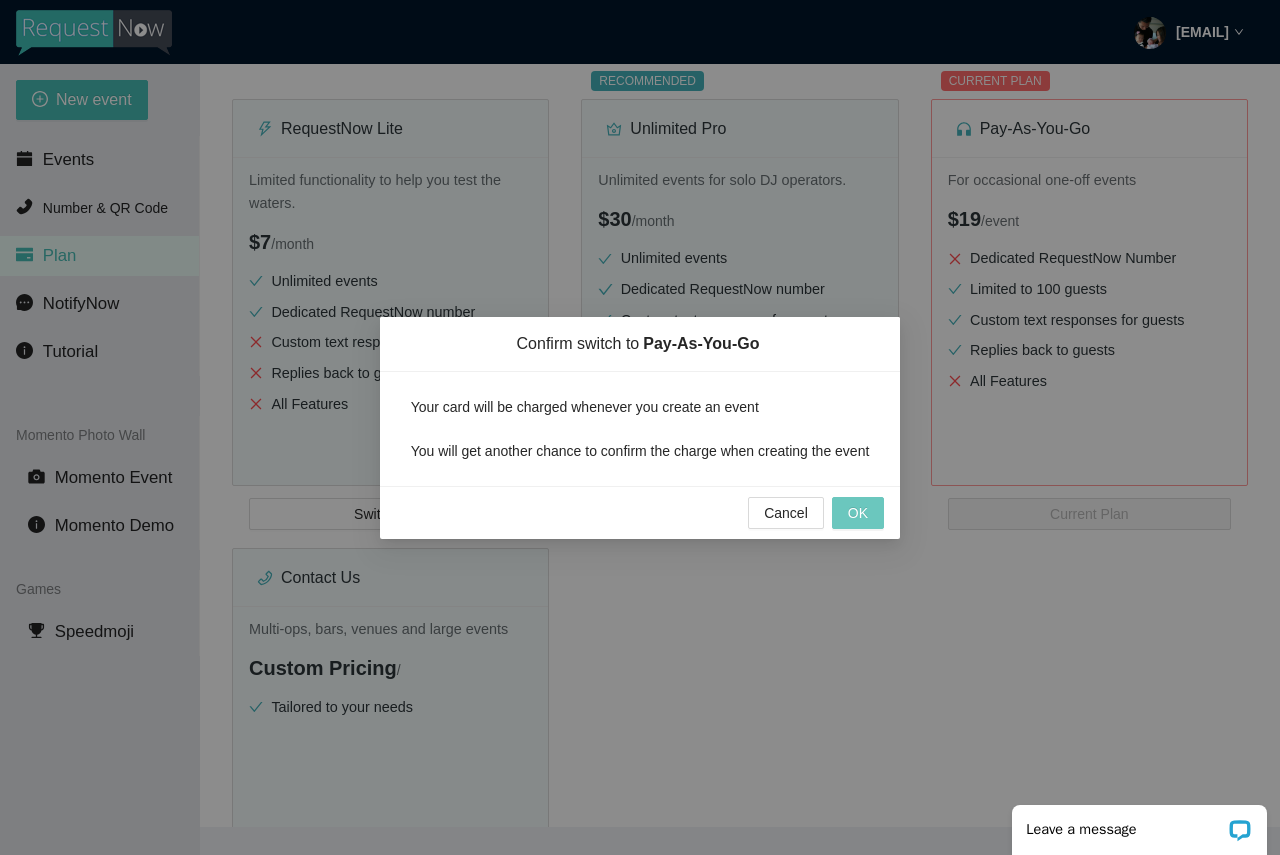 click on "OK" at bounding box center [858, 513] 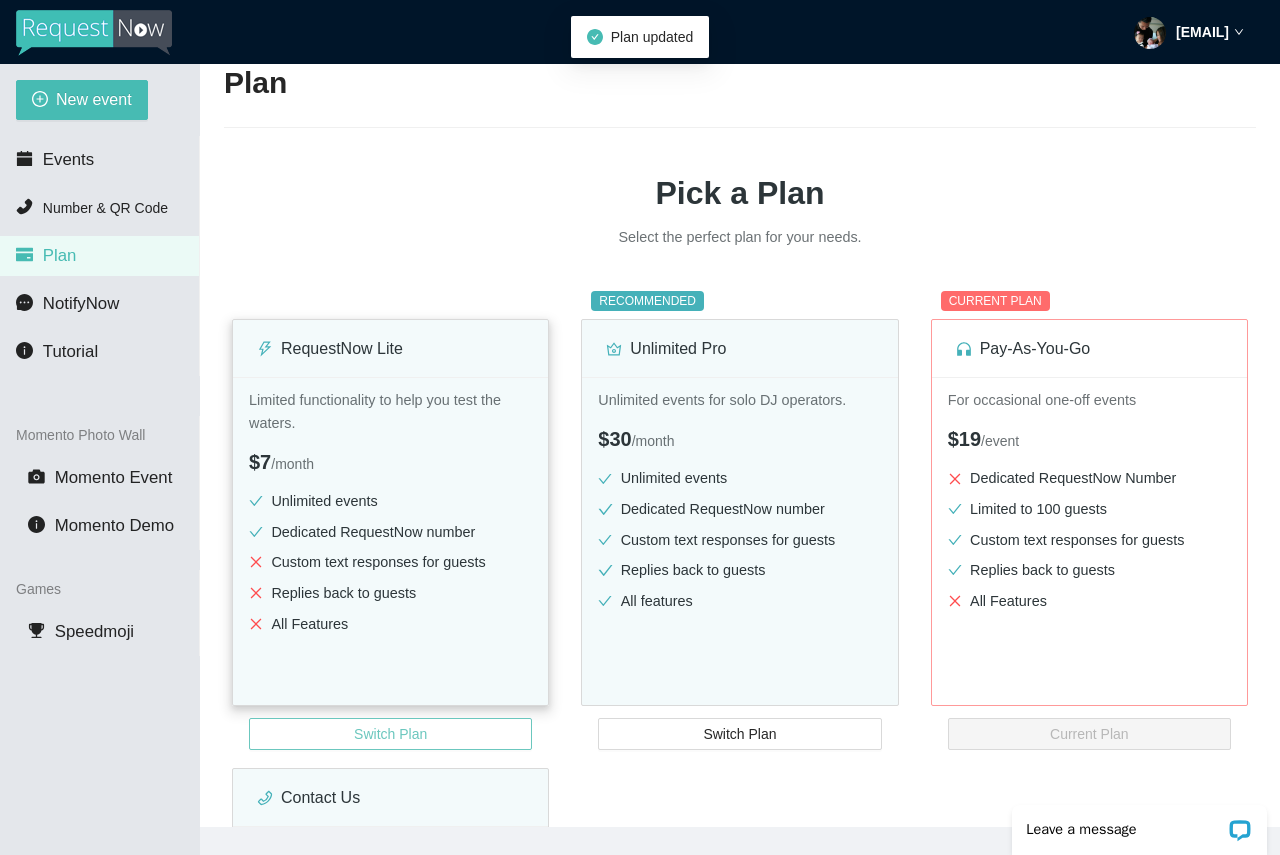 scroll, scrollTop: 200, scrollLeft: 0, axis: vertical 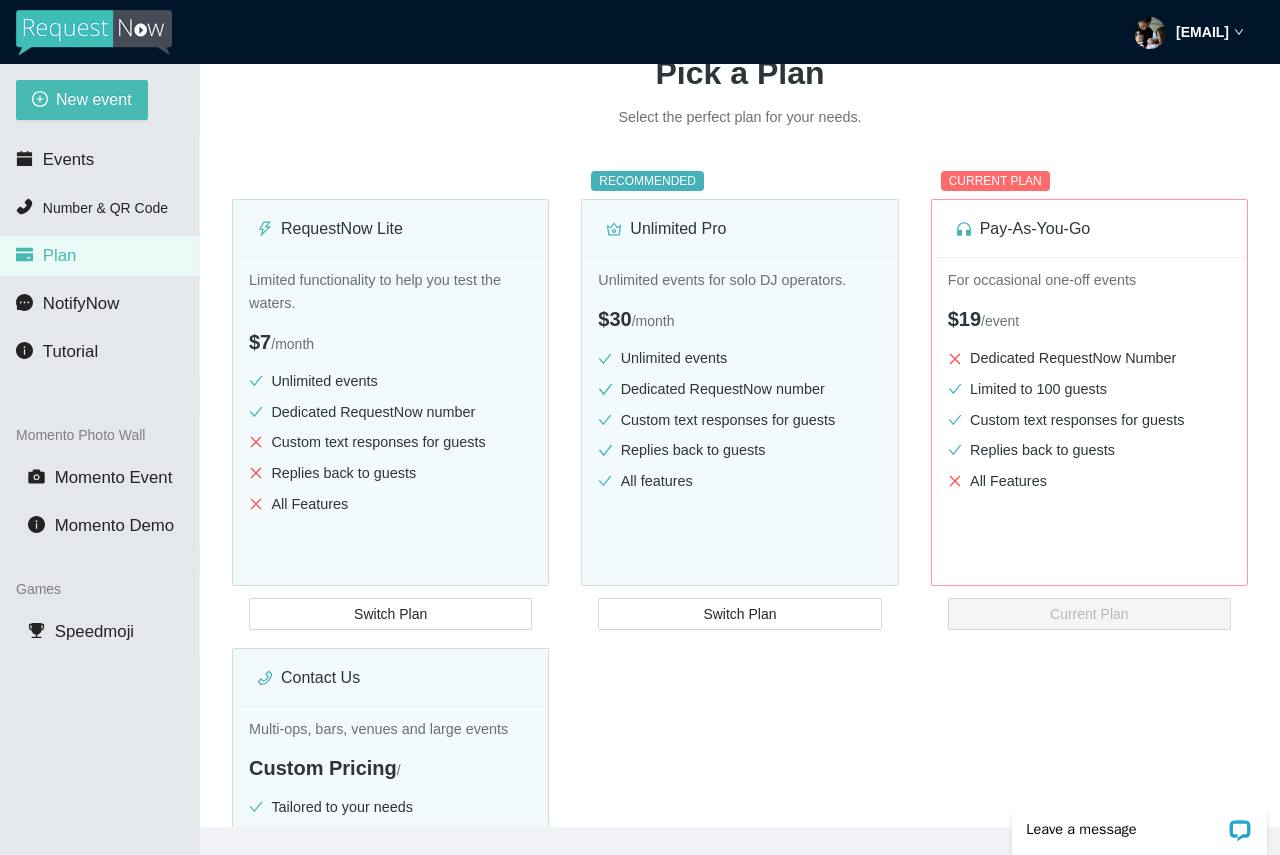 click at bounding box center [390, 629] 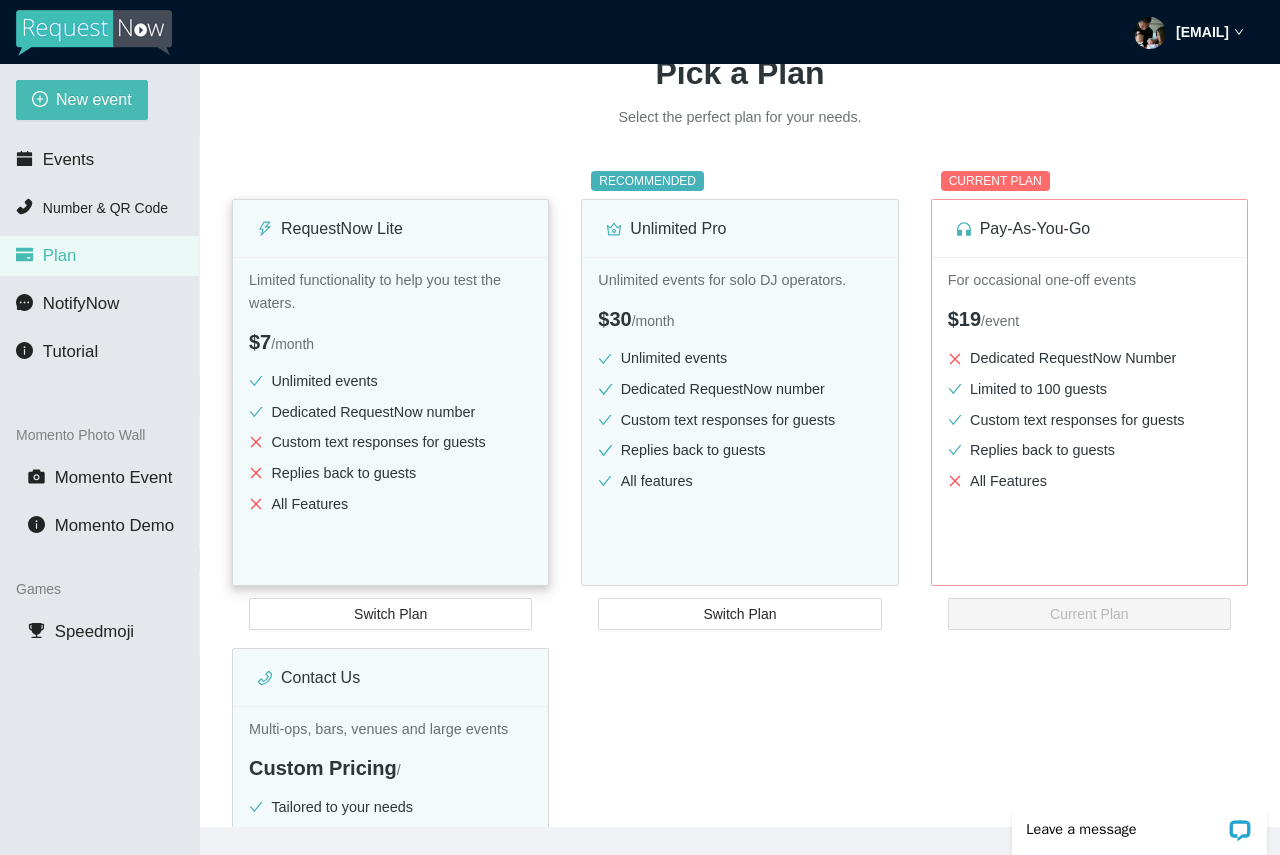 click on "Limited functionality to help you test the waters. $7 / month Unlimited events Dedicated RequestNow number Custom text responses for guests Replies back to guests All Features Switch Plan" at bounding box center (390, 449) 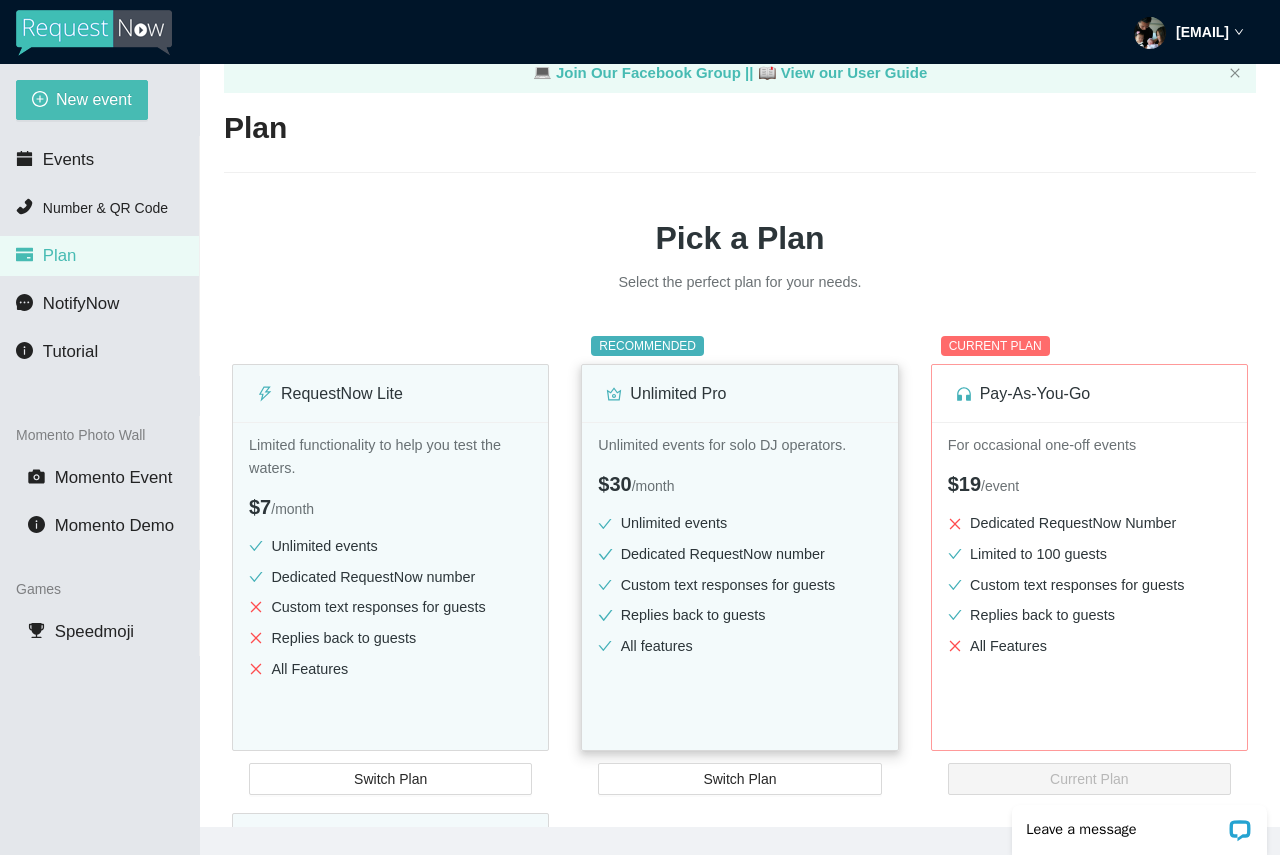scroll, scrollTop: 0, scrollLeft: 0, axis: both 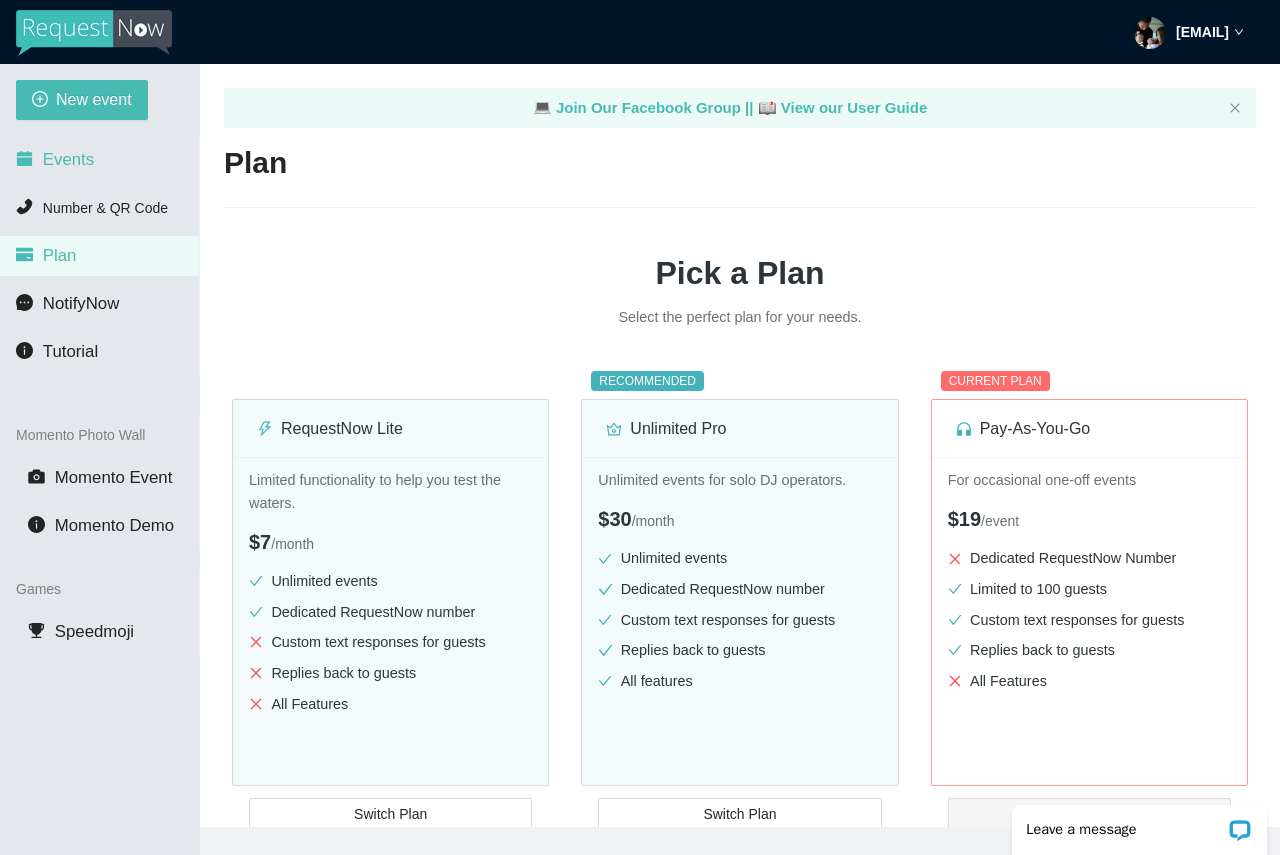 click on "Events" at bounding box center [68, 159] 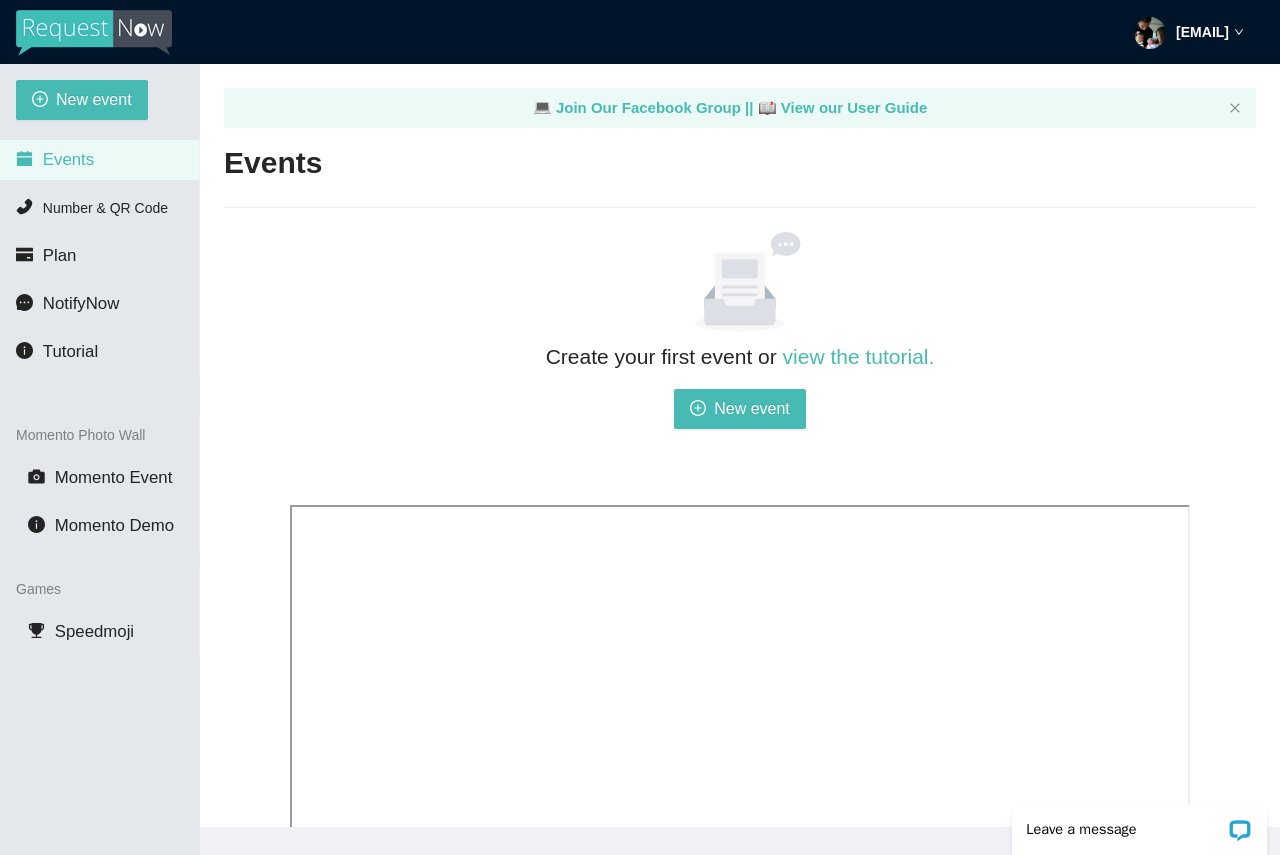 scroll, scrollTop: 0, scrollLeft: 0, axis: both 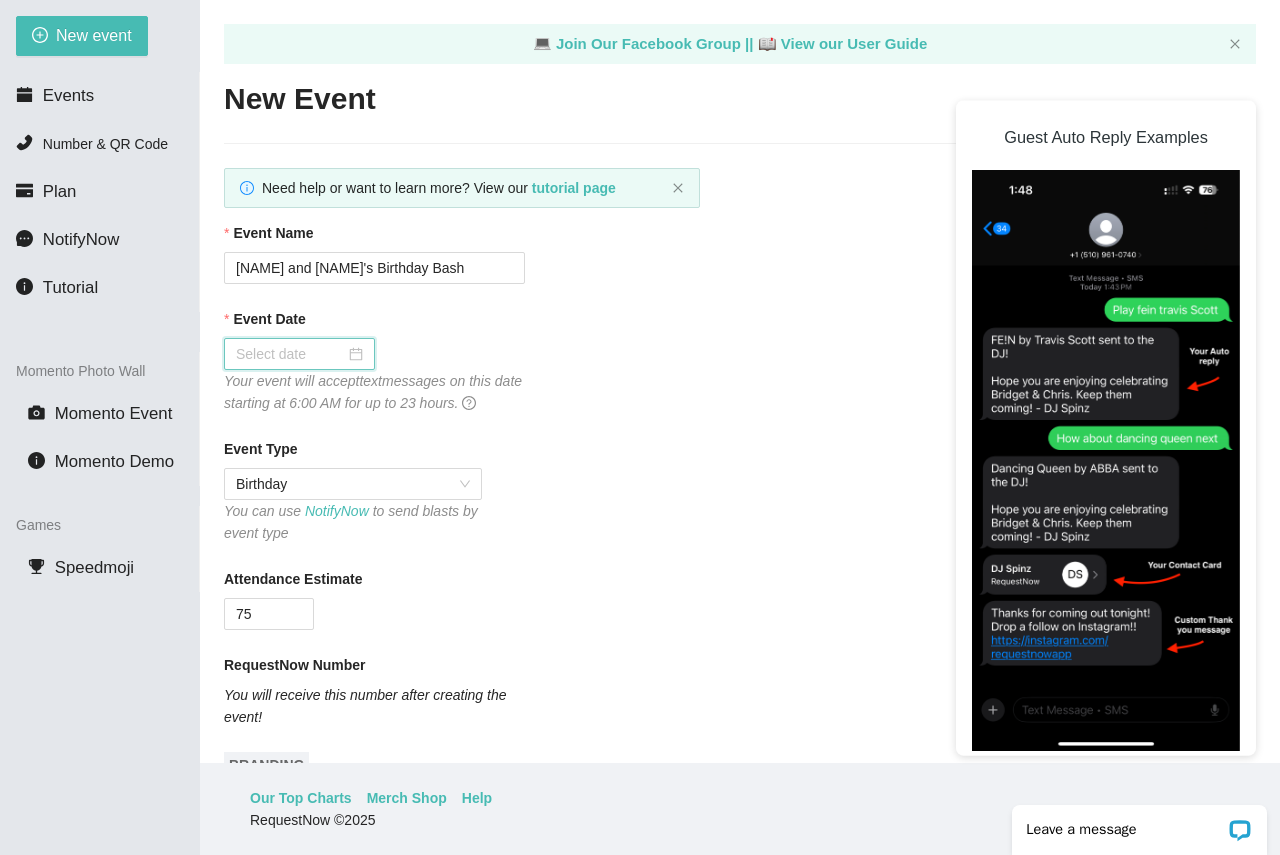 click on "Event Date" at bounding box center [290, 354] 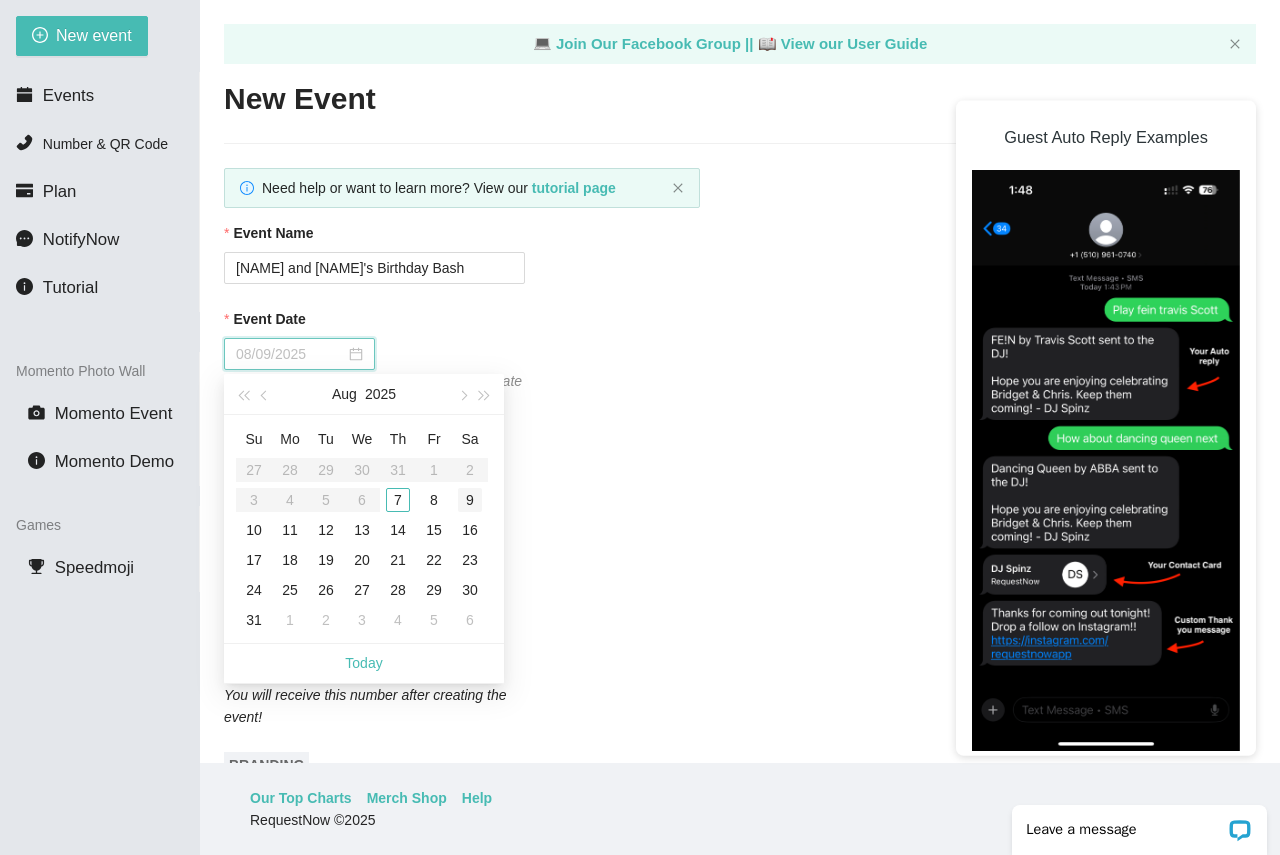 click on "9" at bounding box center [470, 500] 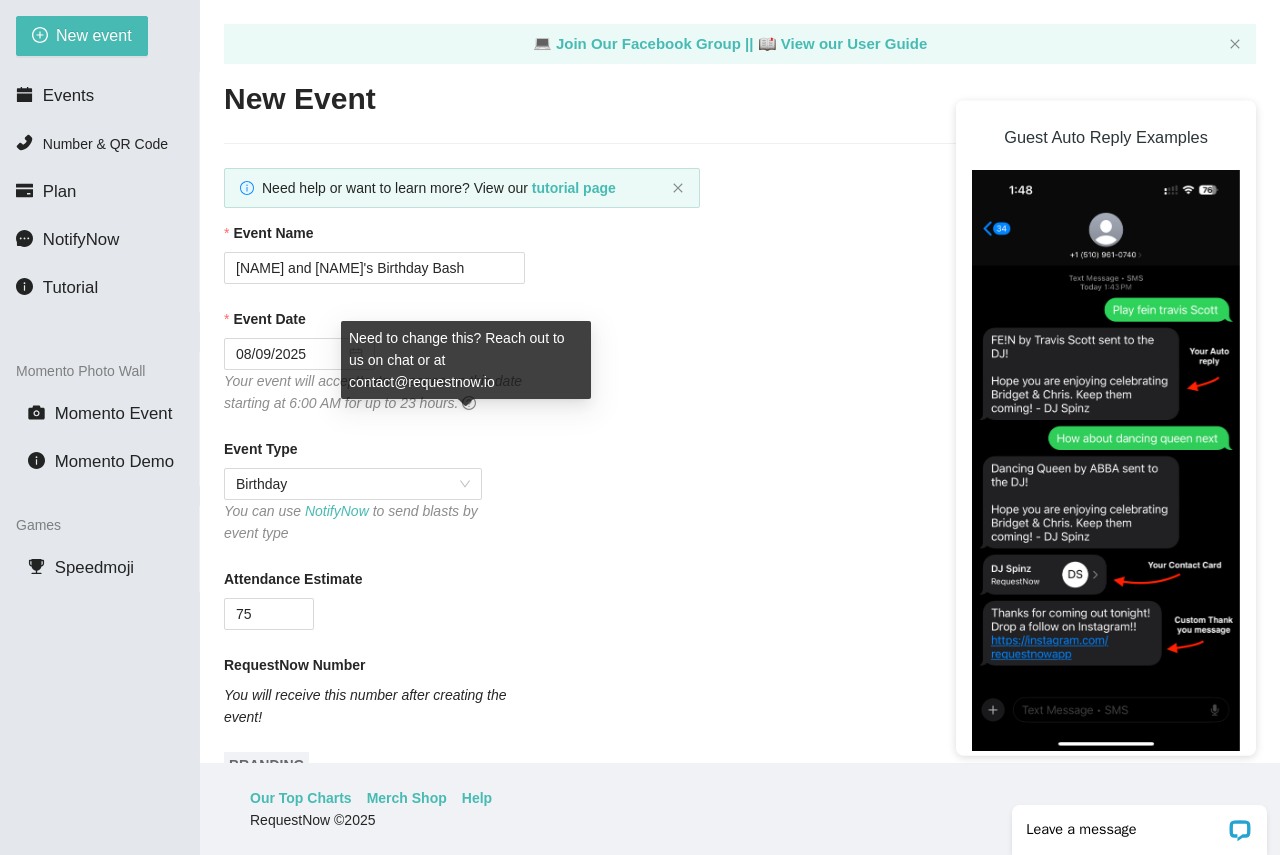 click 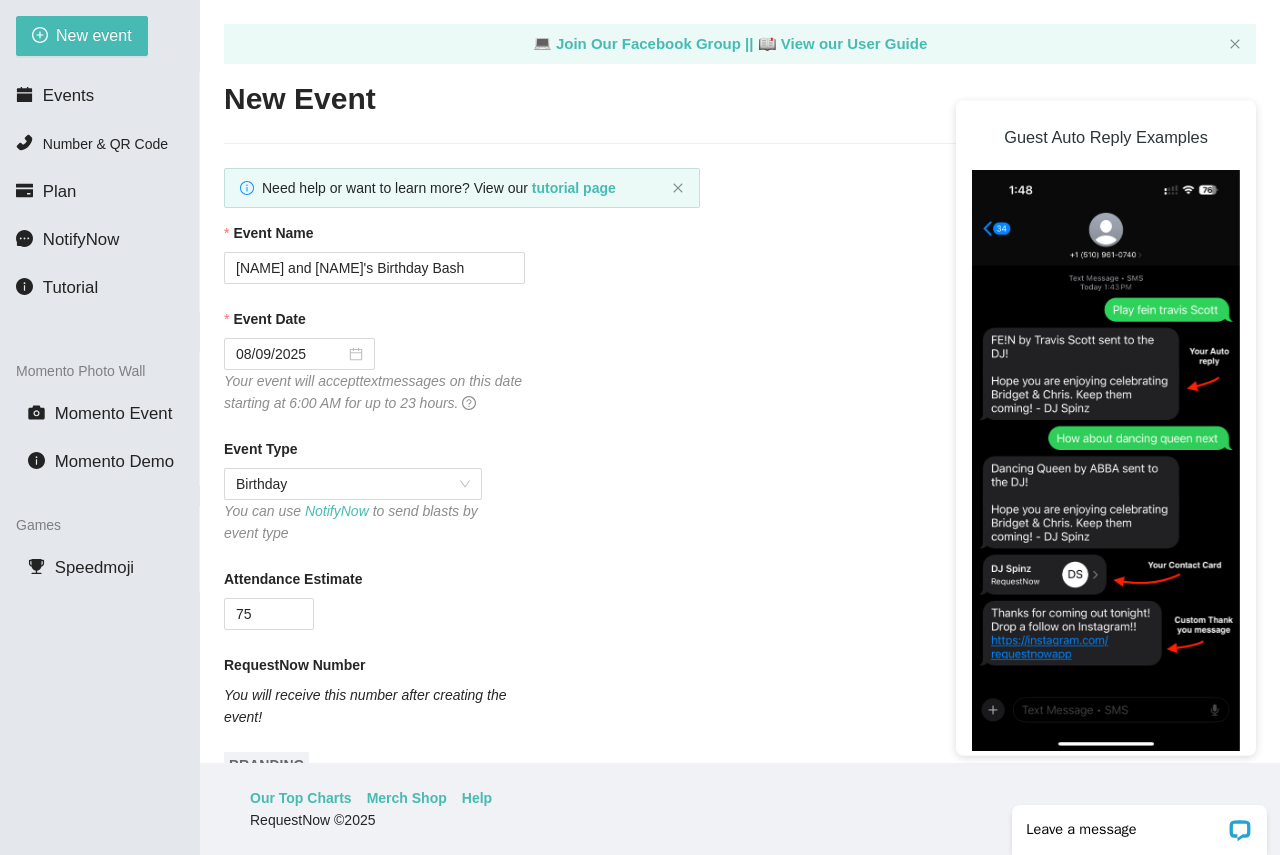 click on "Your event will accept  text  messages on this date starting at 6:00 AM for up to 23 hours." at bounding box center [373, 392] 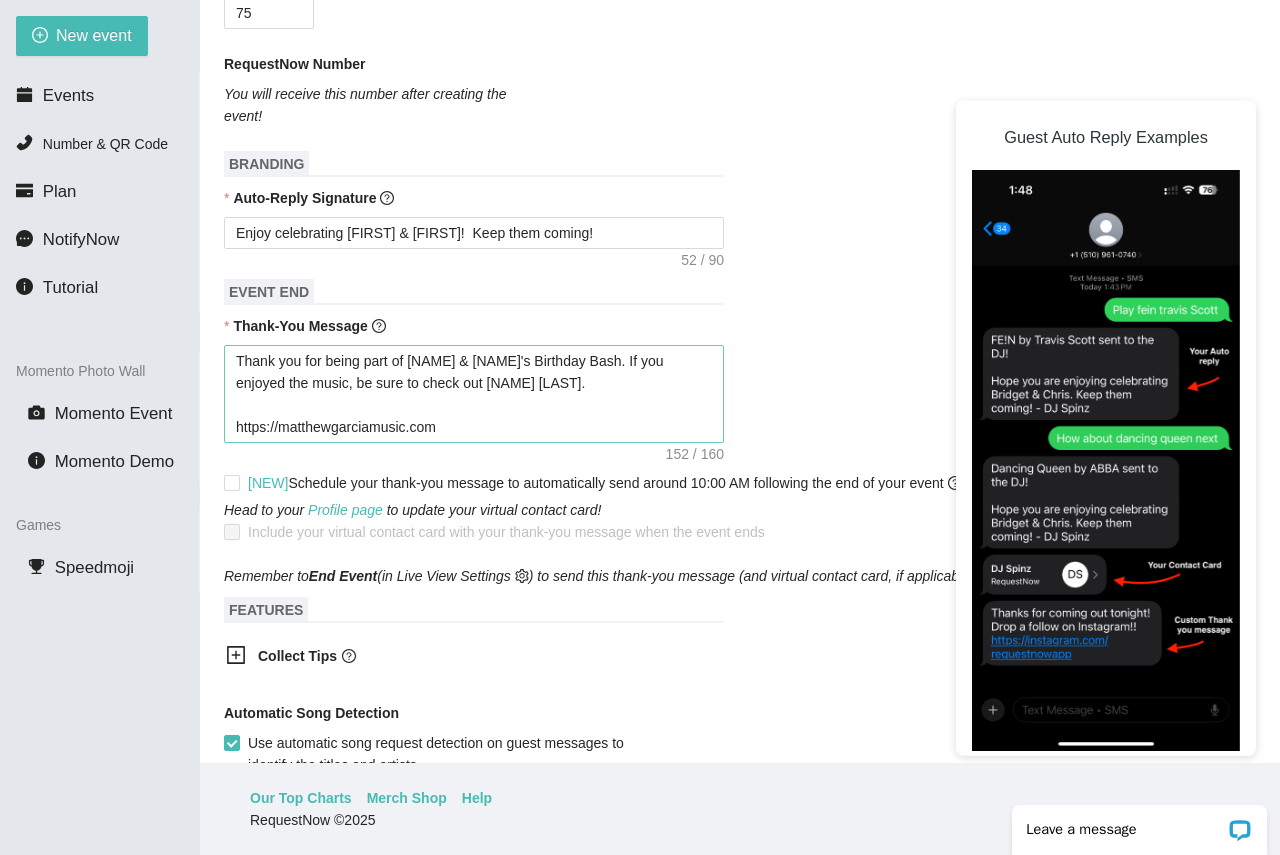 scroll, scrollTop: 700, scrollLeft: 0, axis: vertical 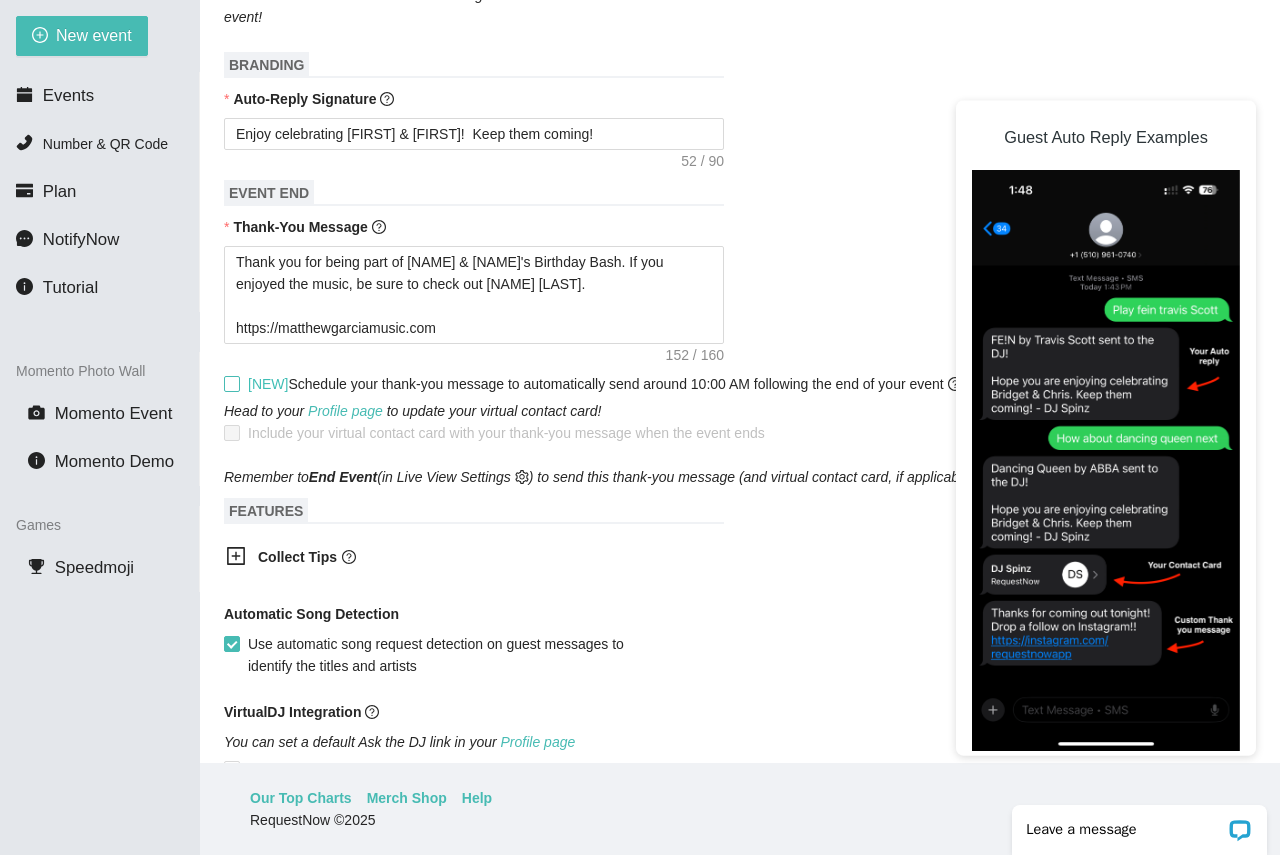 click on "[NEW]  Schedule your thank-you message to automatically send around 10:00 AM following the end of your event" at bounding box center [231, 383] 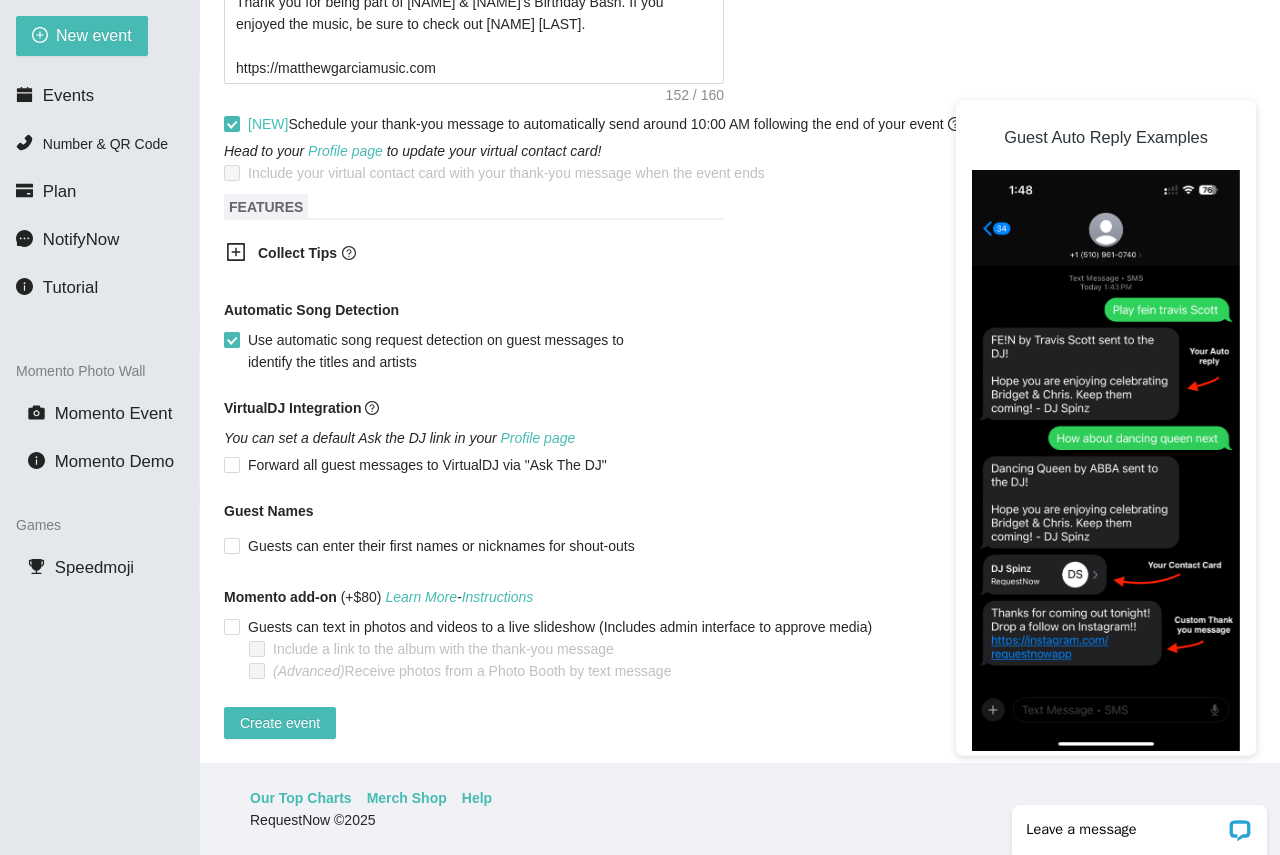 scroll, scrollTop: 975, scrollLeft: 0, axis: vertical 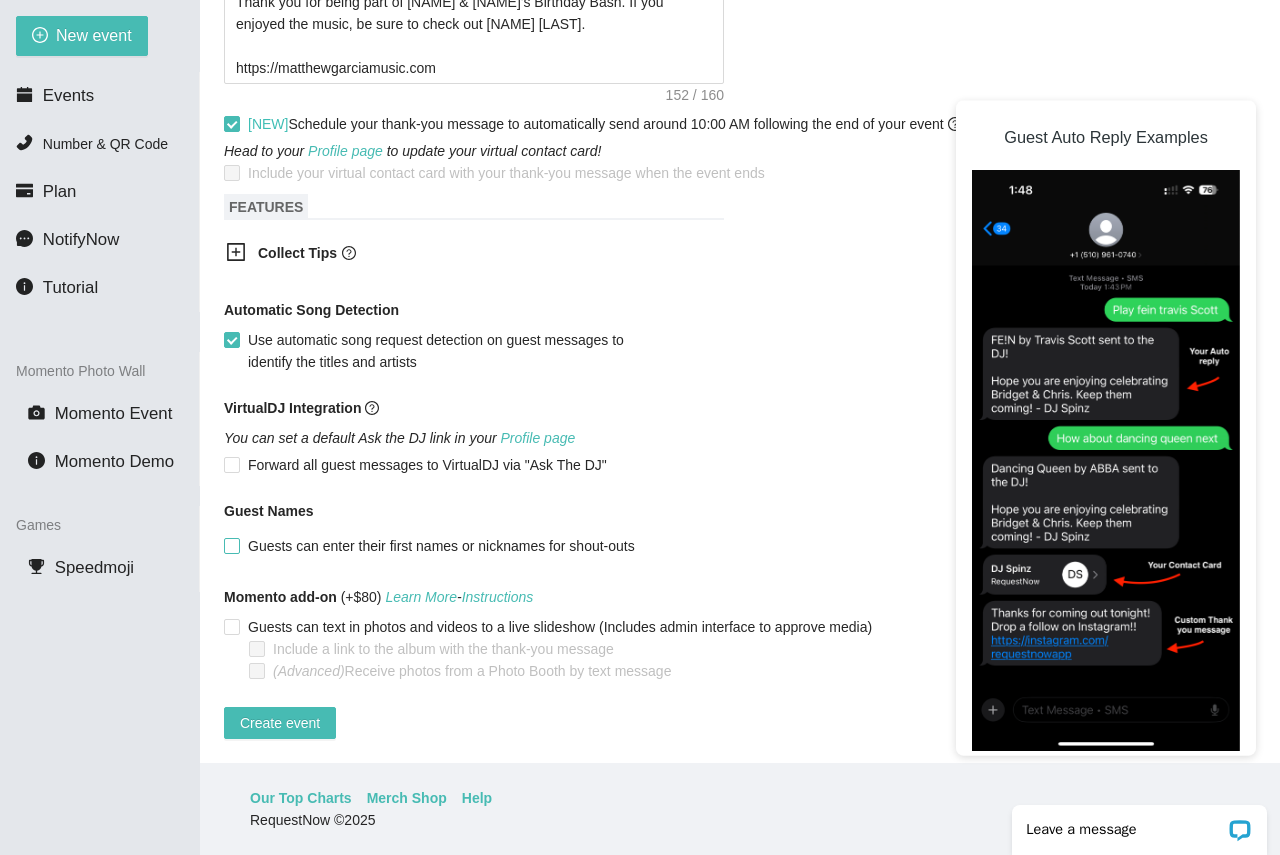click on "Guests can enter their first names or nicknames for shout-outs" at bounding box center [231, 545] 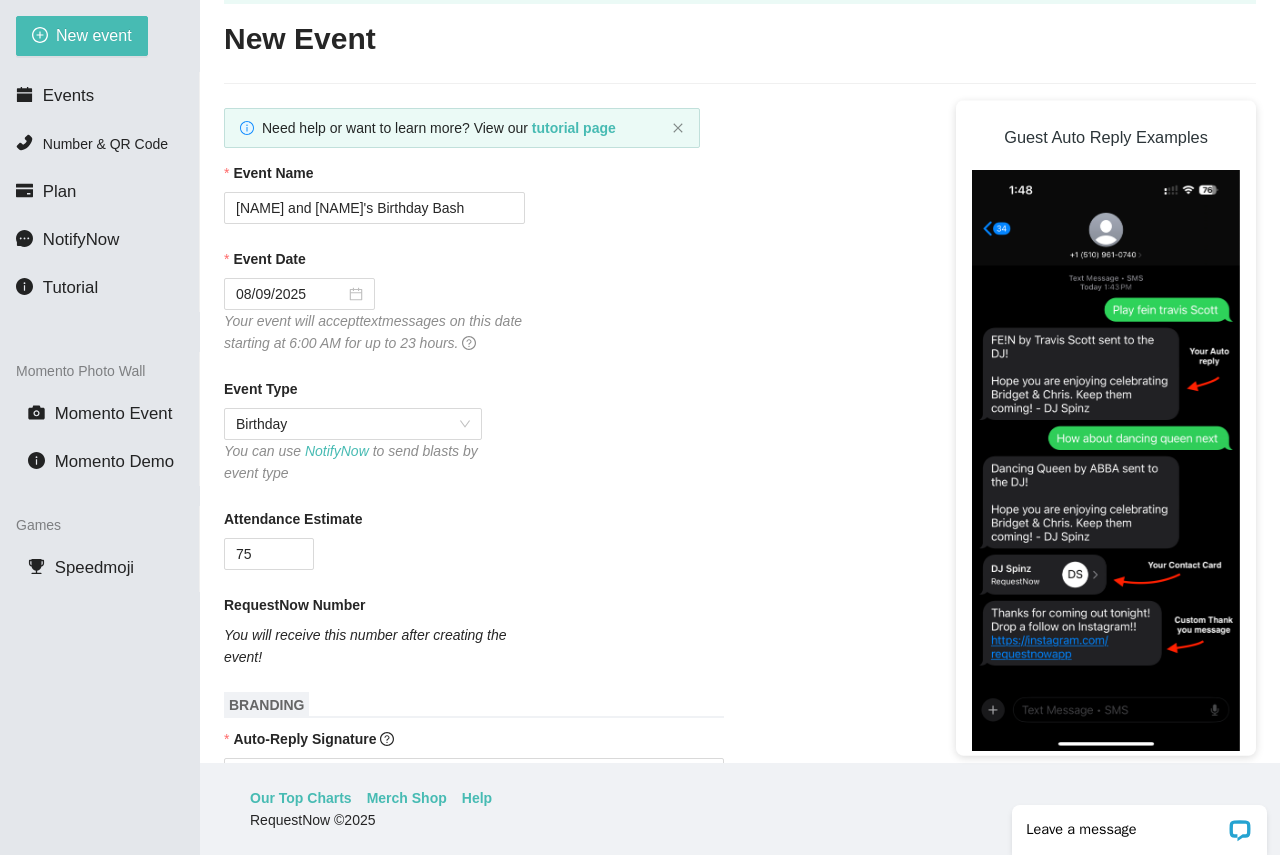 scroll, scrollTop: 0, scrollLeft: 0, axis: both 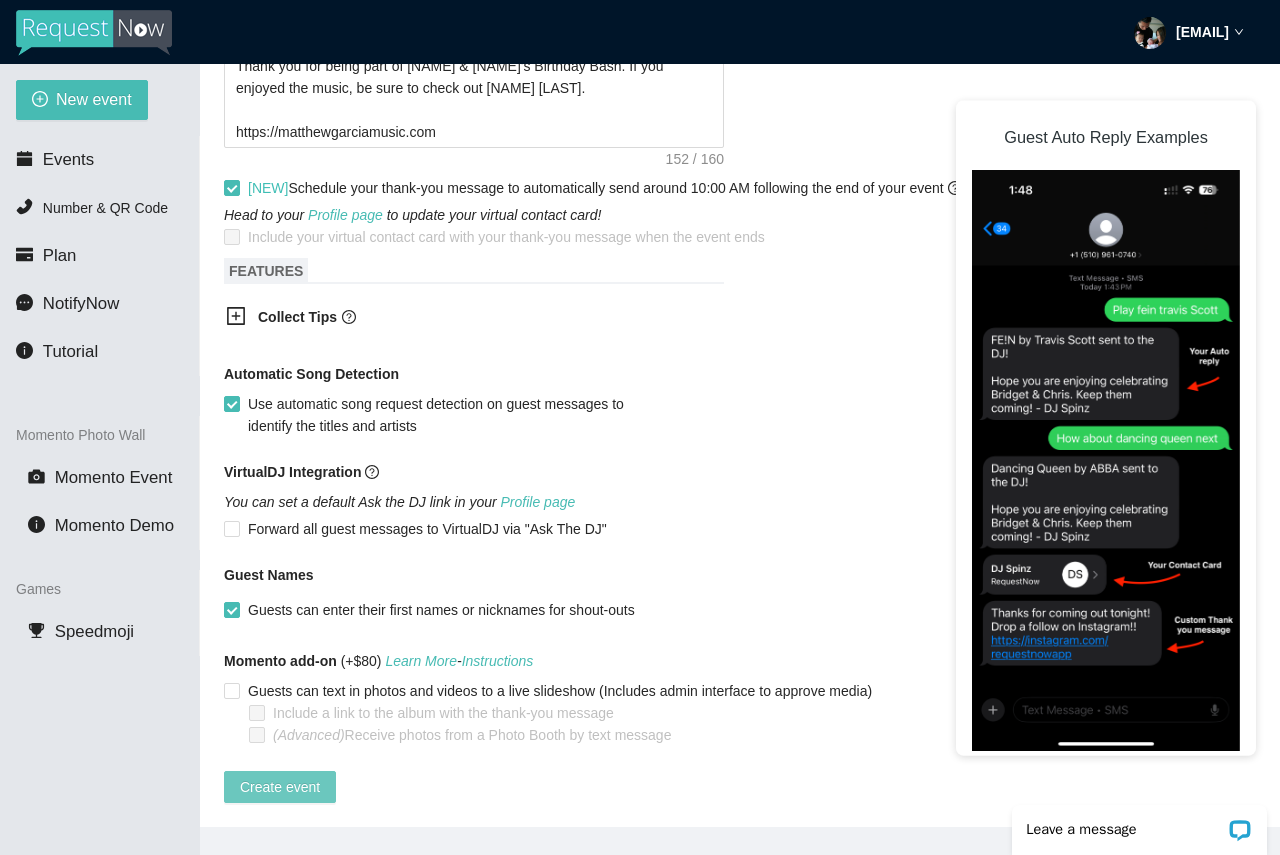 click on "Create event" at bounding box center (280, 787) 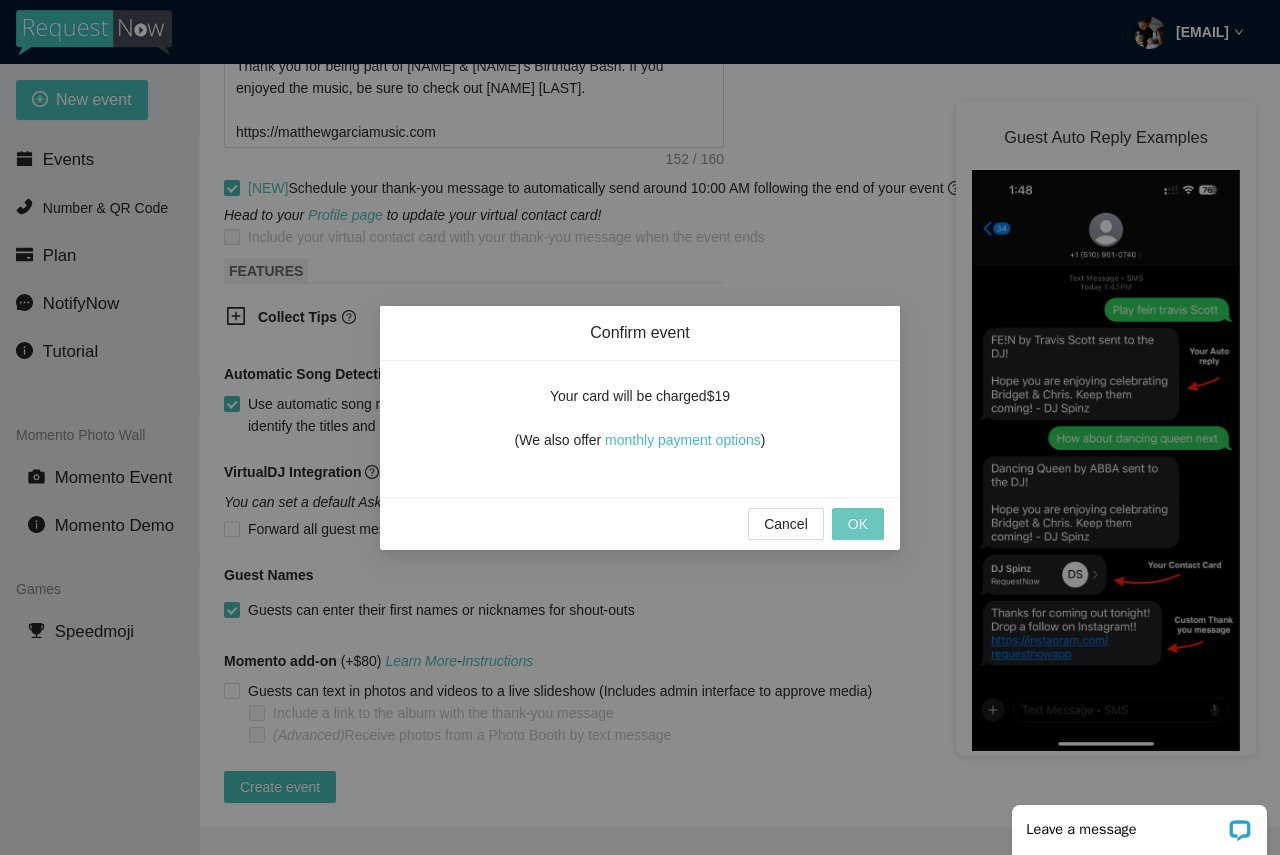 click on "OK" at bounding box center [858, 524] 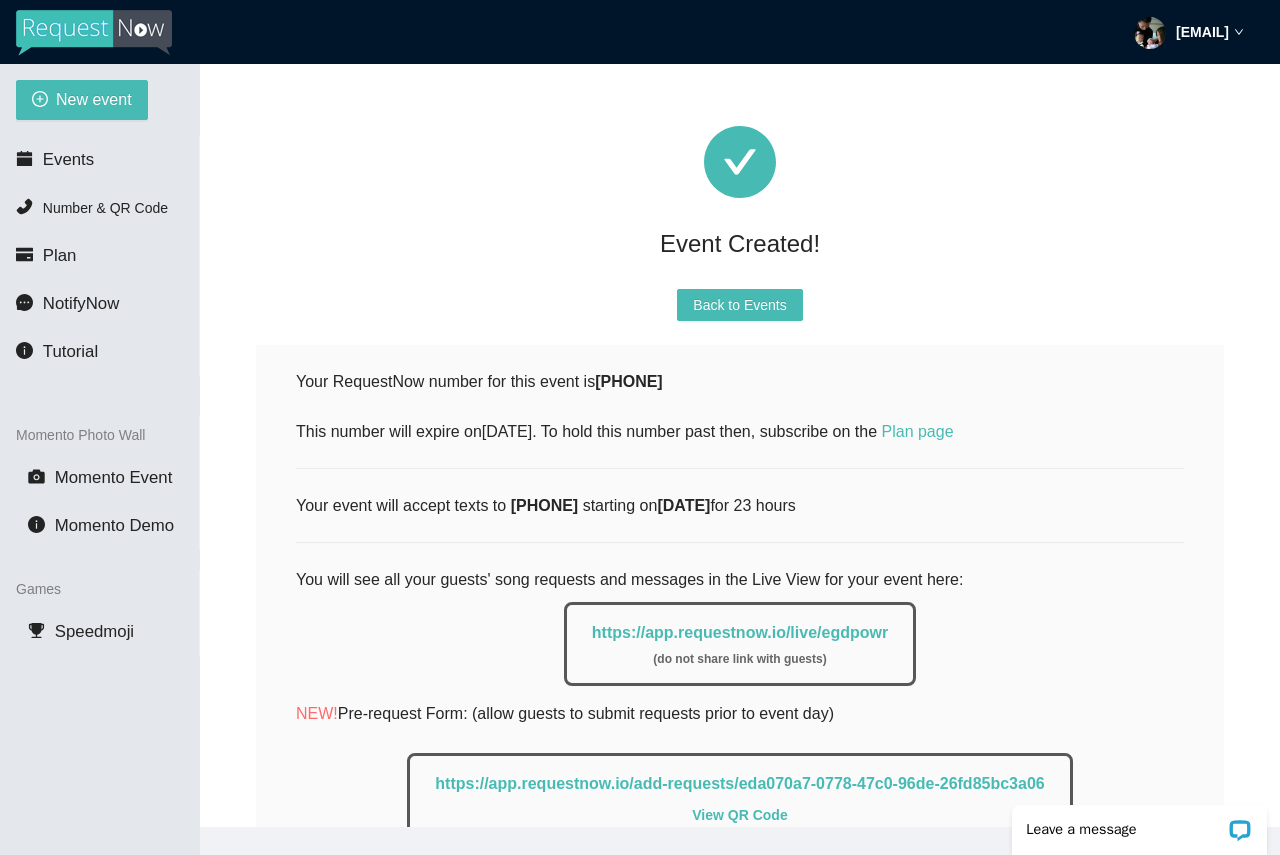 scroll, scrollTop: 100, scrollLeft: 0, axis: vertical 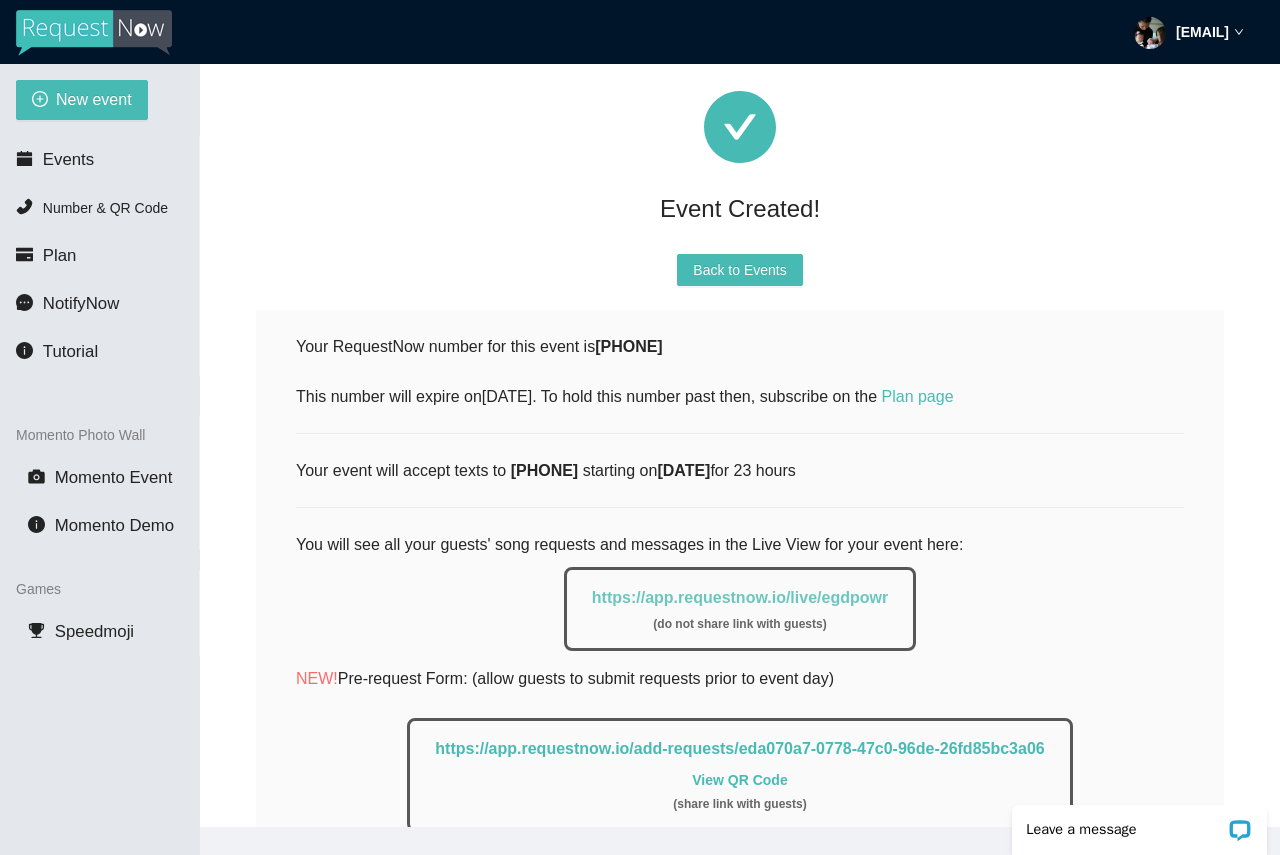 click on "https://app.requestnow.io/live/egdpowr" at bounding box center [740, 597] 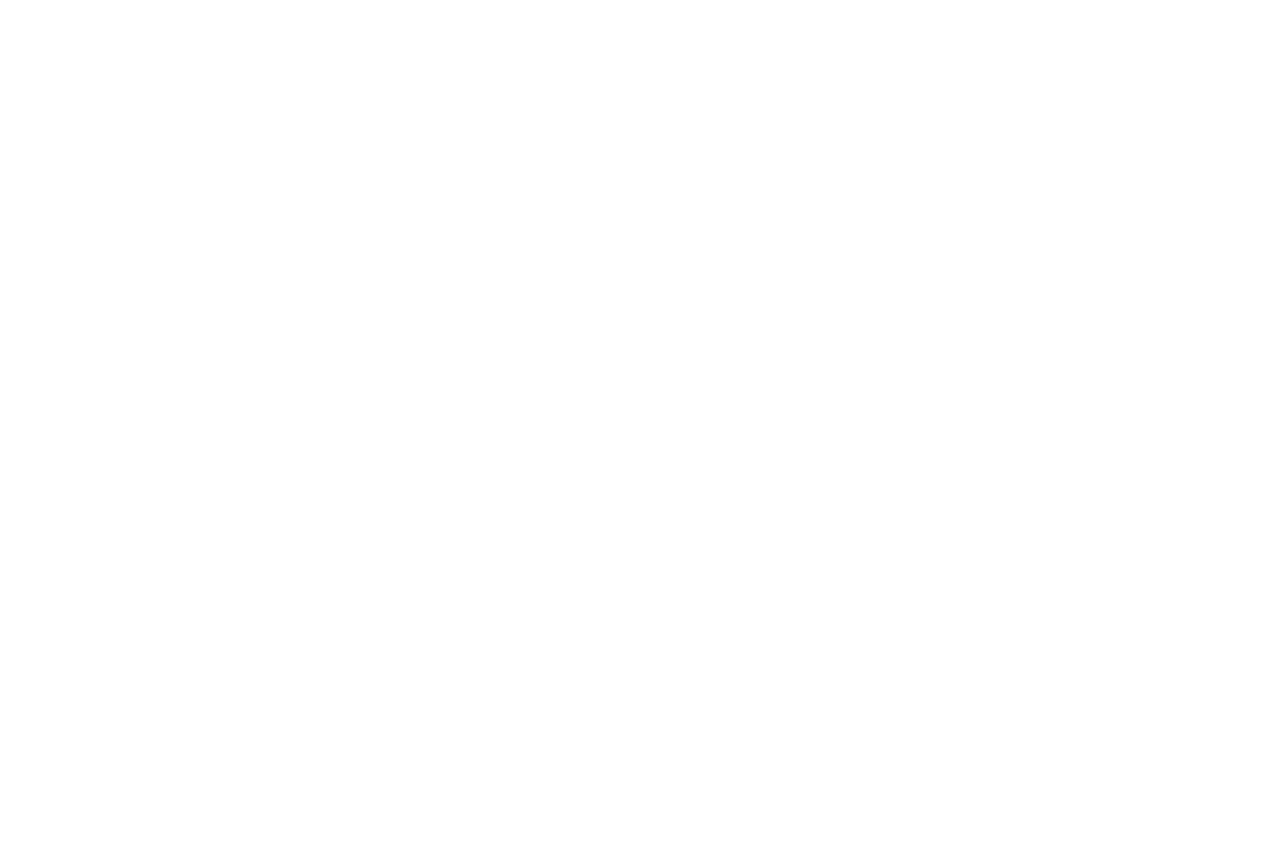 scroll, scrollTop: 0, scrollLeft: 0, axis: both 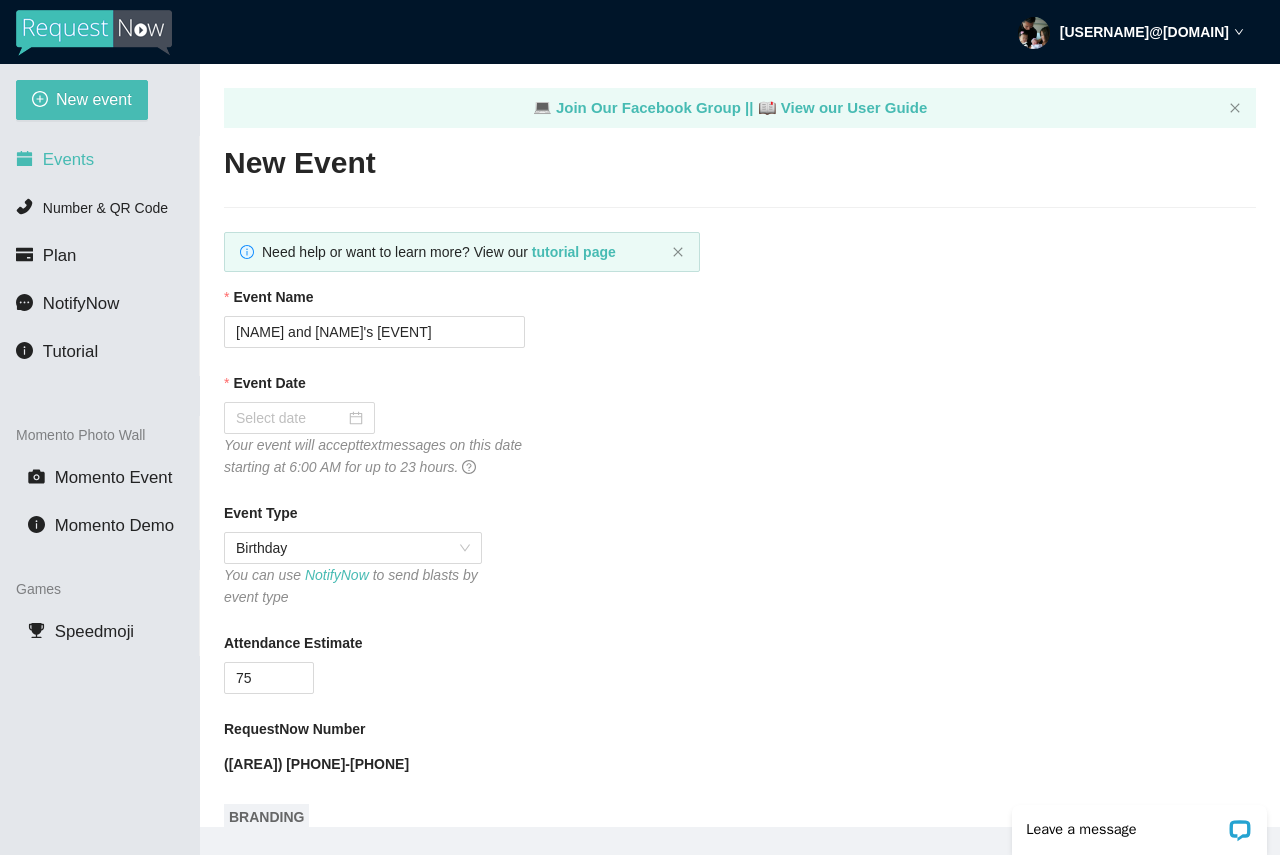 click on "Events" at bounding box center [68, 159] 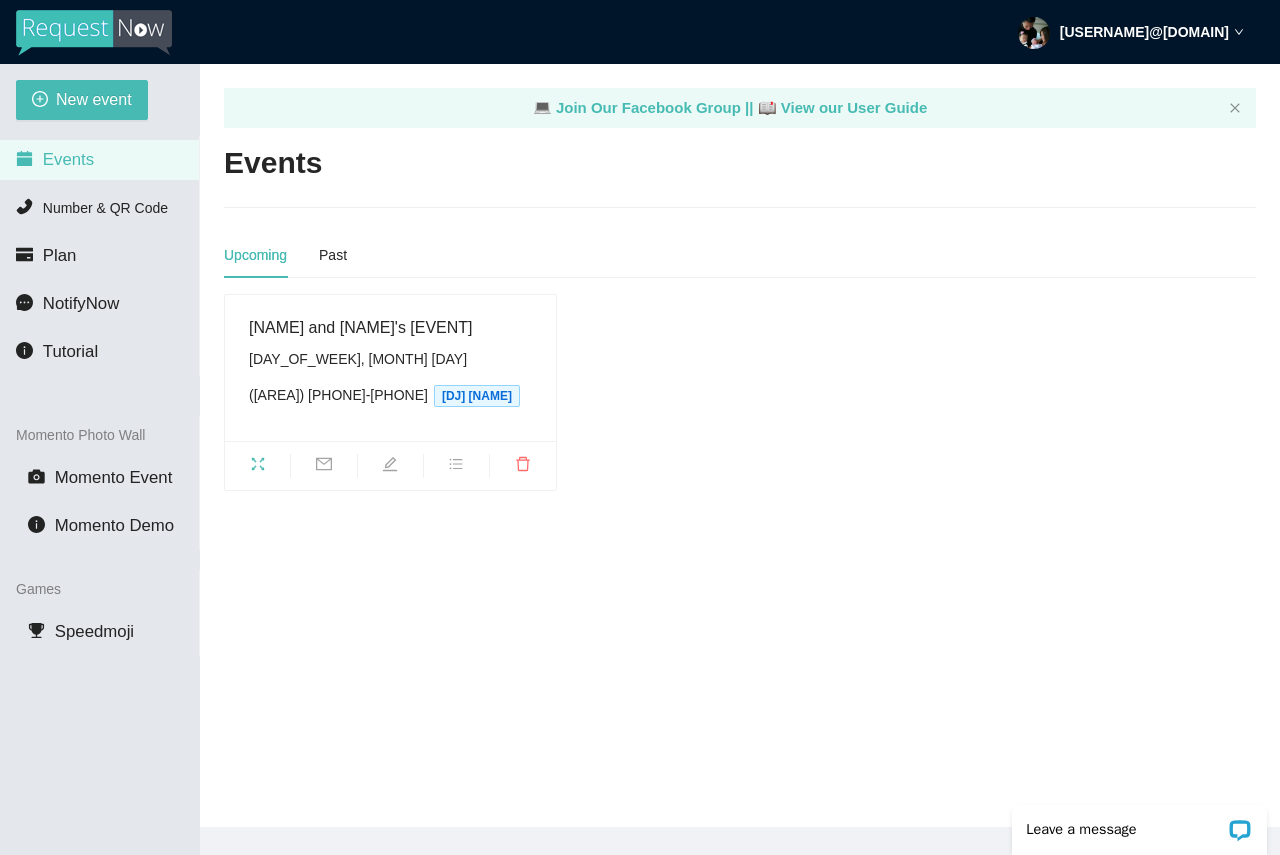 scroll, scrollTop: 0, scrollLeft: 0, axis: both 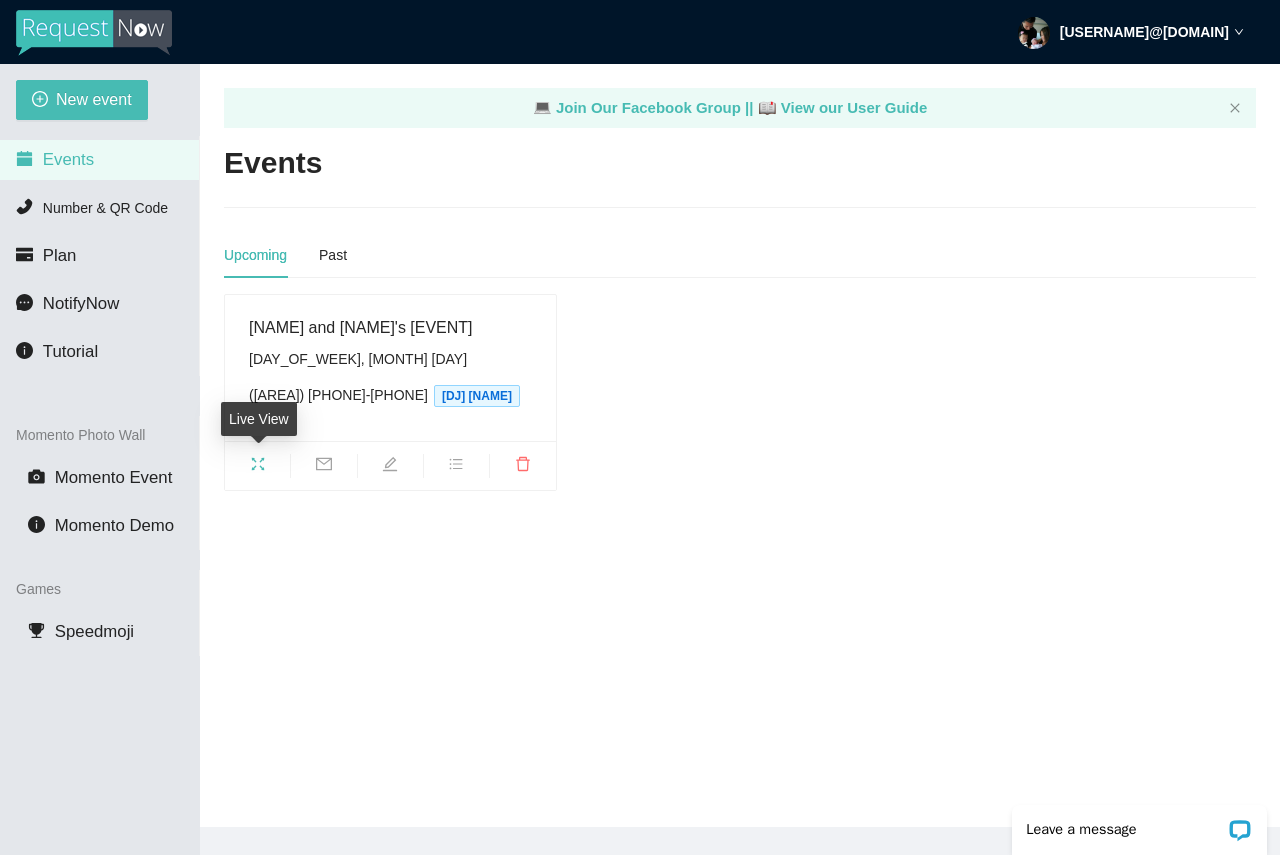click 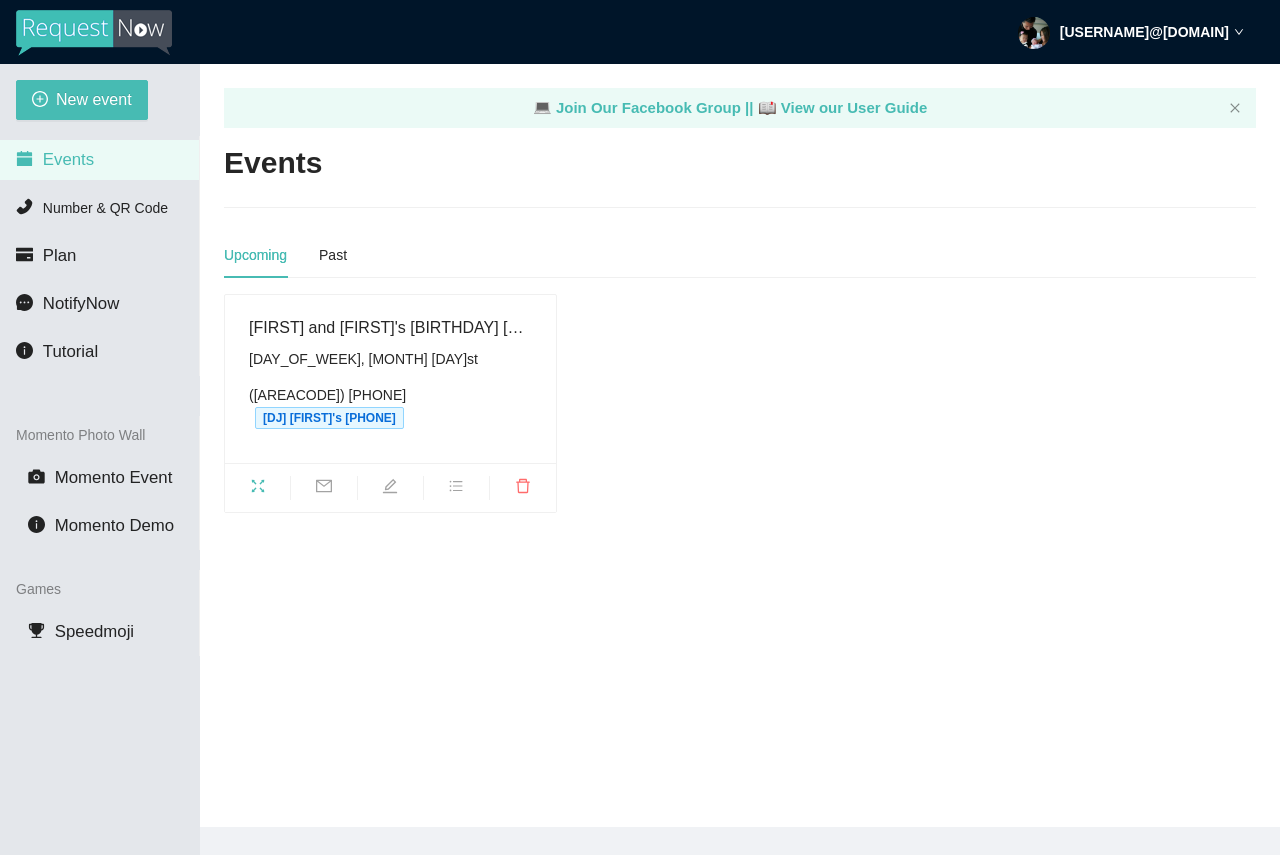 scroll, scrollTop: 0, scrollLeft: 0, axis: both 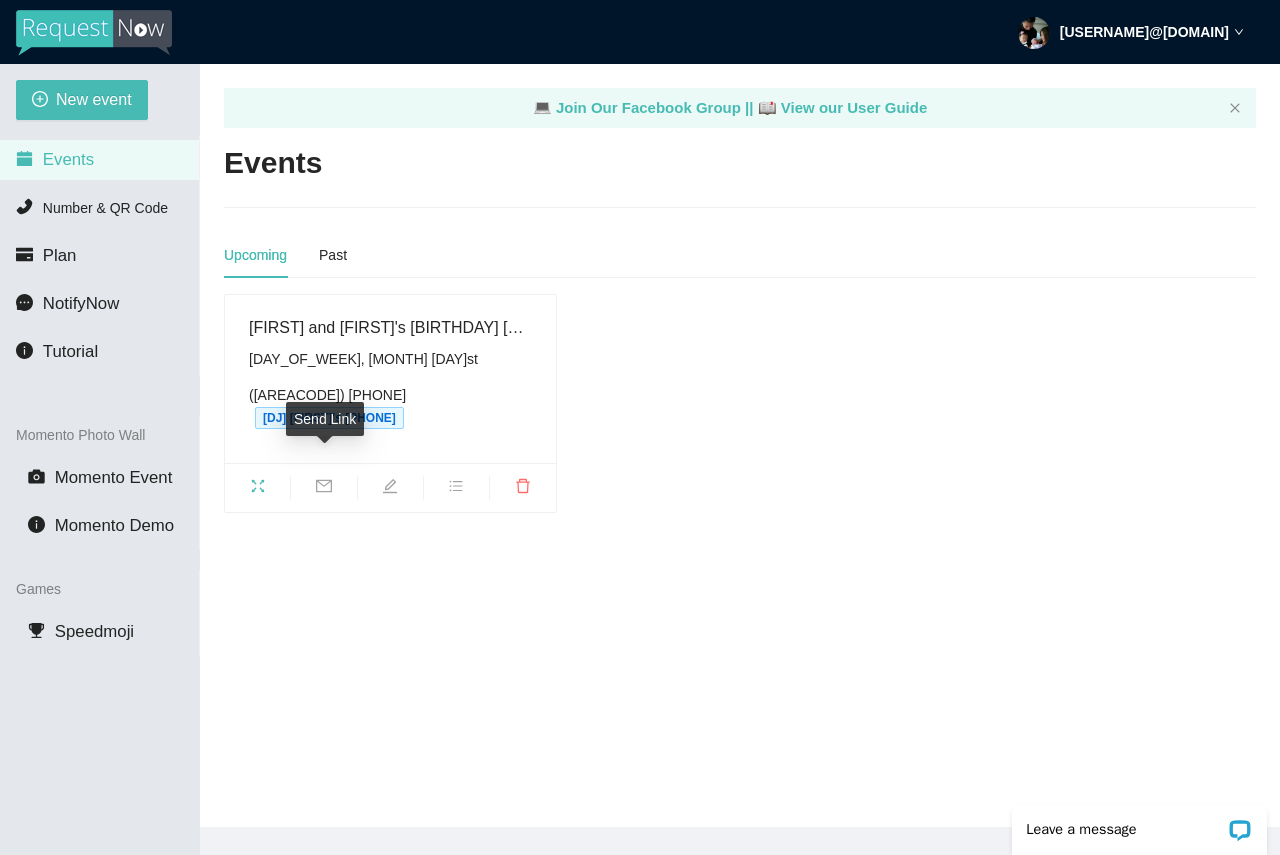 click 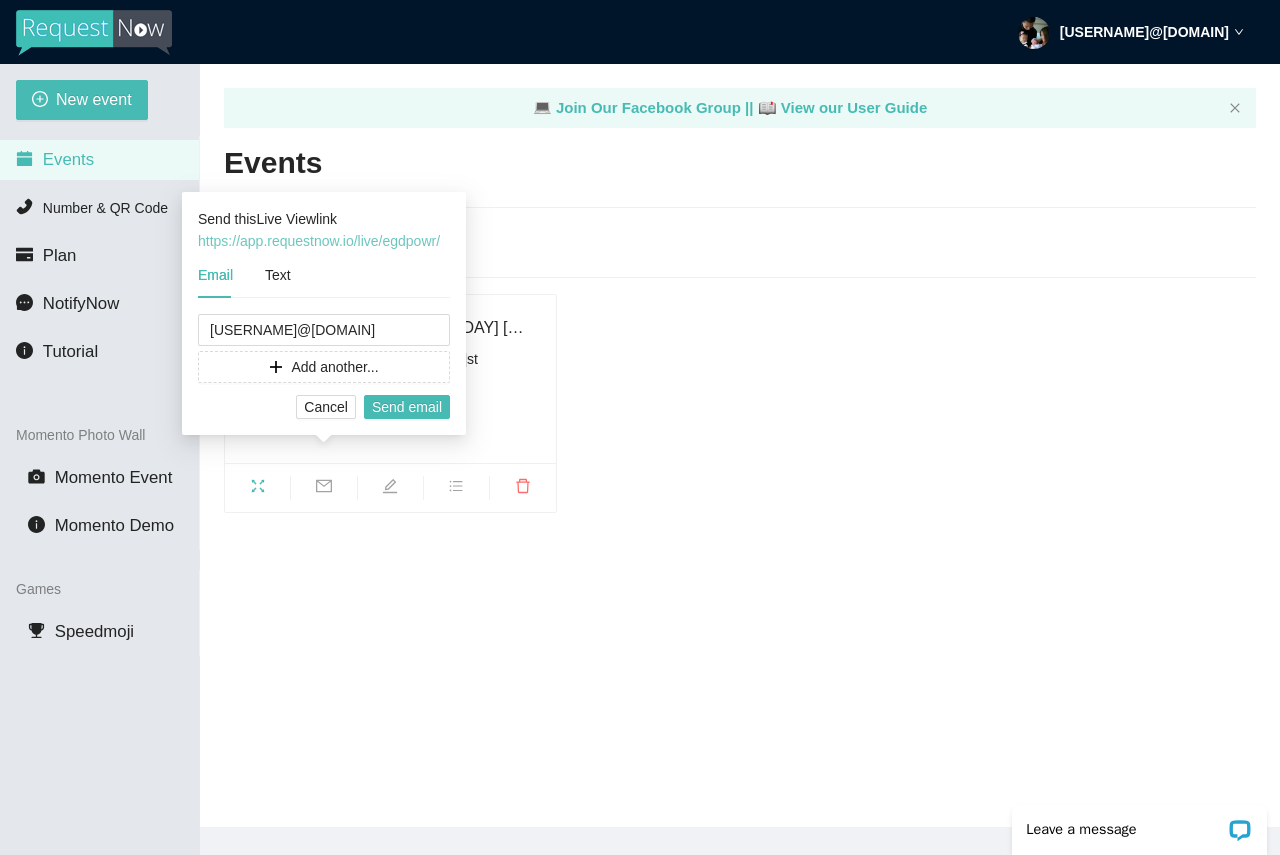 click on "https://app.requestnow.io/live/egdpowr/" at bounding box center [319, 241] 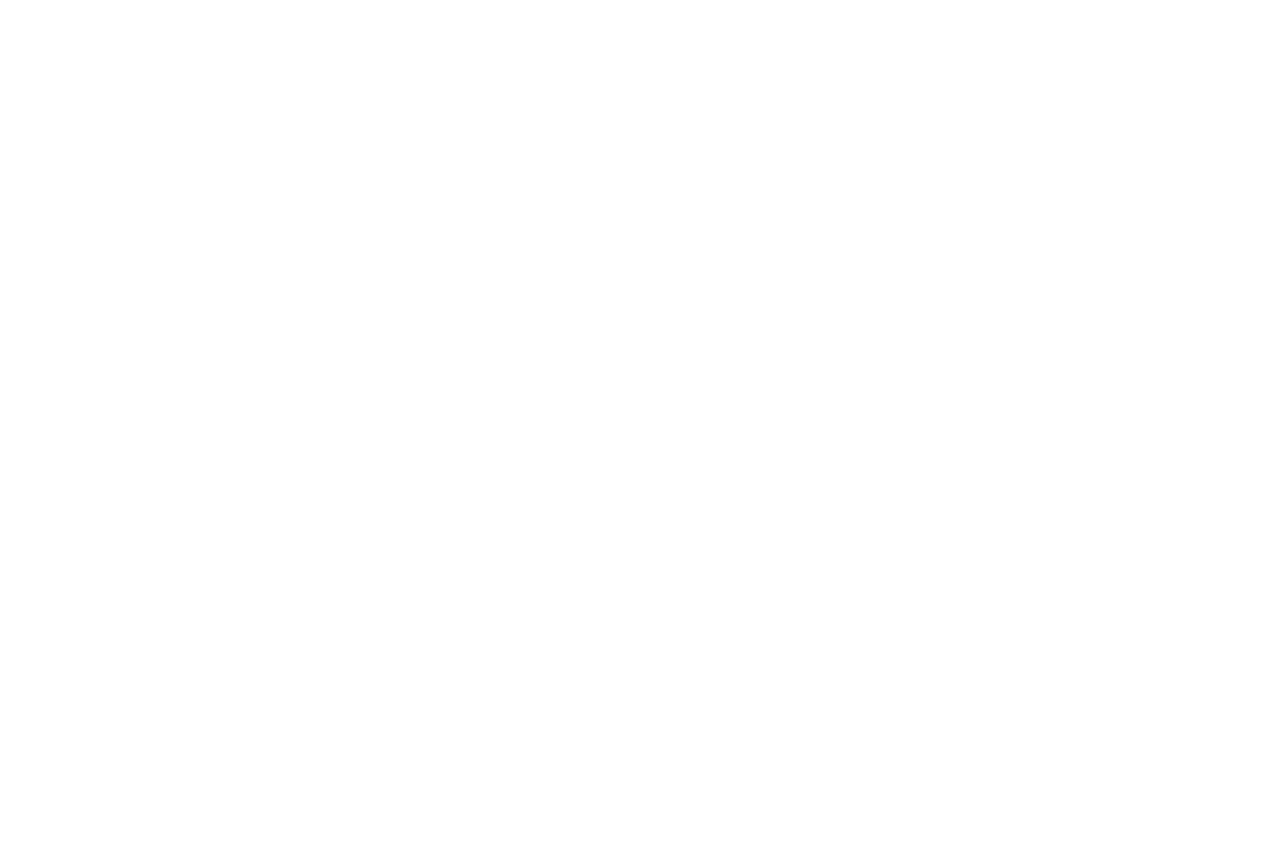 scroll, scrollTop: 0, scrollLeft: 0, axis: both 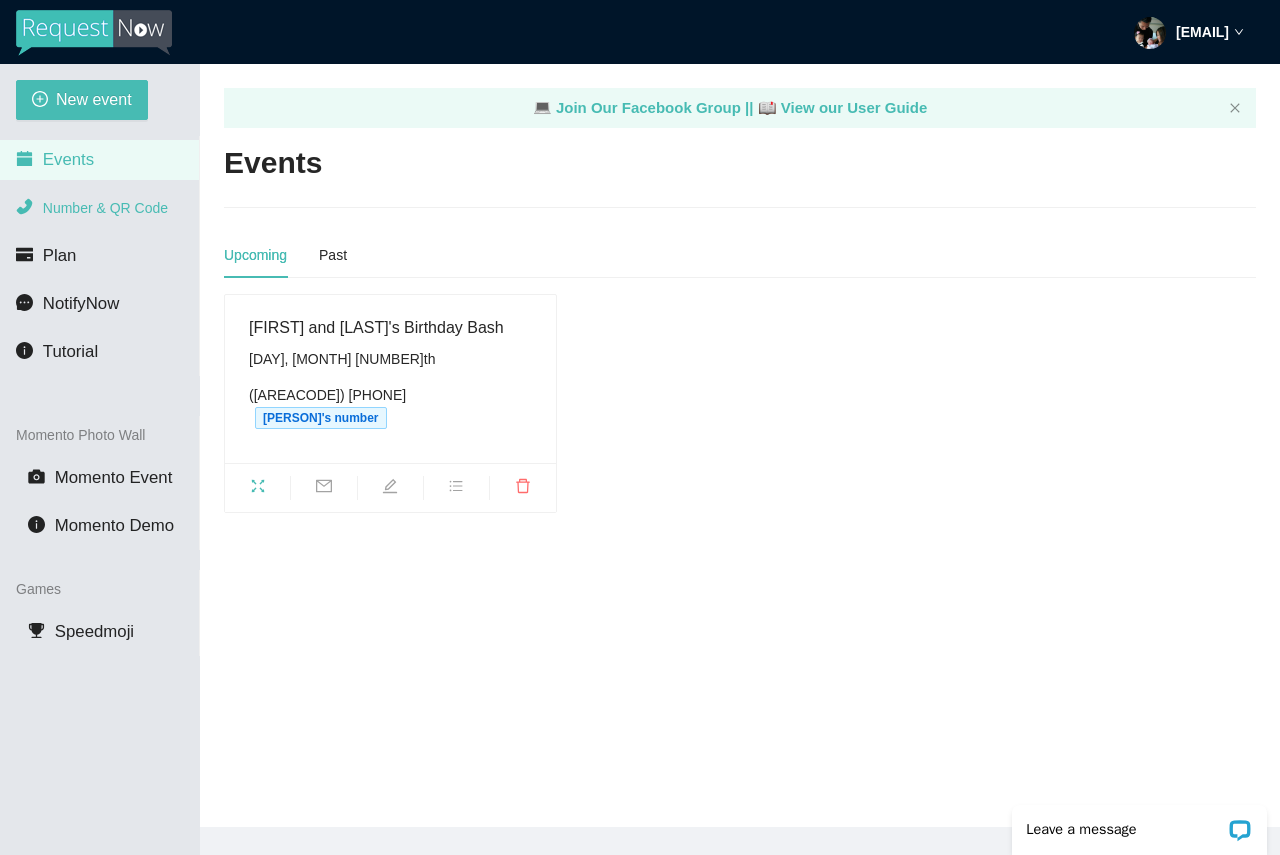 click on "Number & QR Code" at bounding box center [105, 208] 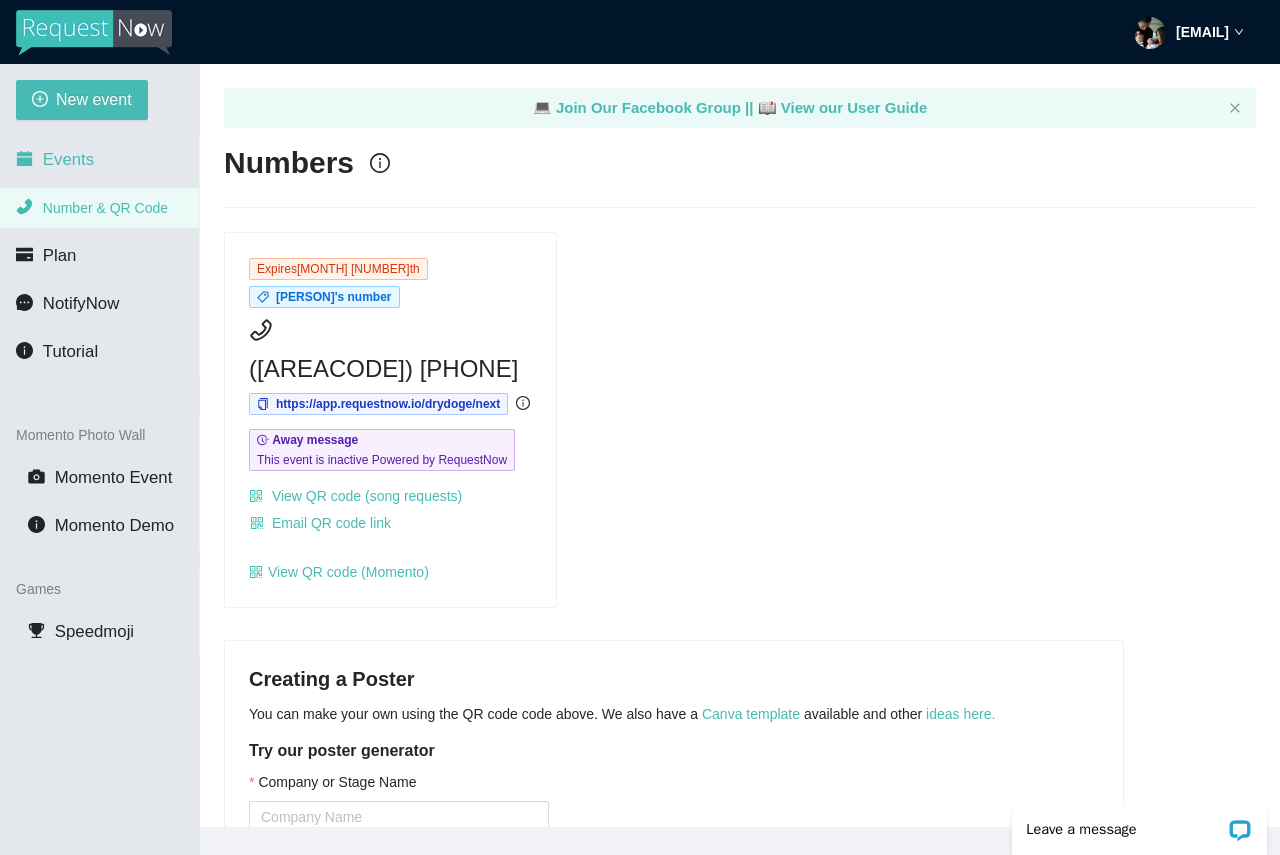 scroll, scrollTop: 0, scrollLeft: 0, axis: both 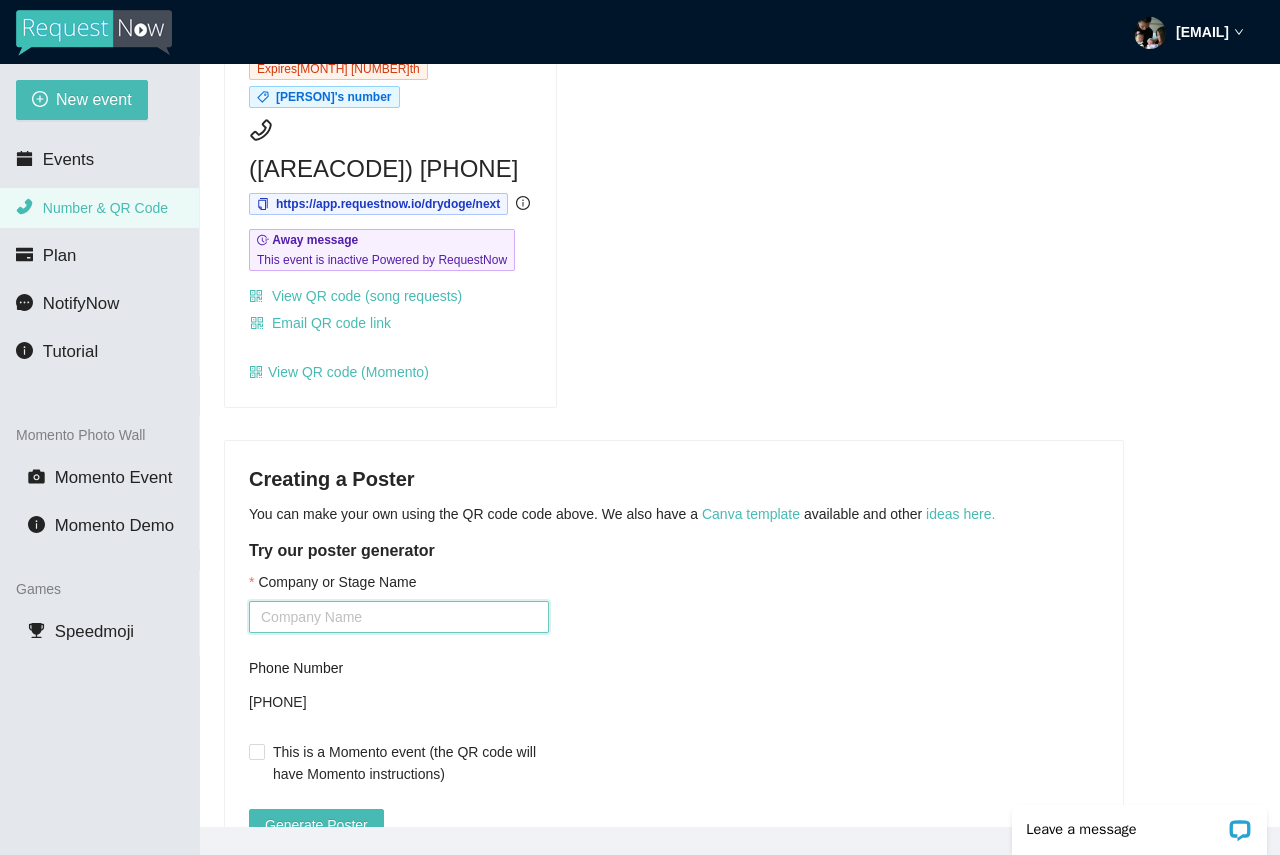 click on "Company or Stage Name" at bounding box center [399, 617] 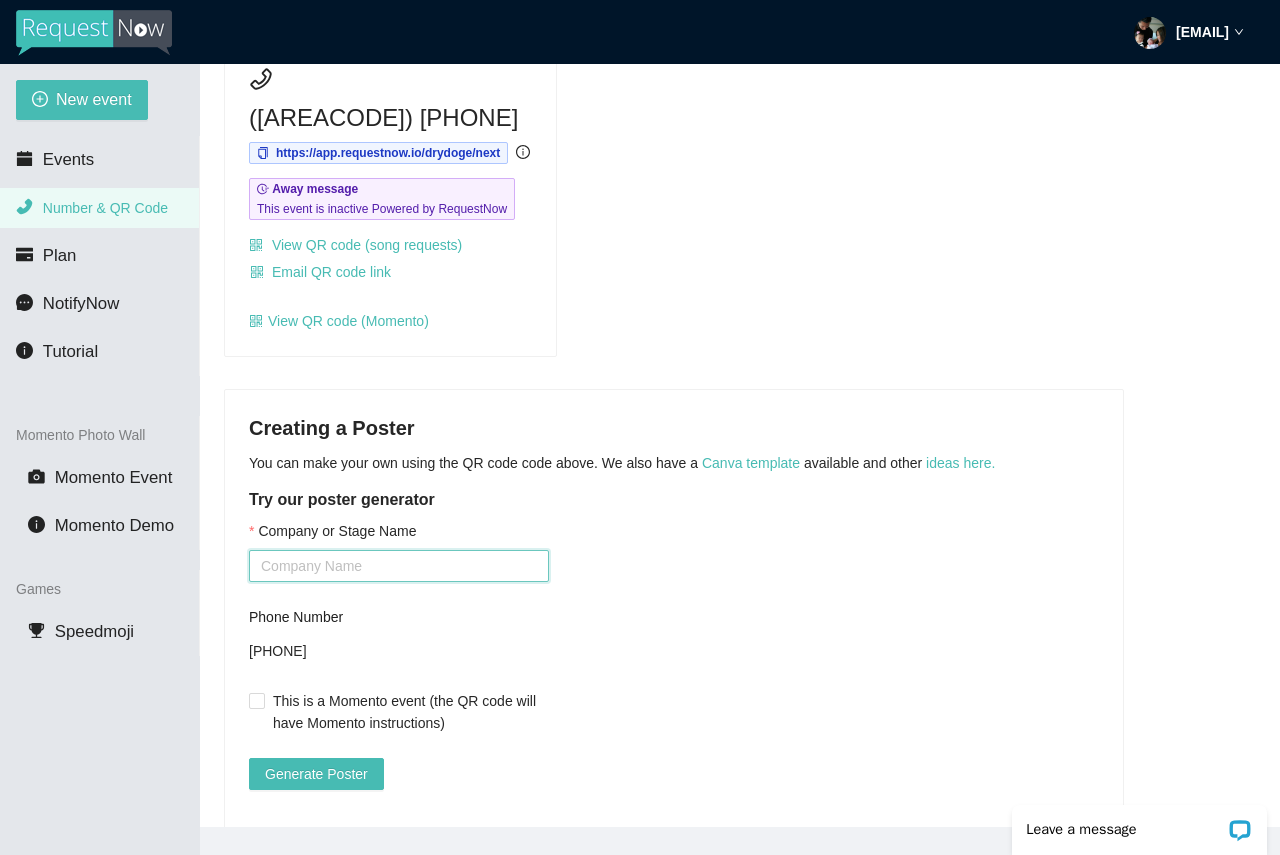scroll, scrollTop: 278, scrollLeft: 0, axis: vertical 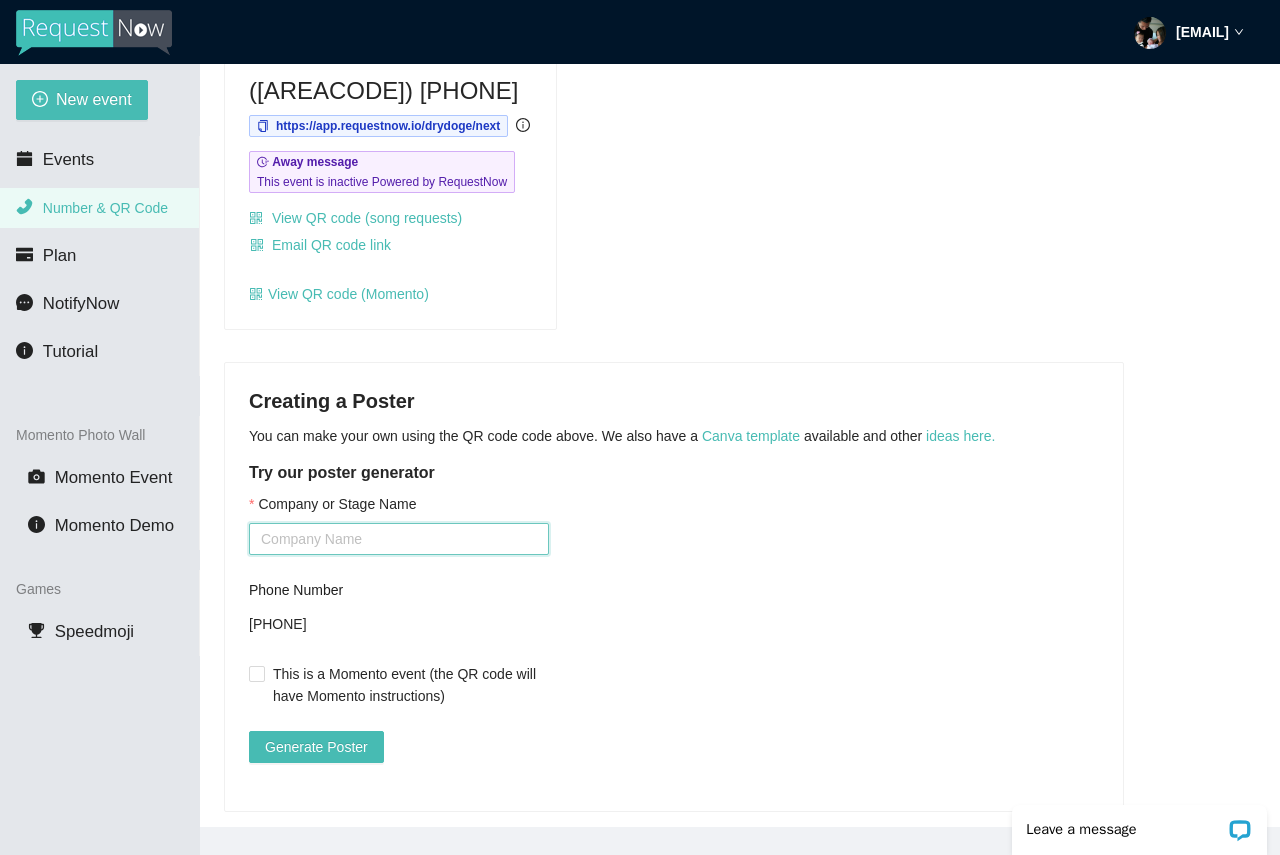 click on "Company or Stage Name" at bounding box center (399, 539) 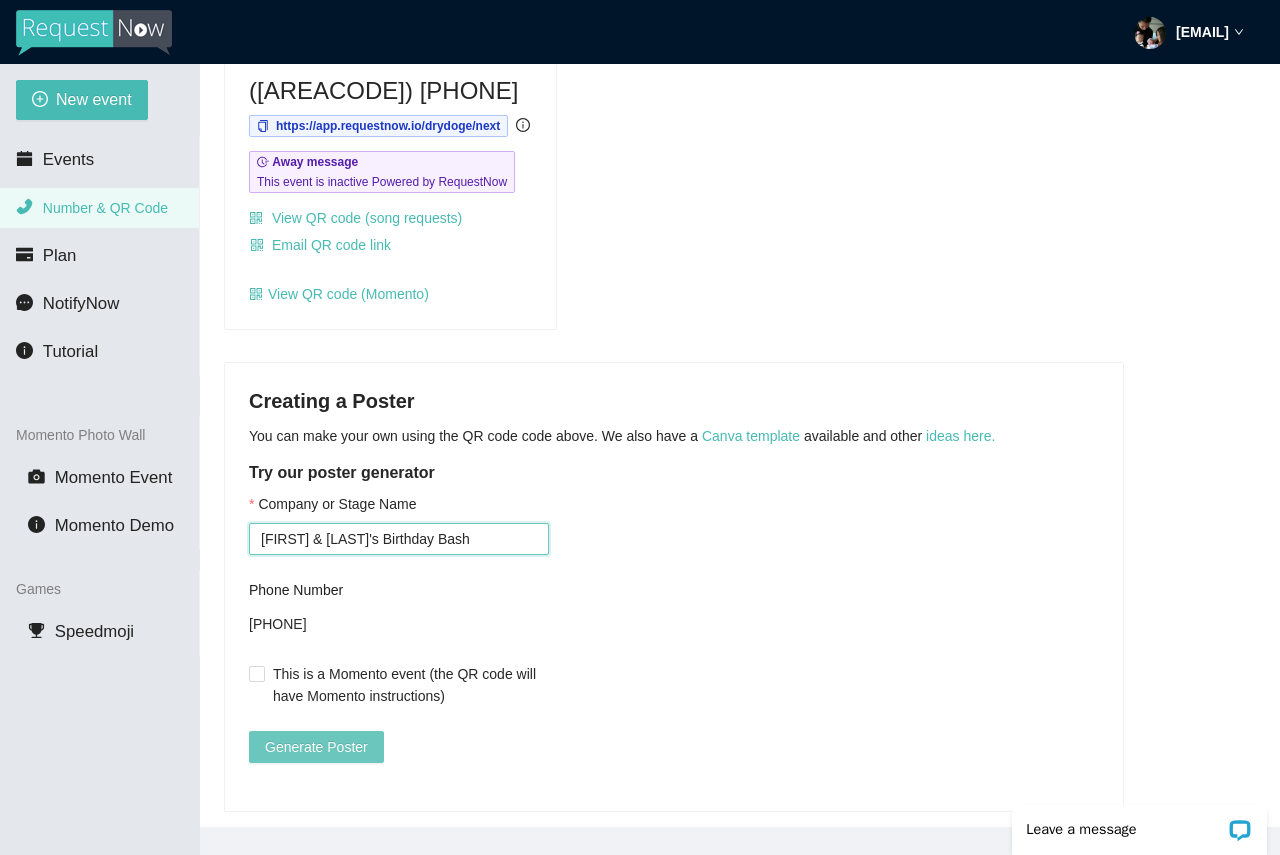 type on "[FIRST] & [LAST]'s Birthday Bash" 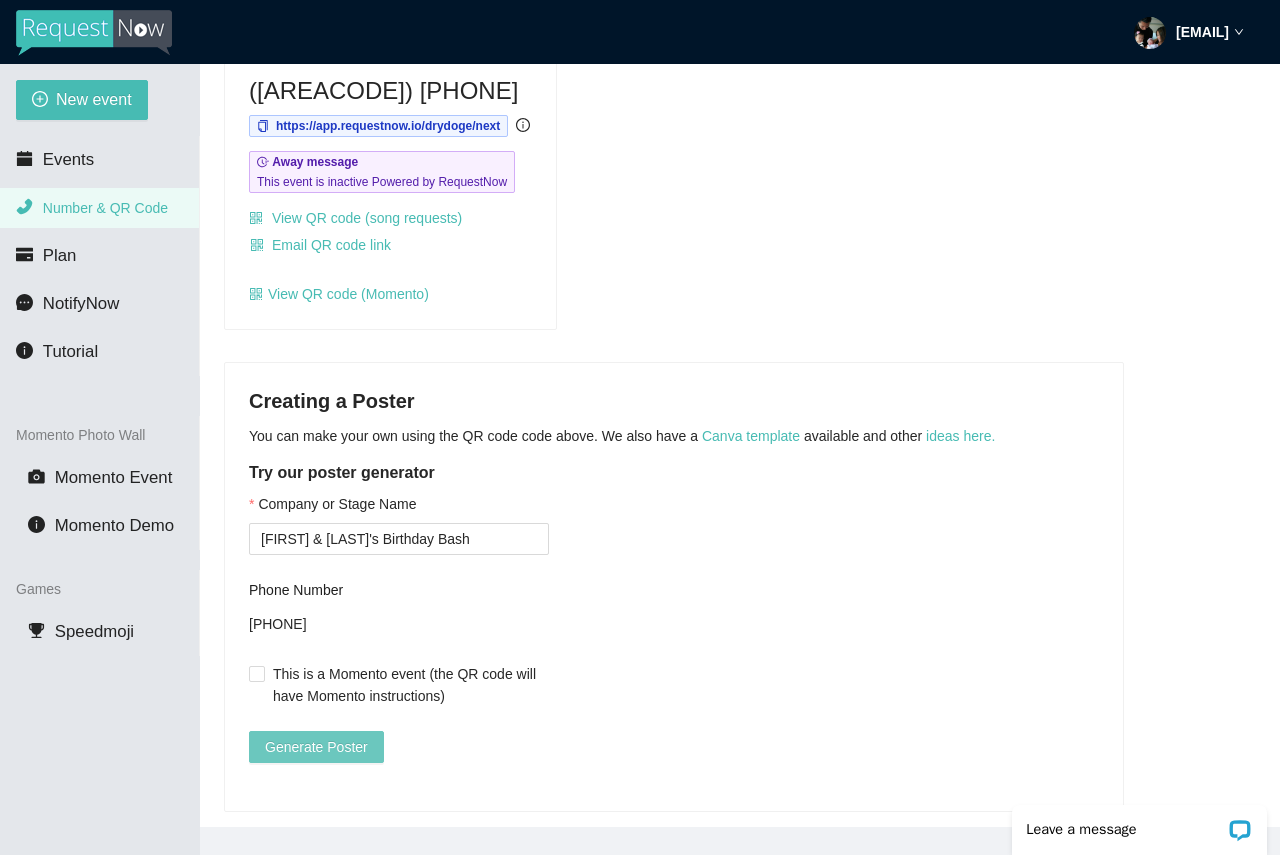 click on "Generate Poster" at bounding box center [316, 747] 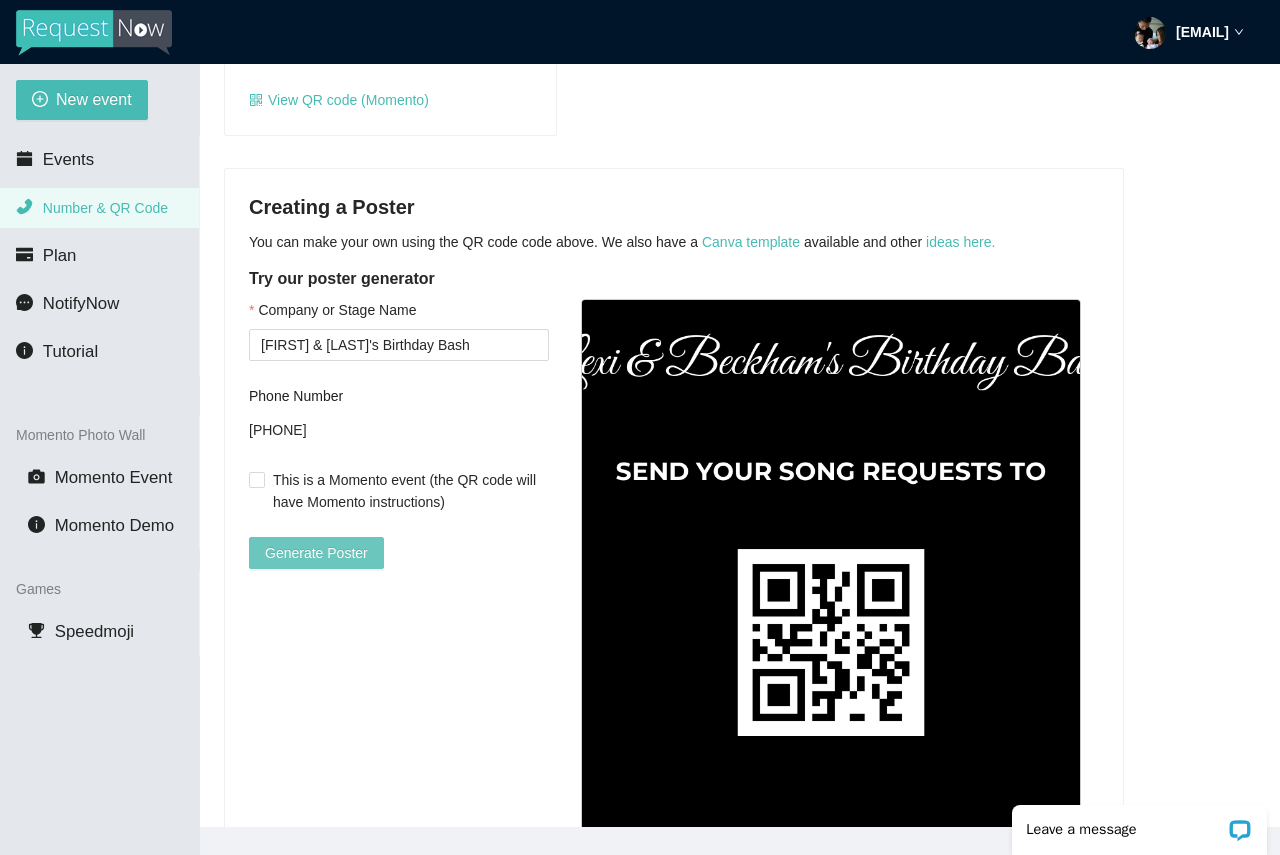 scroll, scrollTop: 456, scrollLeft: 0, axis: vertical 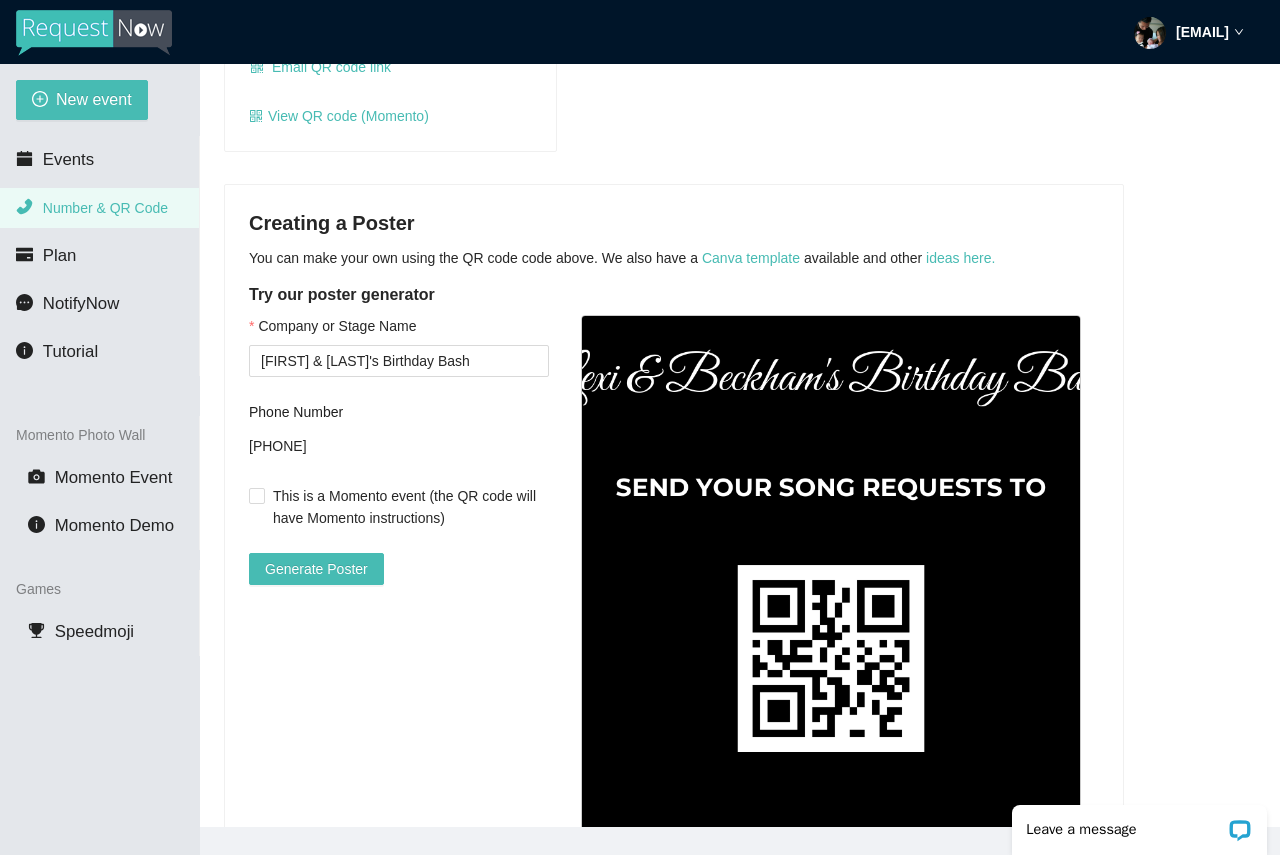 click at bounding box center (831, 627) 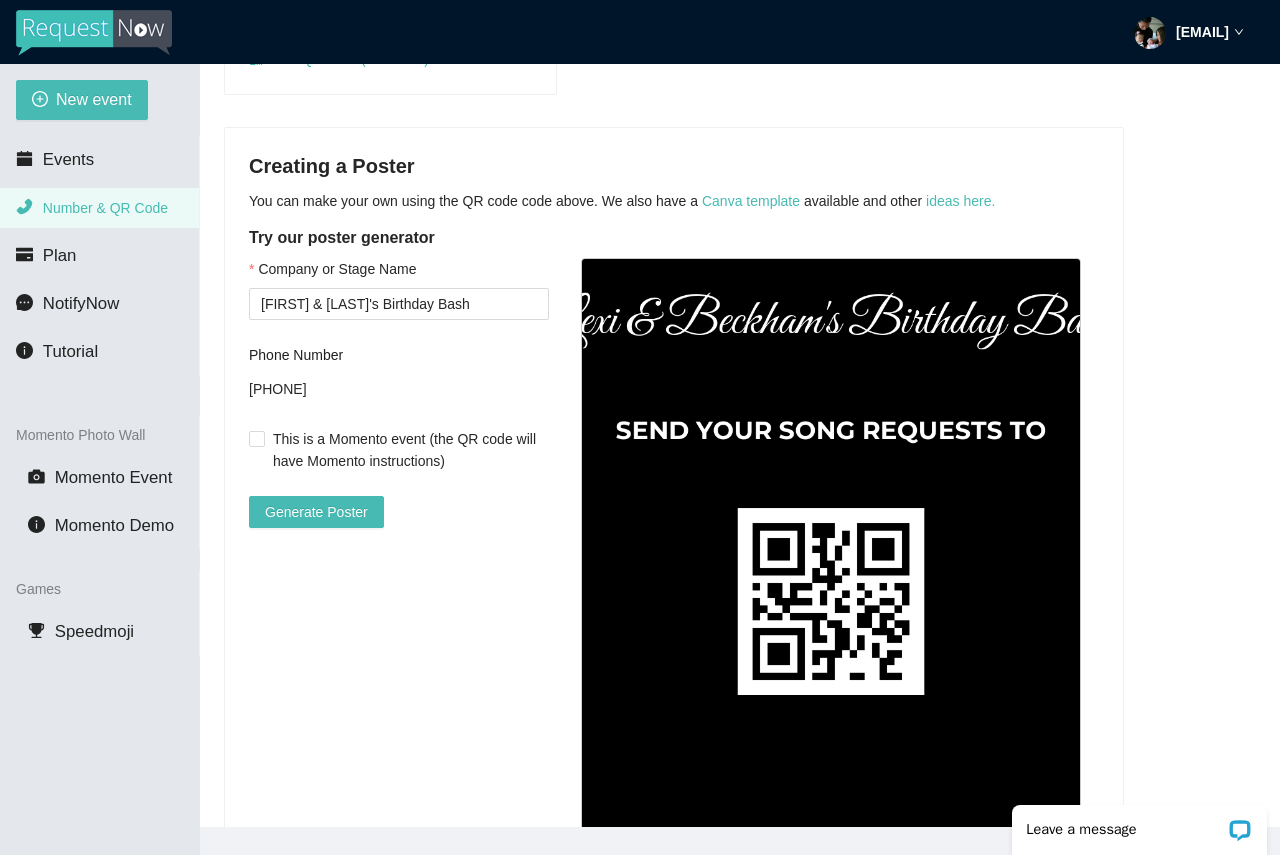 scroll, scrollTop: 656, scrollLeft: 0, axis: vertical 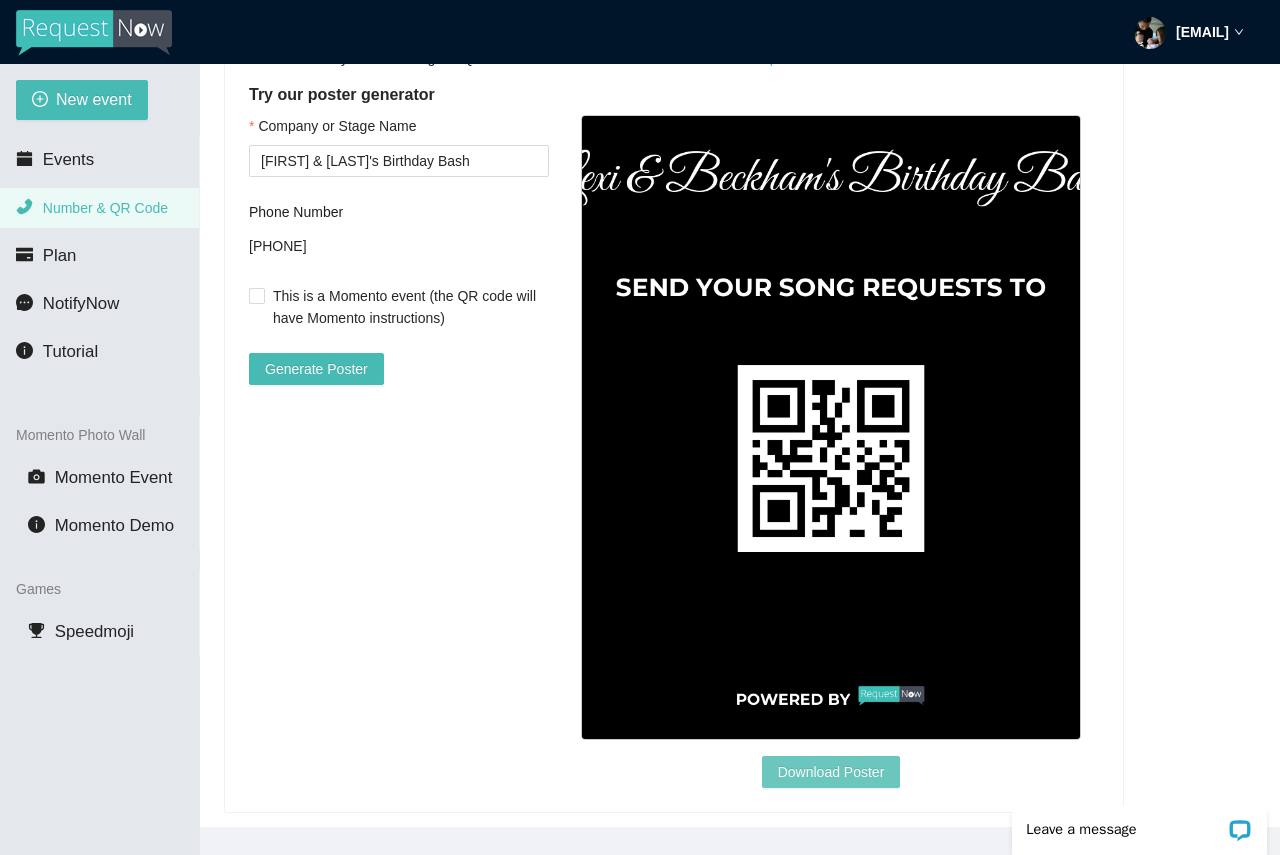 click on "Download Poster" at bounding box center (831, 772) 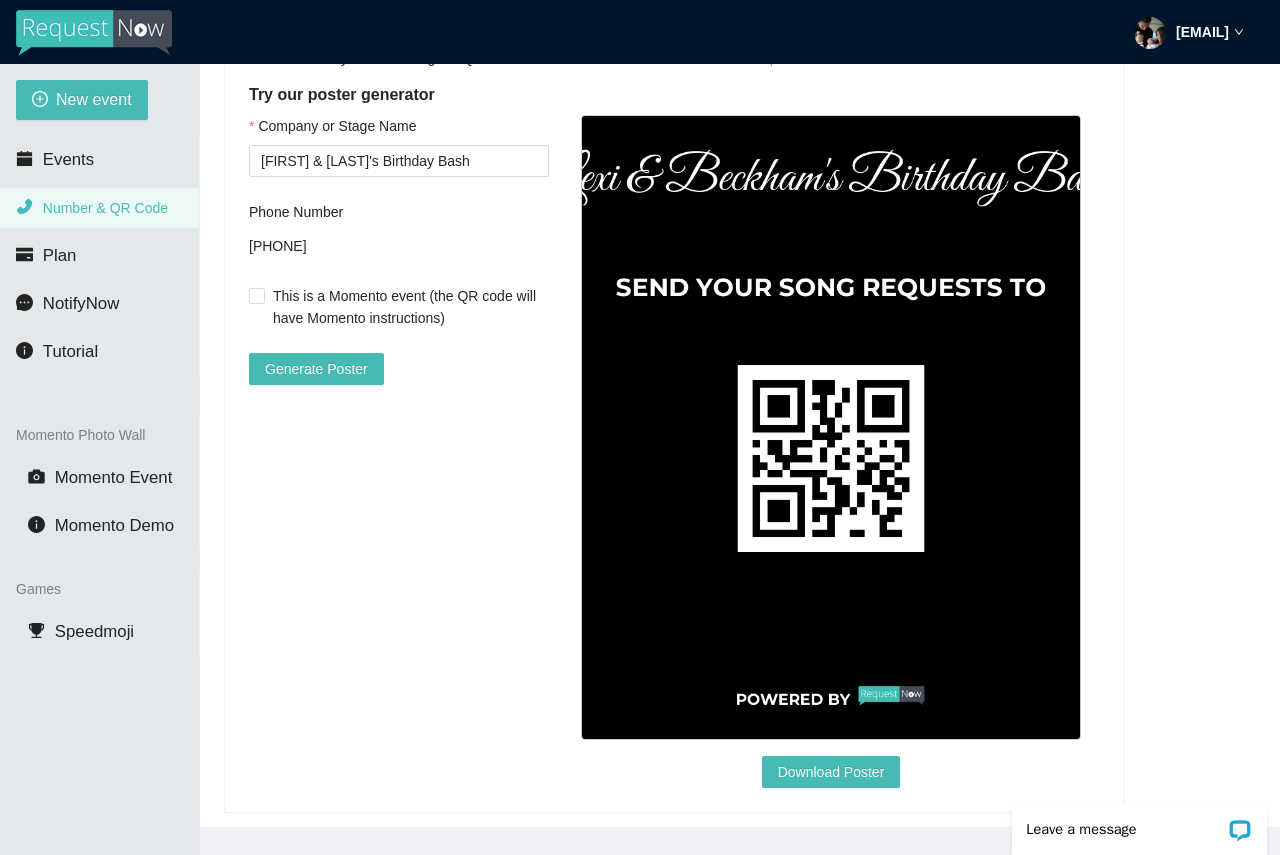 scroll, scrollTop: 0, scrollLeft: 0, axis: both 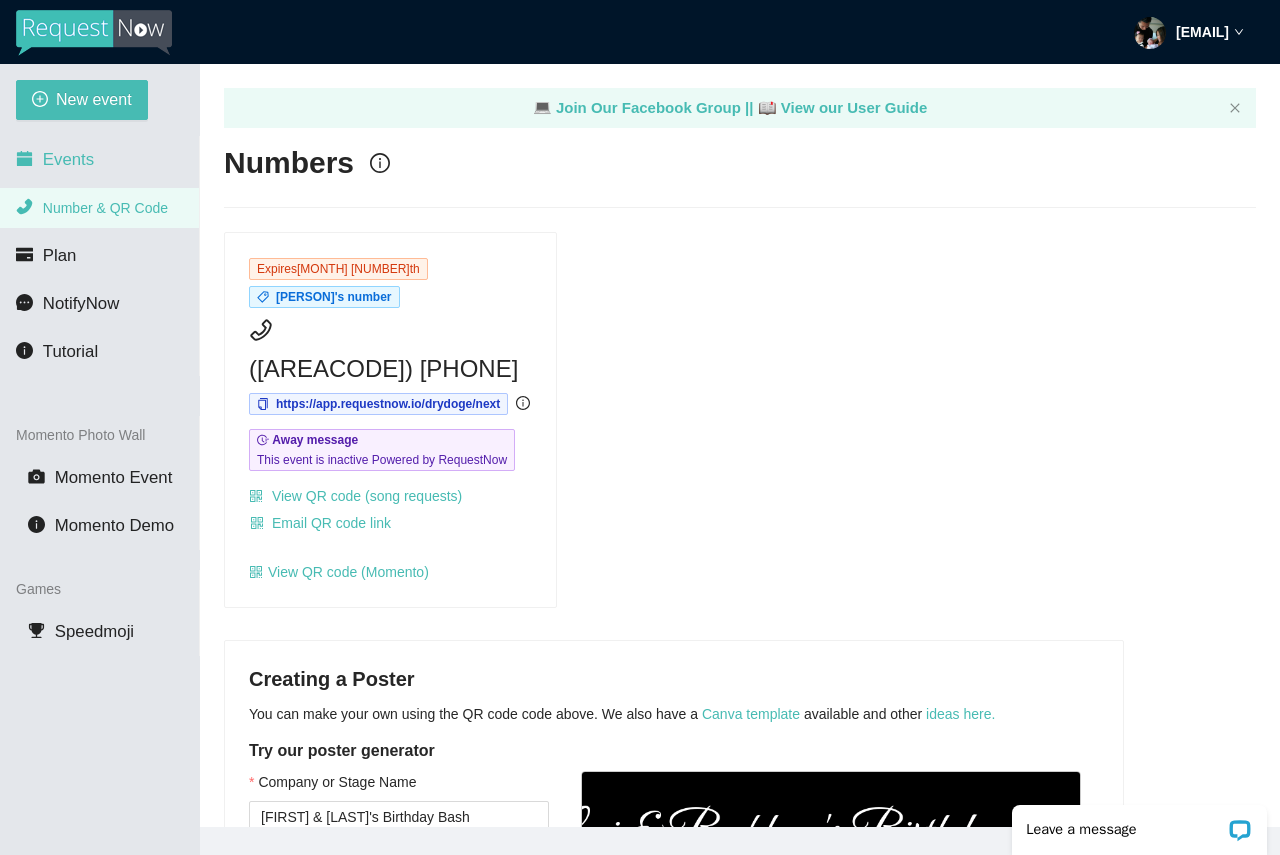 click on "Events" at bounding box center (68, 159) 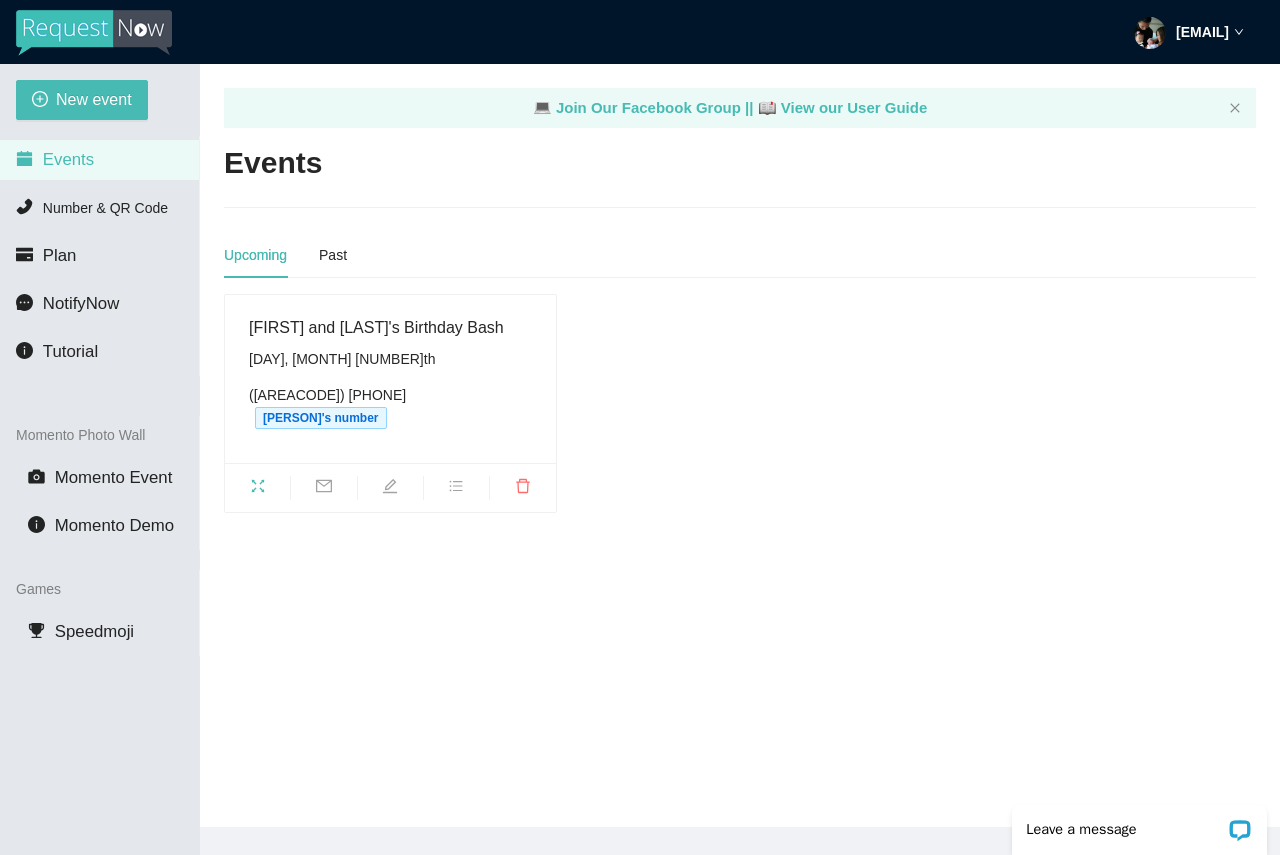 scroll, scrollTop: 0, scrollLeft: 0, axis: both 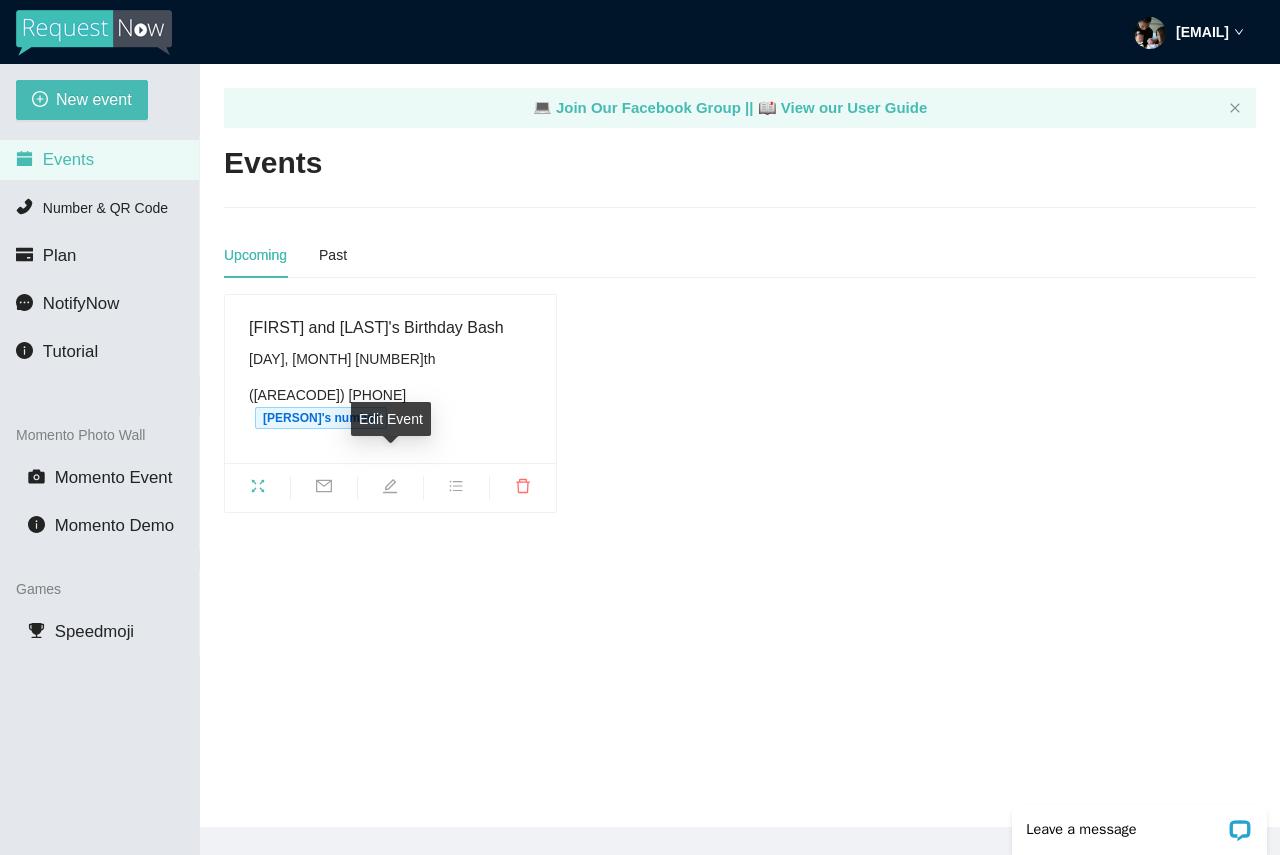 click 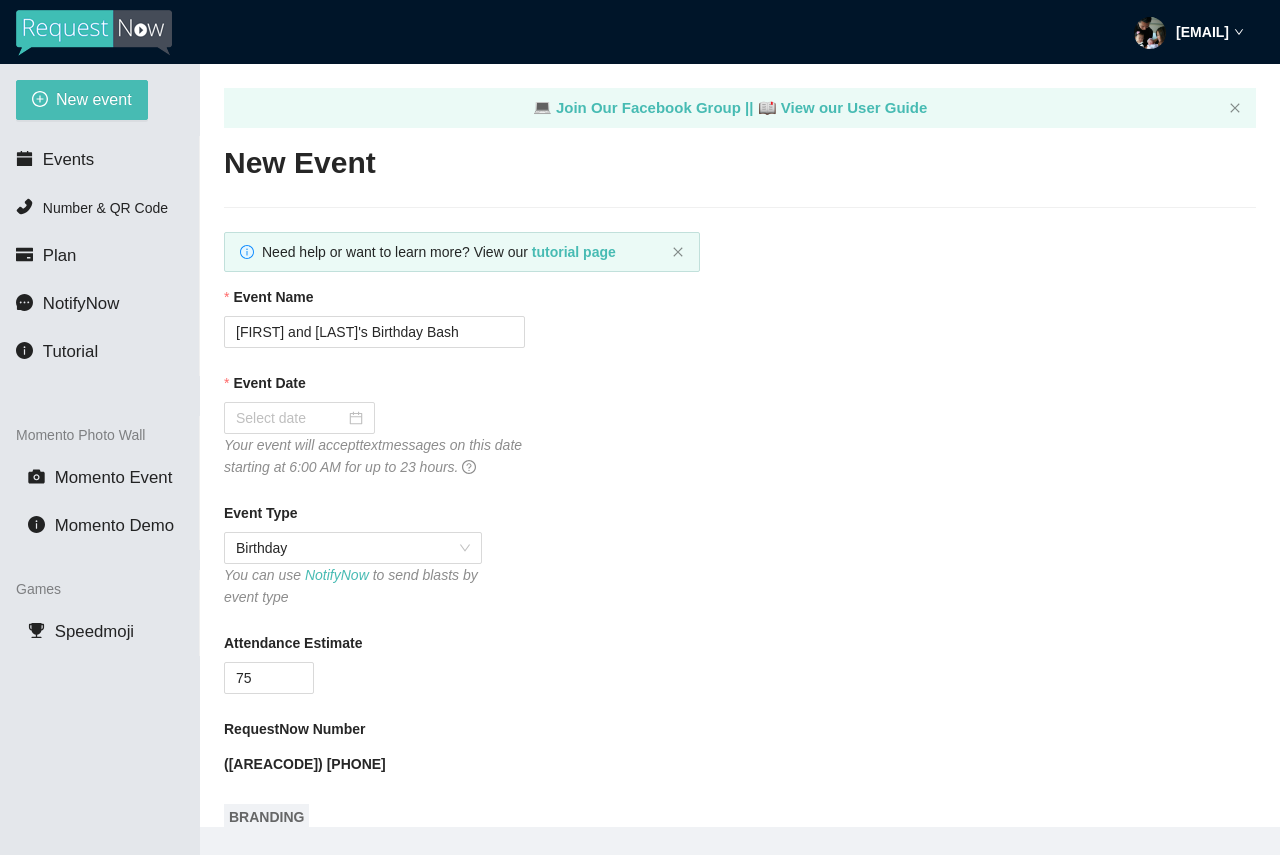 checkbox on "true" 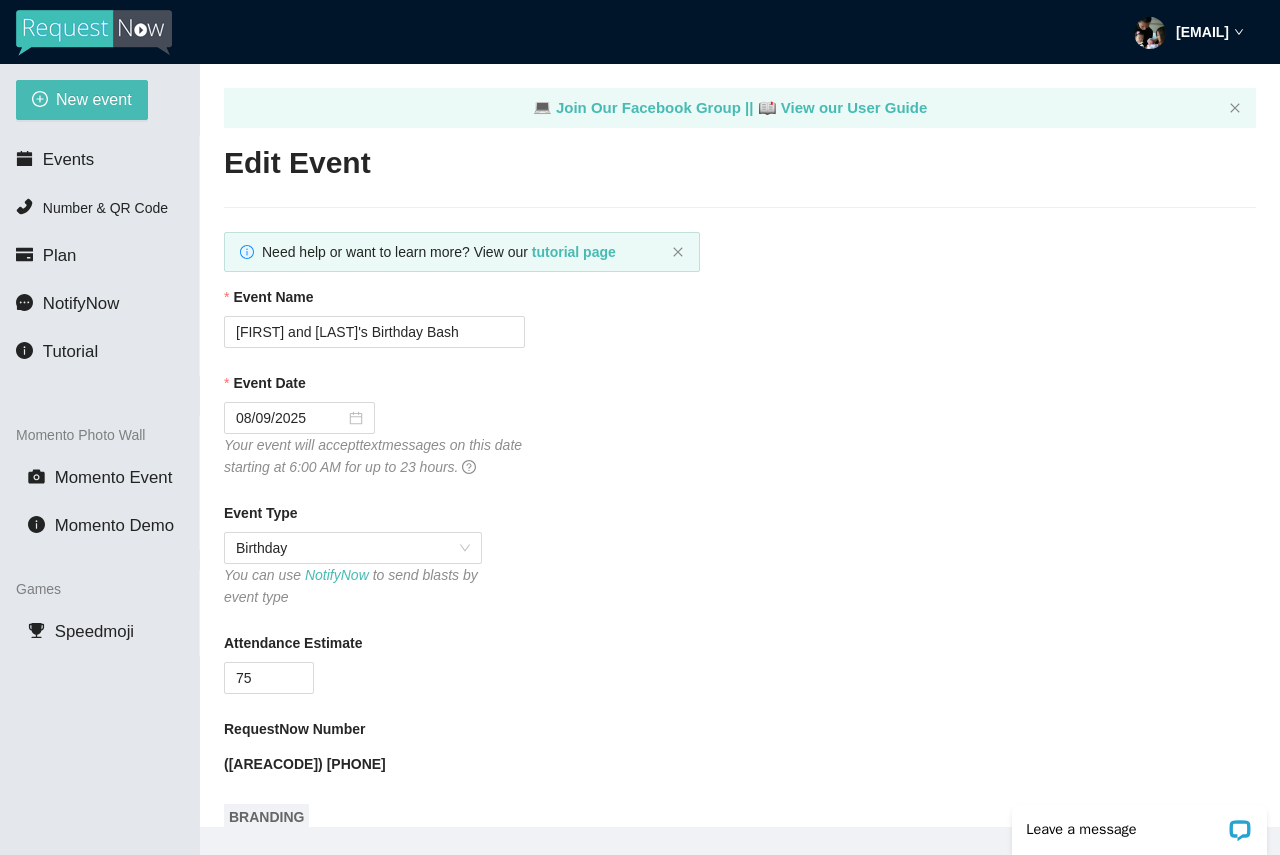 scroll, scrollTop: 0, scrollLeft: 0, axis: both 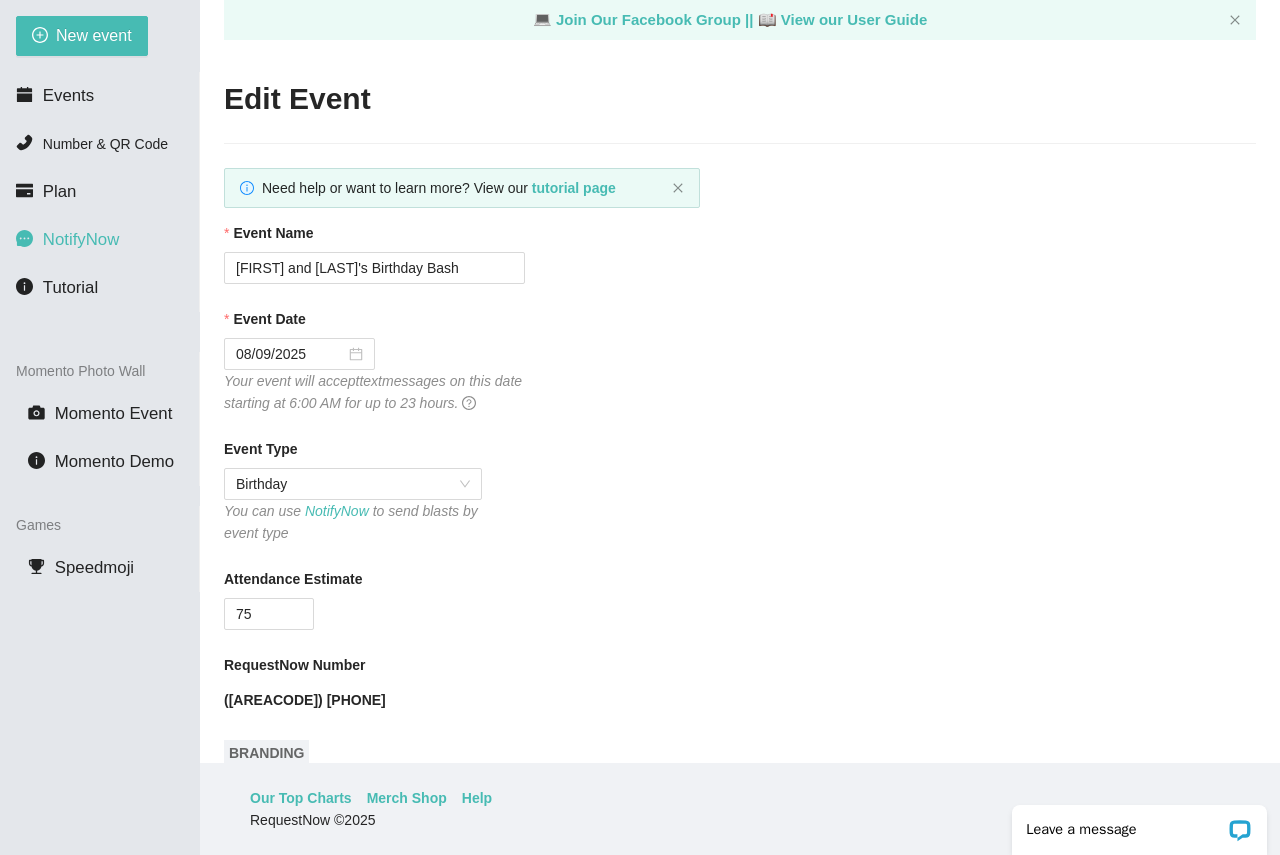 click on "NotifyNow" at bounding box center [81, 239] 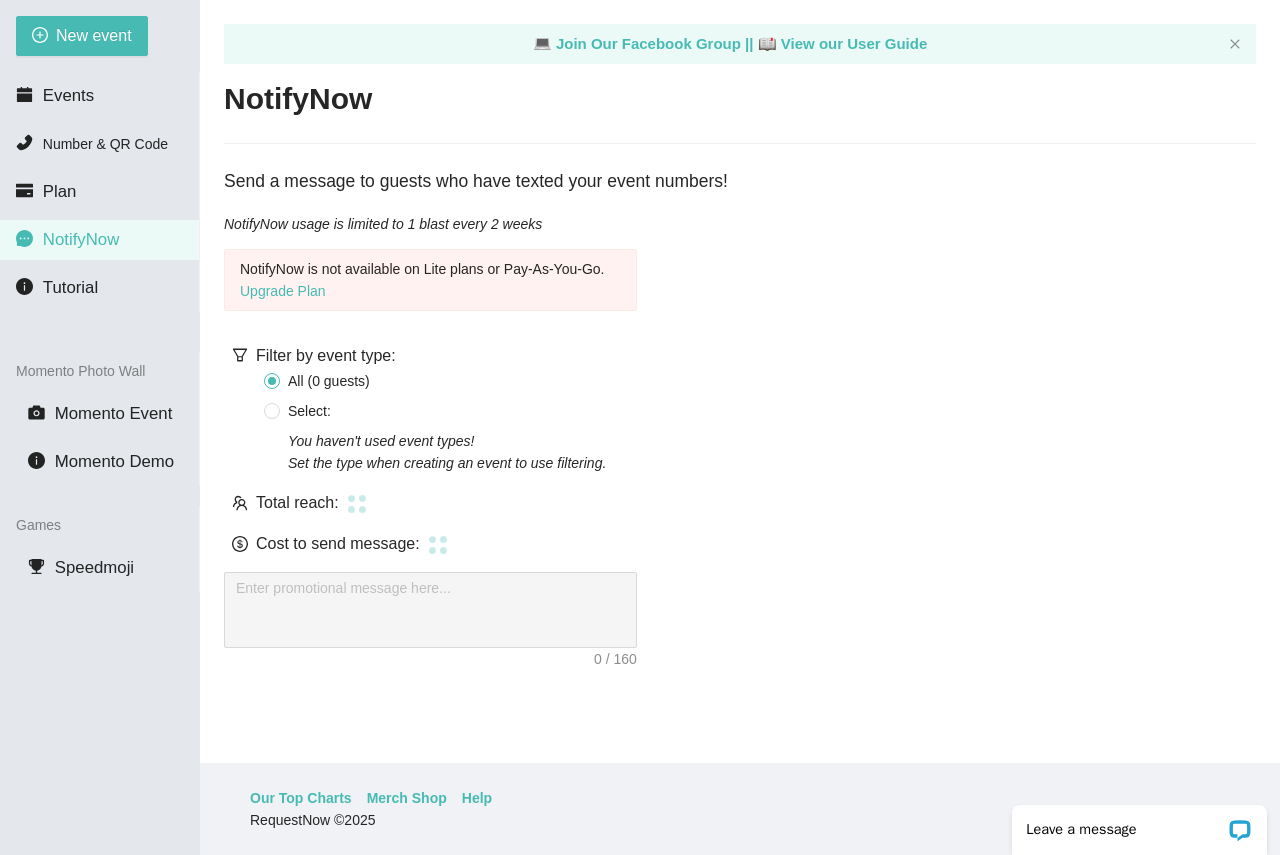scroll, scrollTop: 0, scrollLeft: 0, axis: both 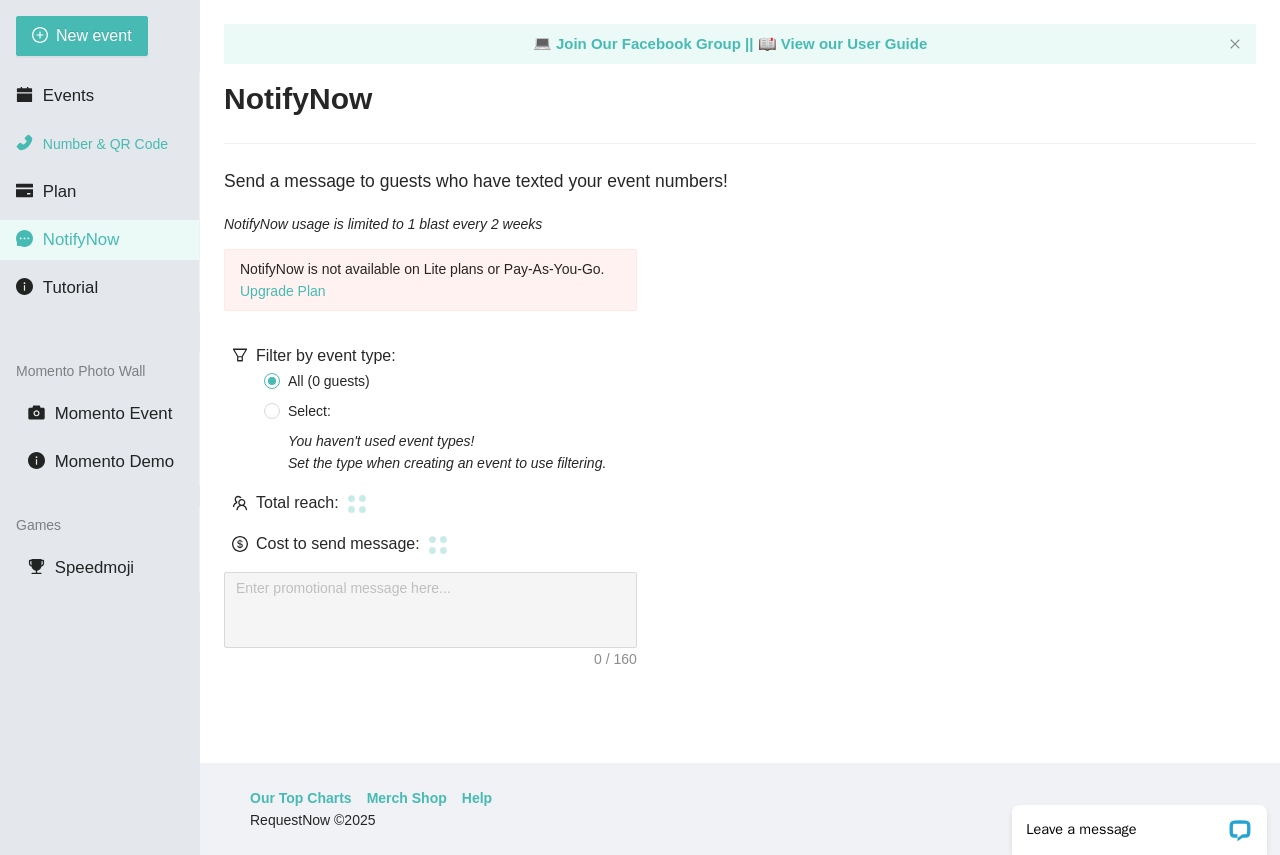 click on "Number & QR Code" at bounding box center [105, 144] 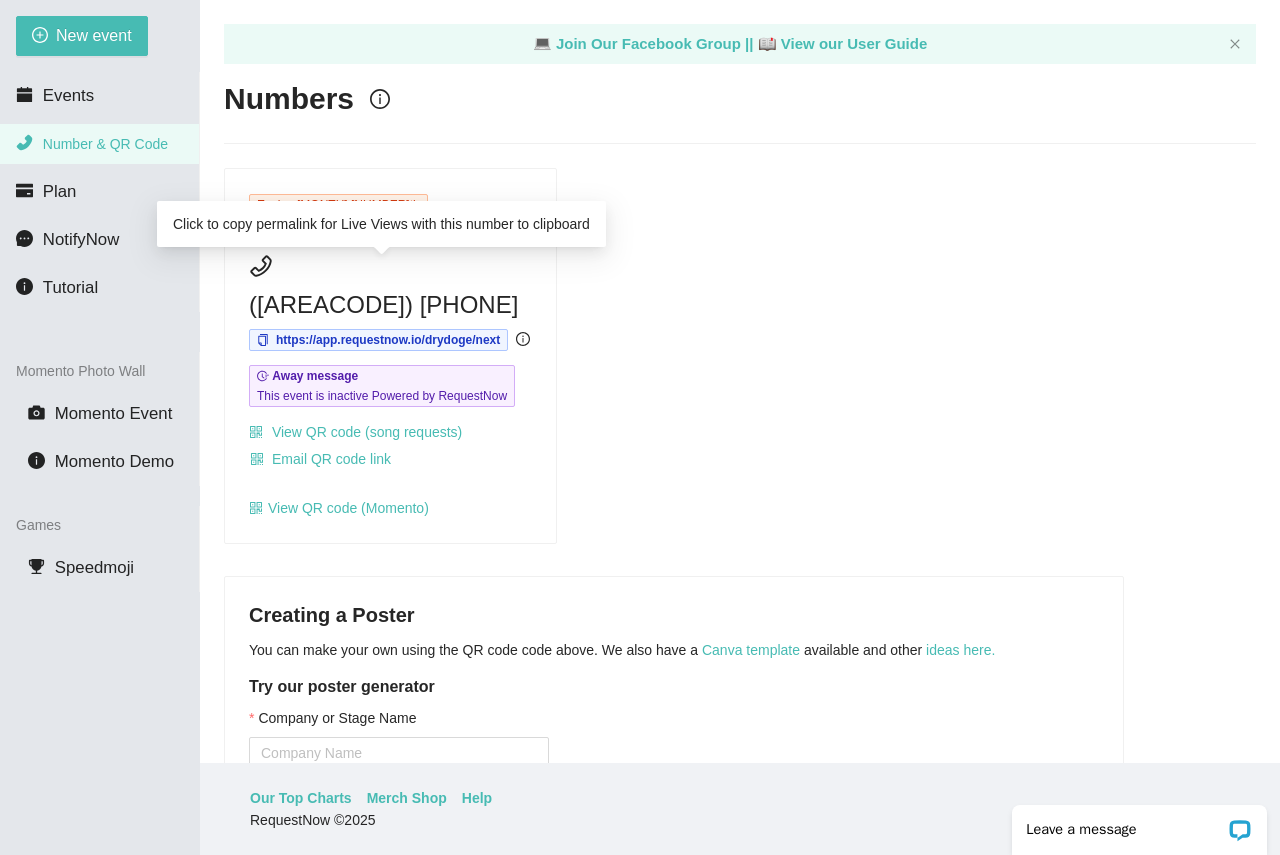 scroll, scrollTop: 0, scrollLeft: 0, axis: both 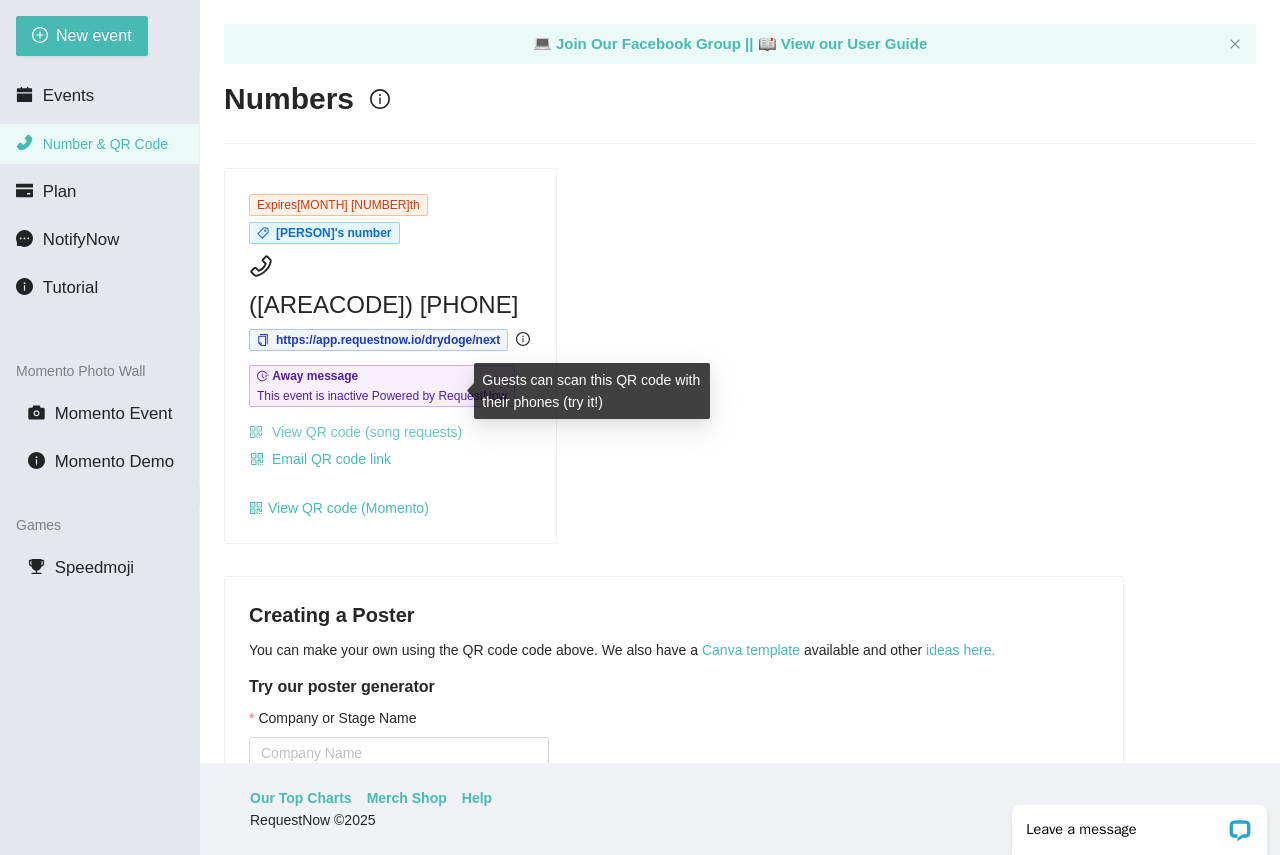 click on "View QR code (song requests)" at bounding box center [355, 432] 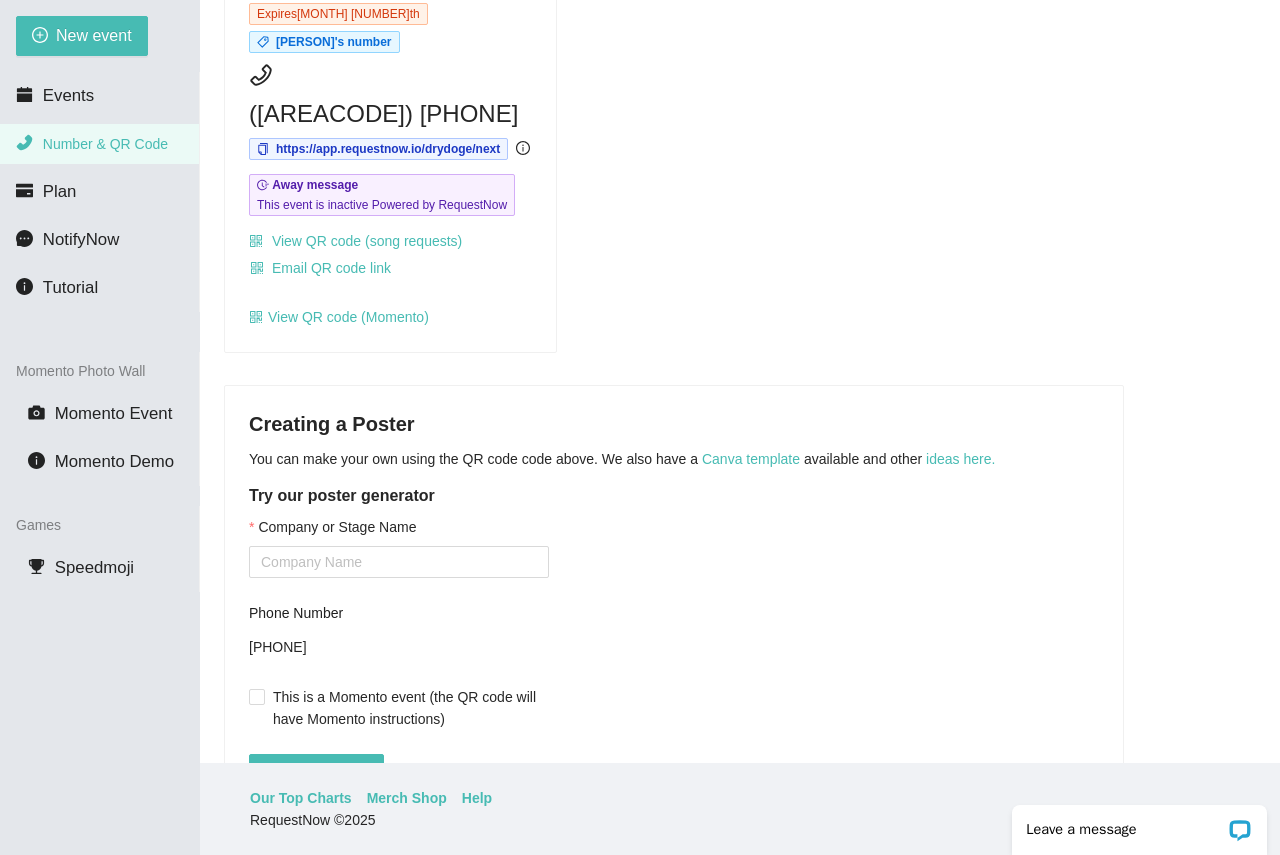 scroll, scrollTop: 200, scrollLeft: 0, axis: vertical 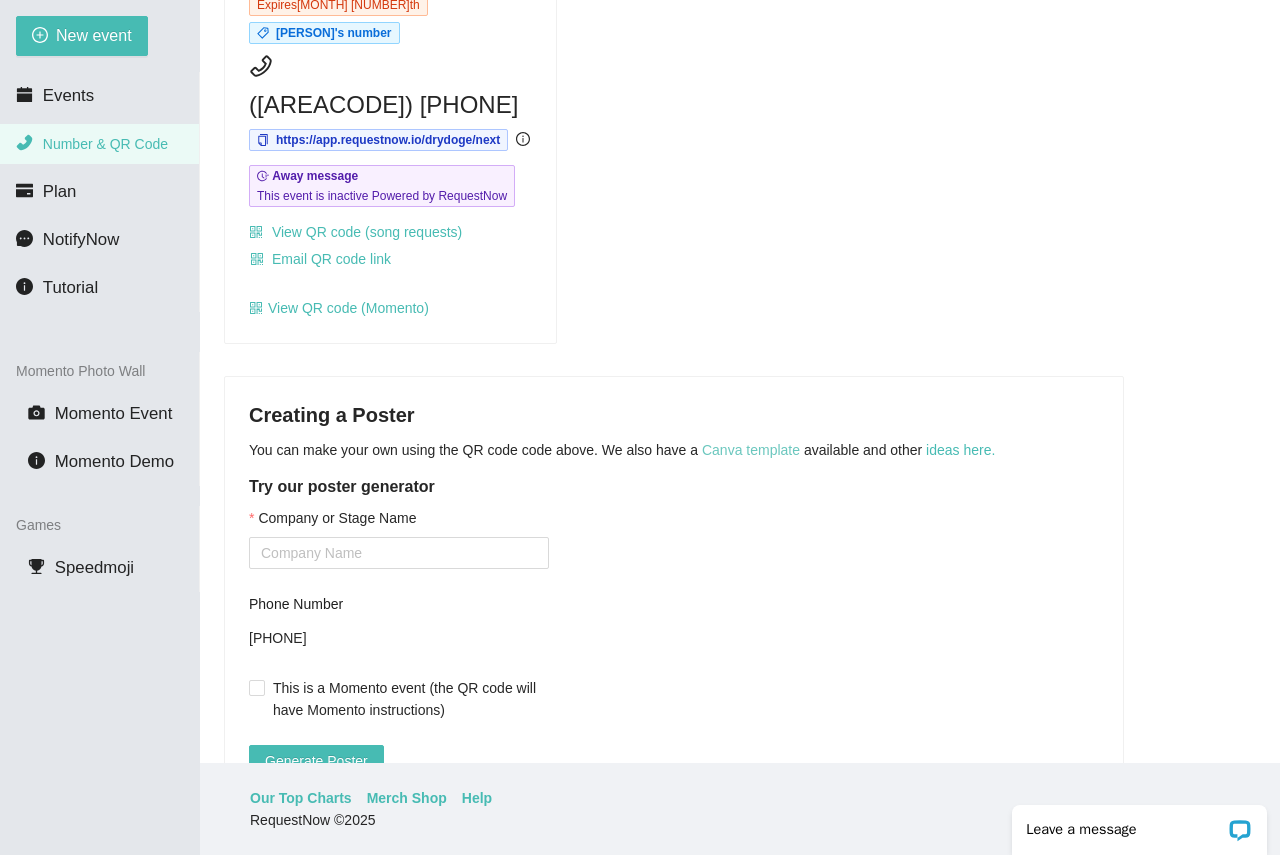 click on "Canva template" at bounding box center [751, 450] 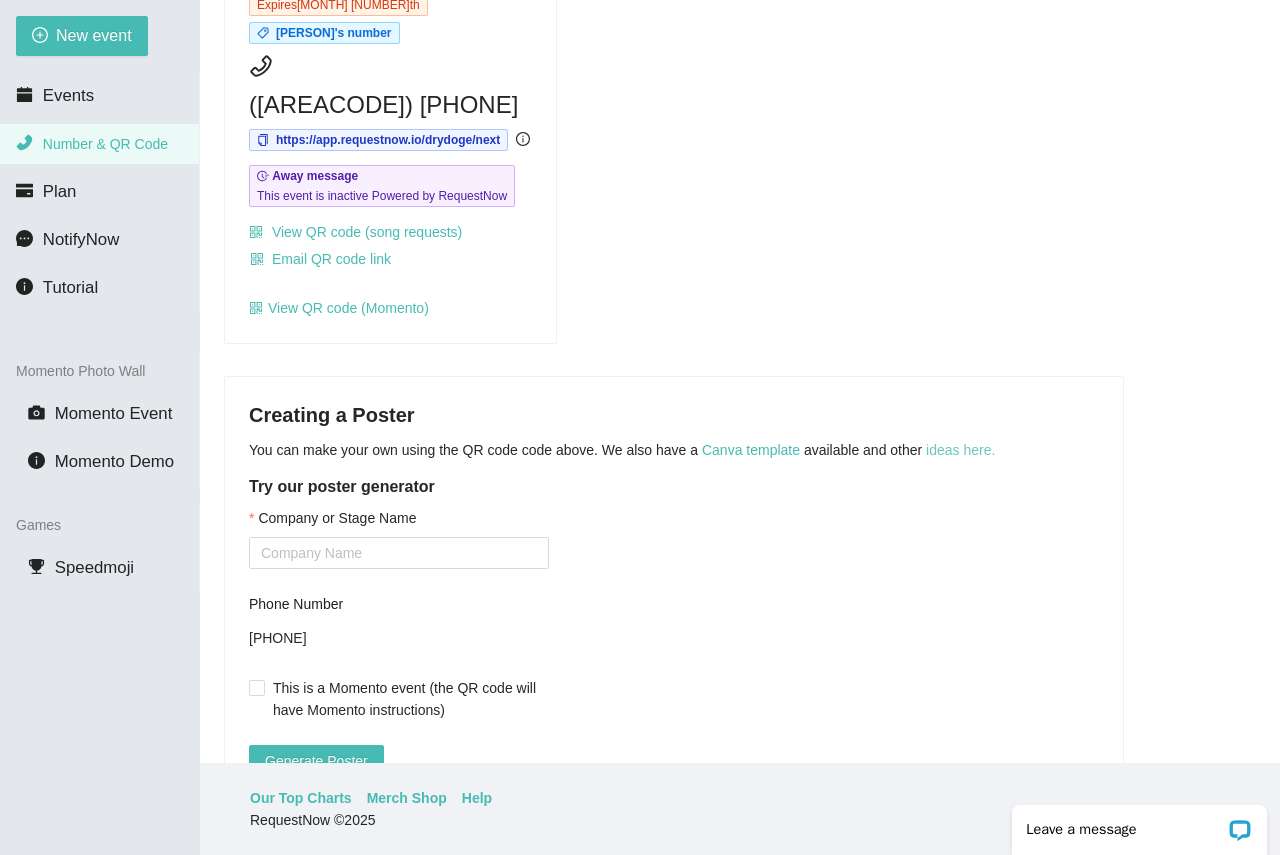 click on "ideas here." at bounding box center [960, 450] 